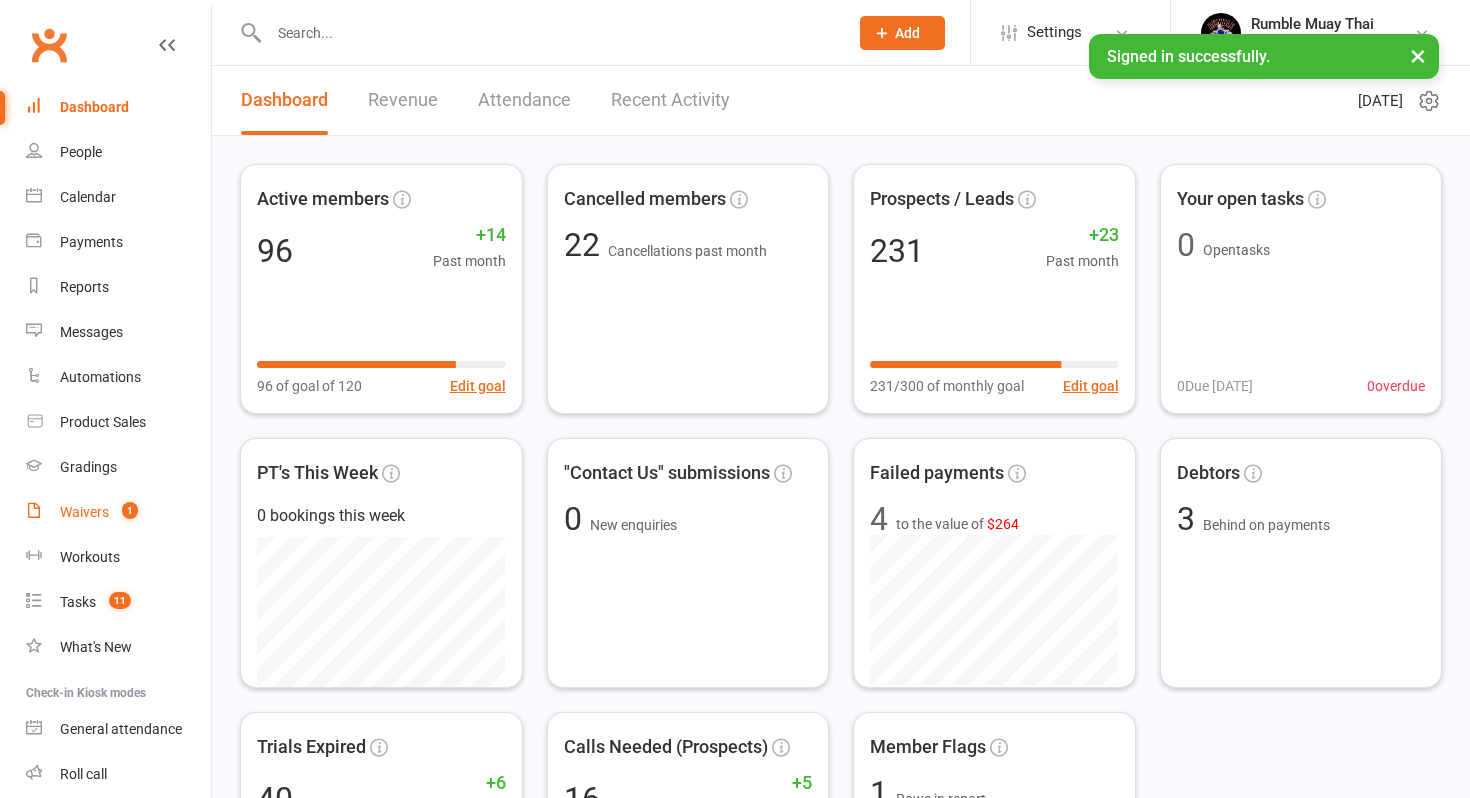 scroll, scrollTop: 0, scrollLeft: 0, axis: both 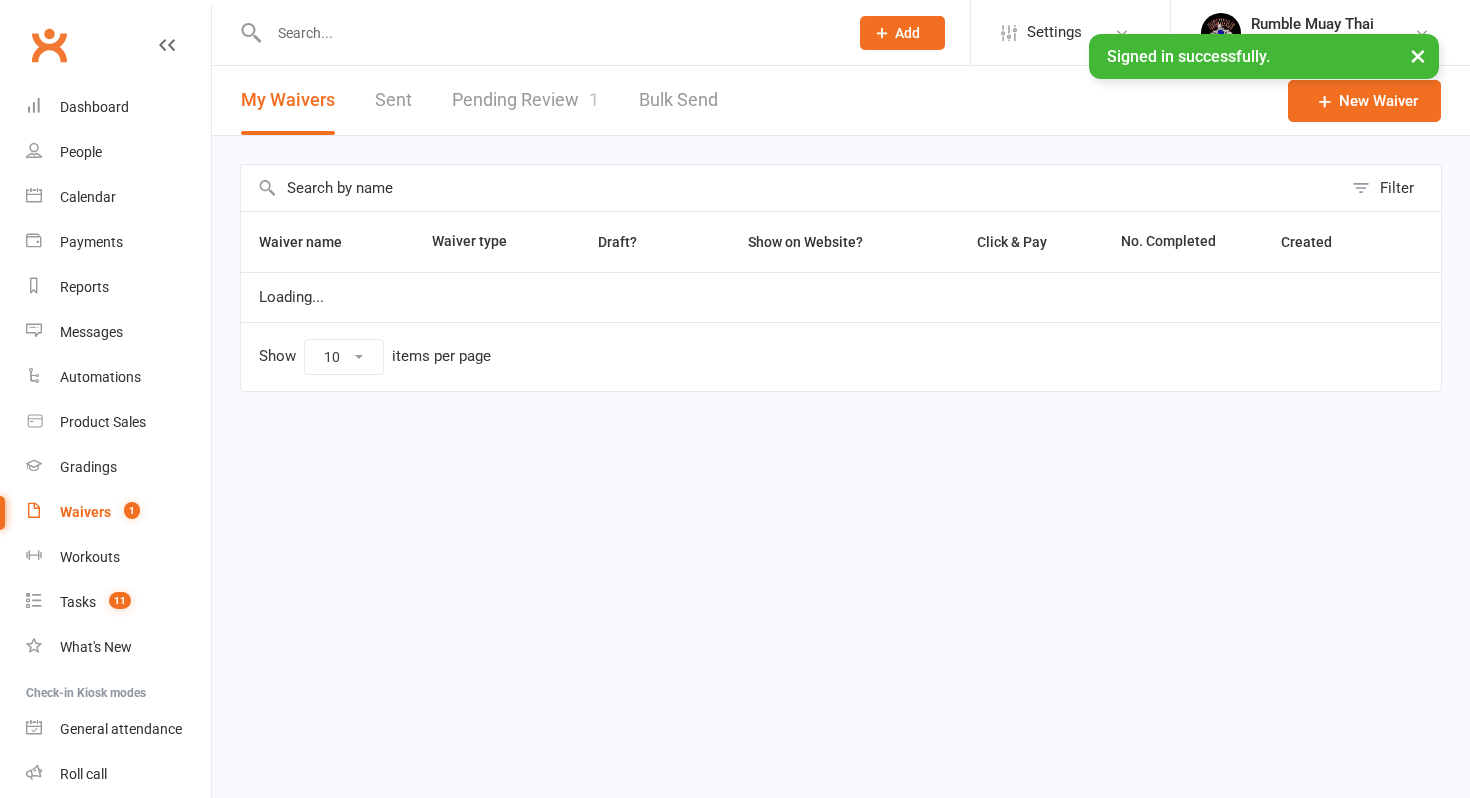 click on "Pending Review 1" at bounding box center [525, 100] 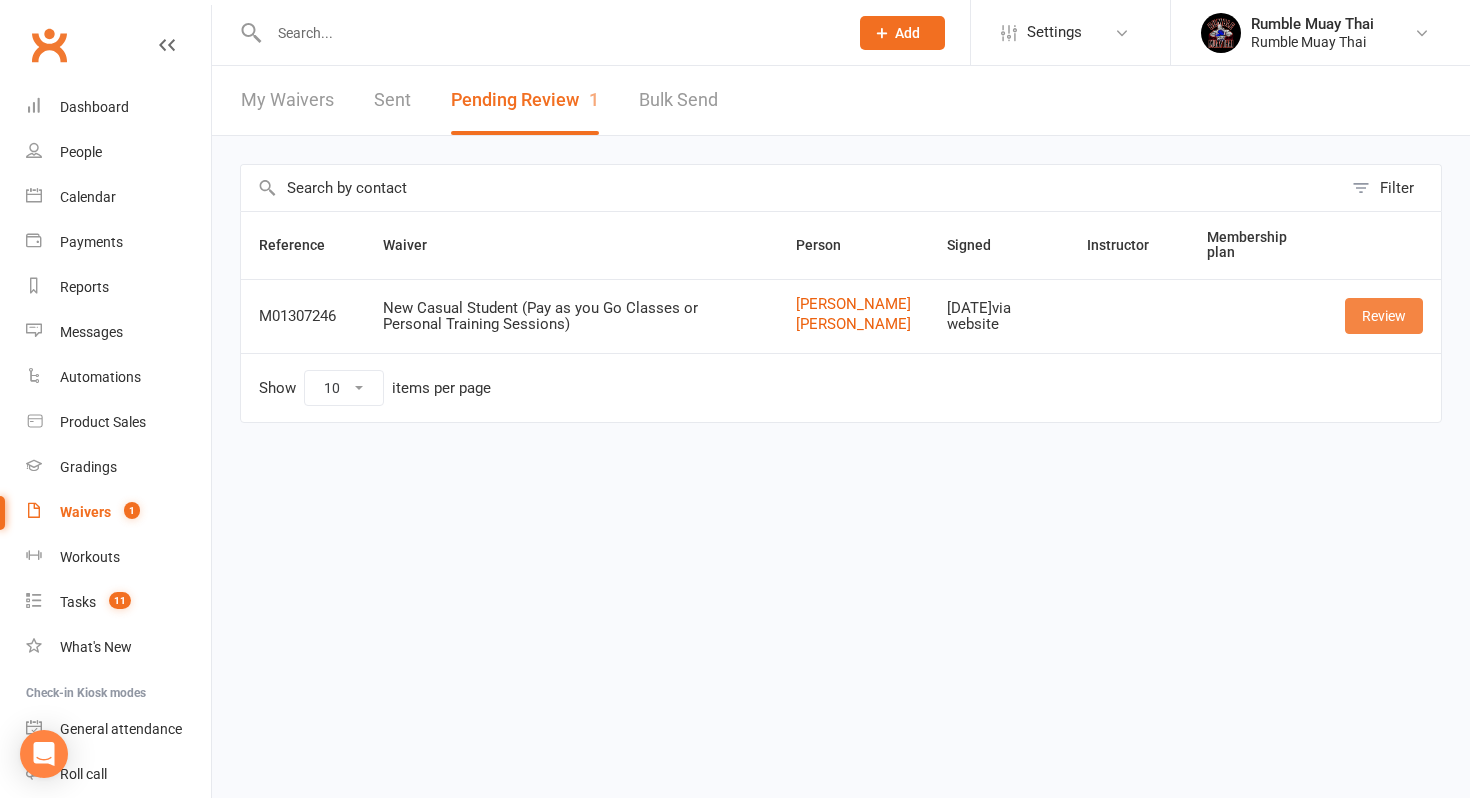 click on "Review" at bounding box center (1384, 316) 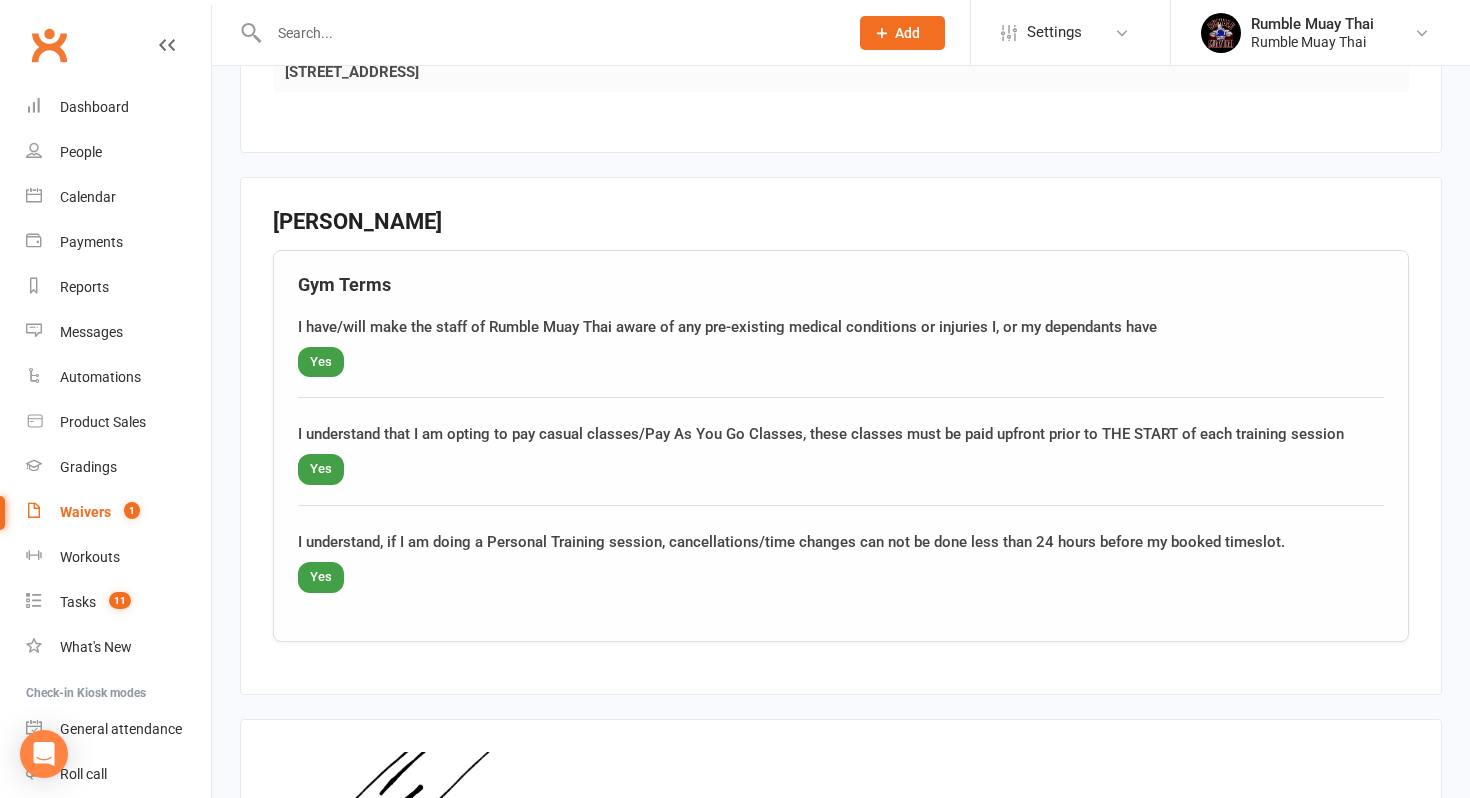 scroll, scrollTop: 2351, scrollLeft: 0, axis: vertical 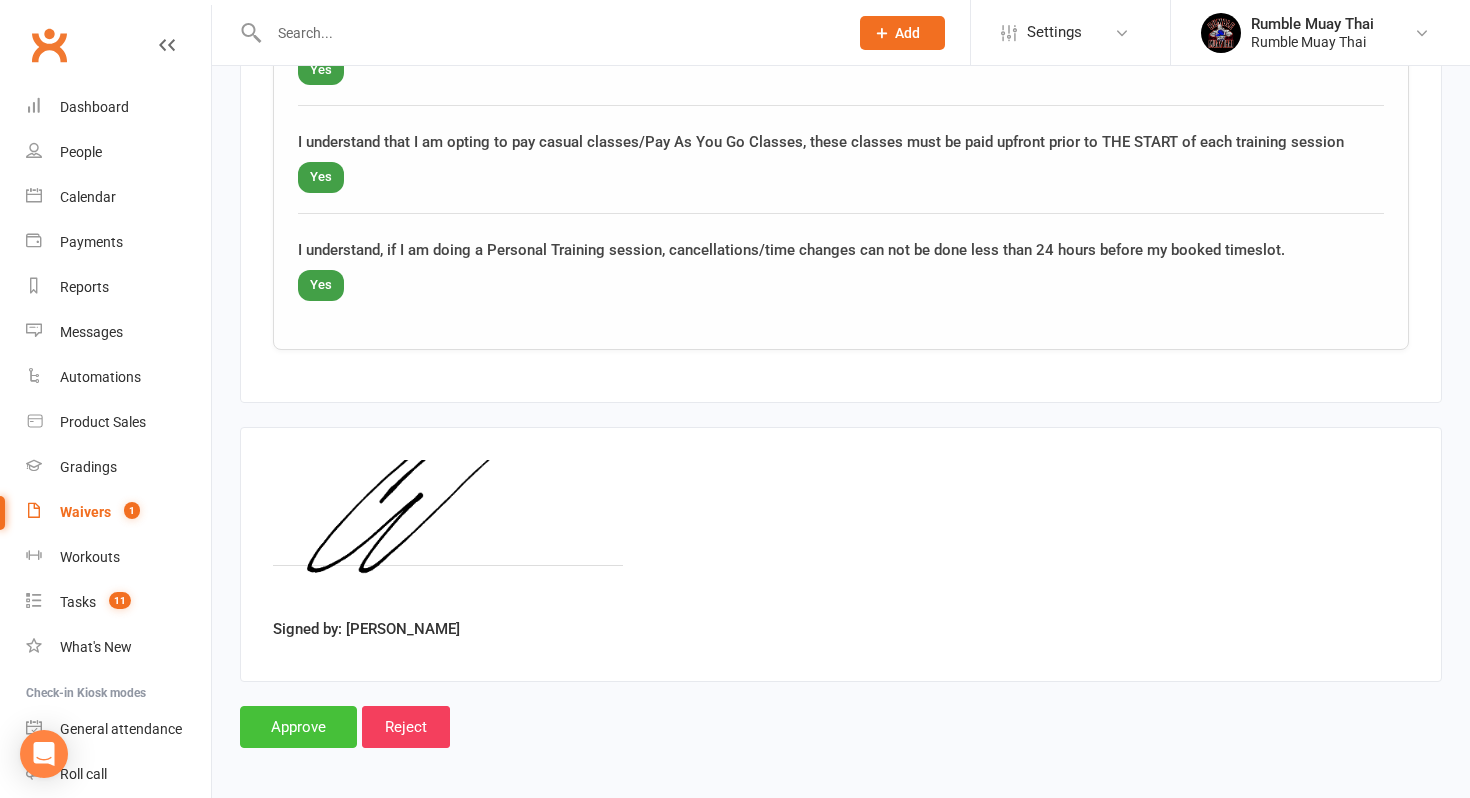 click on "Approve" at bounding box center (298, 727) 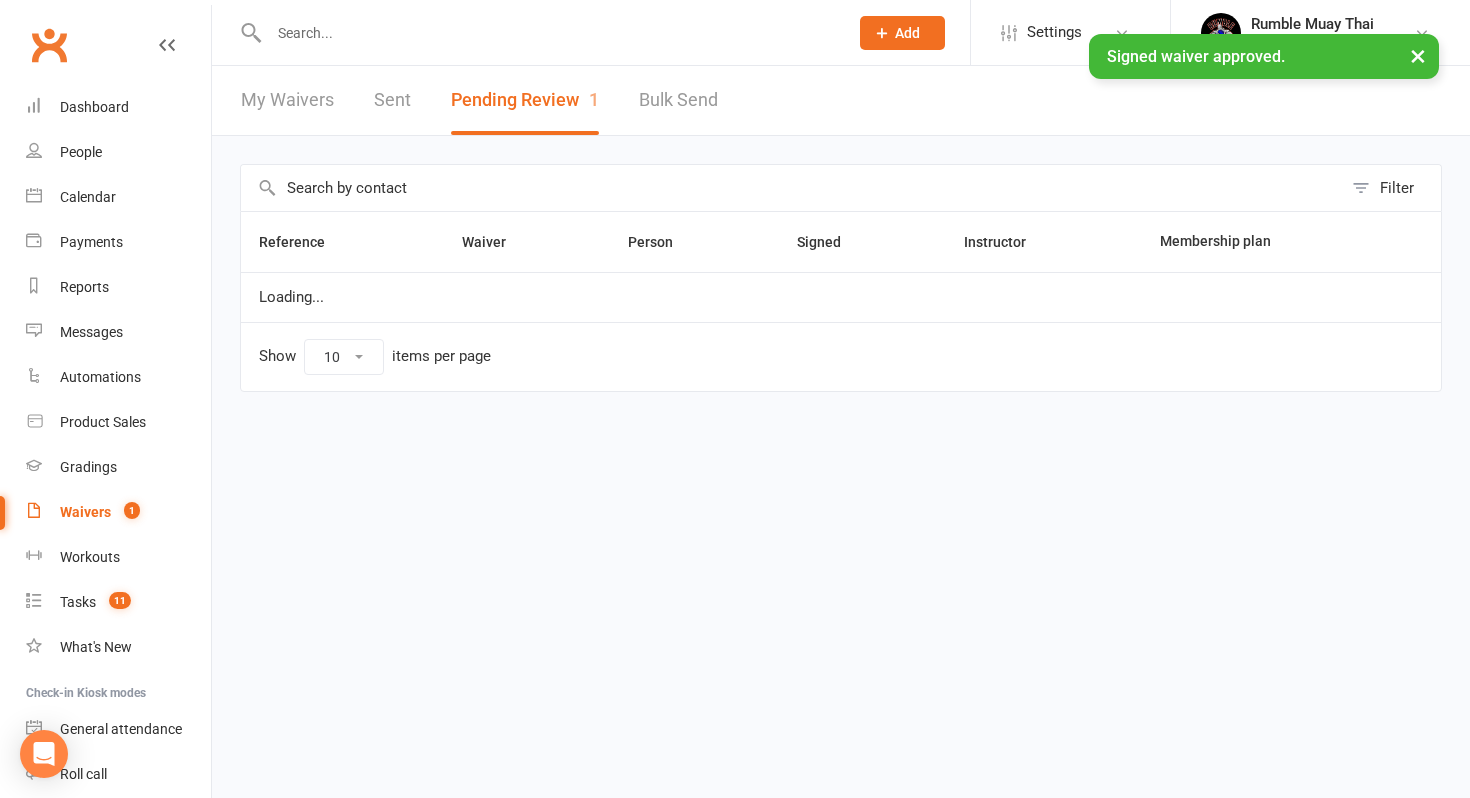 scroll, scrollTop: 0, scrollLeft: 0, axis: both 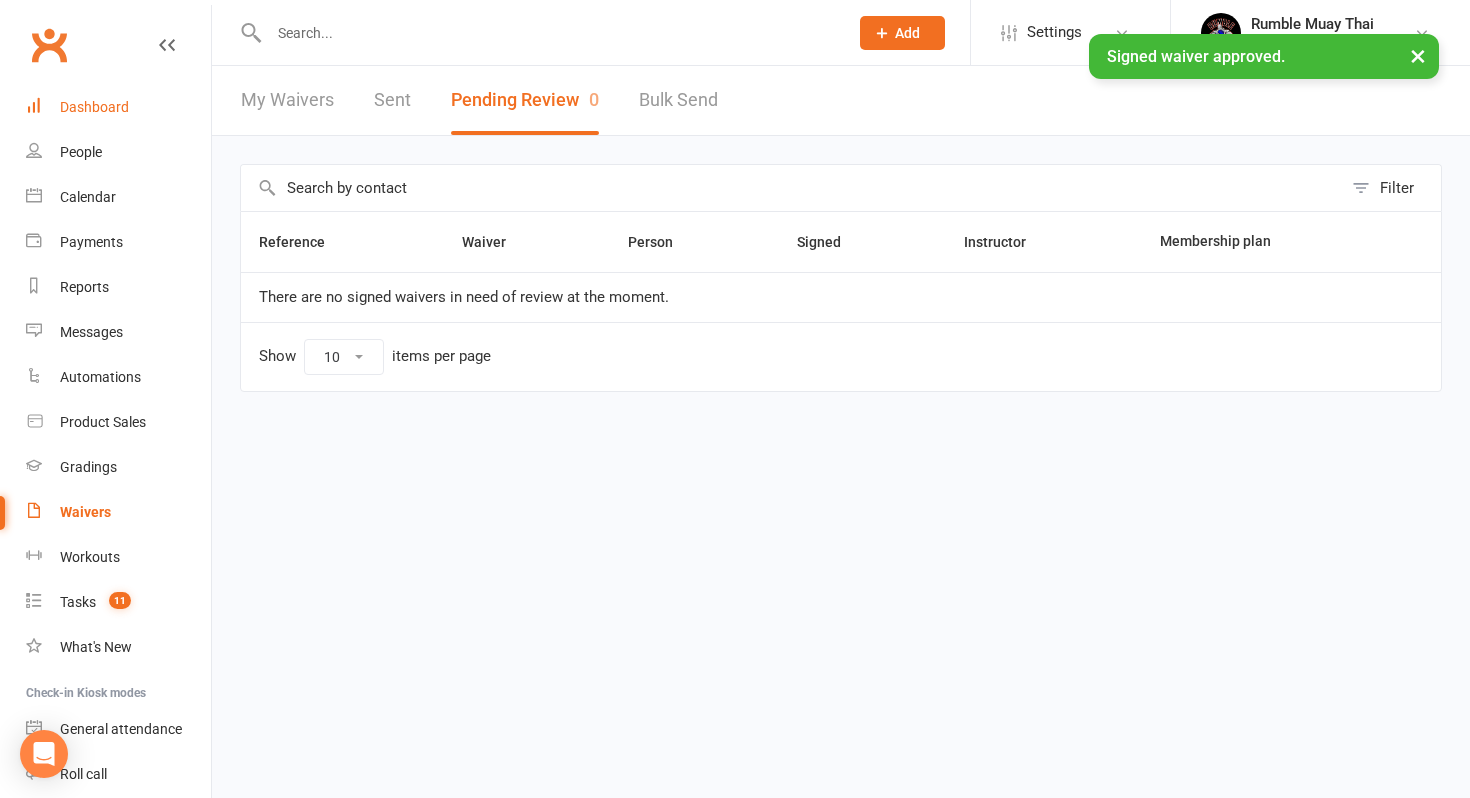 click on "Dashboard" at bounding box center (94, 107) 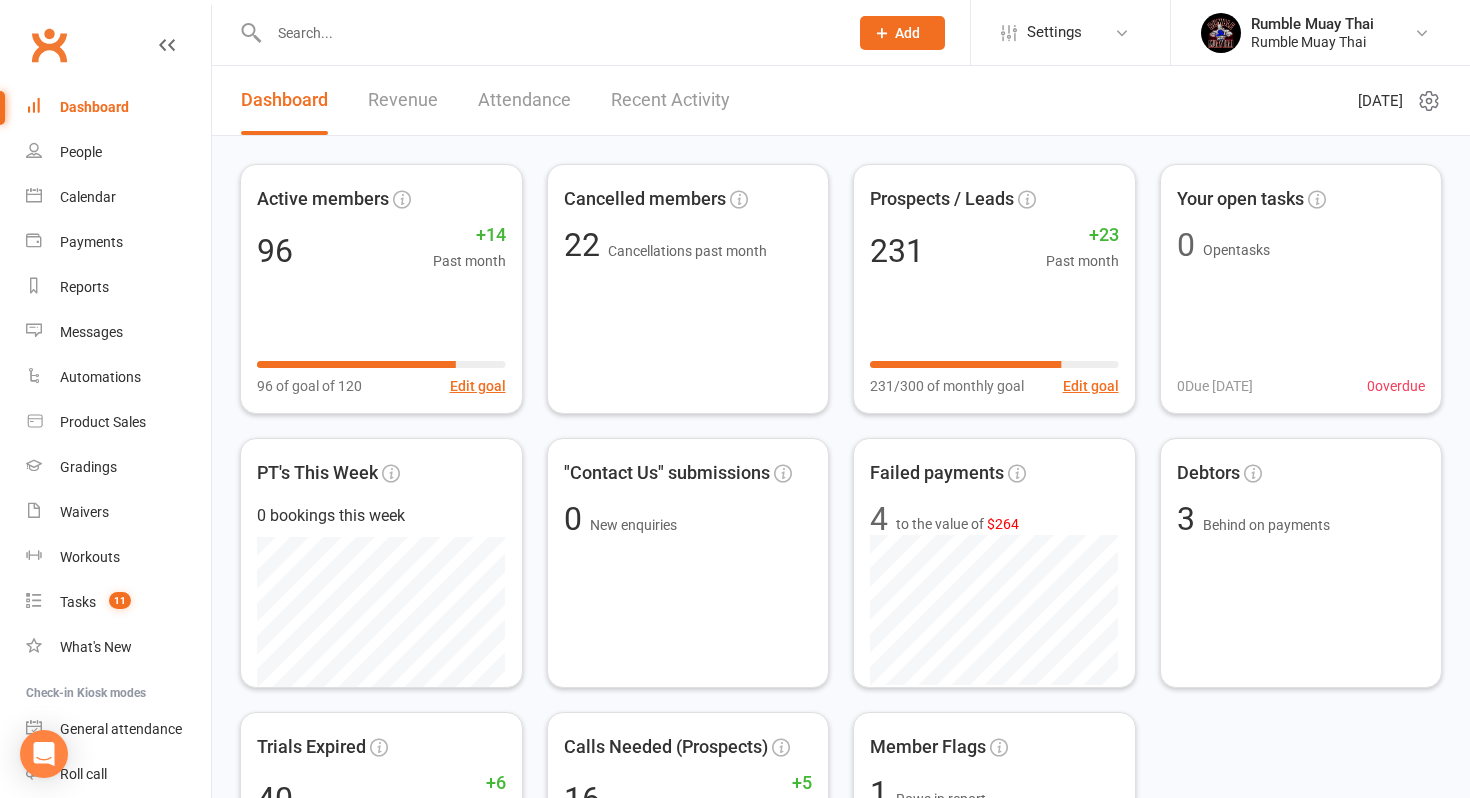 click on "Recent Activity" at bounding box center (670, 100) 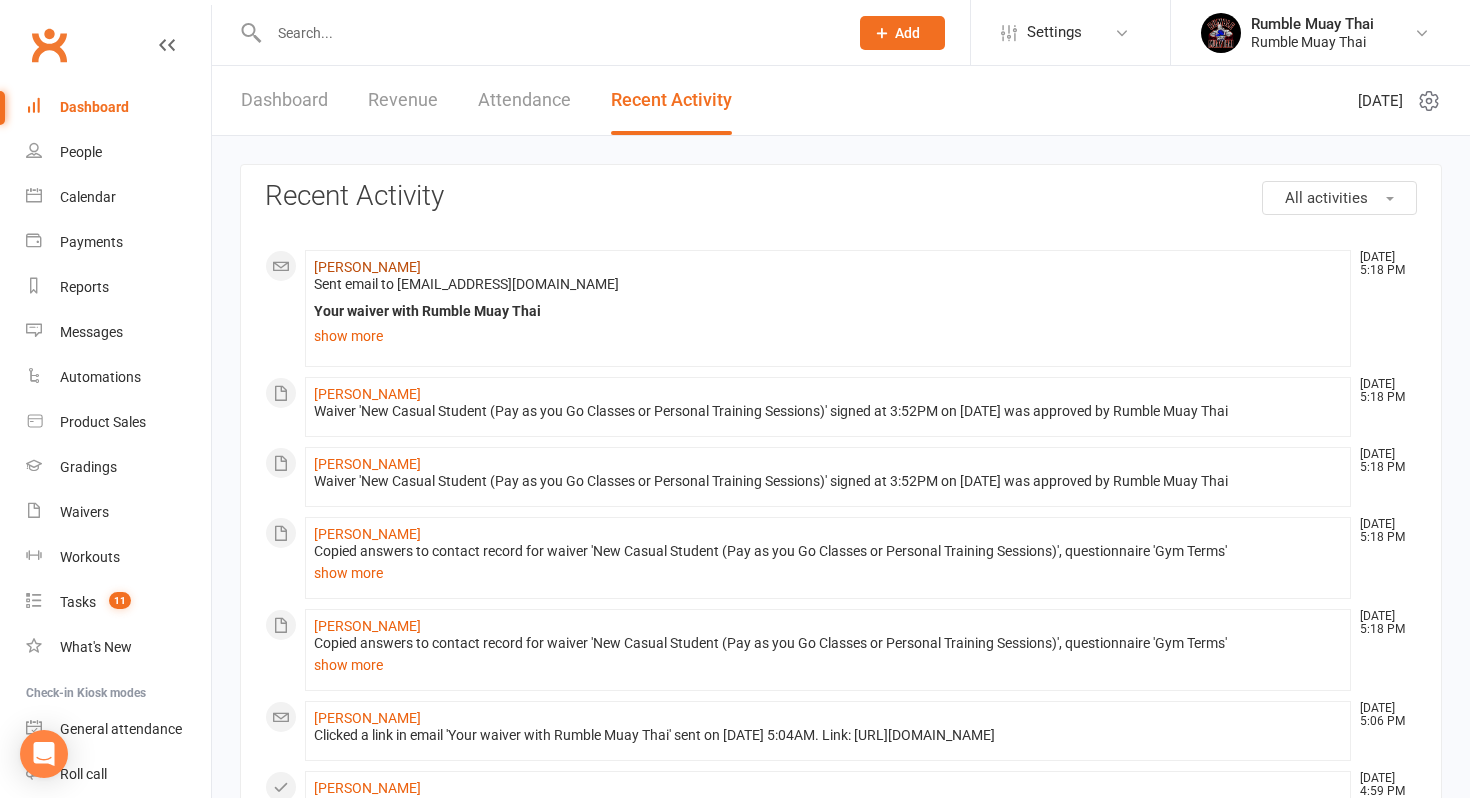 click on "Ashleigh Vardanega" at bounding box center [367, 267] 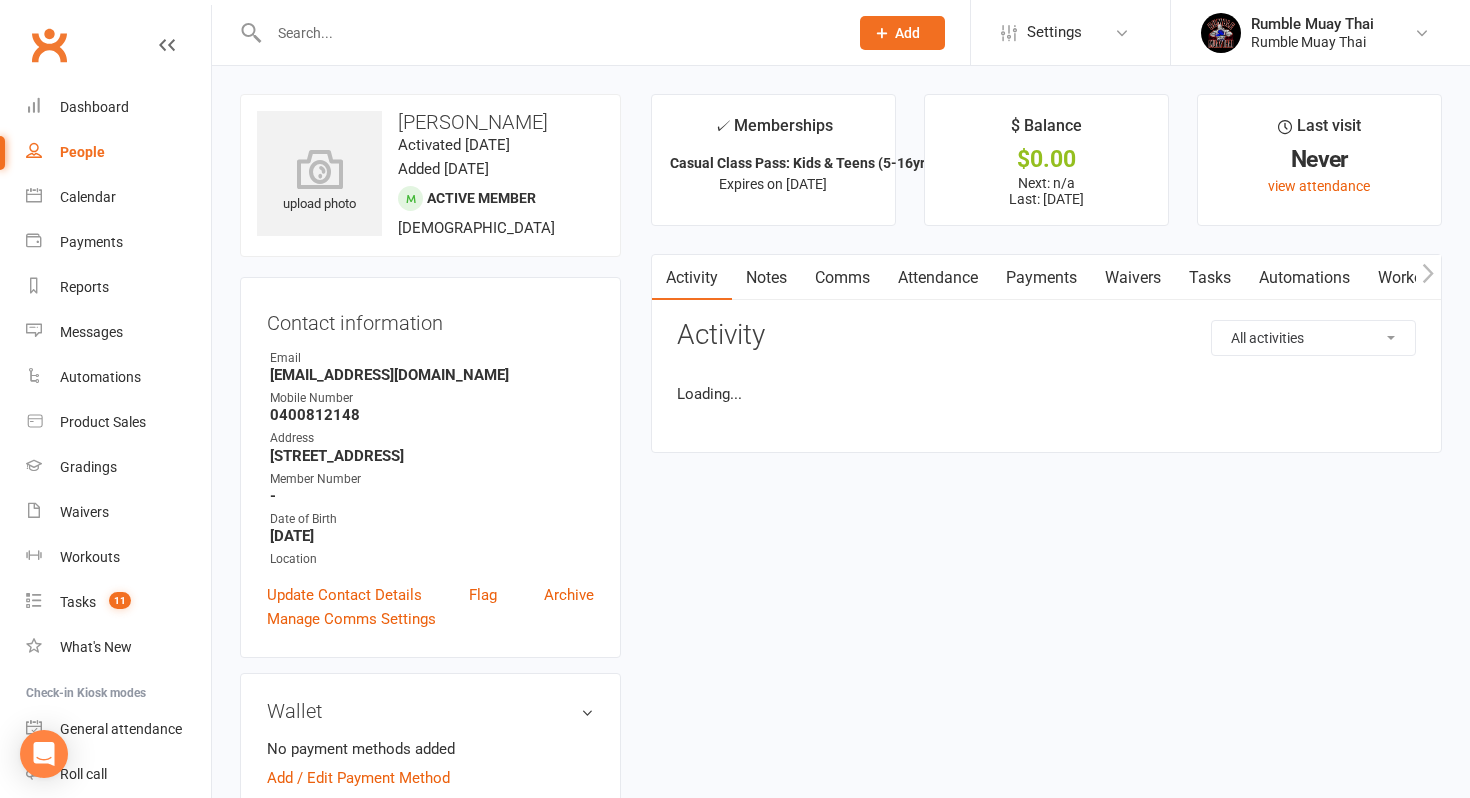 click on "Payments" at bounding box center (1041, 278) 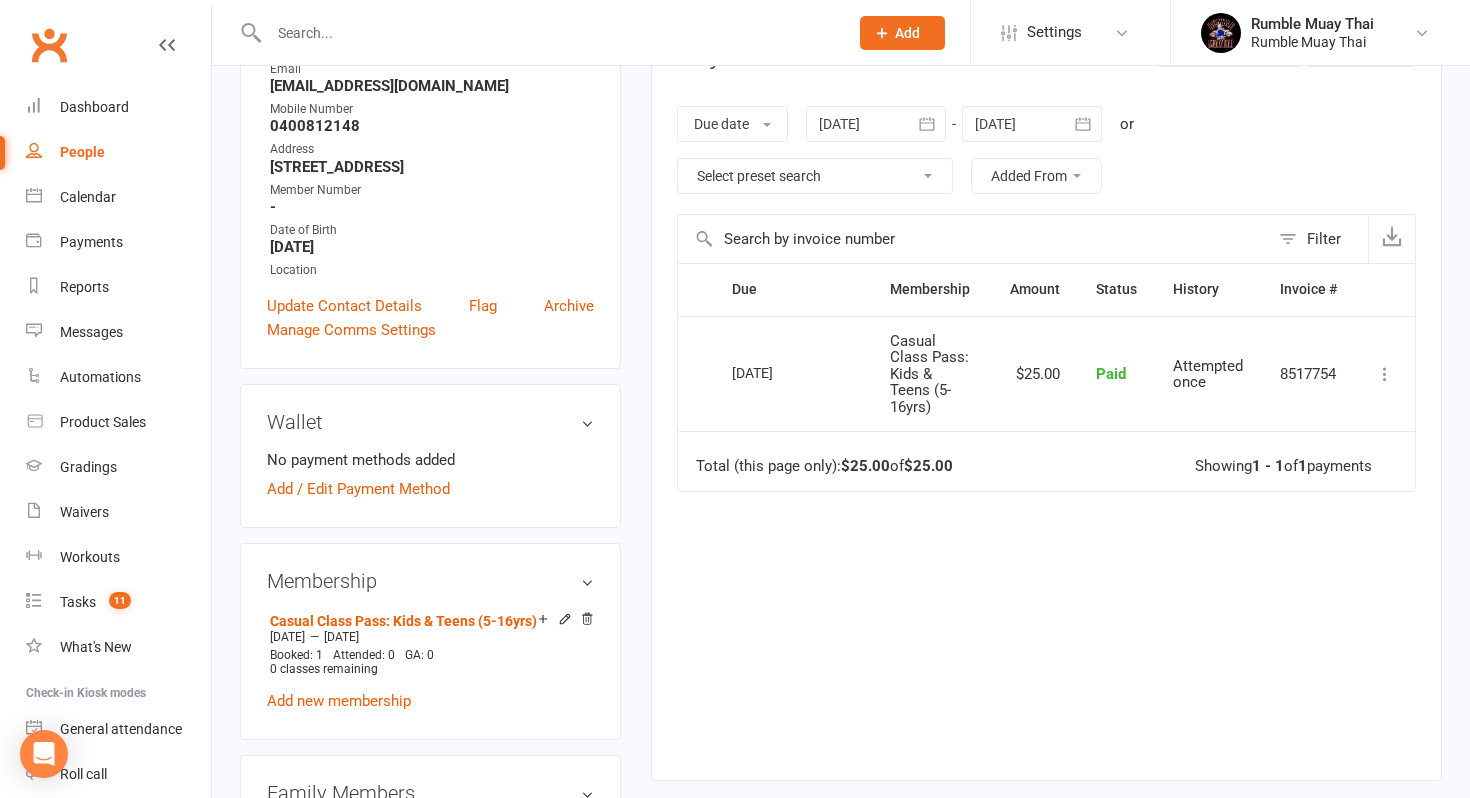scroll, scrollTop: 311, scrollLeft: 0, axis: vertical 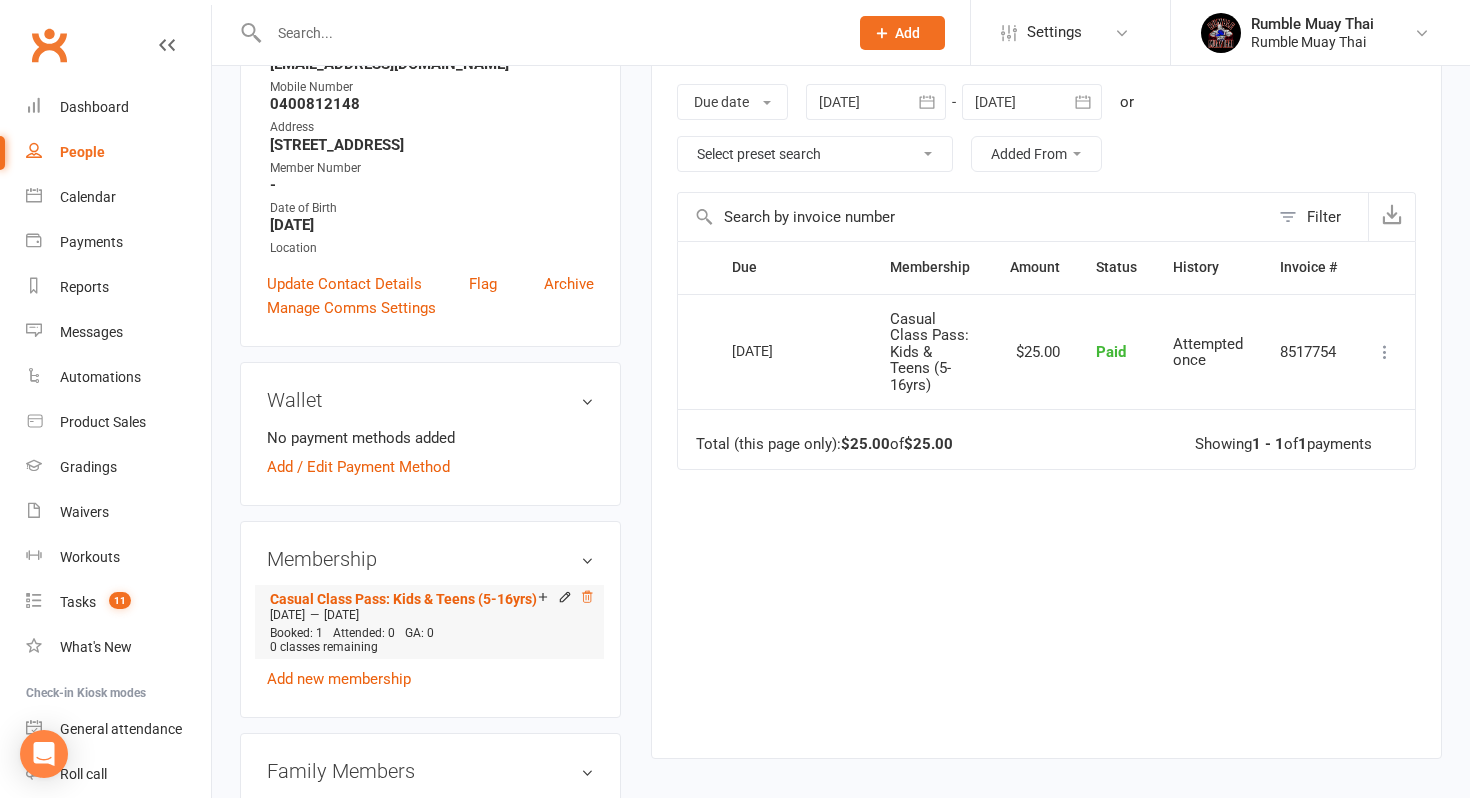 click 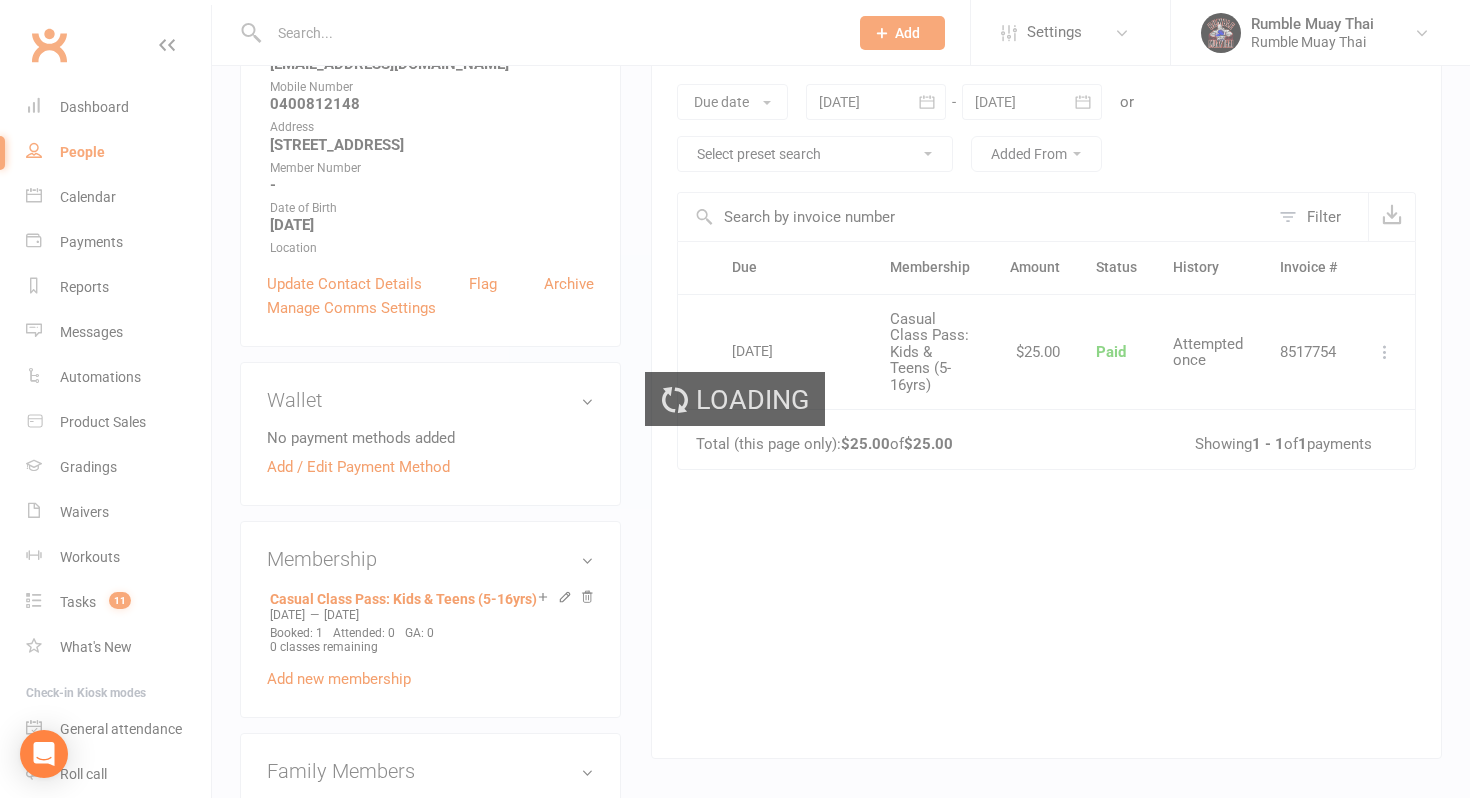 scroll, scrollTop: 307, scrollLeft: 0, axis: vertical 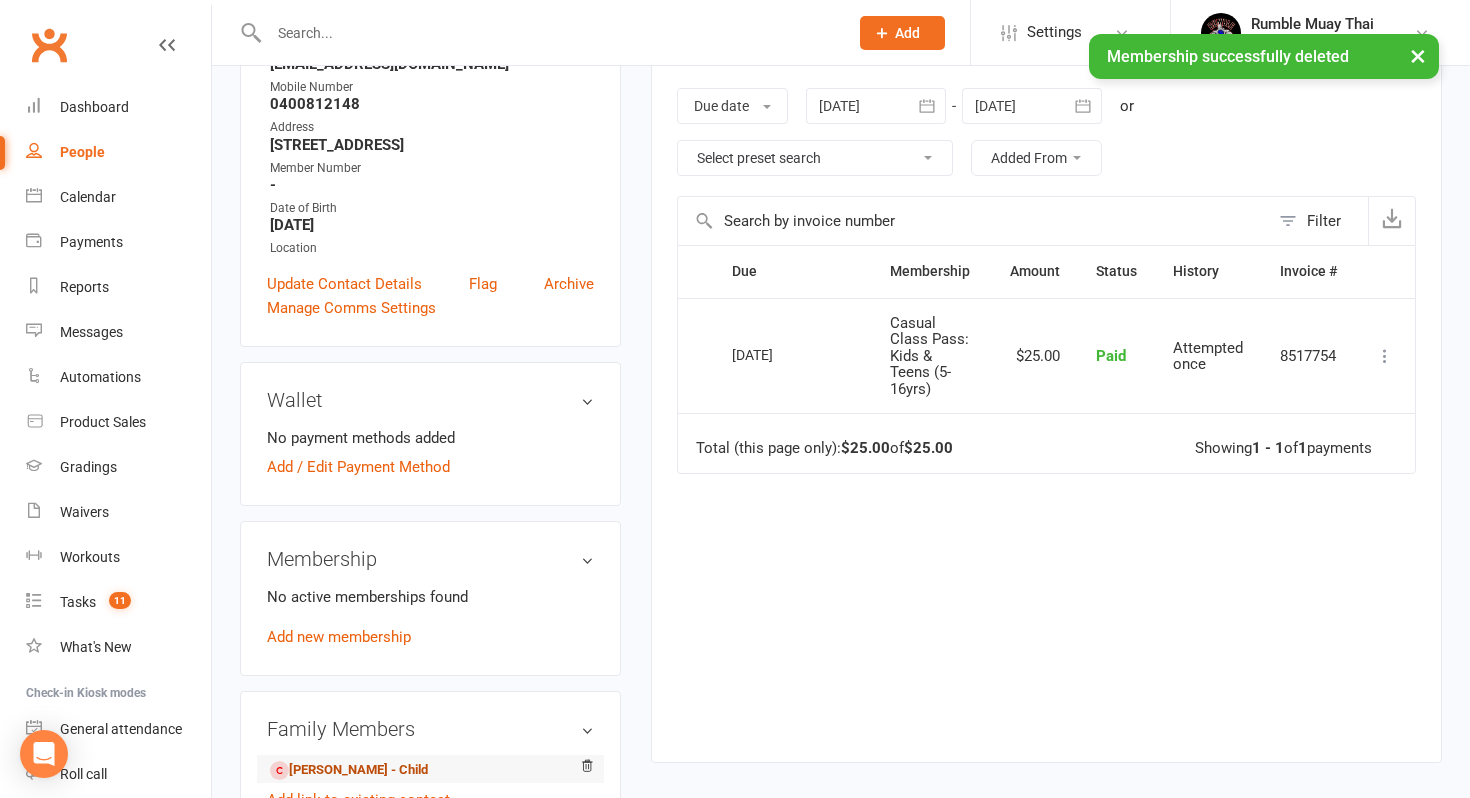 click on "Scarlett Vardanega - Child" at bounding box center (349, 770) 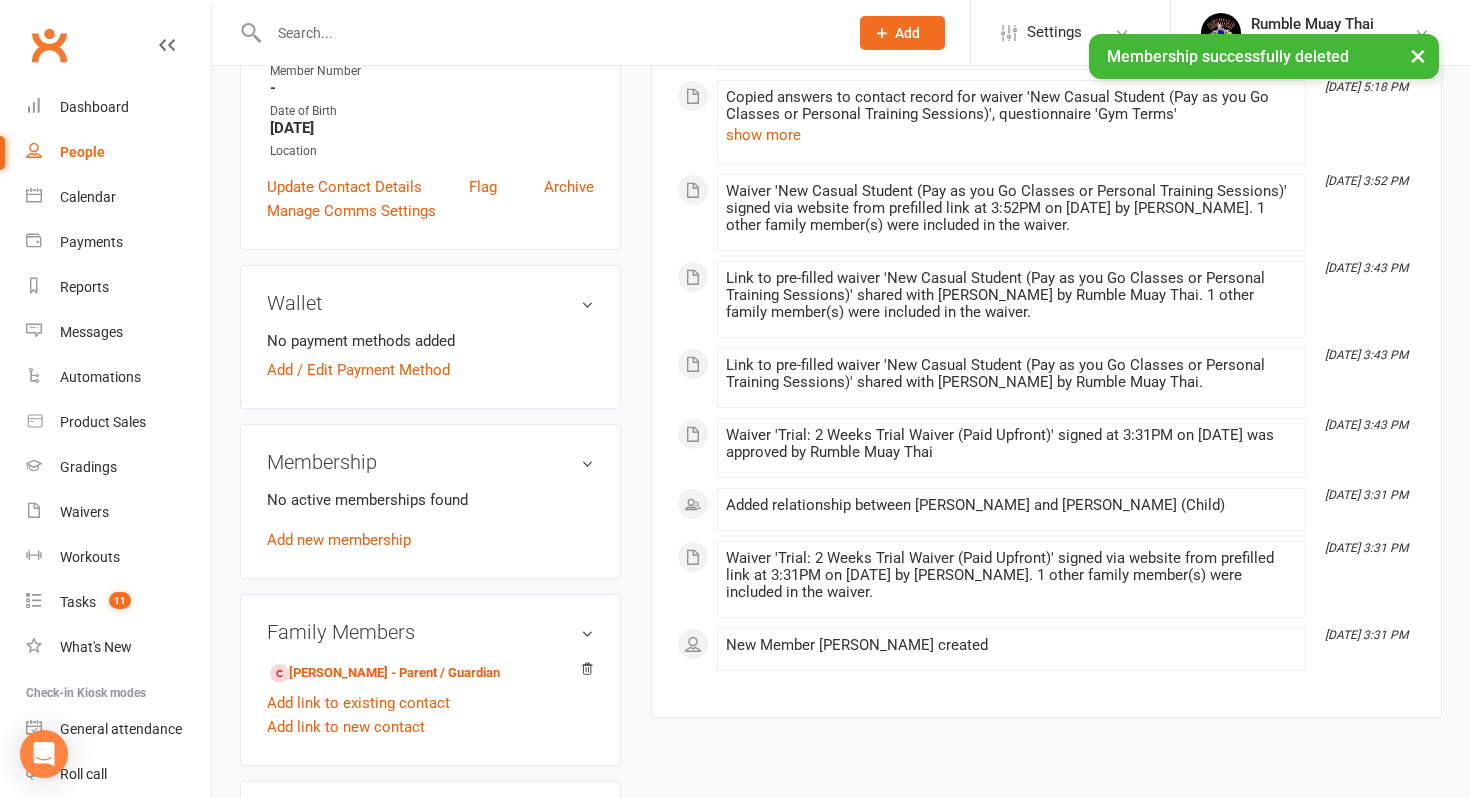 scroll, scrollTop: 547, scrollLeft: 0, axis: vertical 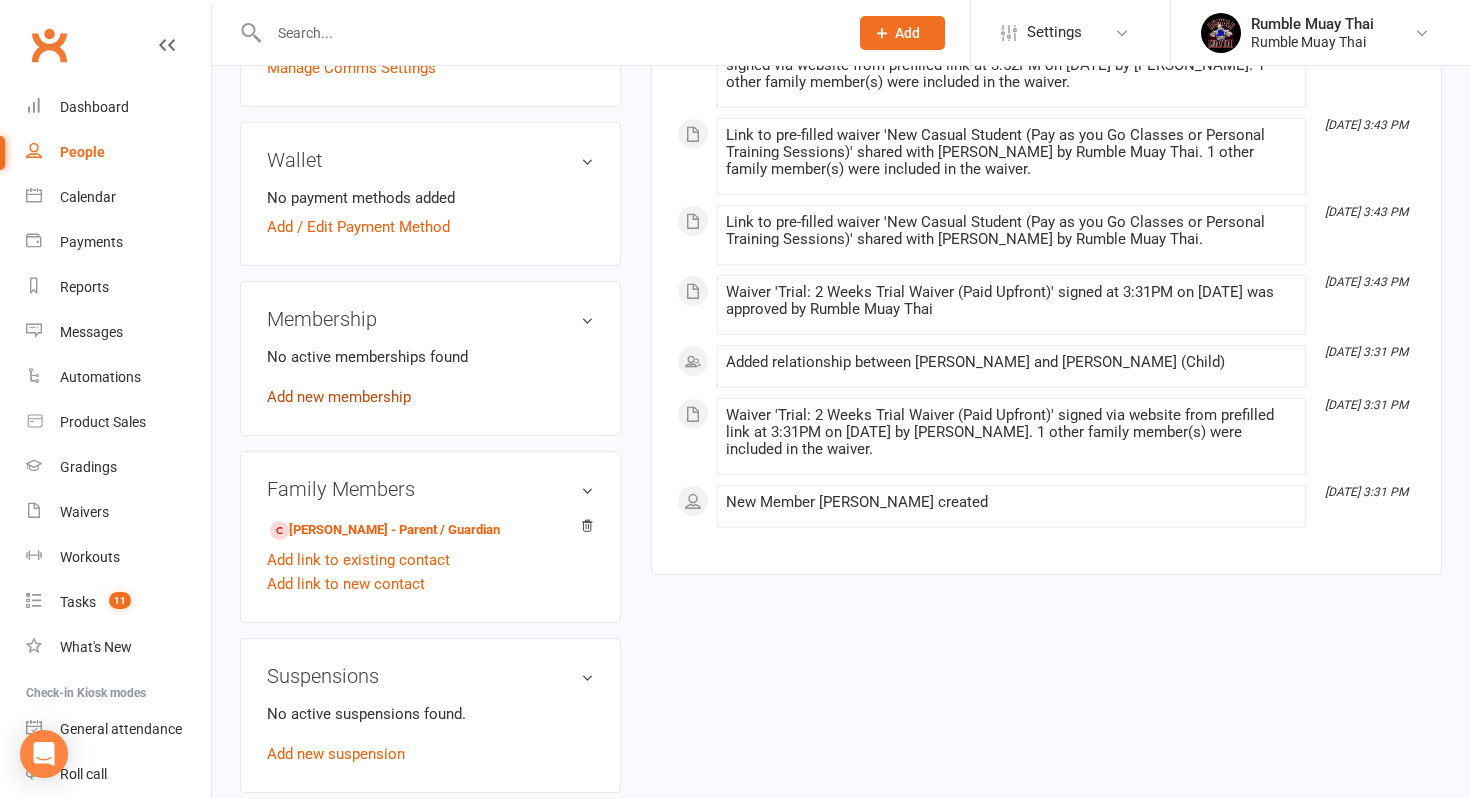 click on "Add new membership" at bounding box center (339, 397) 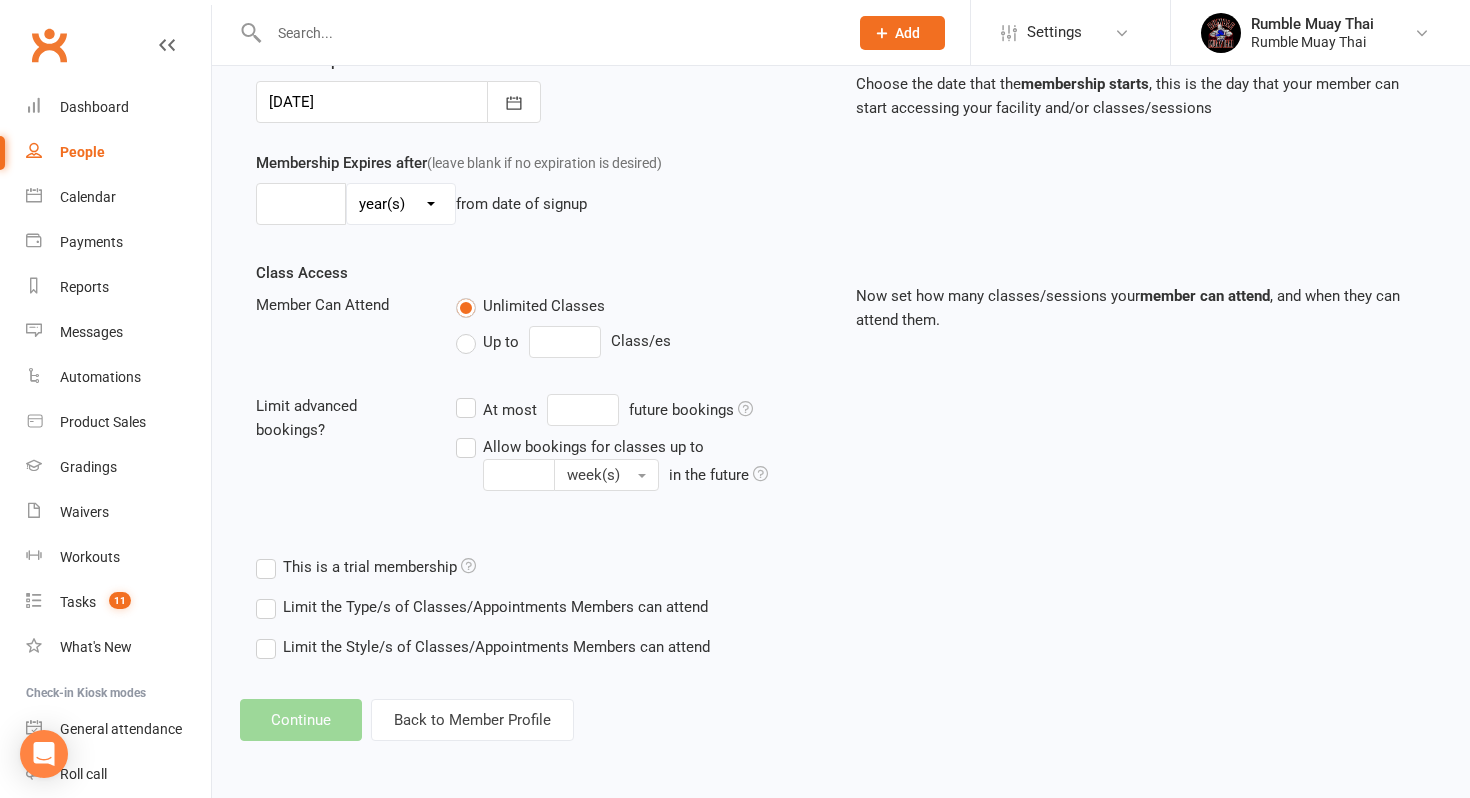 scroll, scrollTop: 0, scrollLeft: 0, axis: both 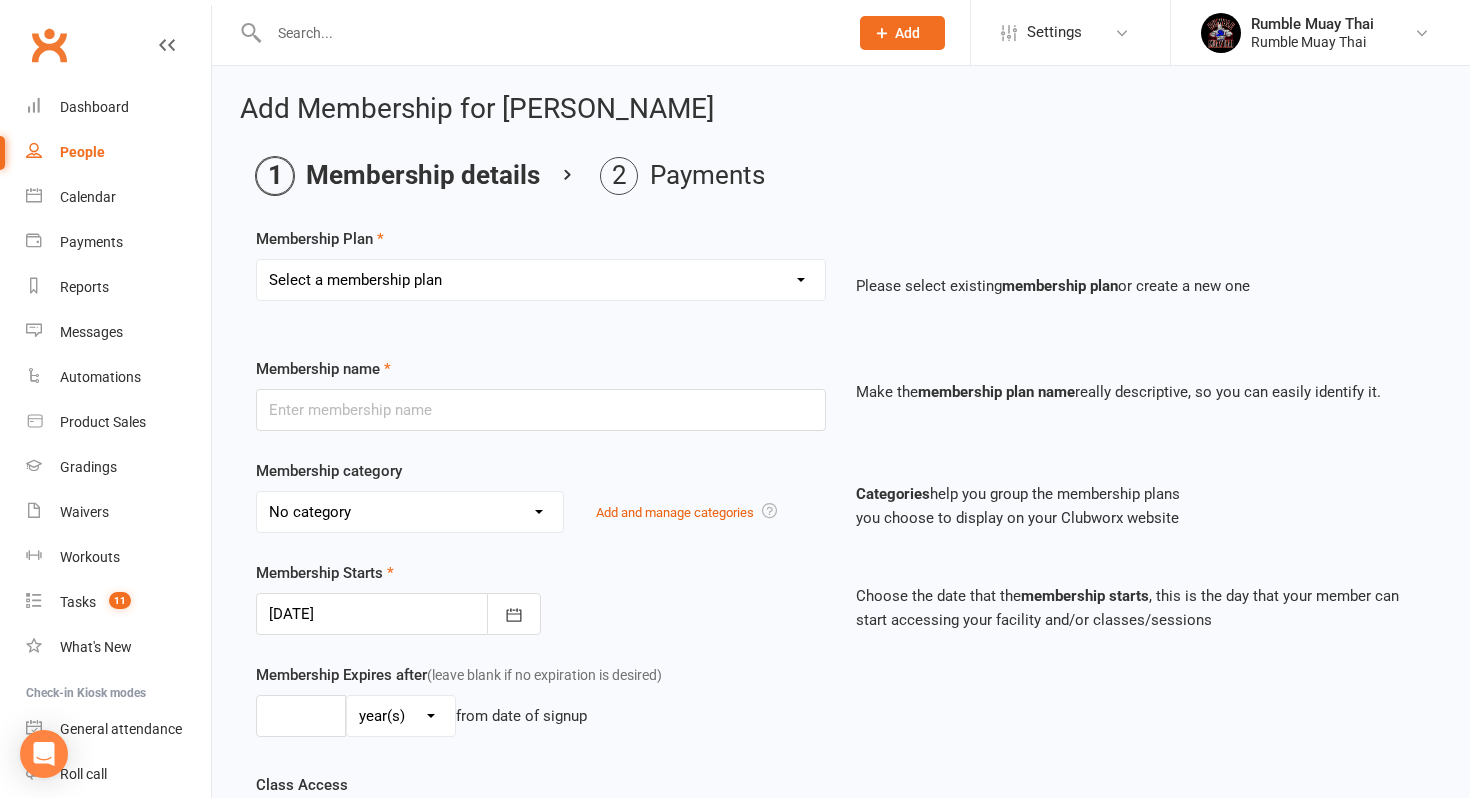 click on "Select a membership plan Create new Membership Plan Trial: $29 for 2 weeks of Unlimited Classes $29 Unlimited 2 week  Trial - Kids Classes Casual Class Pass: Kids & Teens (5-16yrs) Casual Class Pass: Adult Unlimited Junior Teens (11-16 years) 10 Class Pass: Kids & Teens (5-16 years) 10 Class Pass: Adults 1 month teens paid in advance Personal Training (1hour one on one private training session) SPECIAL: 6 Month UPFRONT Unlimited Adult Membership (SAVE $318.50) SPECIAL: 12 Month UPFRONT Unlimited Adult Membership (SAVE $637) (5 remaining) 2x 45 minute Private Training Session (2 children under 16 years) Personal Training Session 2:1 - 1hr SPONSORED FIGHTER / STAFF [ClassPass] Session (for ClassPass members only)" at bounding box center [541, 280] 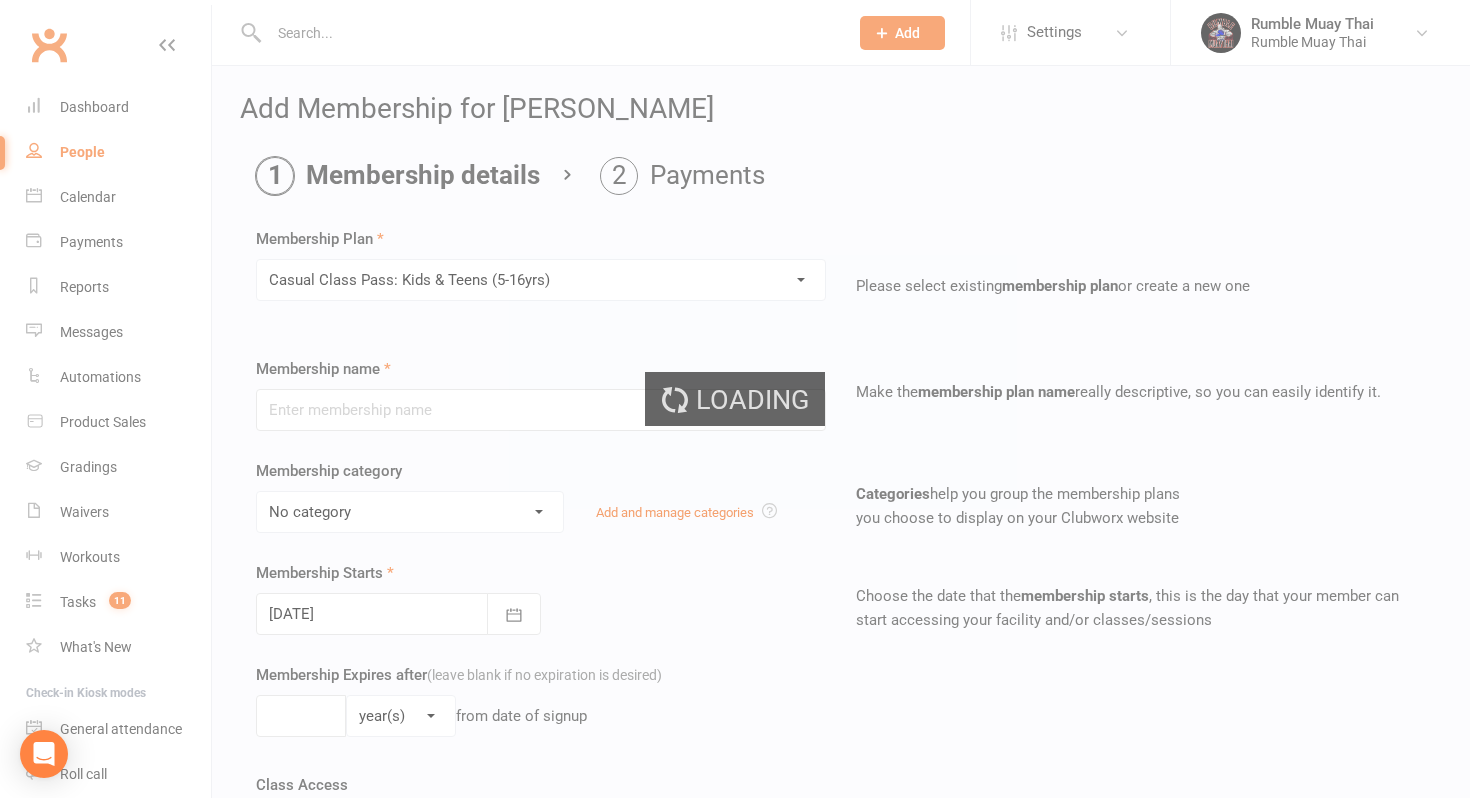type on "Casual Class Pass: Kids & Teens (5-16yrs)" 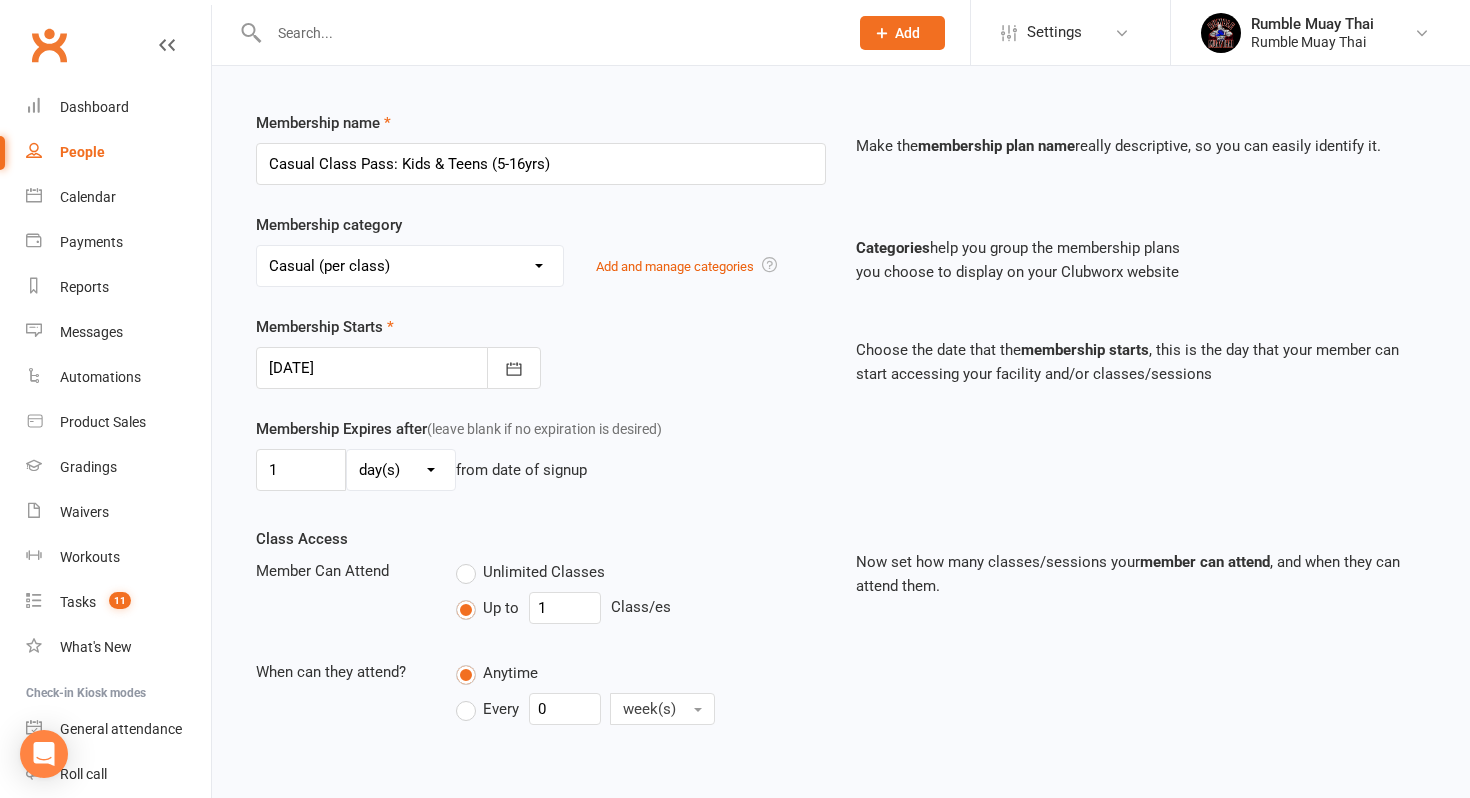 scroll, scrollTop: 284, scrollLeft: 0, axis: vertical 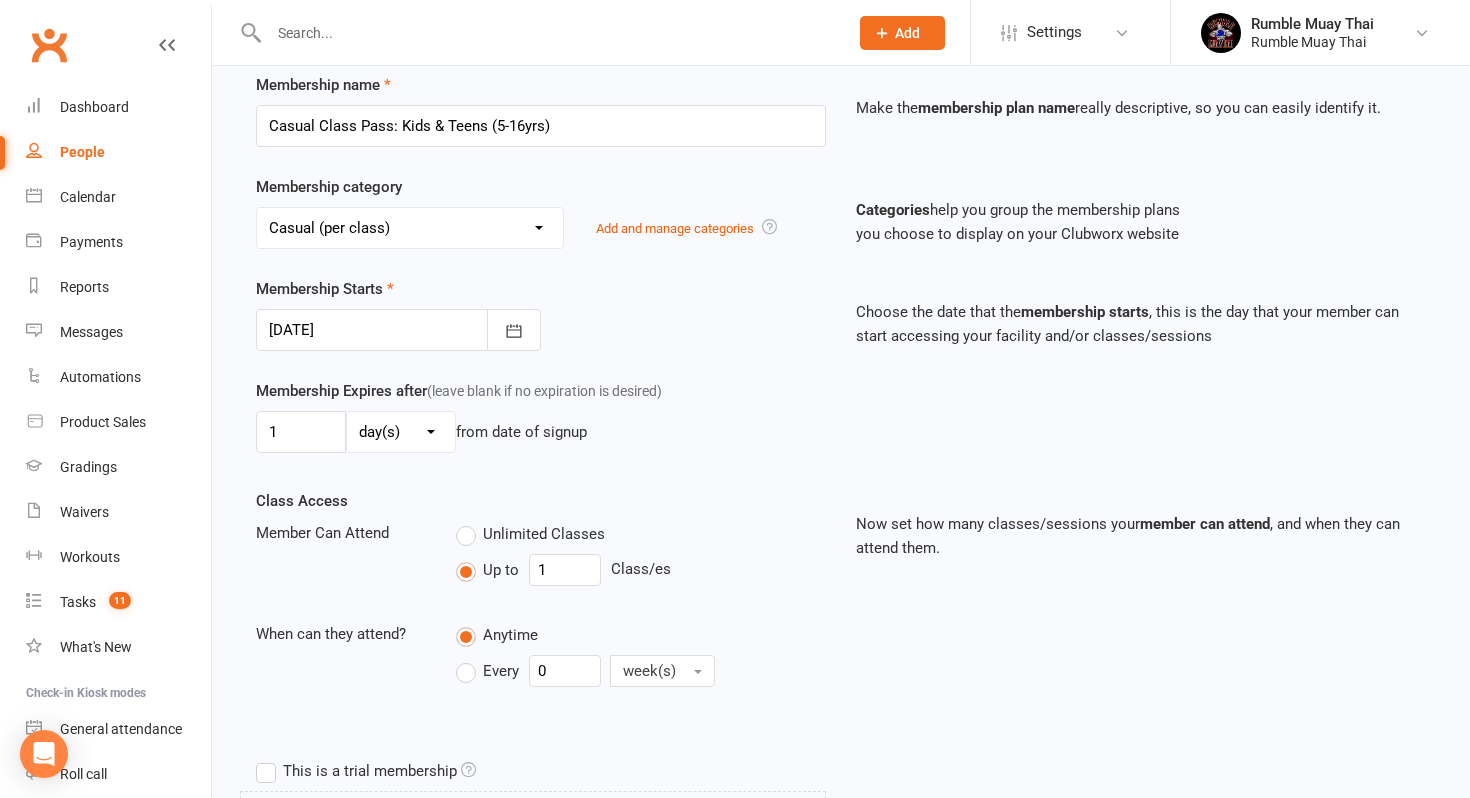 click at bounding box center [398, 330] 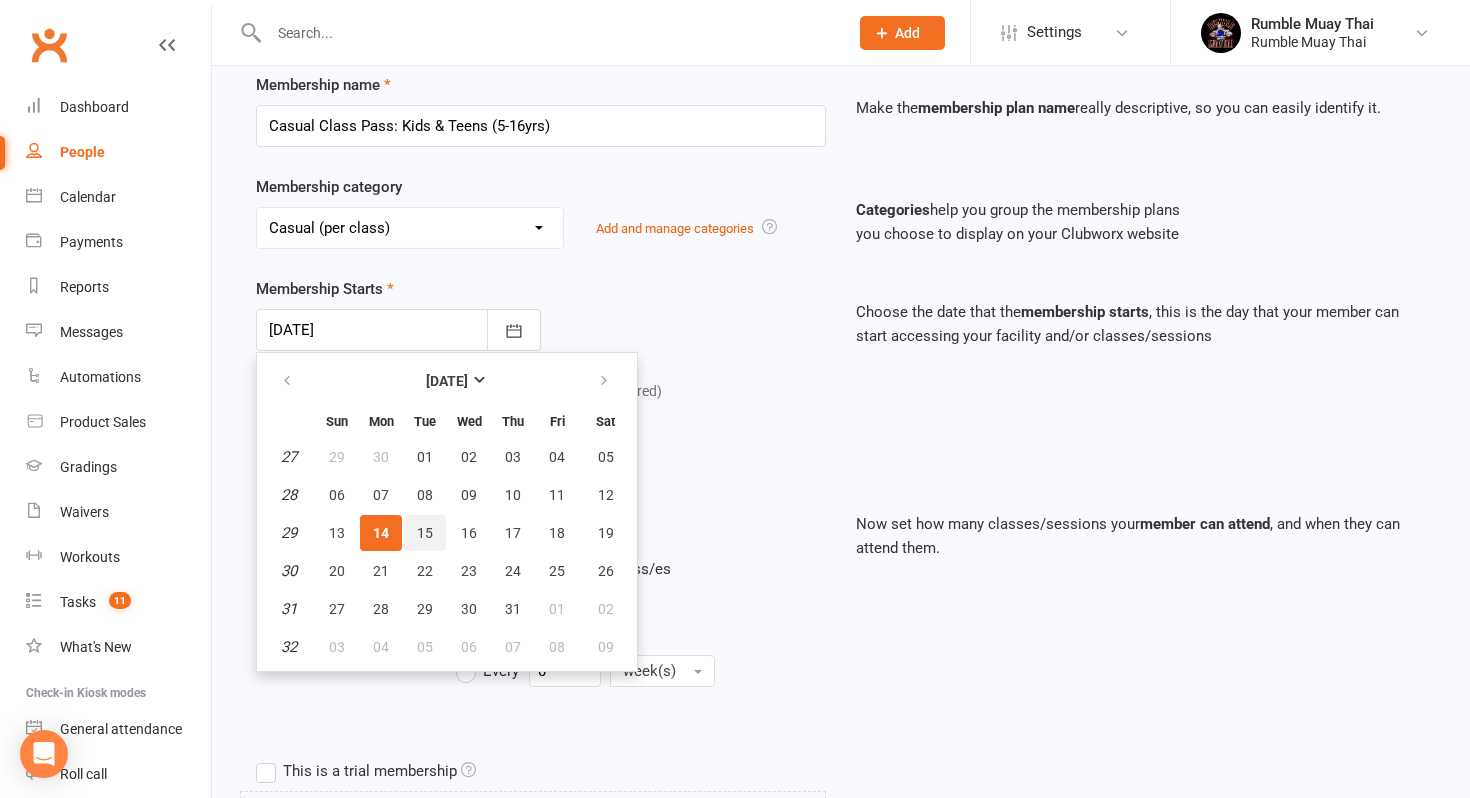 click on "15" at bounding box center [425, 533] 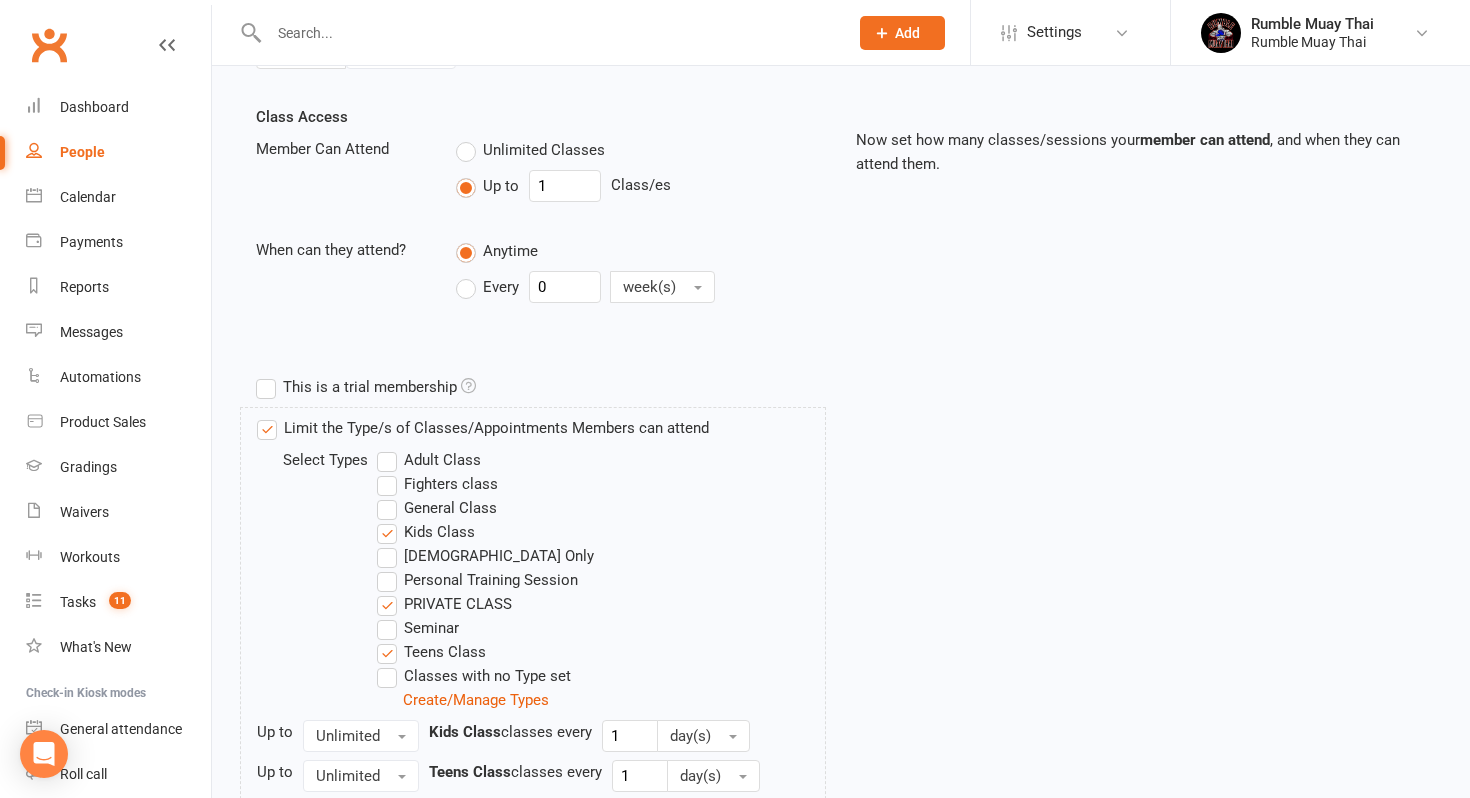 scroll, scrollTop: 906, scrollLeft: 0, axis: vertical 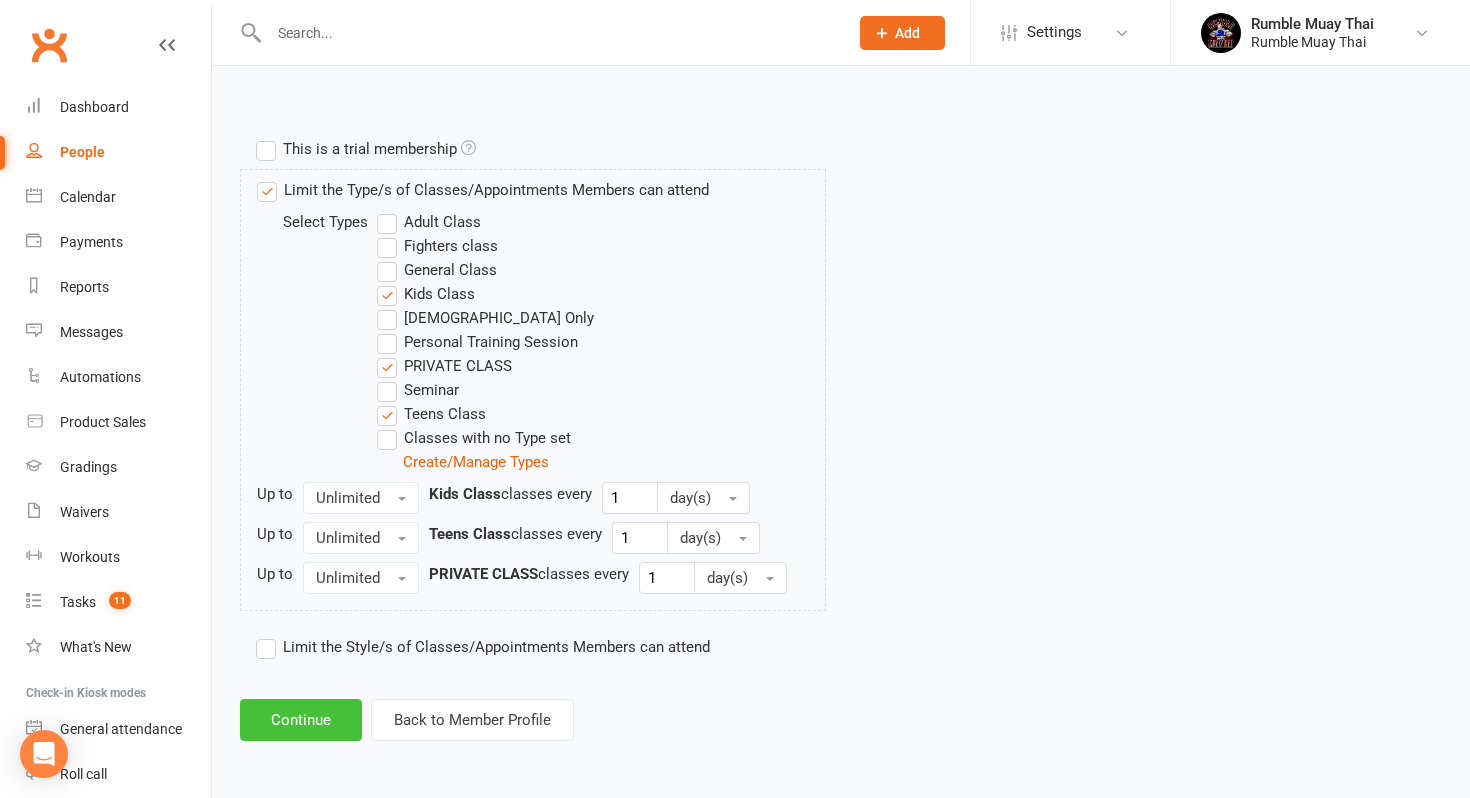 click on "Continue" at bounding box center [301, 720] 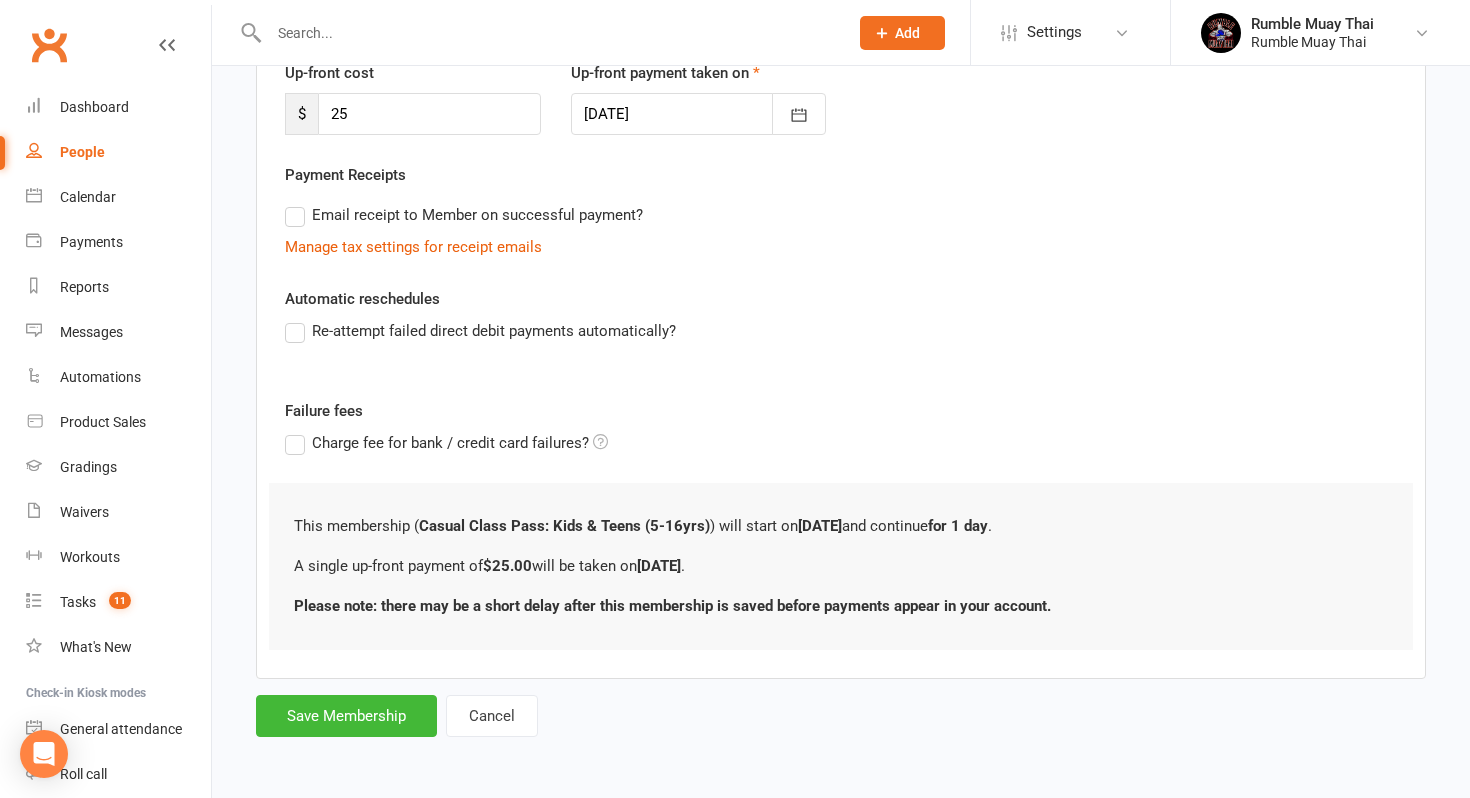 scroll, scrollTop: 0, scrollLeft: 0, axis: both 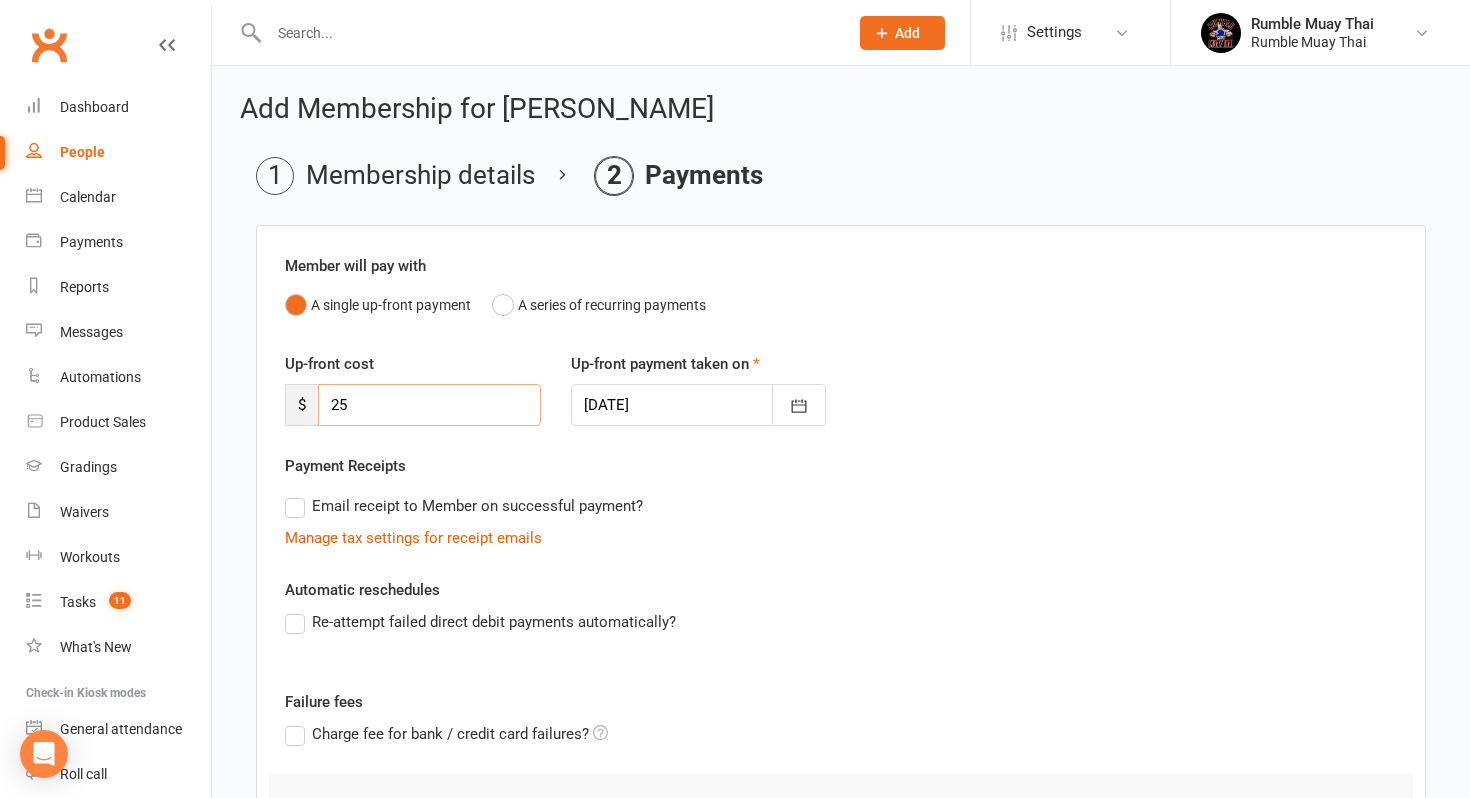 drag, startPoint x: 357, startPoint y: 392, endPoint x: 255, endPoint y: 391, distance: 102.0049 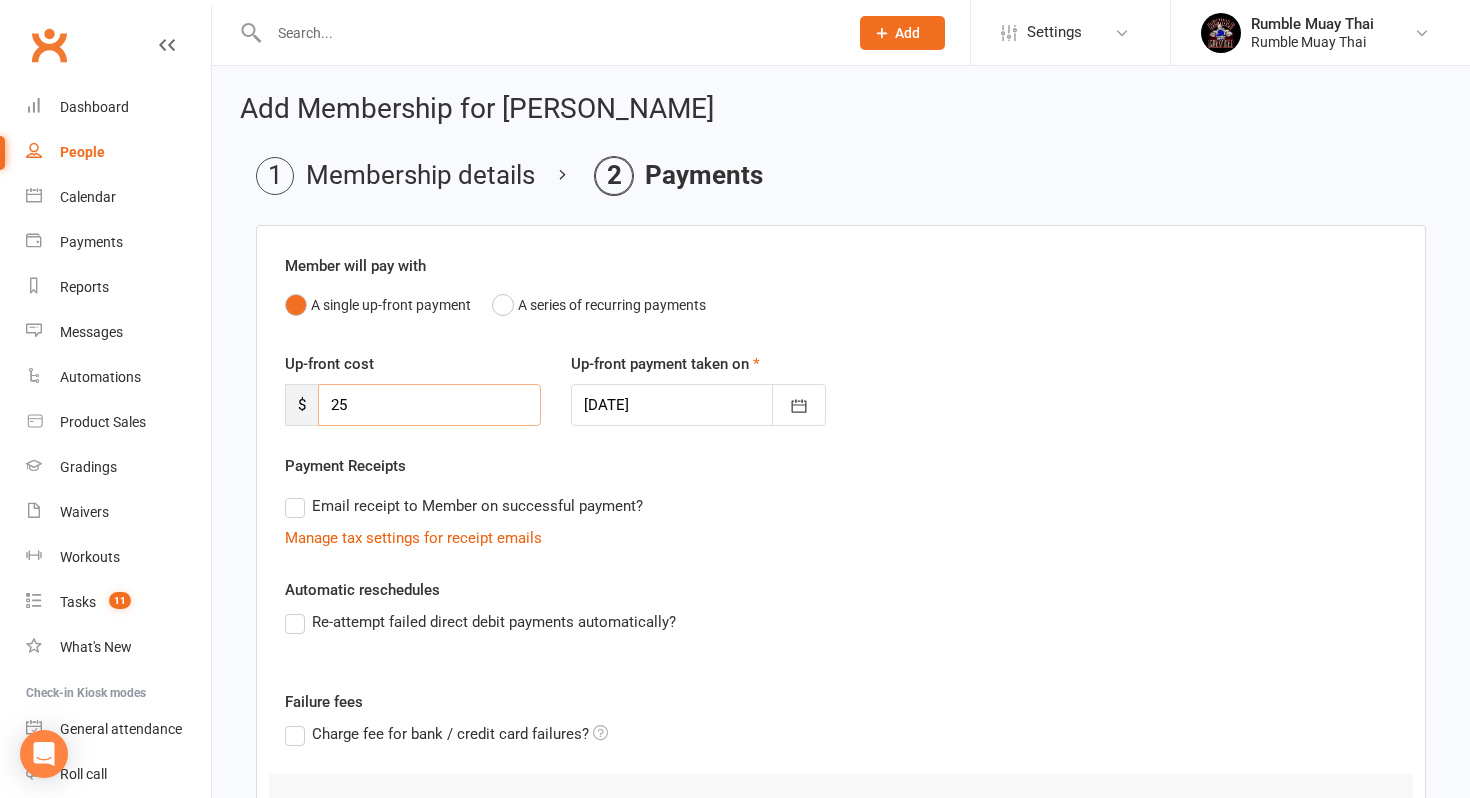 type on "2" 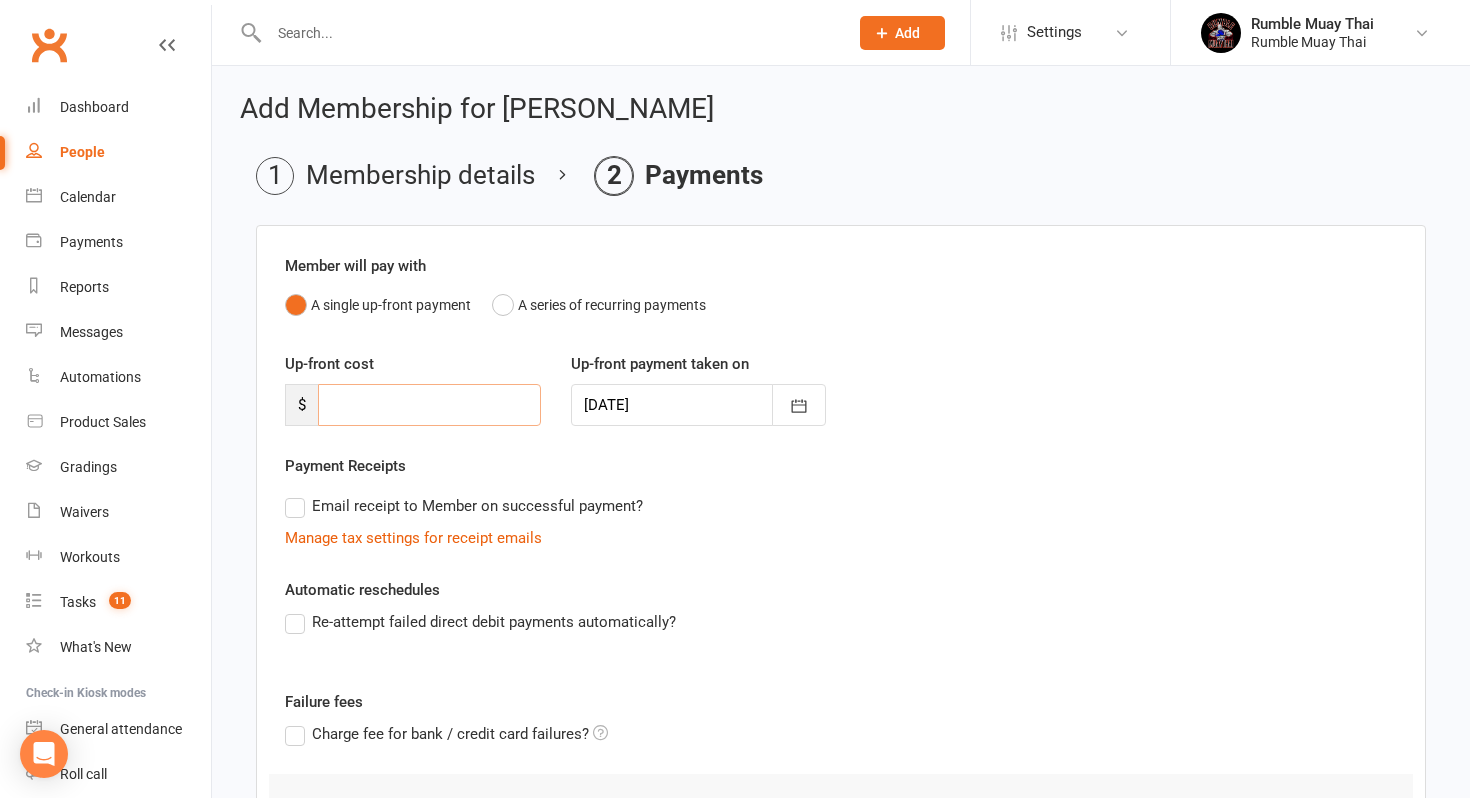 scroll, scrollTop: 211, scrollLeft: 0, axis: vertical 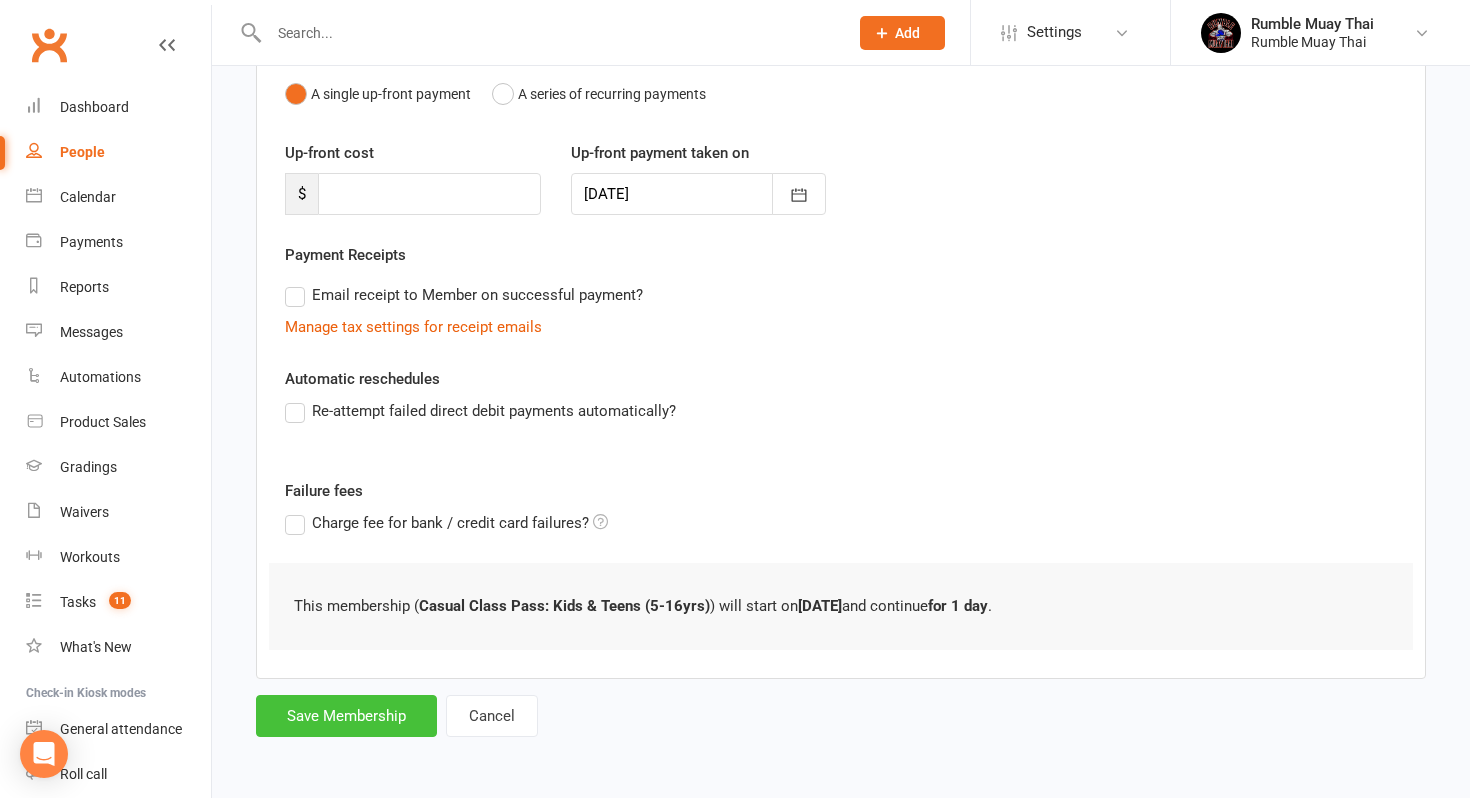 click on "Save Membership" at bounding box center (346, 716) 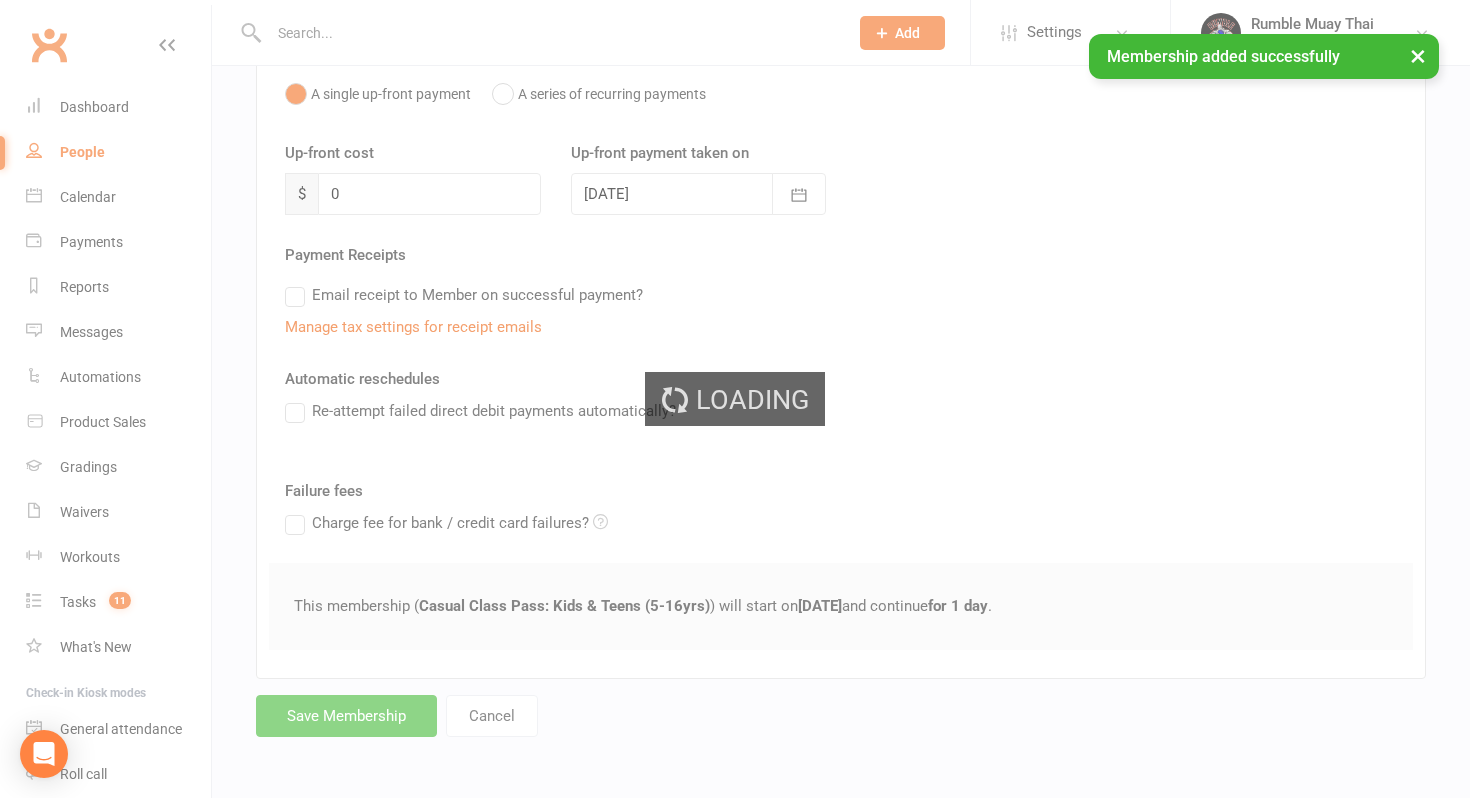 scroll, scrollTop: 0, scrollLeft: 0, axis: both 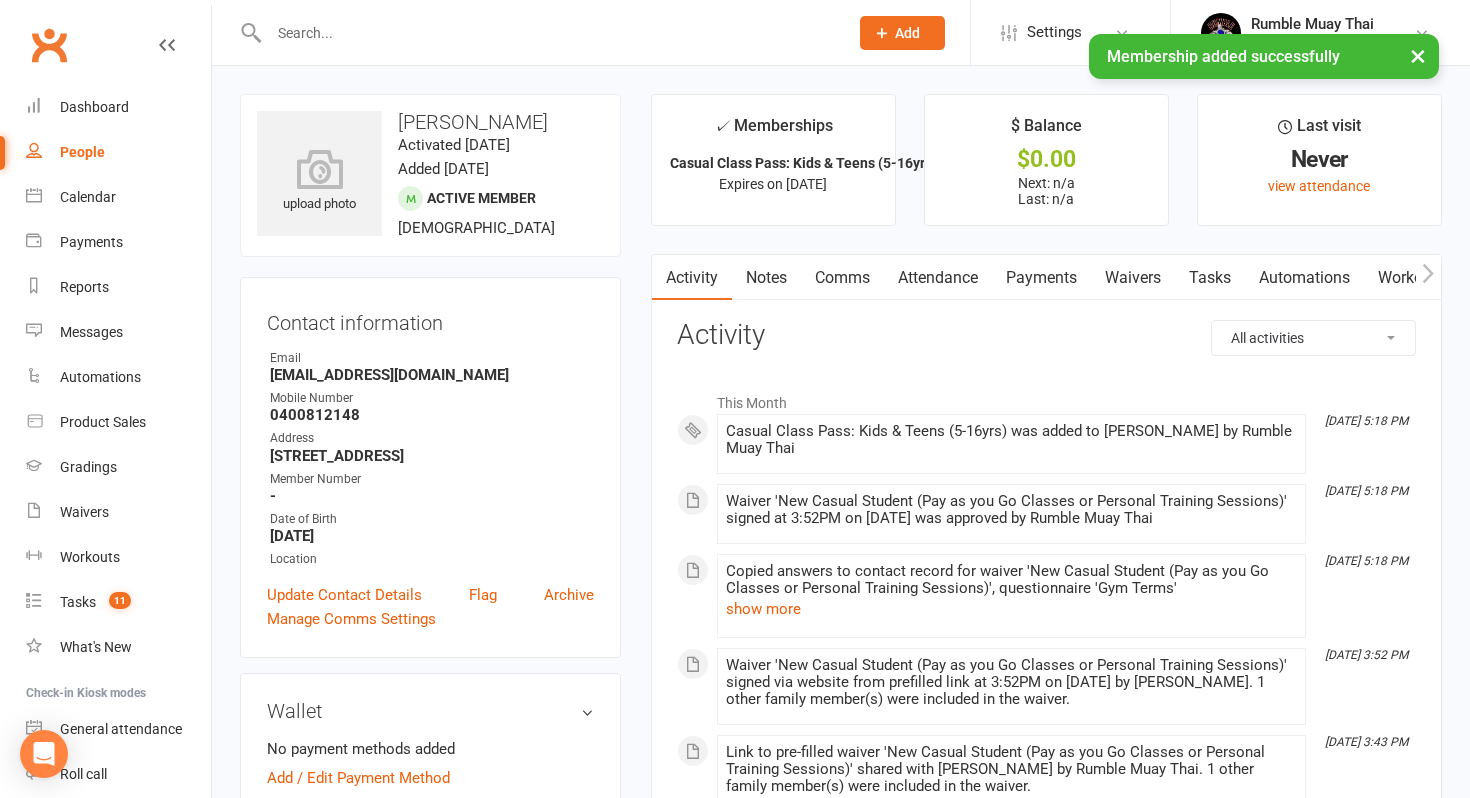 click on "Notes" at bounding box center [766, 278] 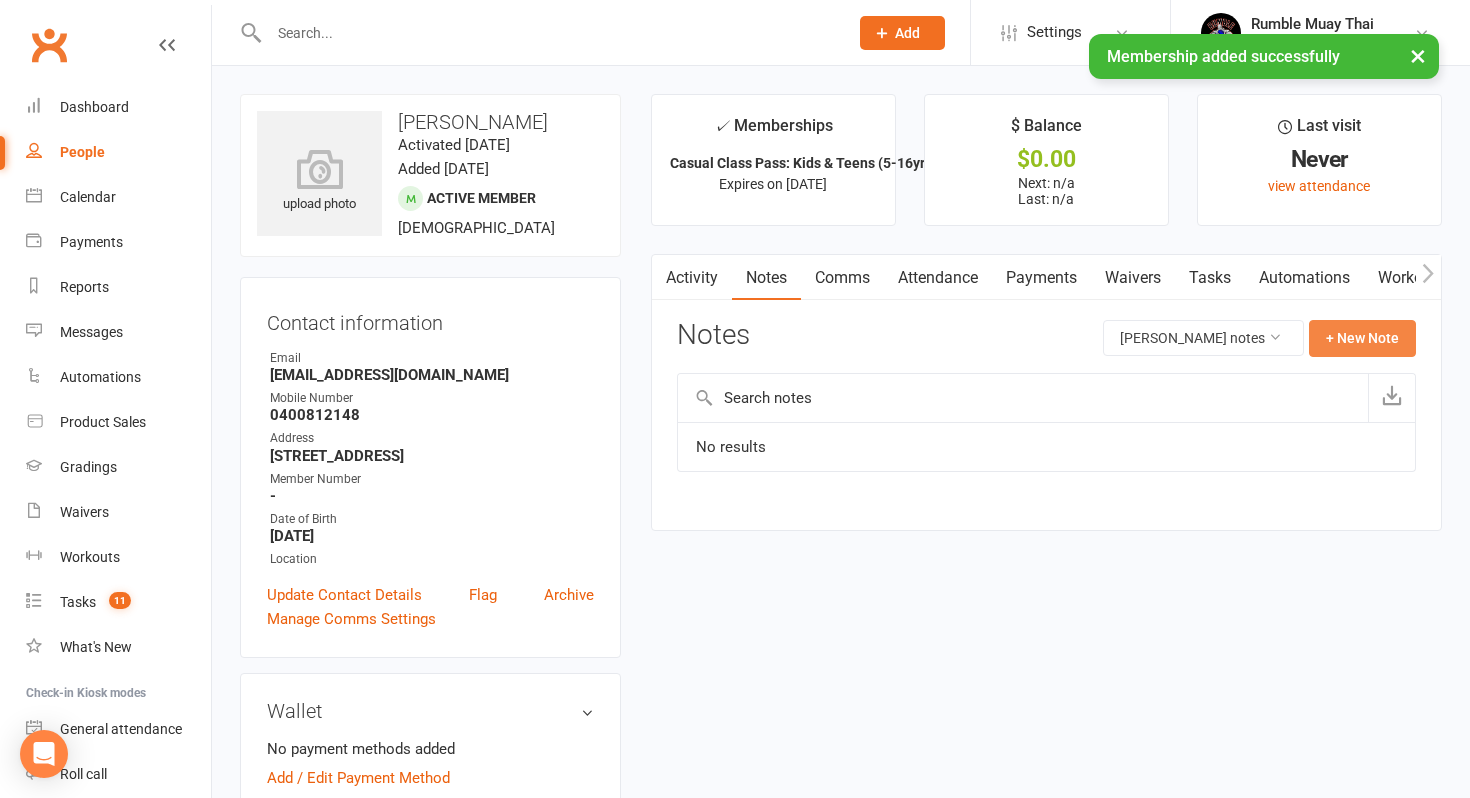 click on "+ New Note" at bounding box center (1362, 338) 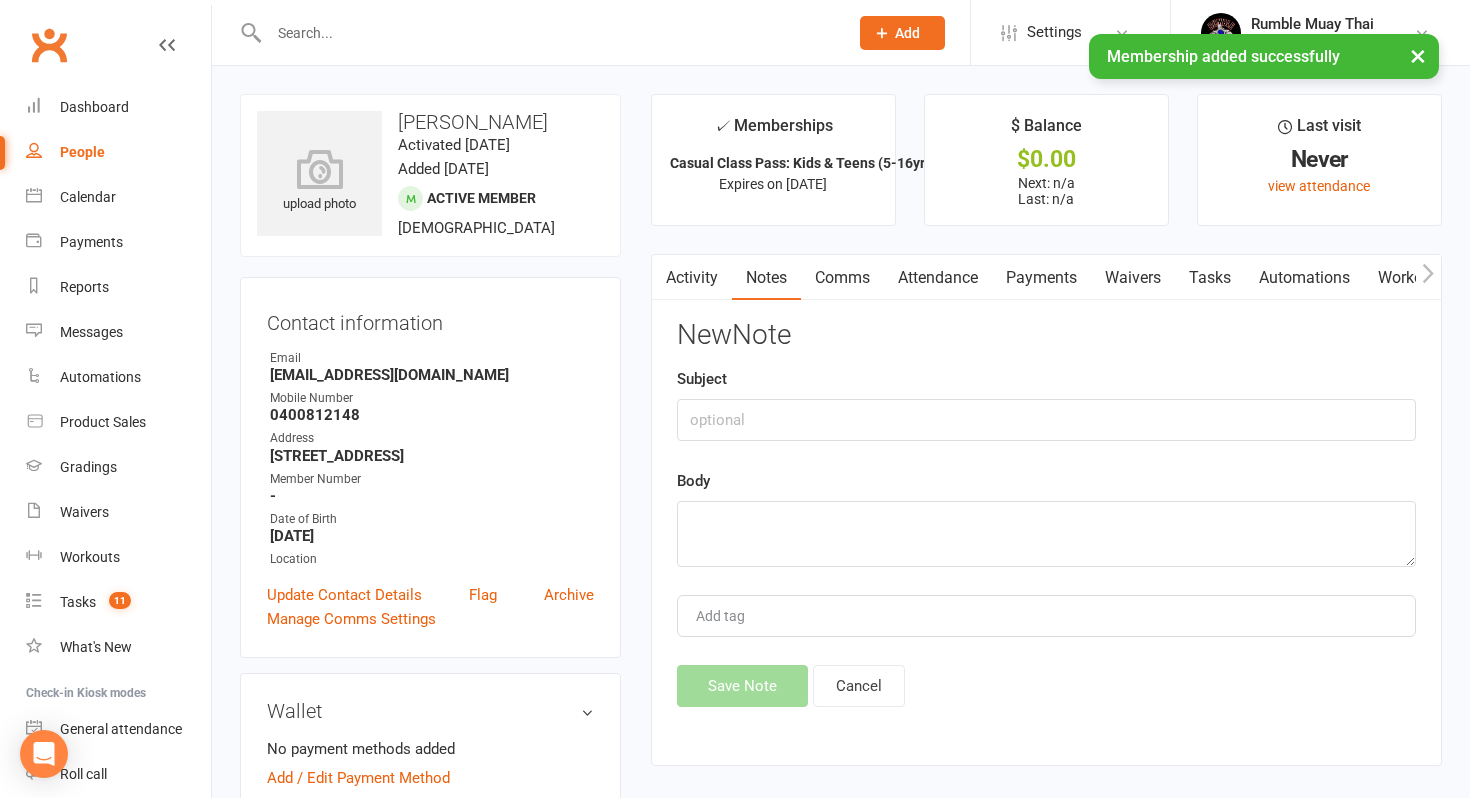 click on "Subject" at bounding box center [1046, 404] 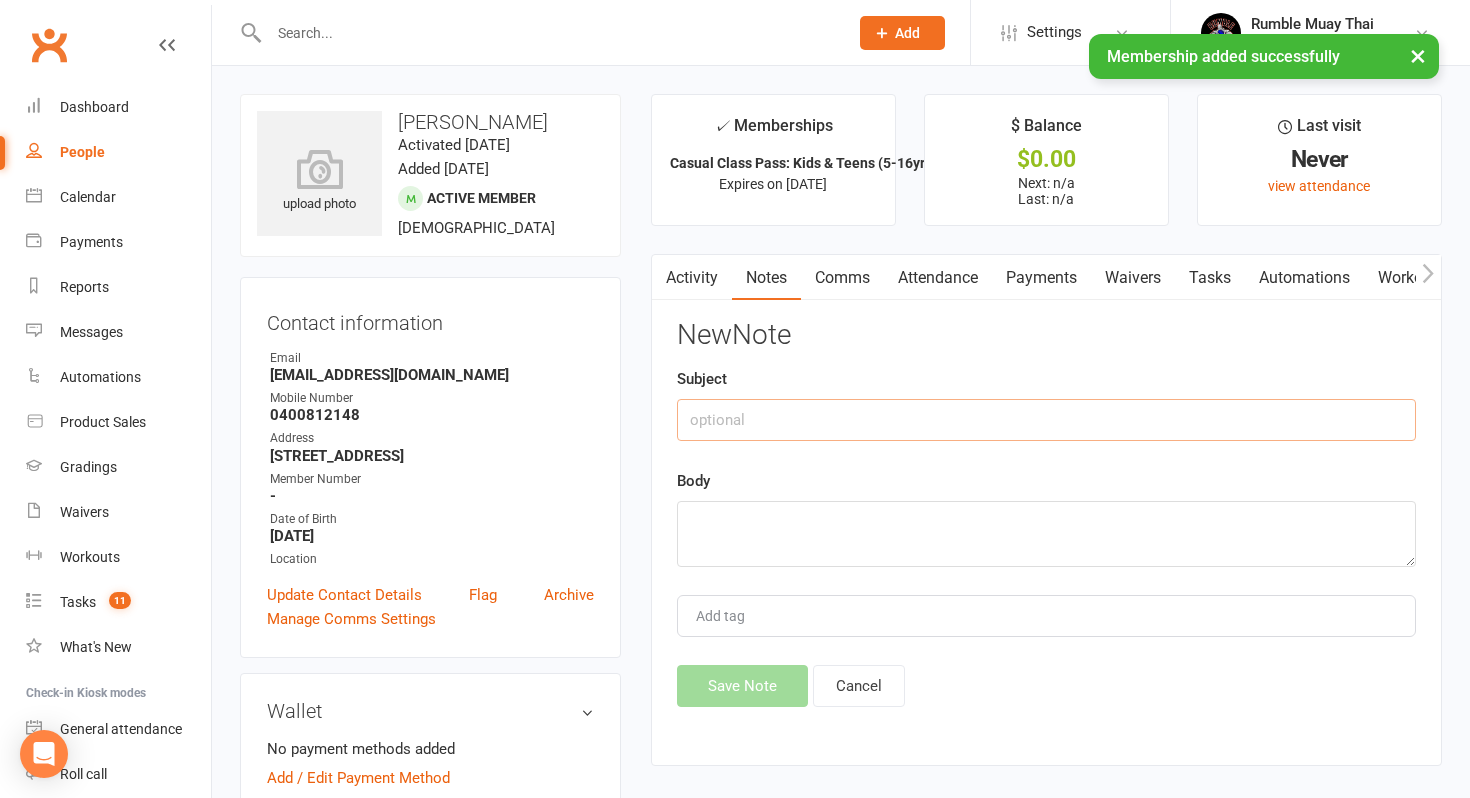 click at bounding box center (1046, 420) 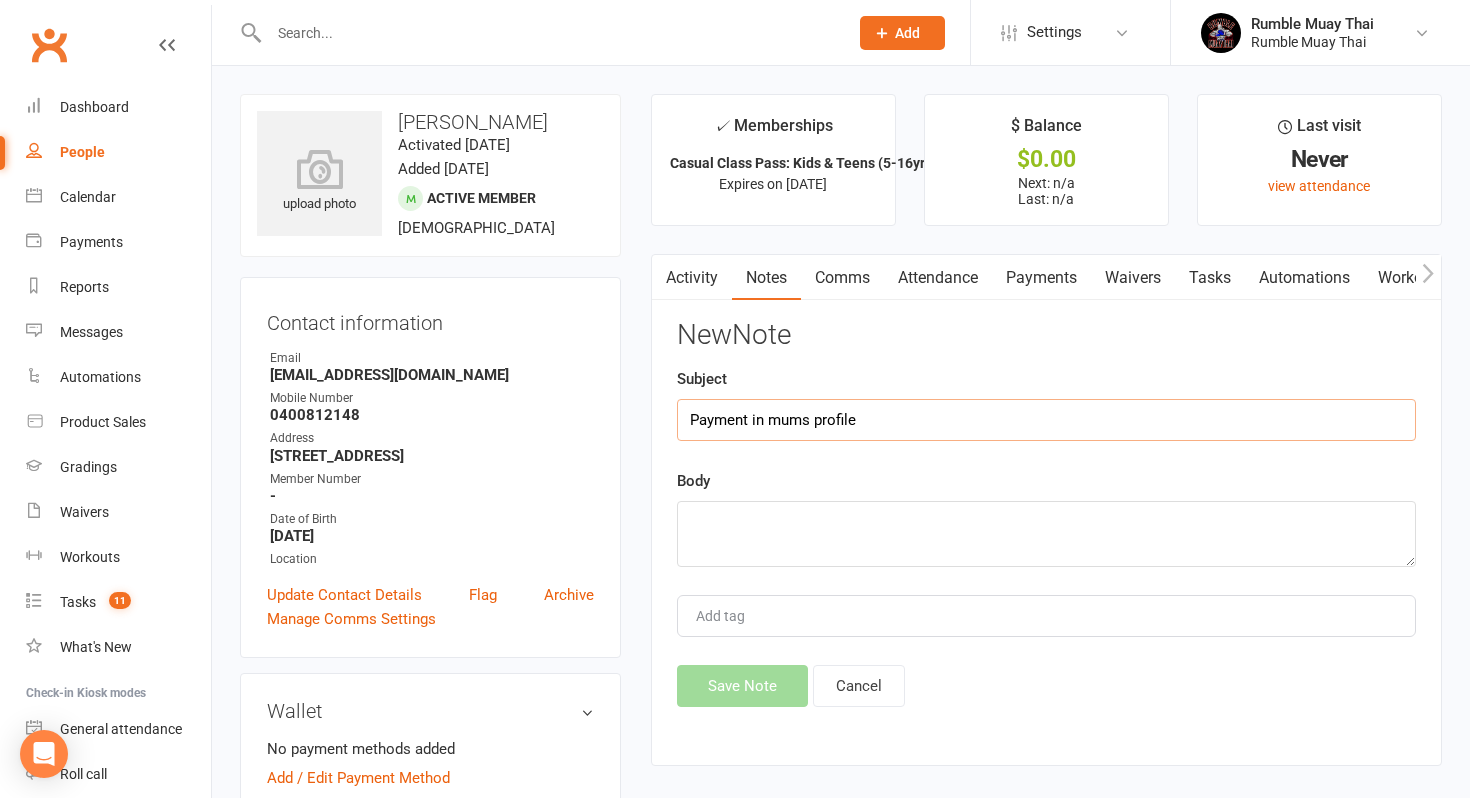 type on "Payment in mums profile" 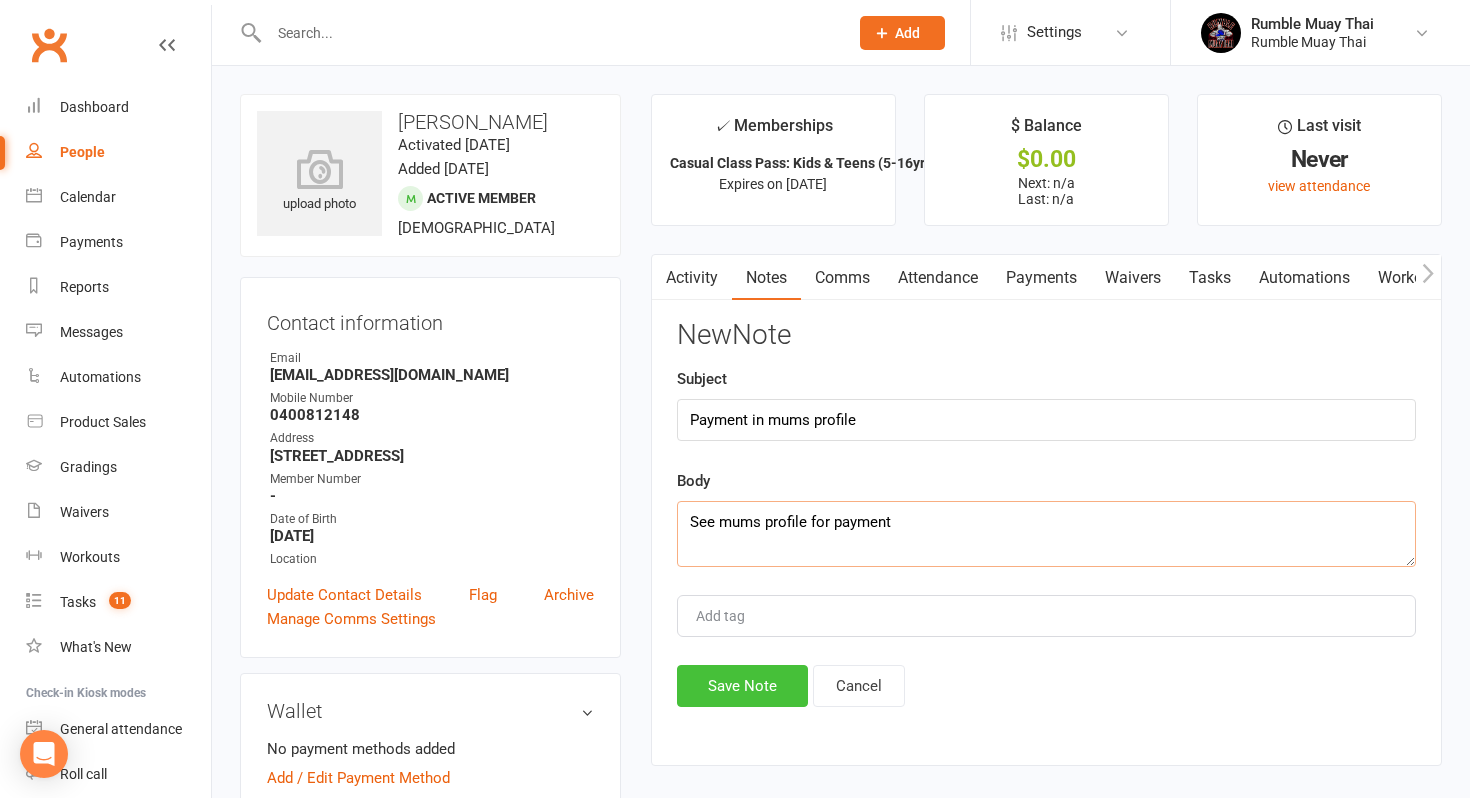 type on "See mums profile for payment" 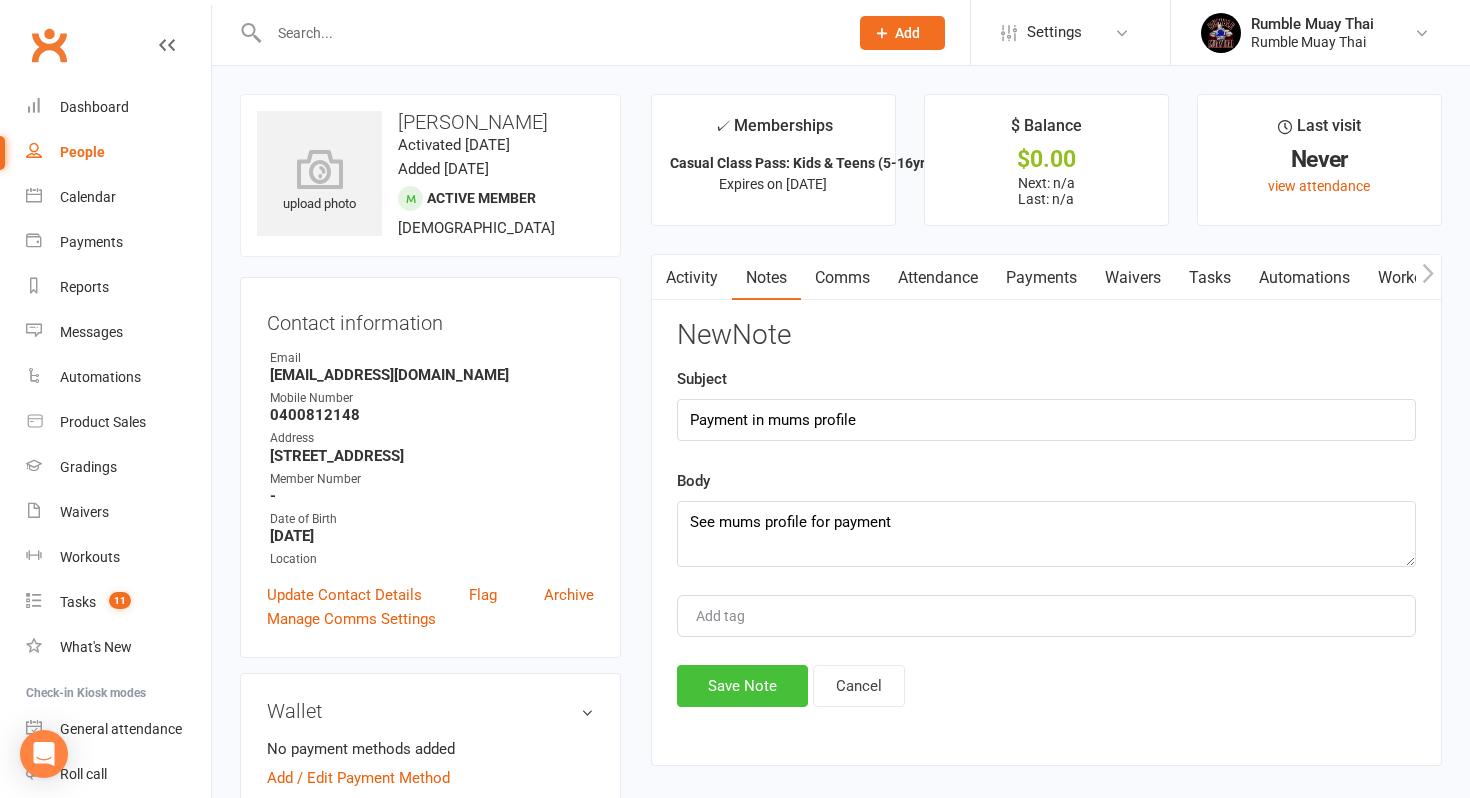 click on "Save Note" at bounding box center (742, 686) 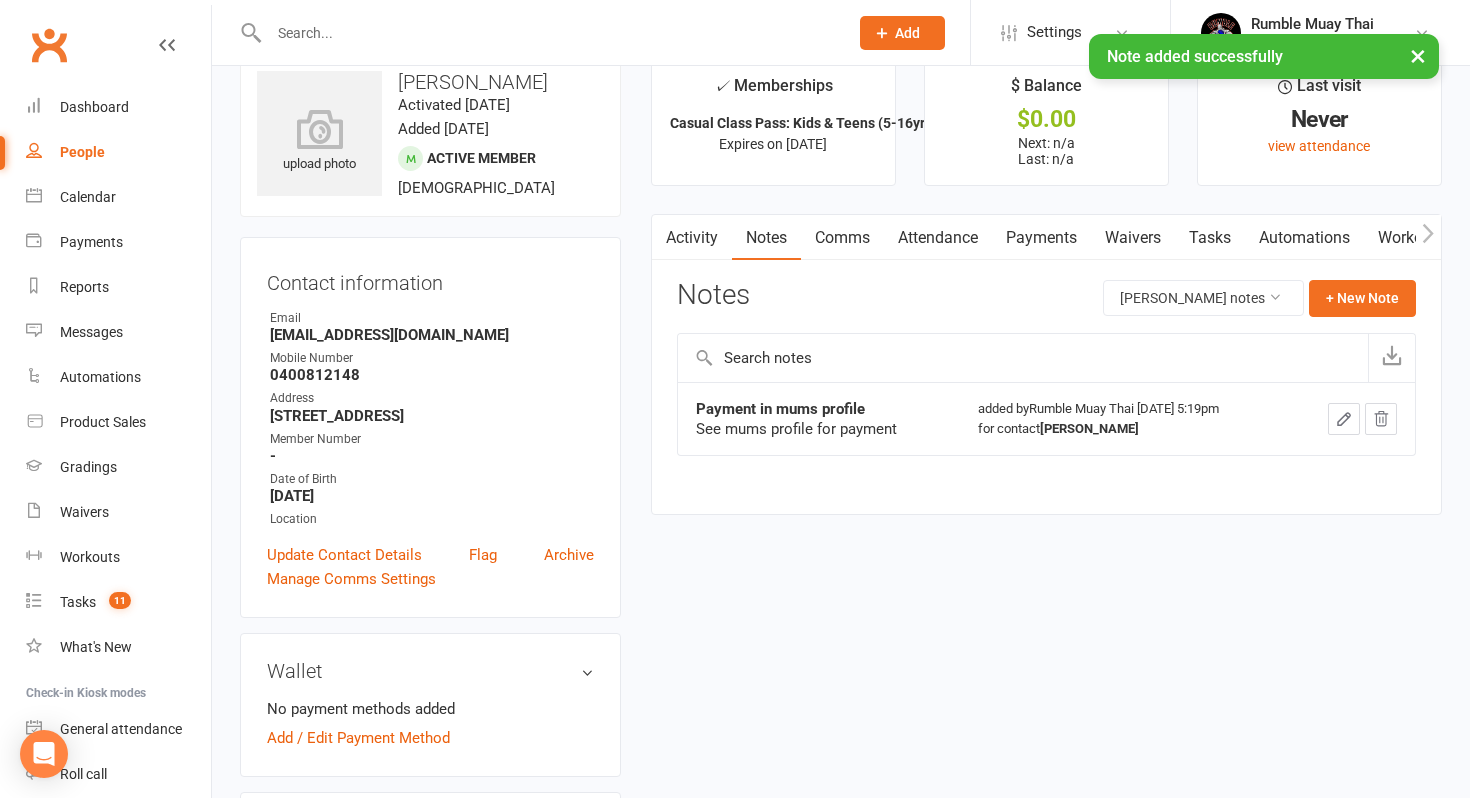 scroll, scrollTop: 0, scrollLeft: 0, axis: both 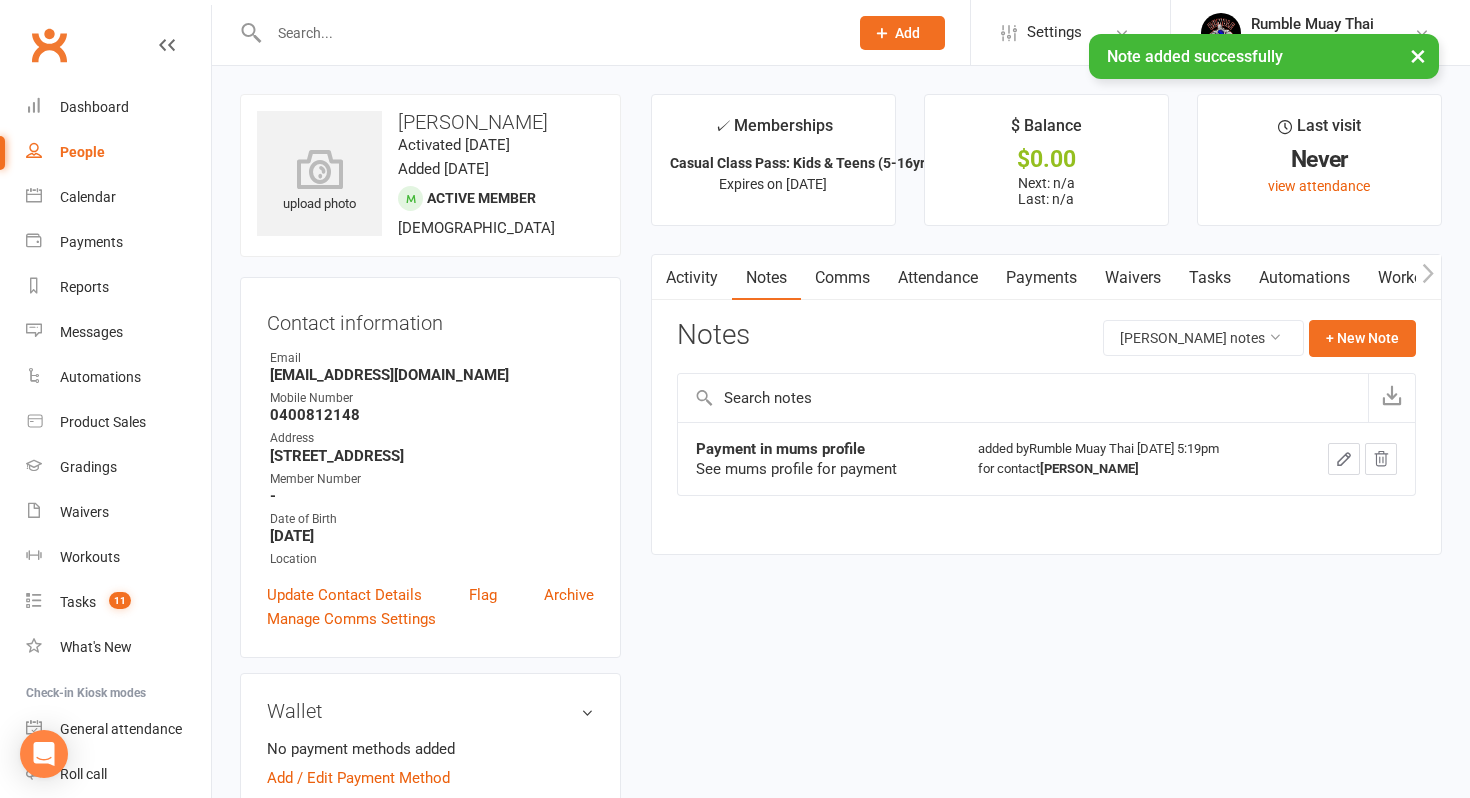 click on "Attendance" at bounding box center [938, 278] 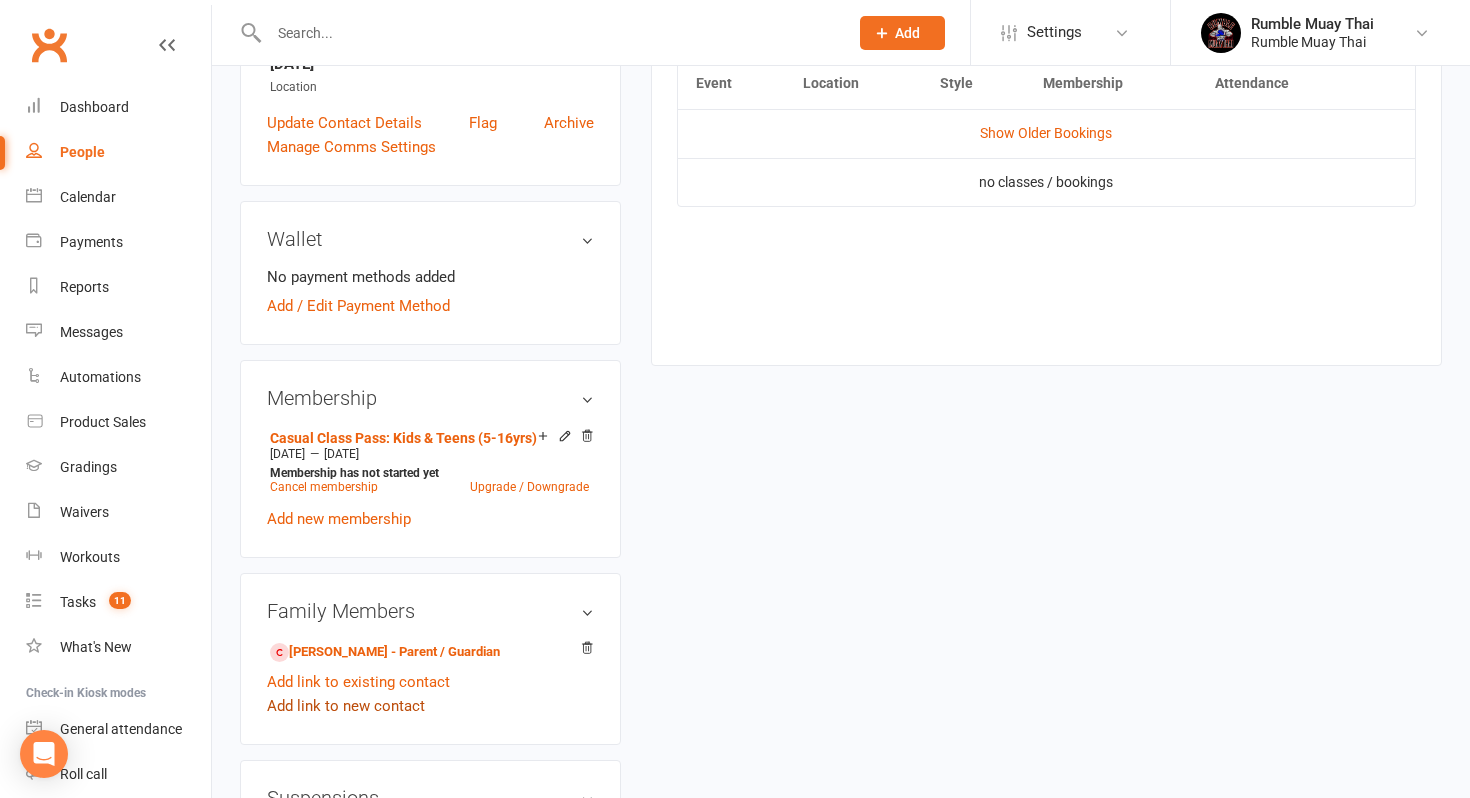 scroll, scrollTop: 490, scrollLeft: 0, axis: vertical 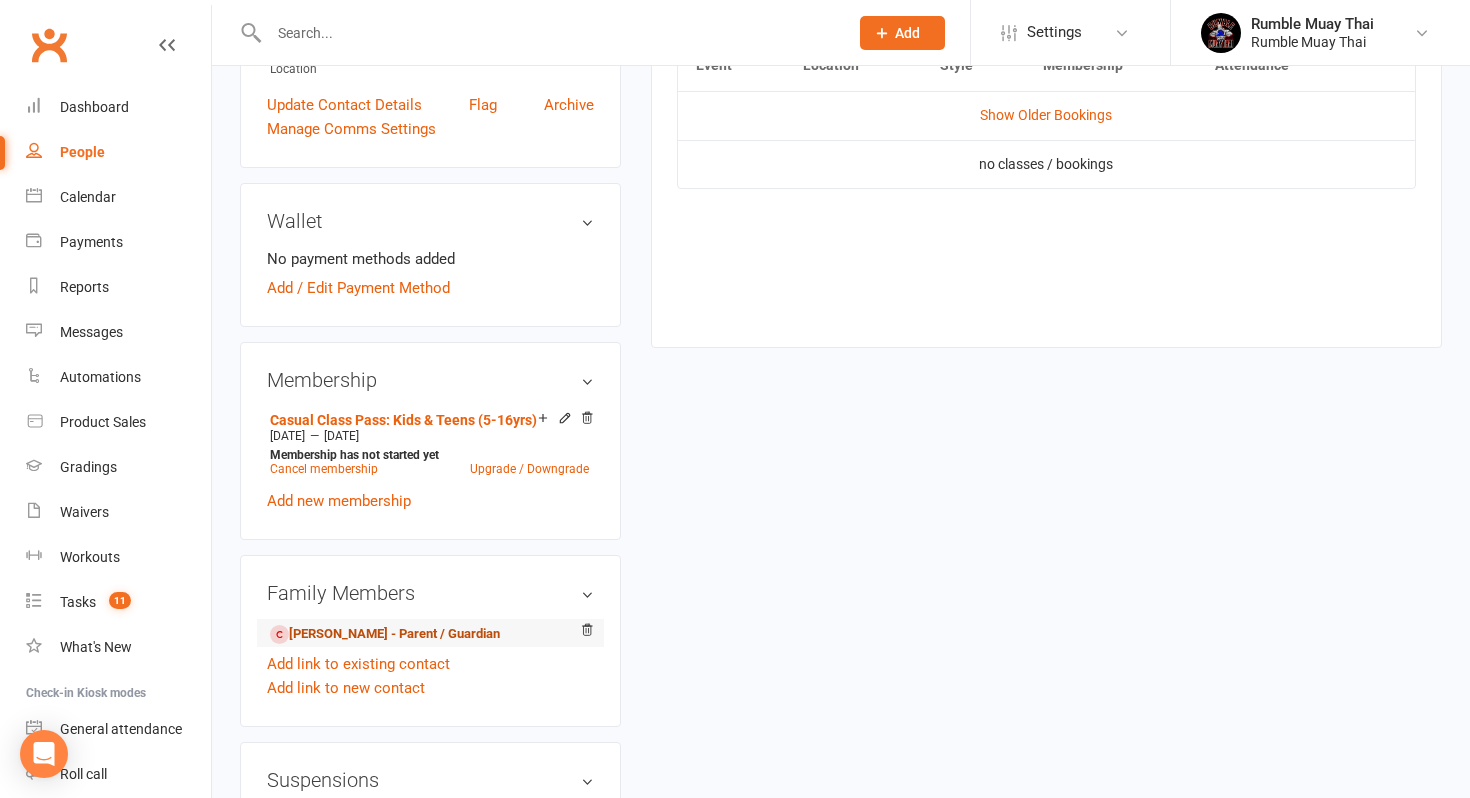 click on "Ashleigh Vardanega - Parent / Guardian" at bounding box center [385, 634] 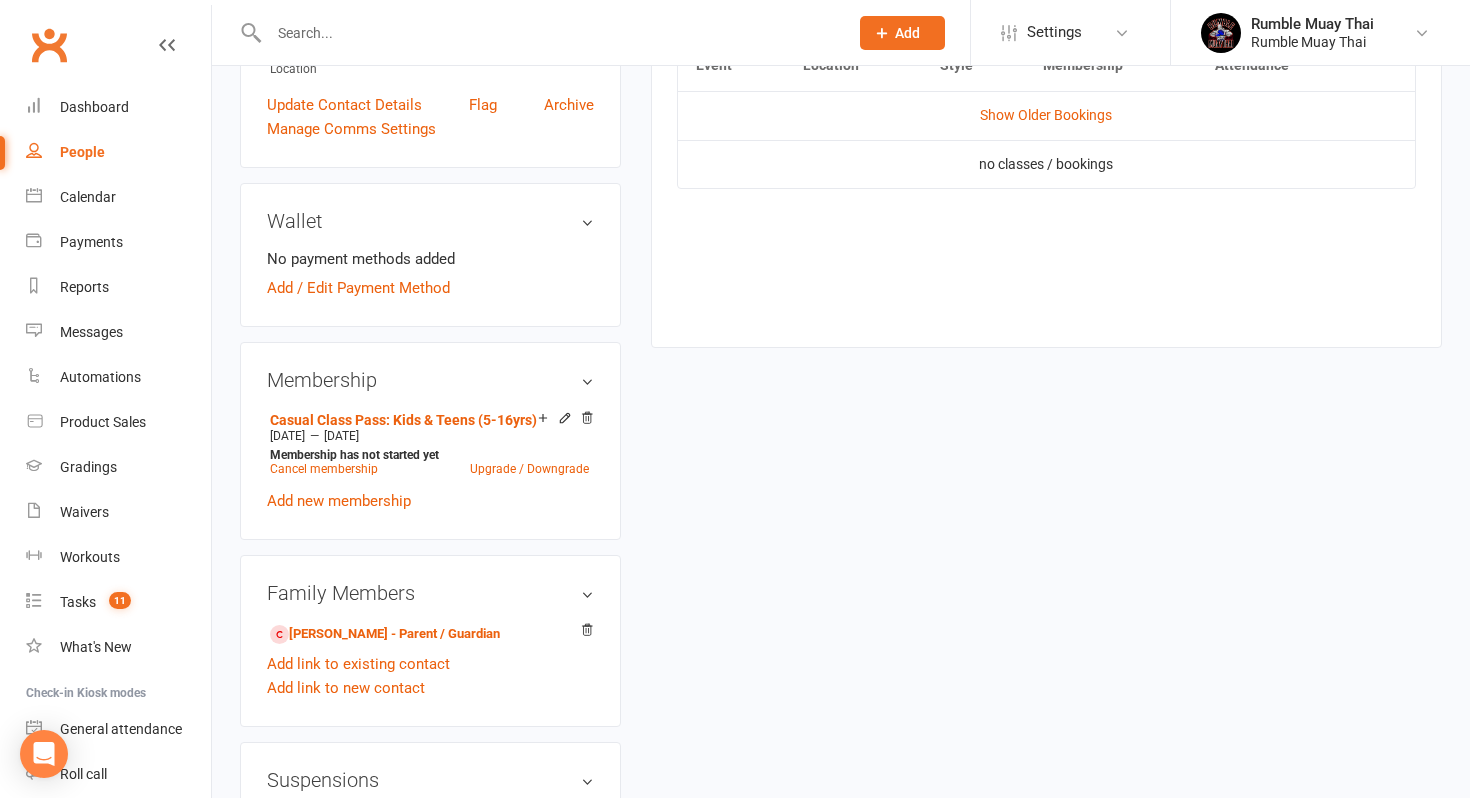 click at bounding box center (548, 33) 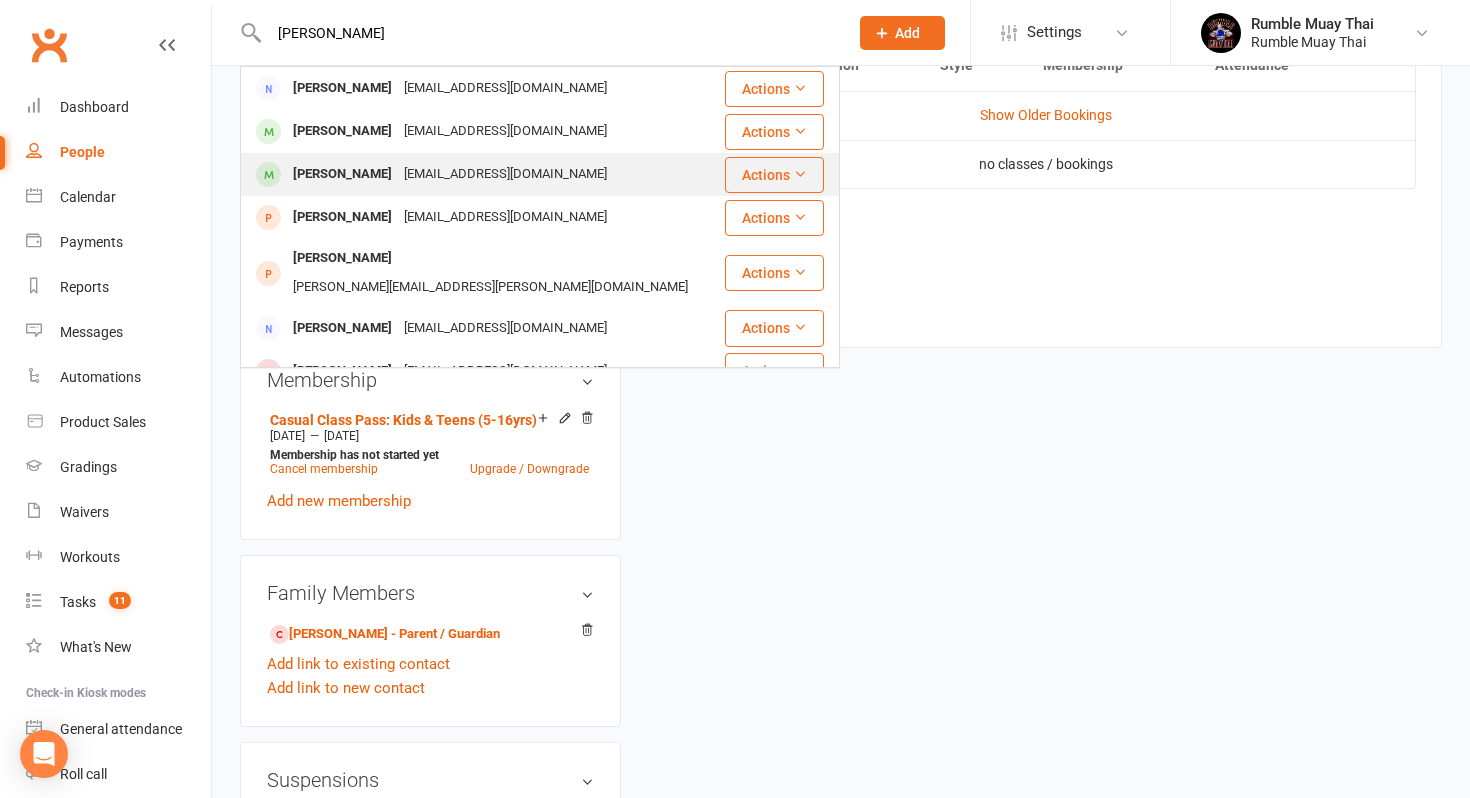 type on "Hogan" 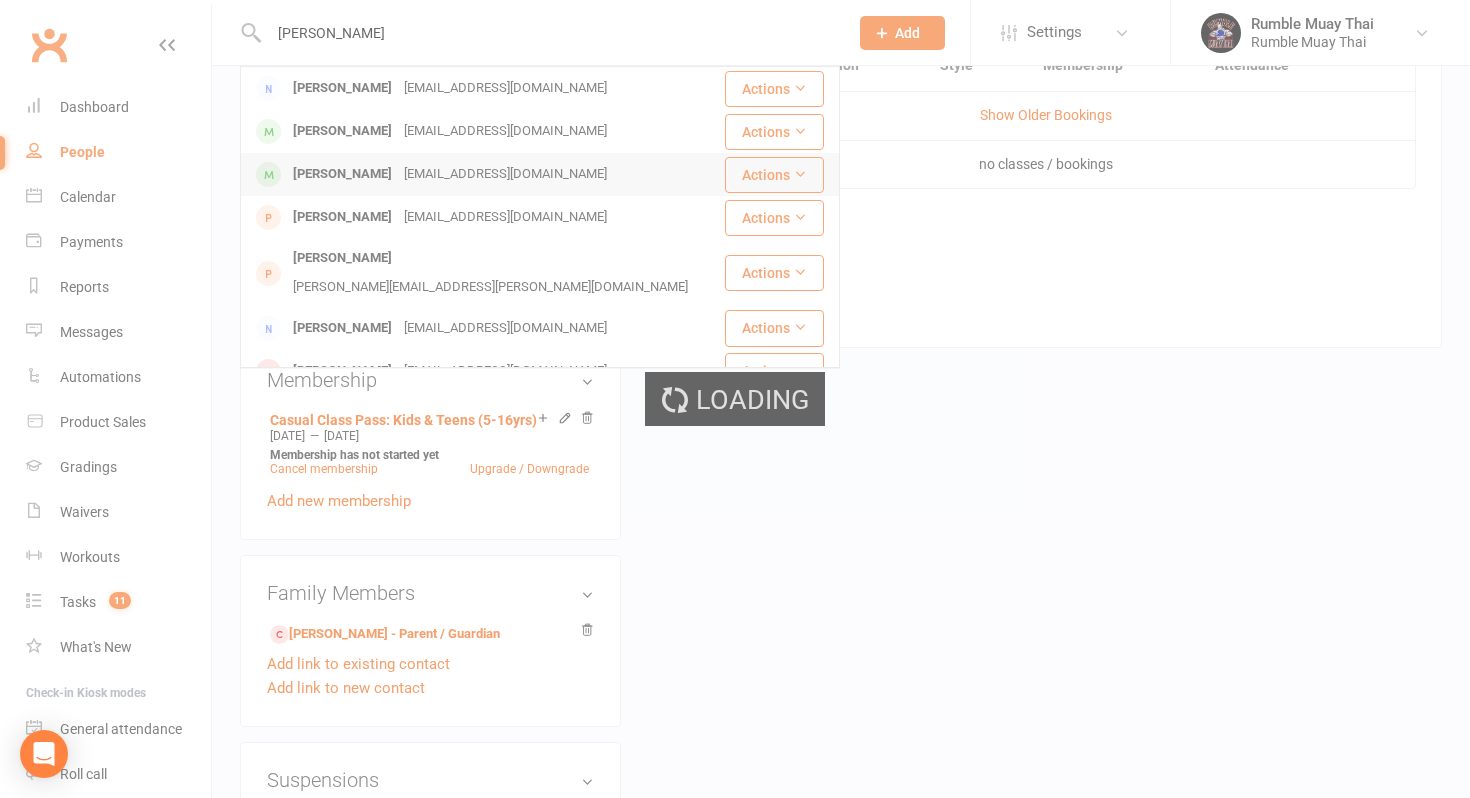 type 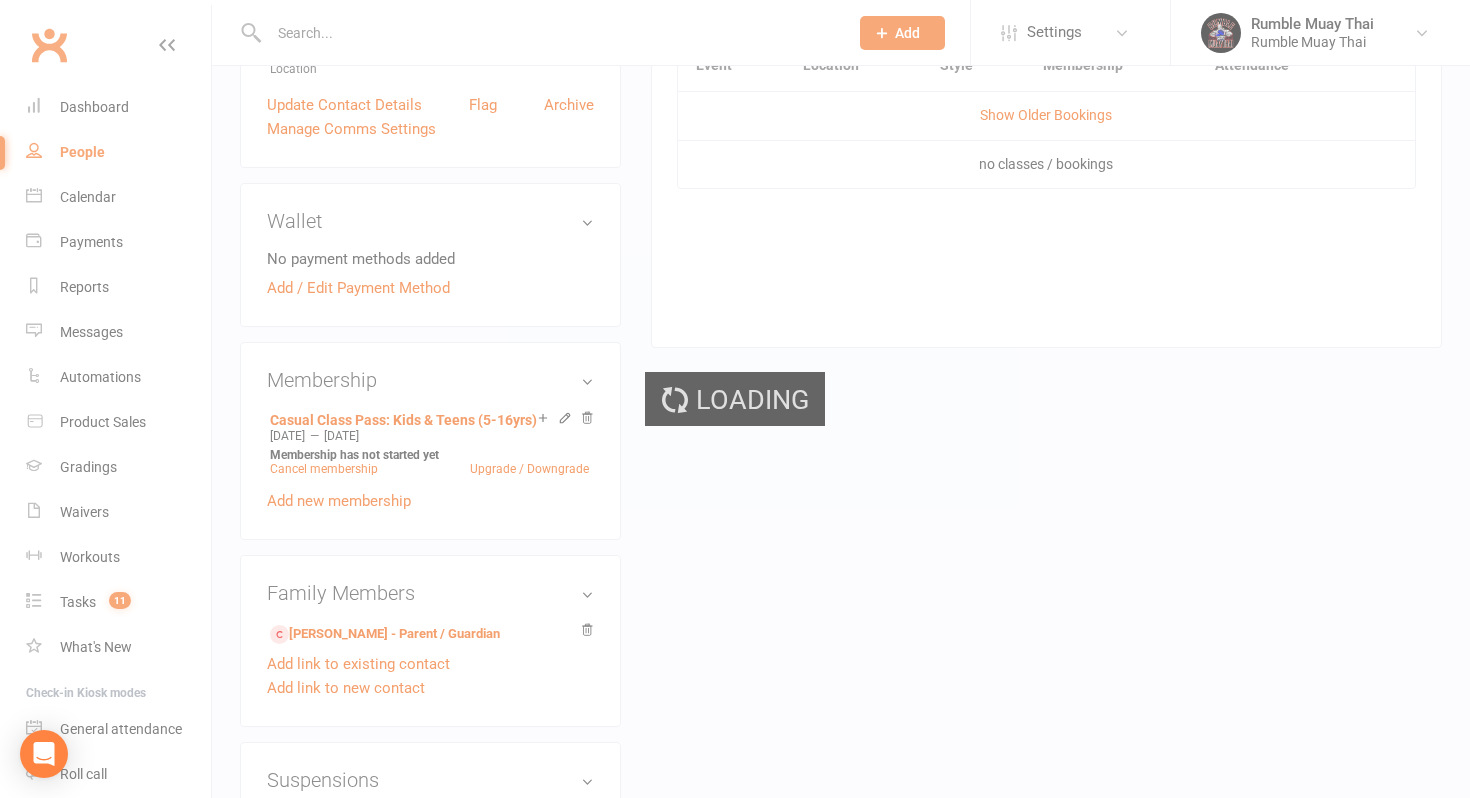 scroll, scrollTop: 0, scrollLeft: 0, axis: both 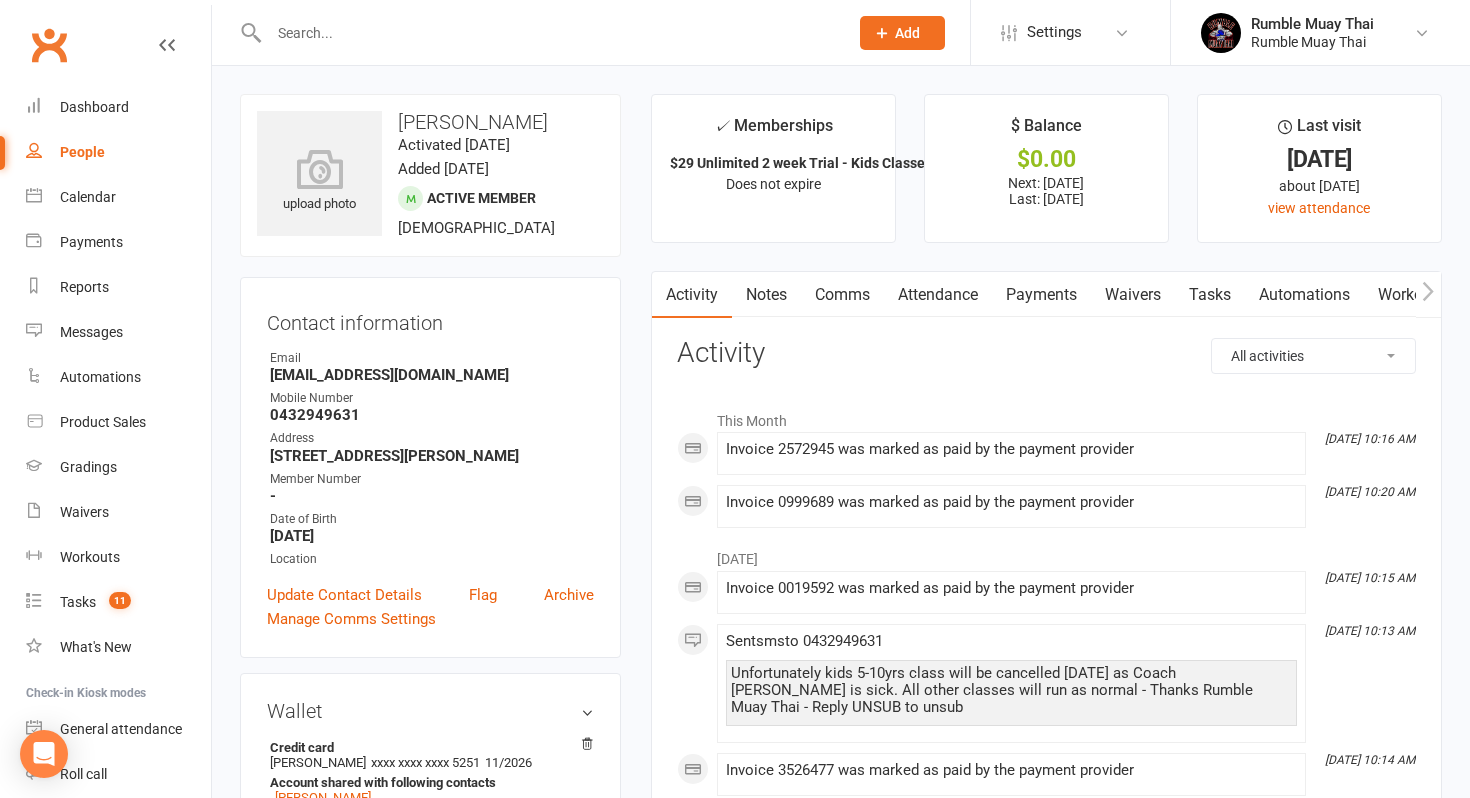 click on "Payments" at bounding box center [1041, 295] 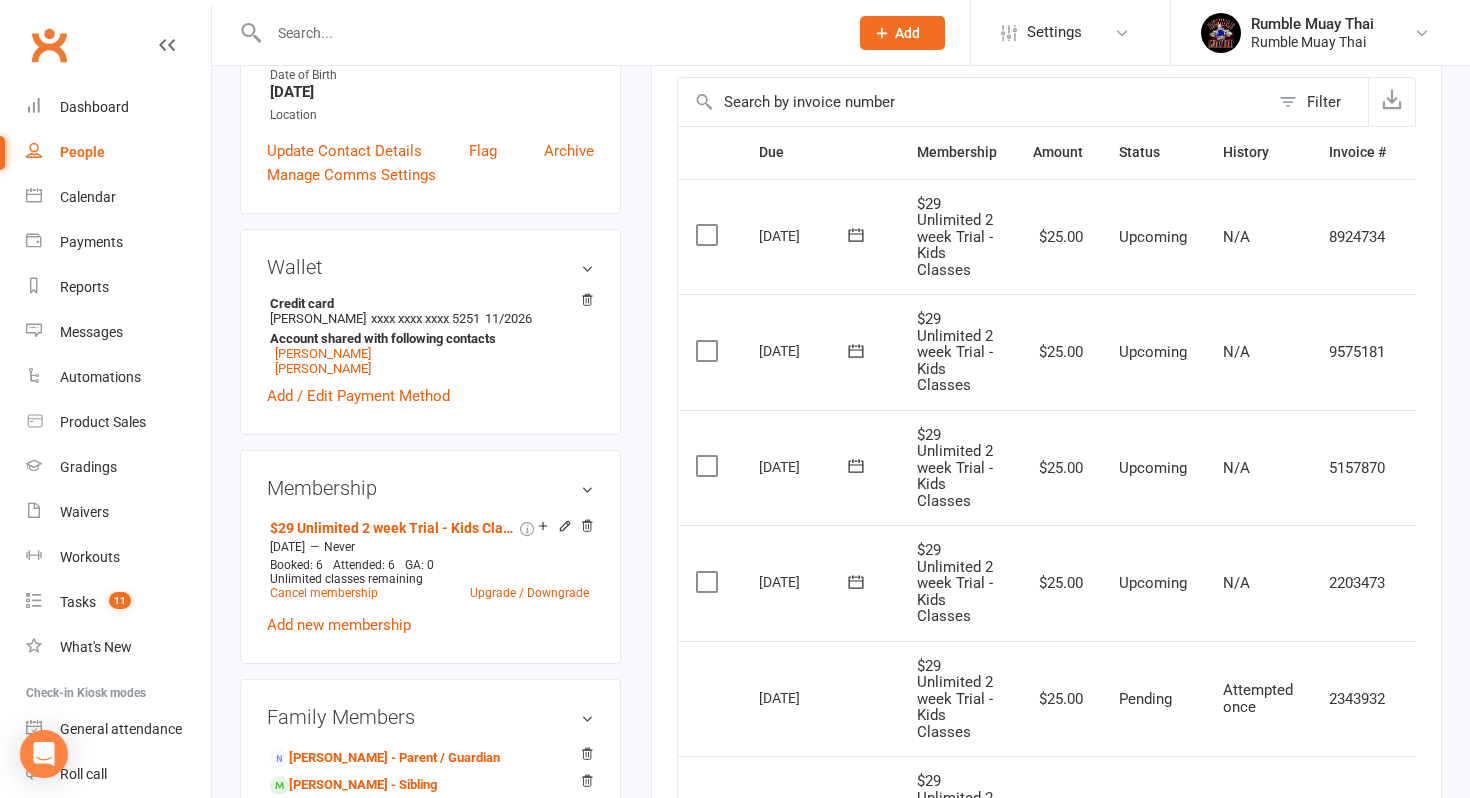 scroll, scrollTop: 527, scrollLeft: 0, axis: vertical 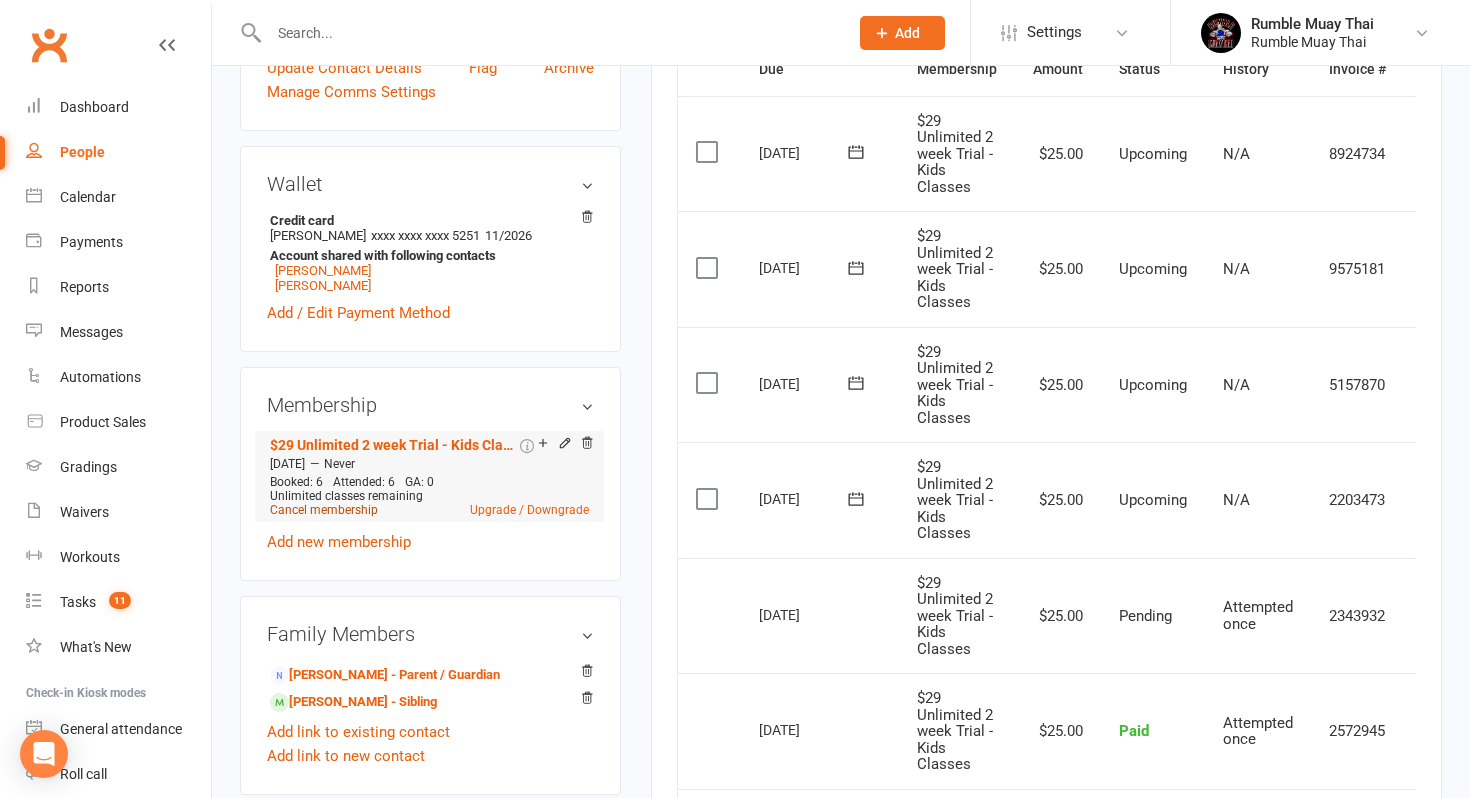 click on "Cancel membership" at bounding box center [324, 510] 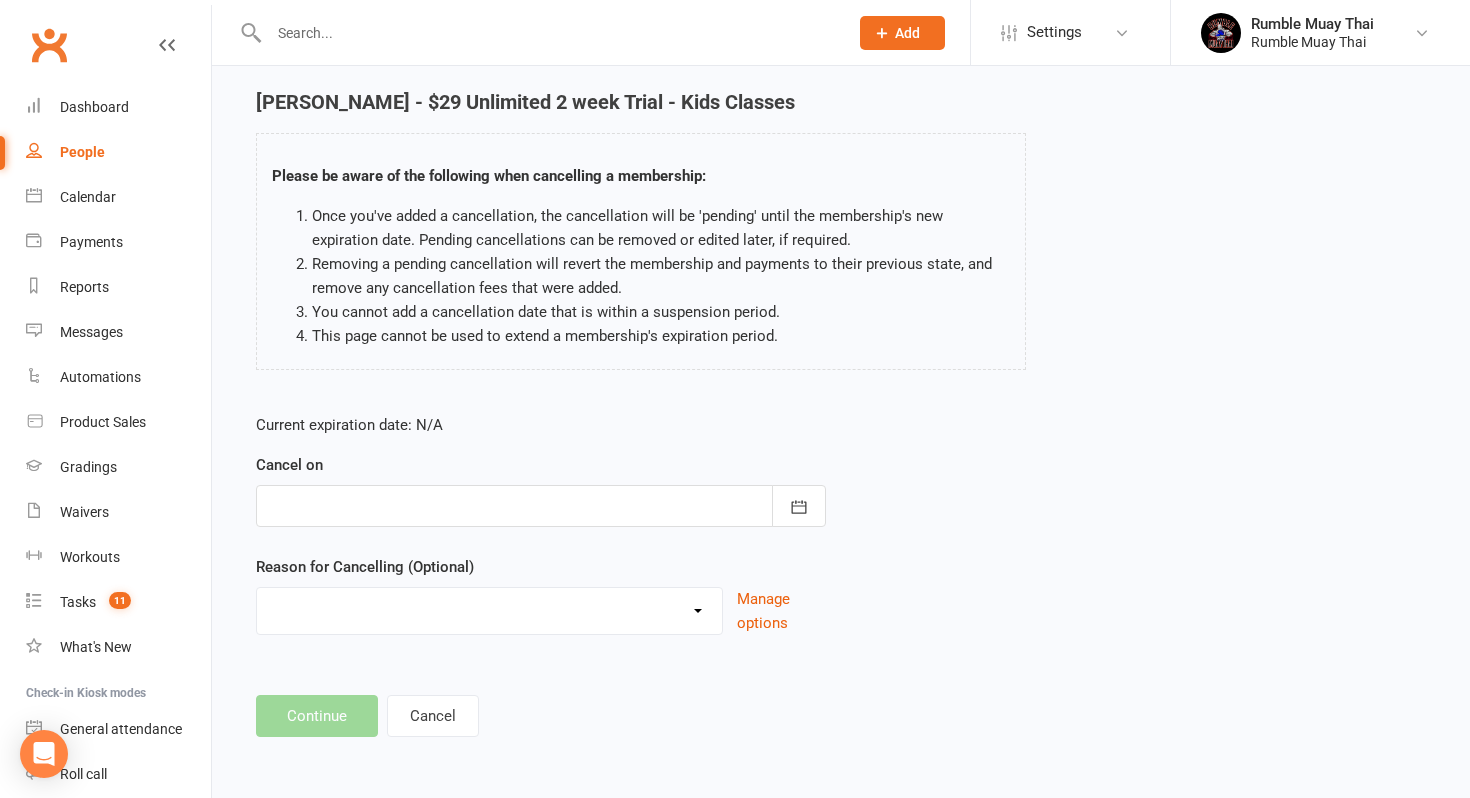 scroll, scrollTop: 0, scrollLeft: 0, axis: both 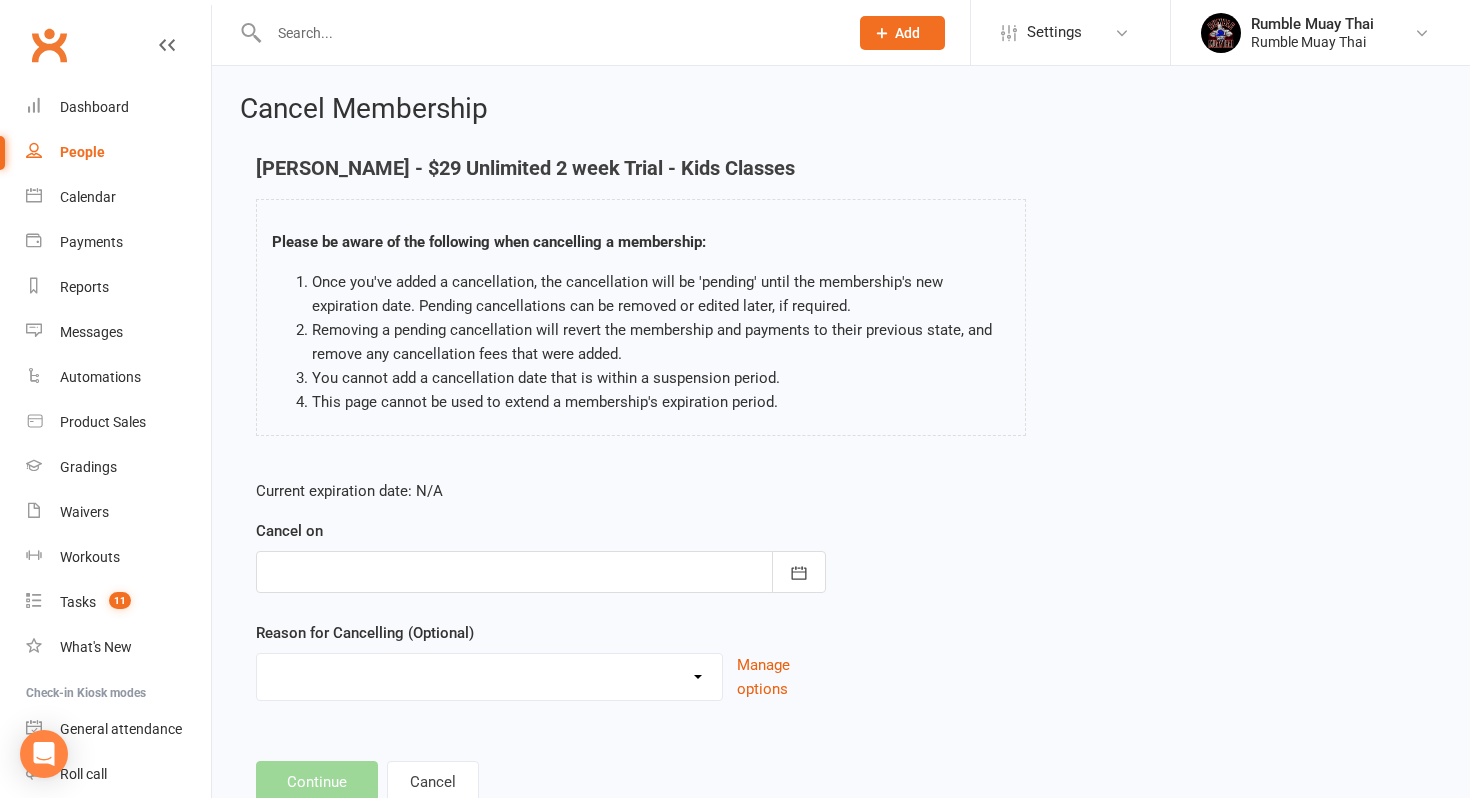 click at bounding box center (541, 572) 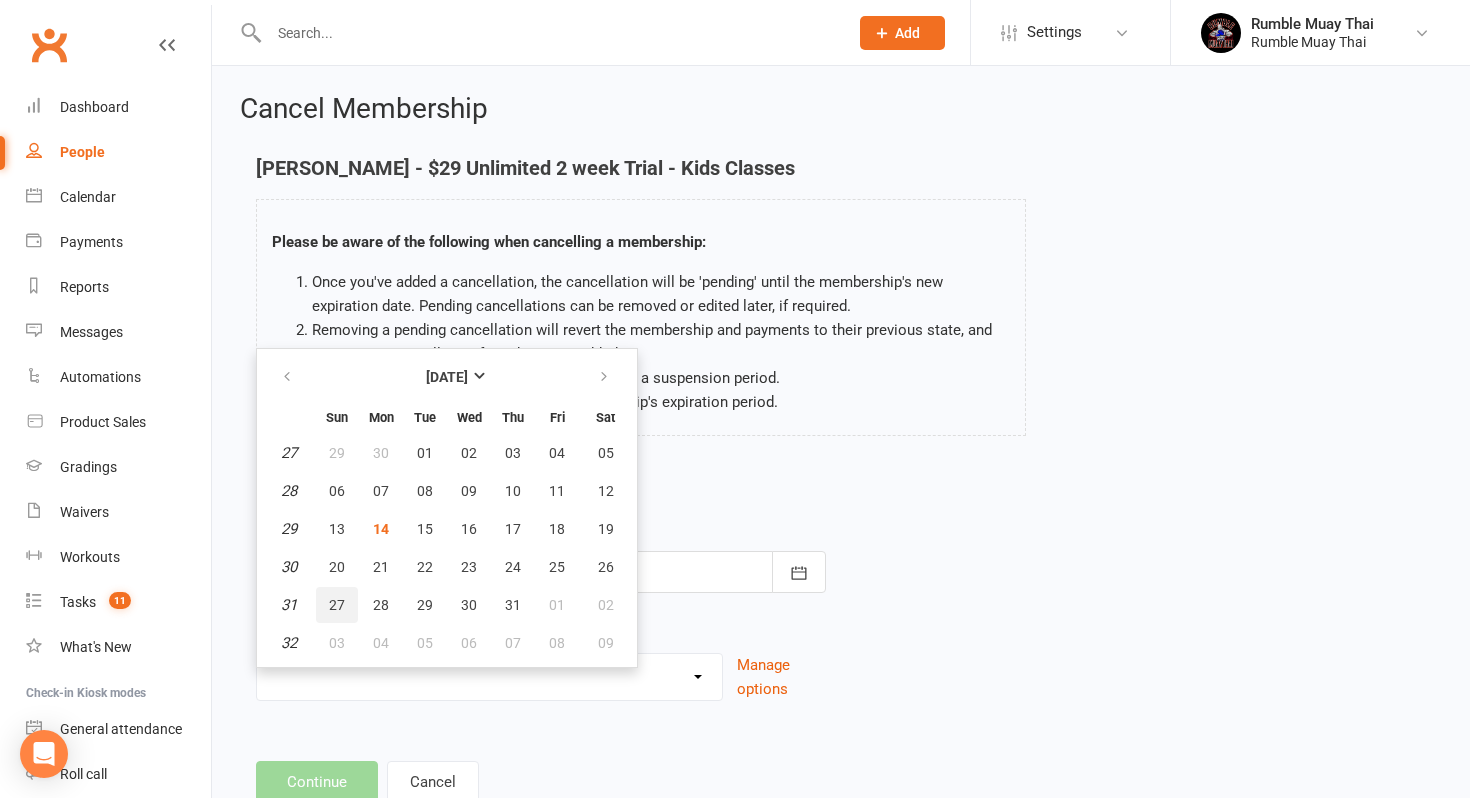click on "27" at bounding box center [337, 605] 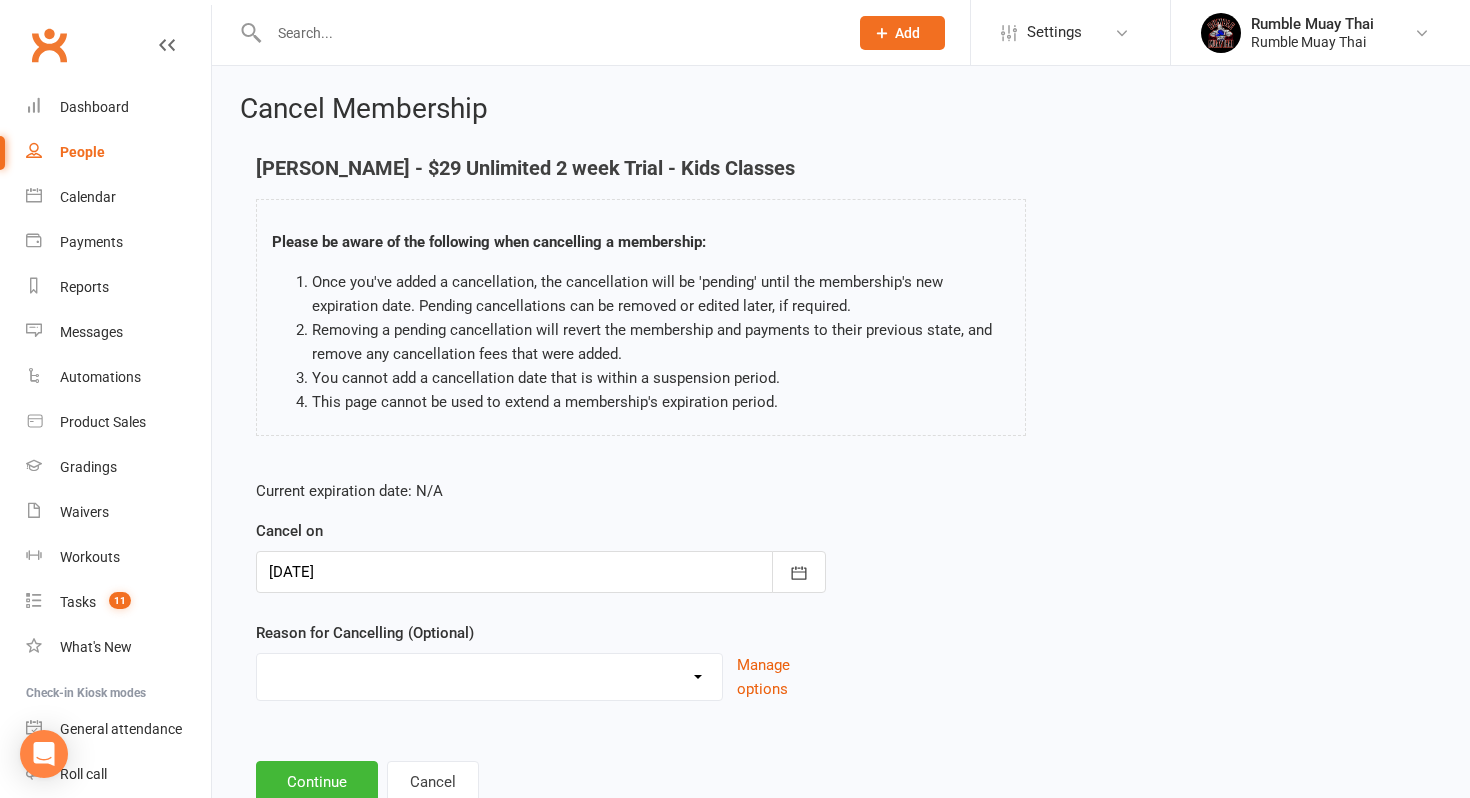 click on "BAD DEBT Changed to Casual Payments Downgrade Membership Failed Payments Non Attending Footie Season Holiday Injury Moving no reason given Not attending Not interested after trial Other sporting commitments Upgrade membership Work Commitments Other reason" at bounding box center [489, 674] 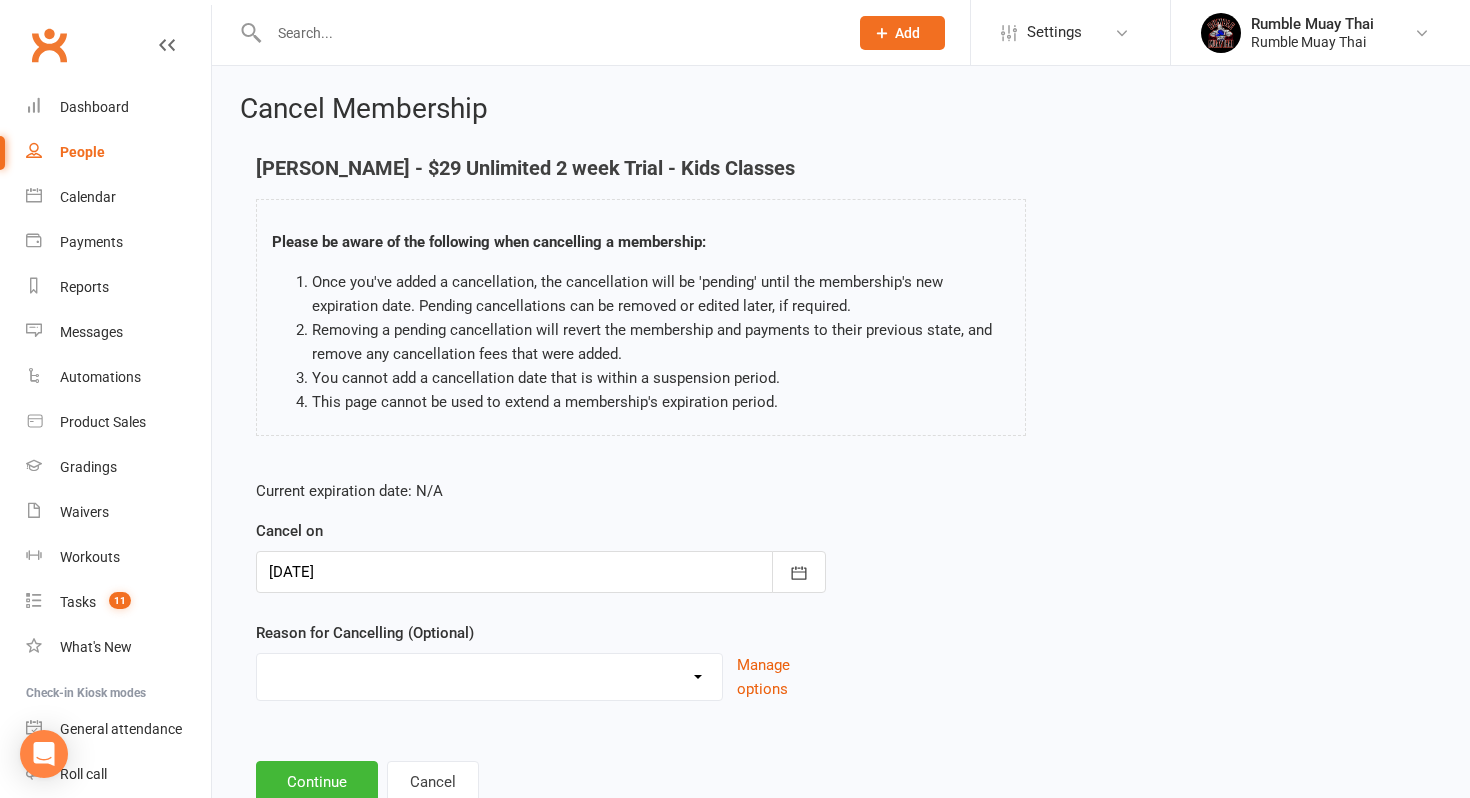 select on "11" 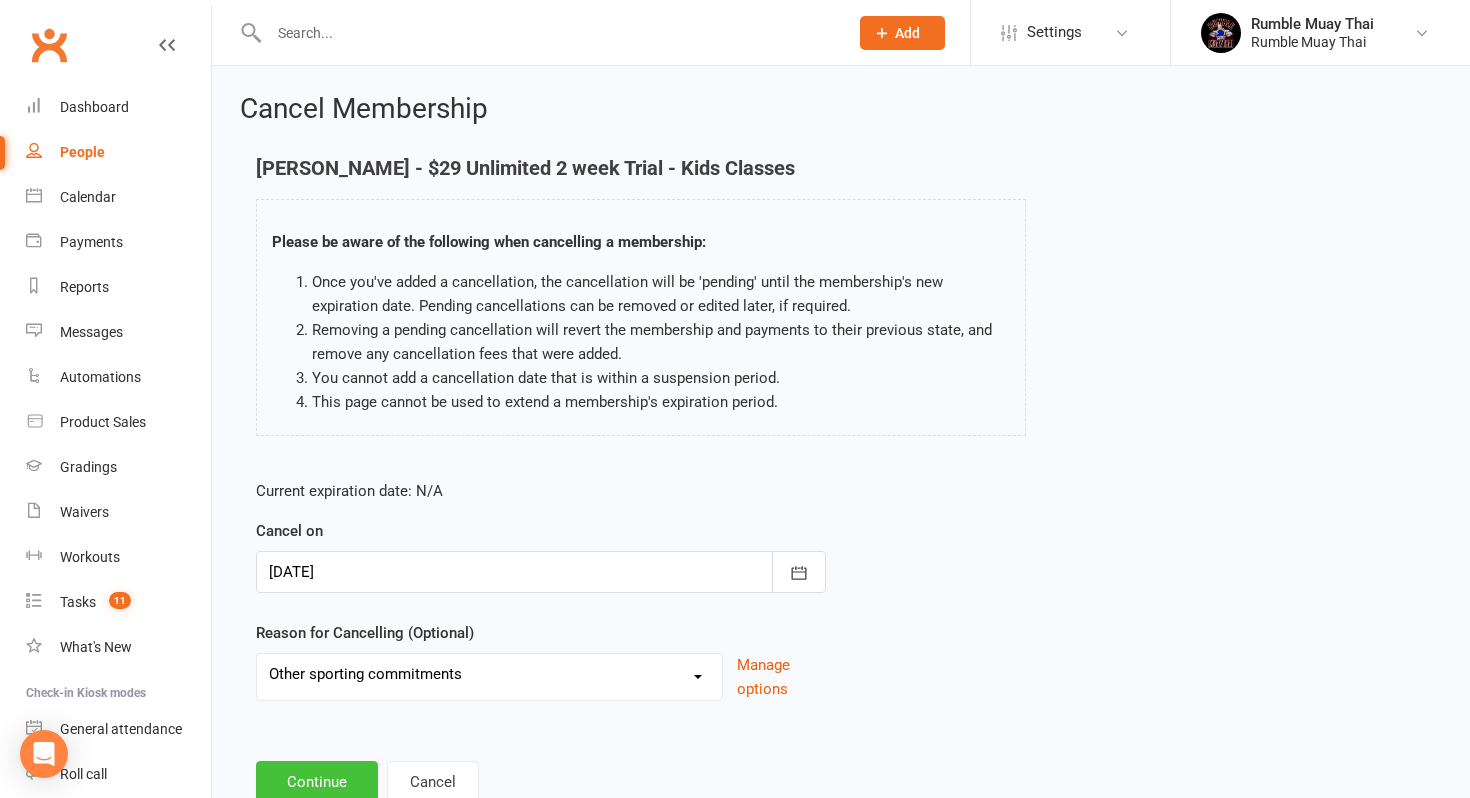 click on "Continue" at bounding box center (317, 782) 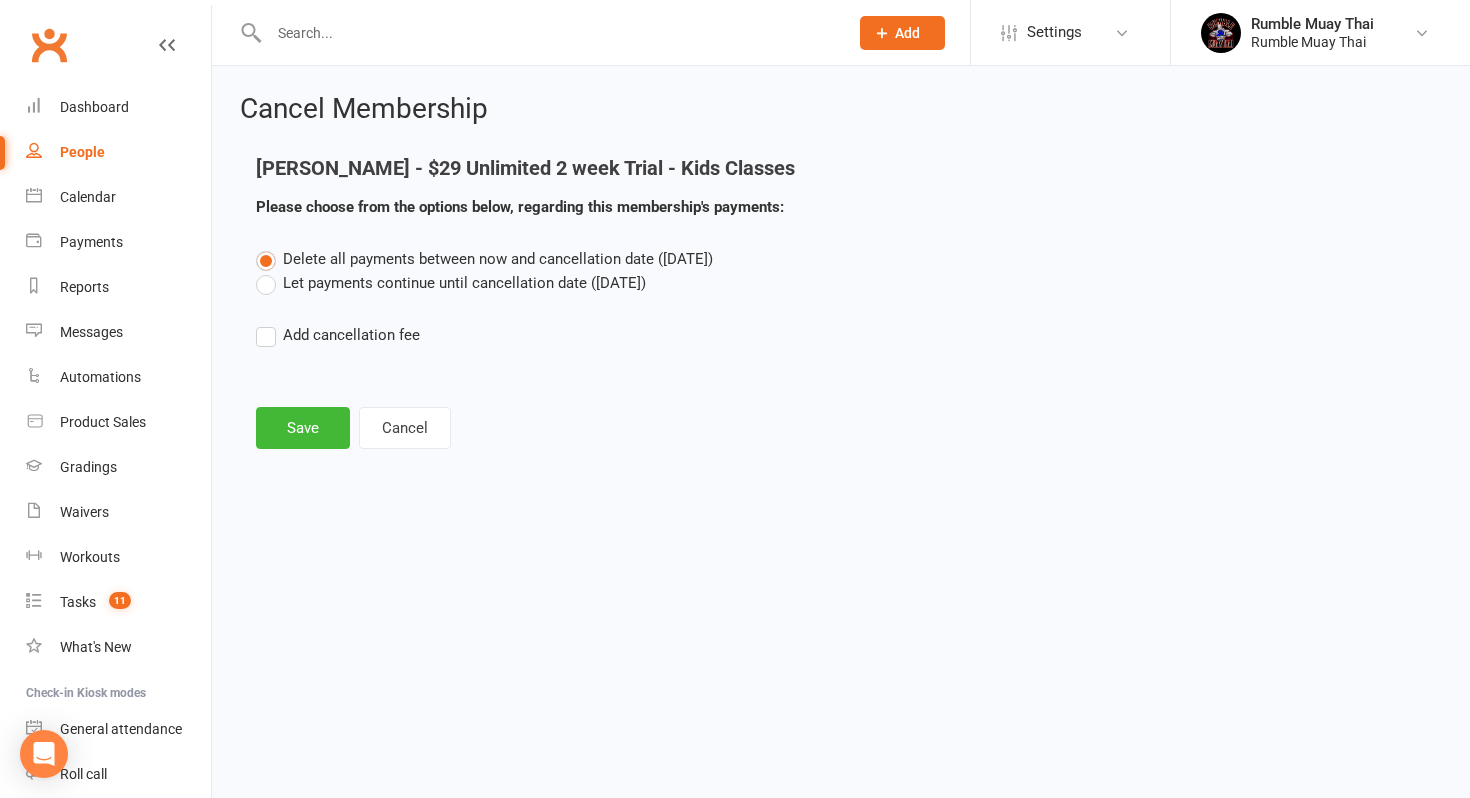 click on "Let payments continue until cancellation date (Jul 27, 2025)" at bounding box center (451, 283) 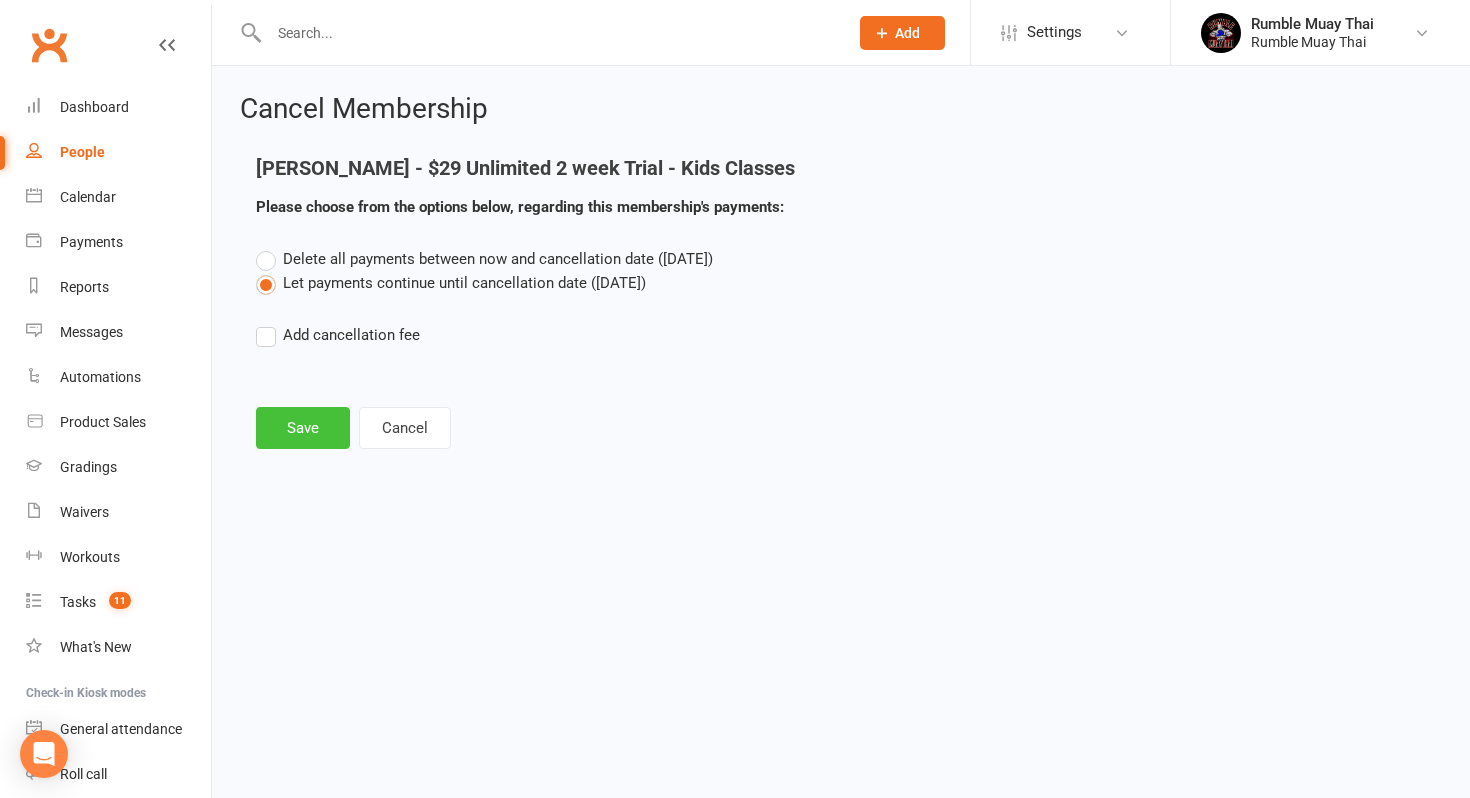 click on "Save" at bounding box center [303, 428] 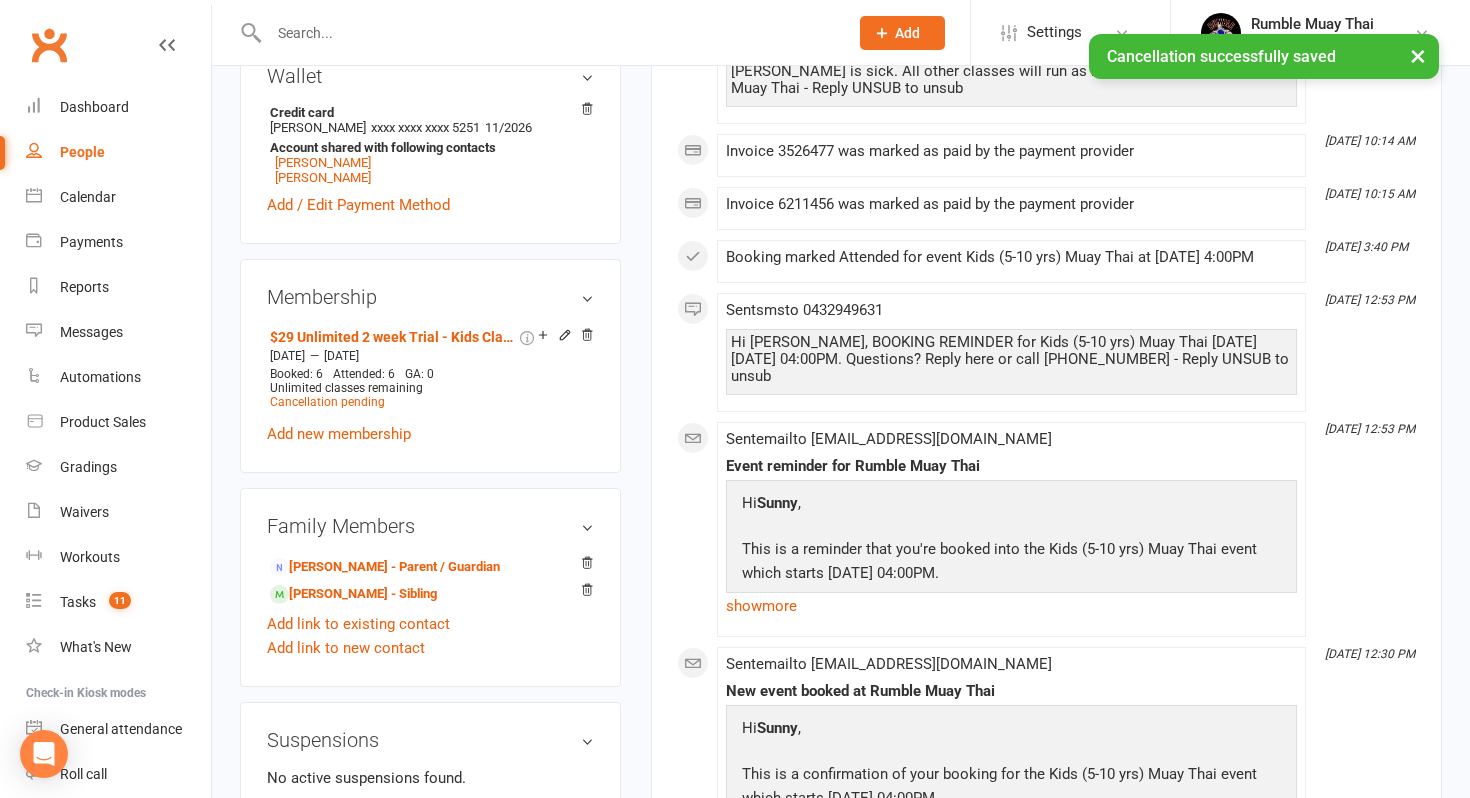 scroll, scrollTop: 724, scrollLeft: 0, axis: vertical 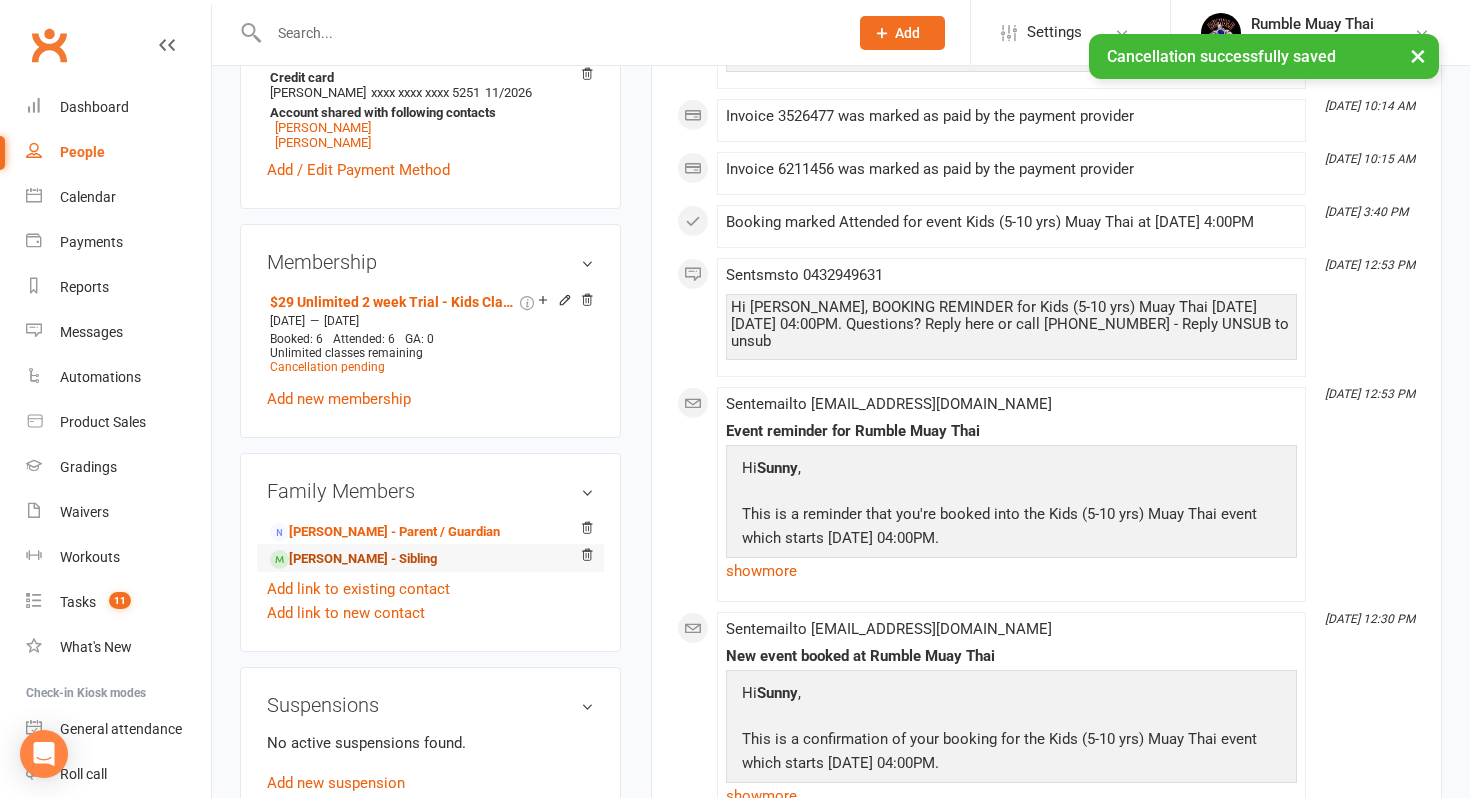 click on "Cash Hogan - Sibling" at bounding box center [353, 559] 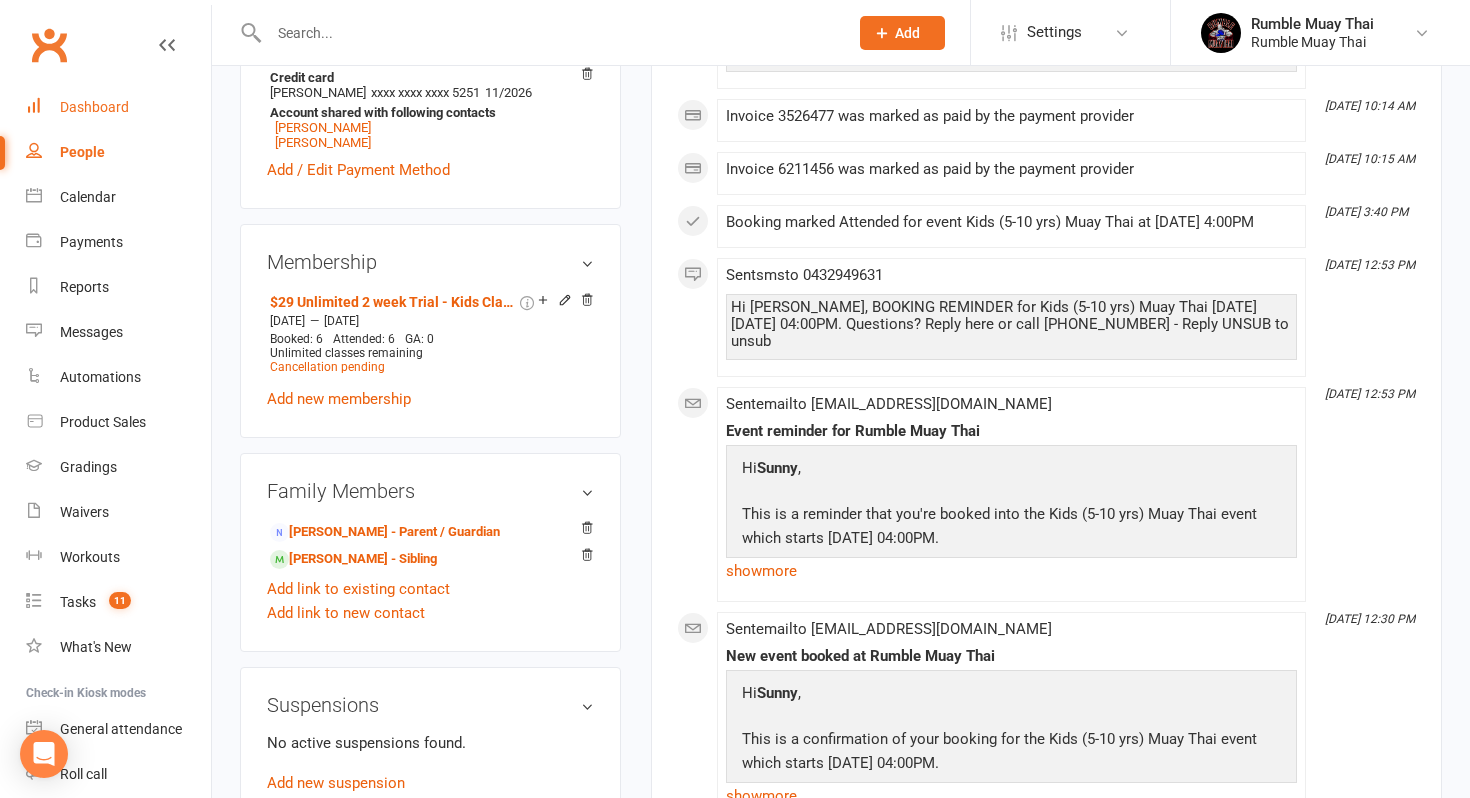 click on "Dashboard" at bounding box center [94, 107] 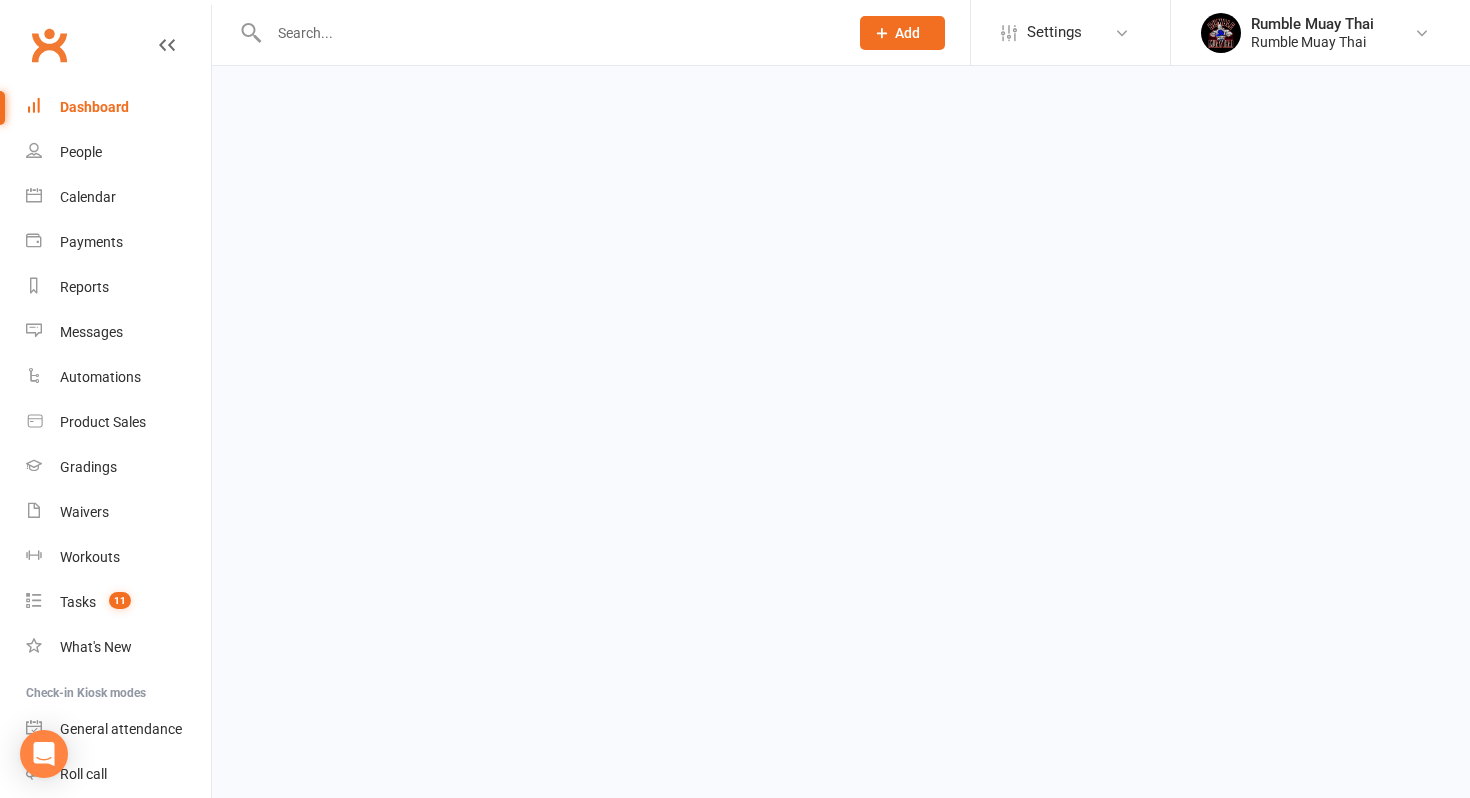 scroll, scrollTop: 0, scrollLeft: 0, axis: both 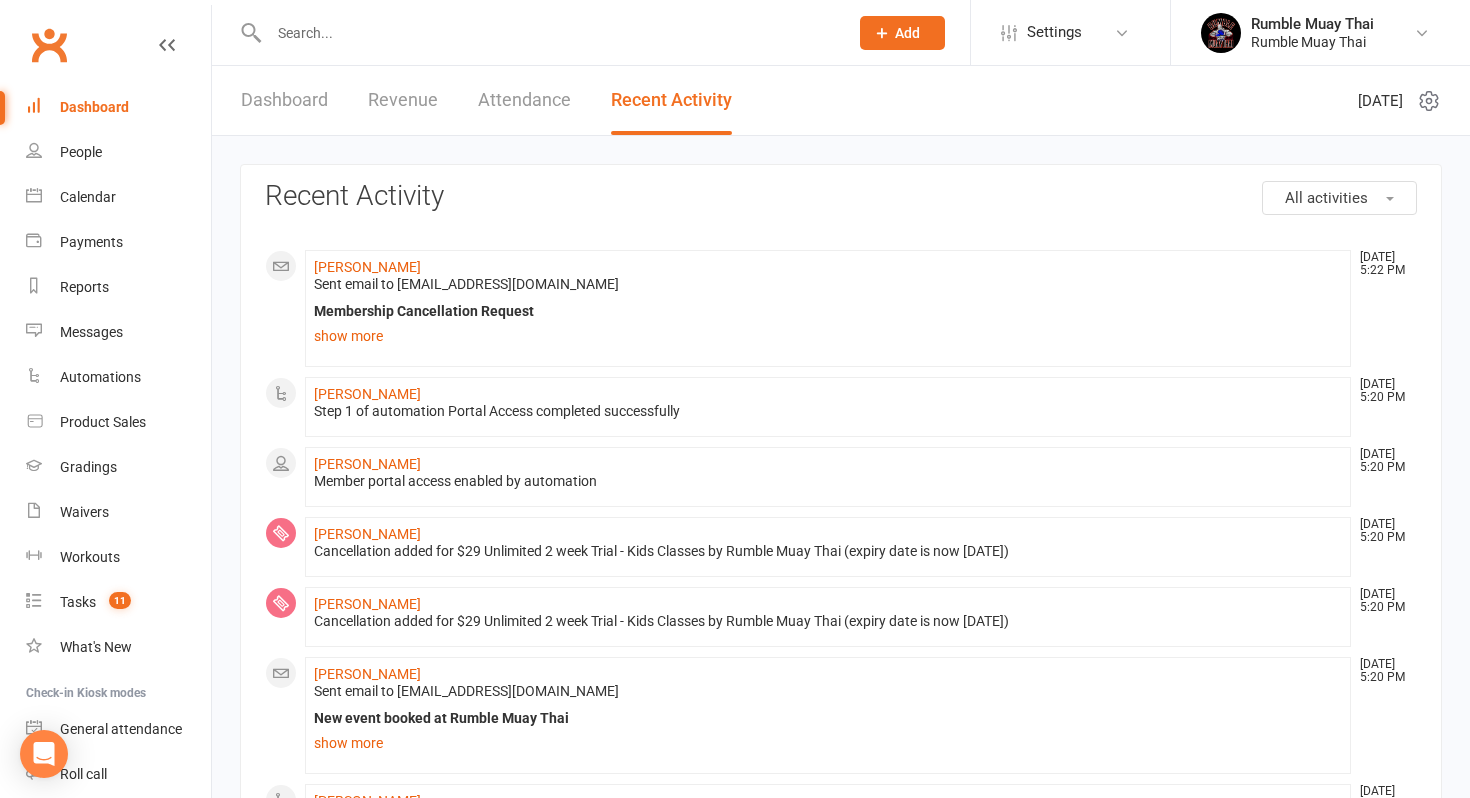 click on "Dashboard" at bounding box center (94, 107) 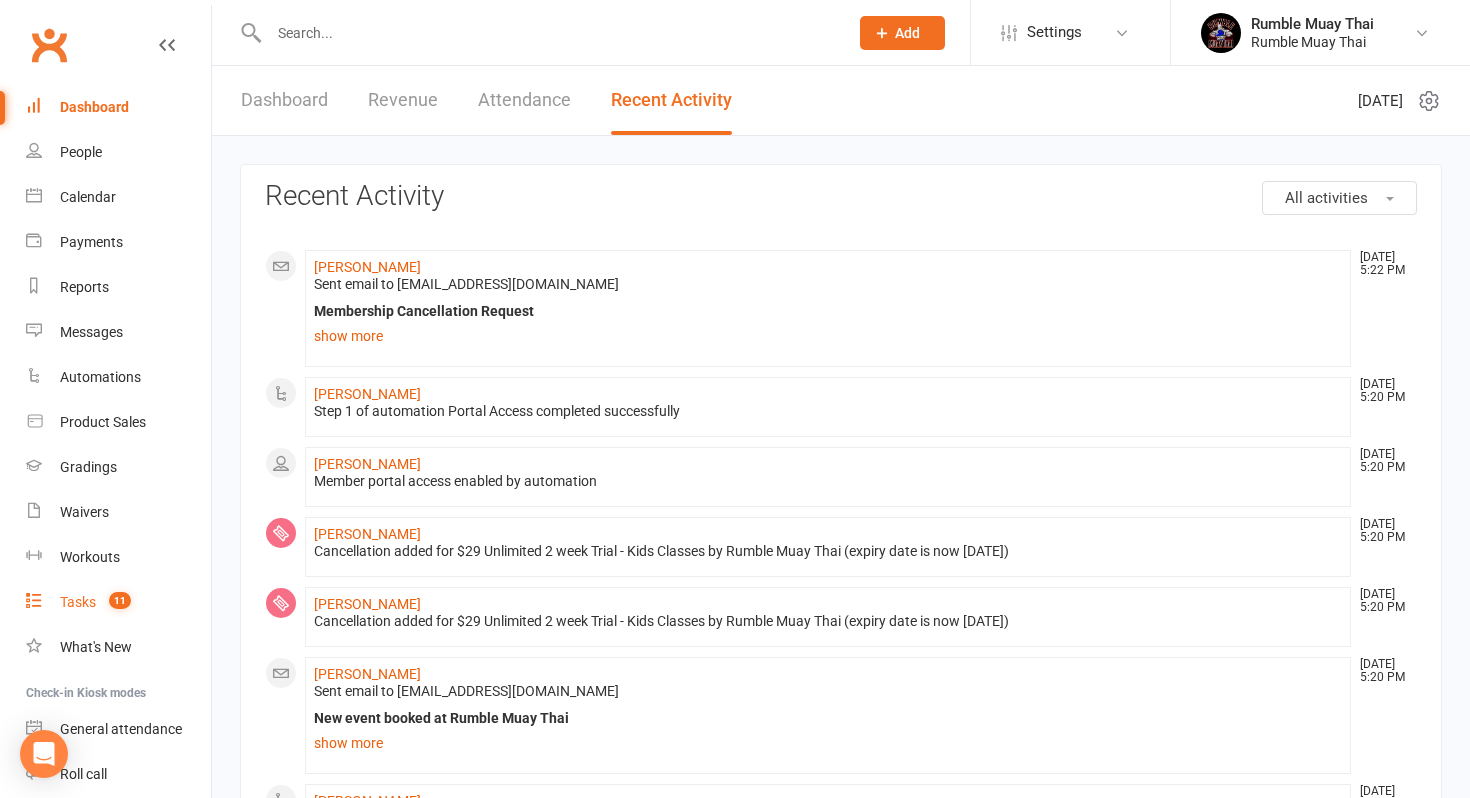click on "Tasks" at bounding box center (78, 602) 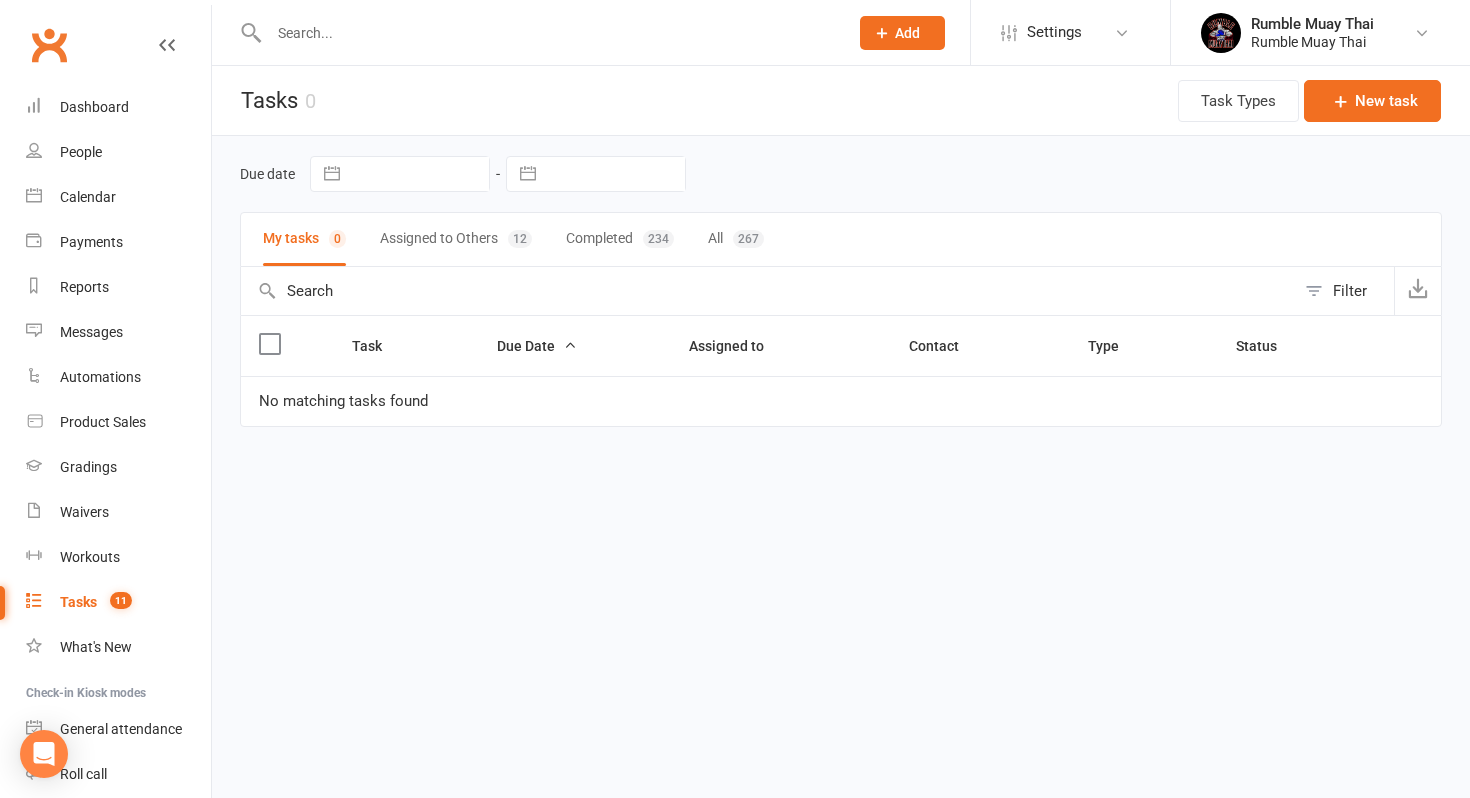 click on "Assigned to Others 12" at bounding box center (456, 239) 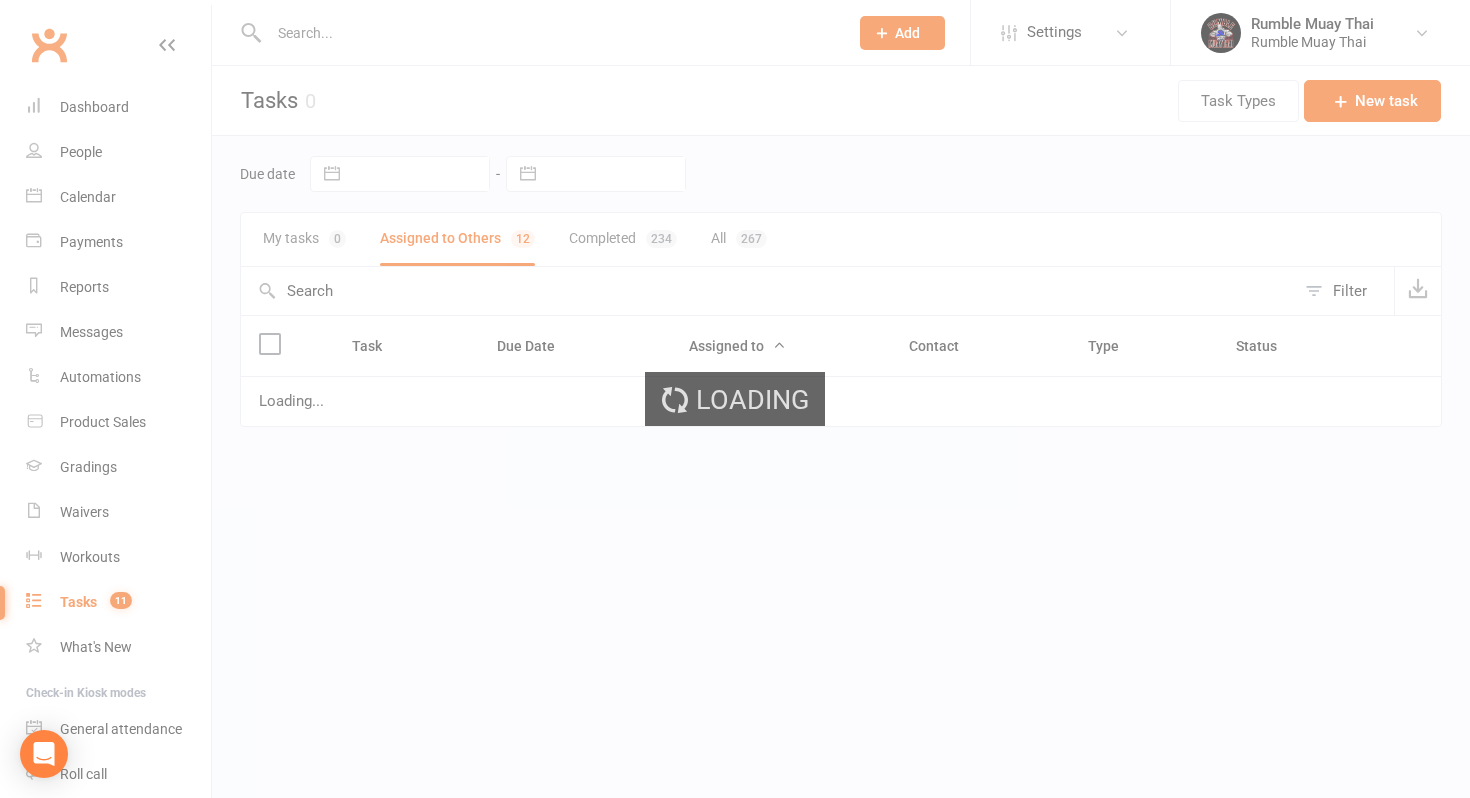 select on "waiting" 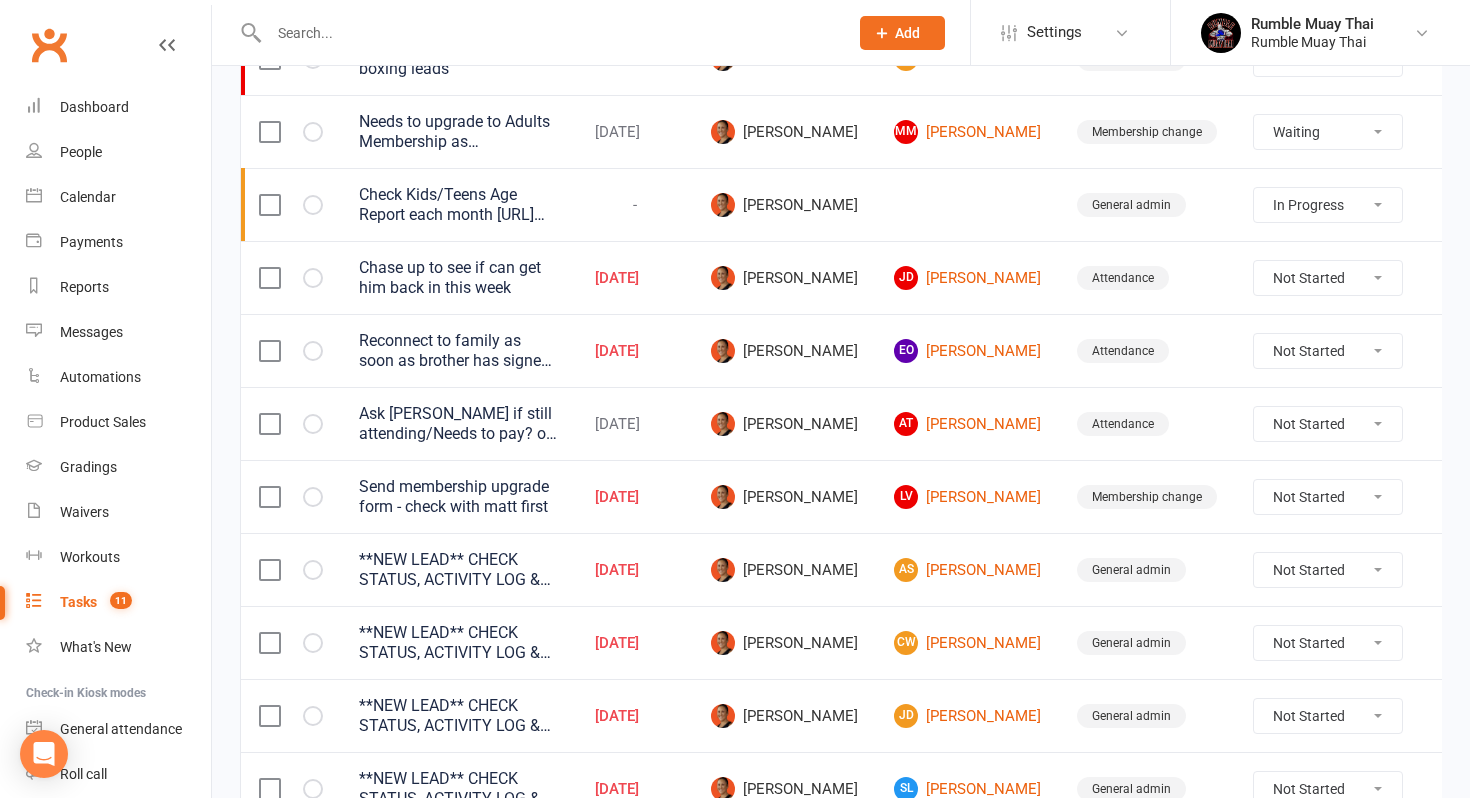 scroll, scrollTop: 687, scrollLeft: 0, axis: vertical 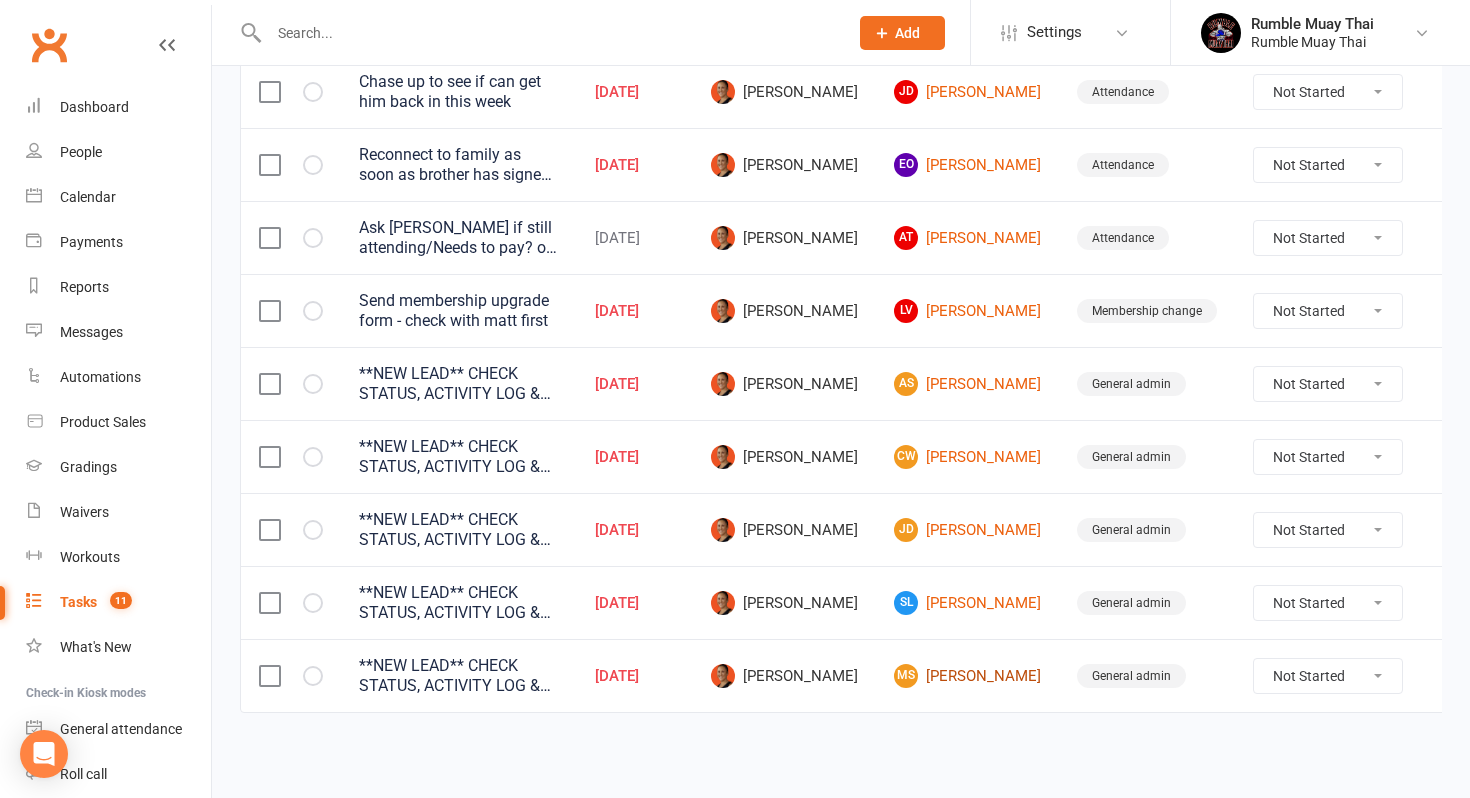 click on "MS Mian Sarosh Mahmud" at bounding box center [967, 676] 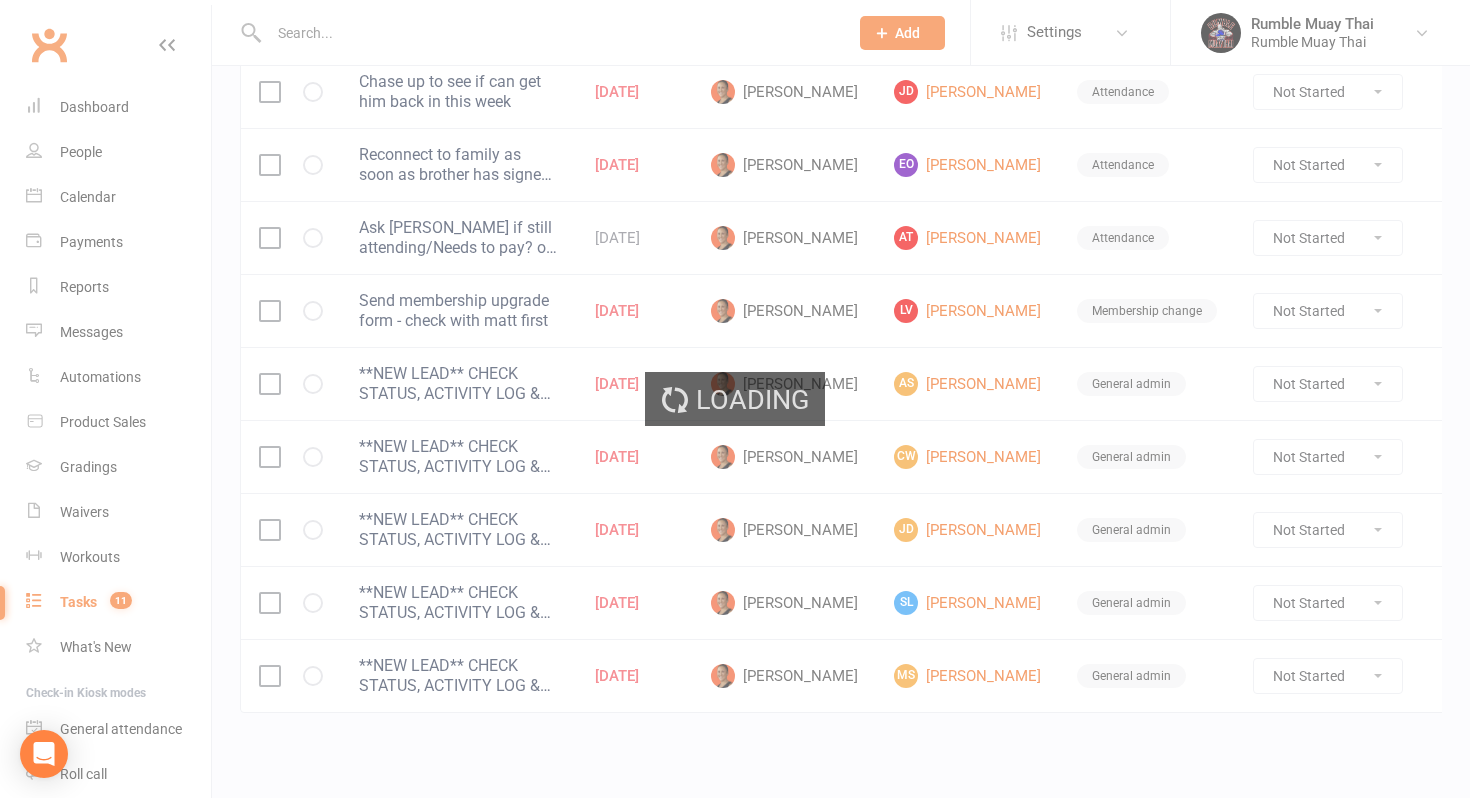 scroll, scrollTop: 0, scrollLeft: 0, axis: both 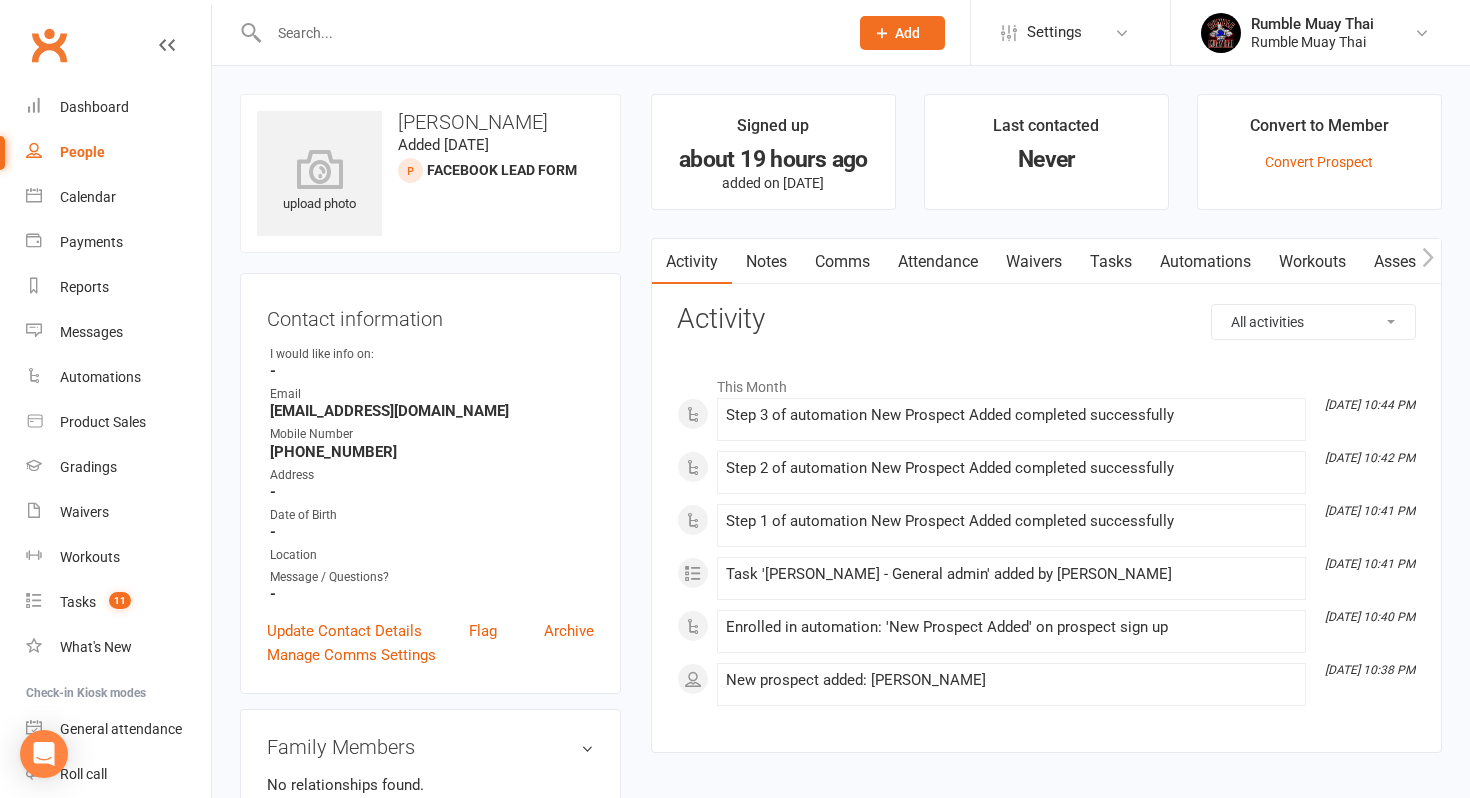 click on "Tasks" at bounding box center [1111, 262] 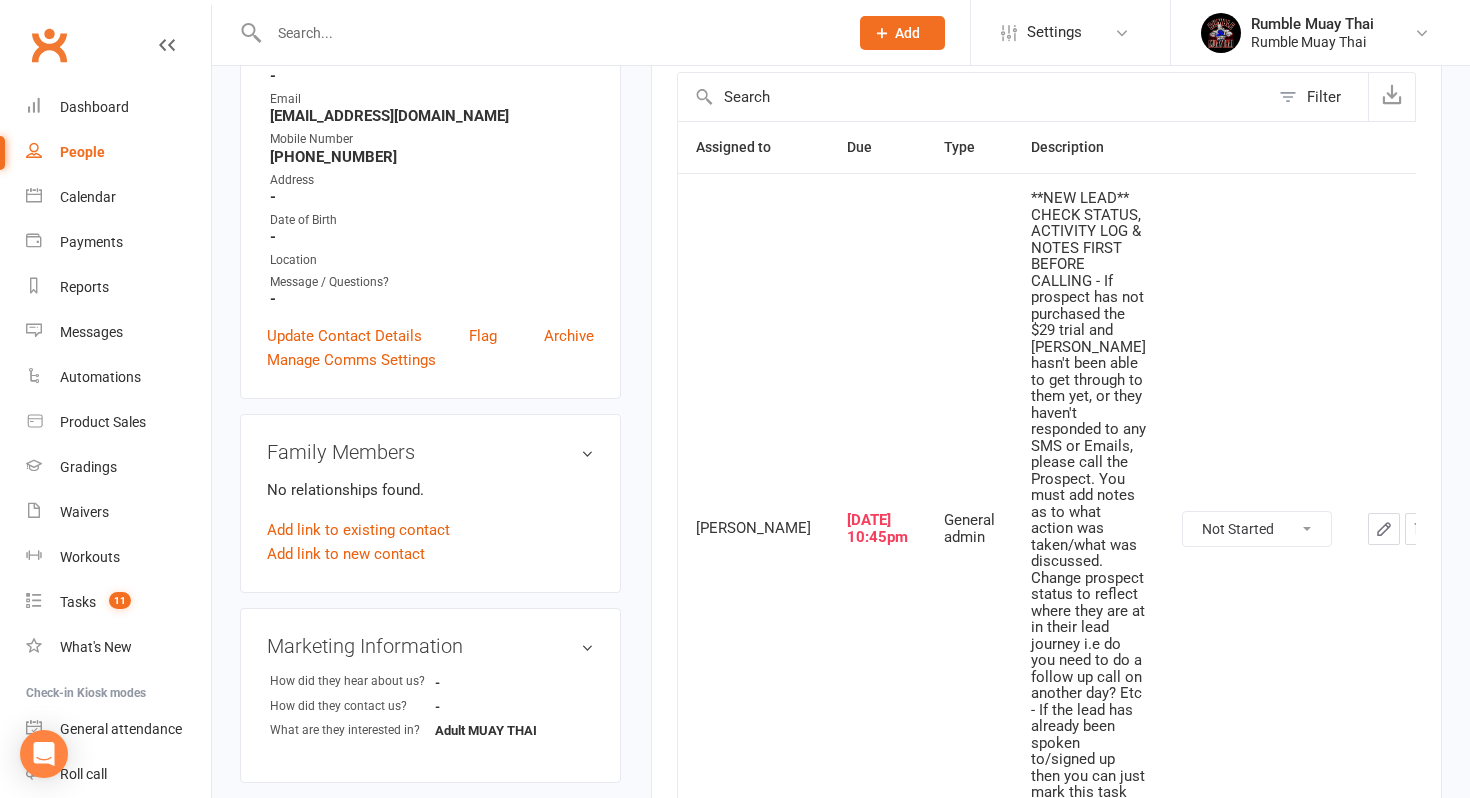 scroll, scrollTop: 304, scrollLeft: 0, axis: vertical 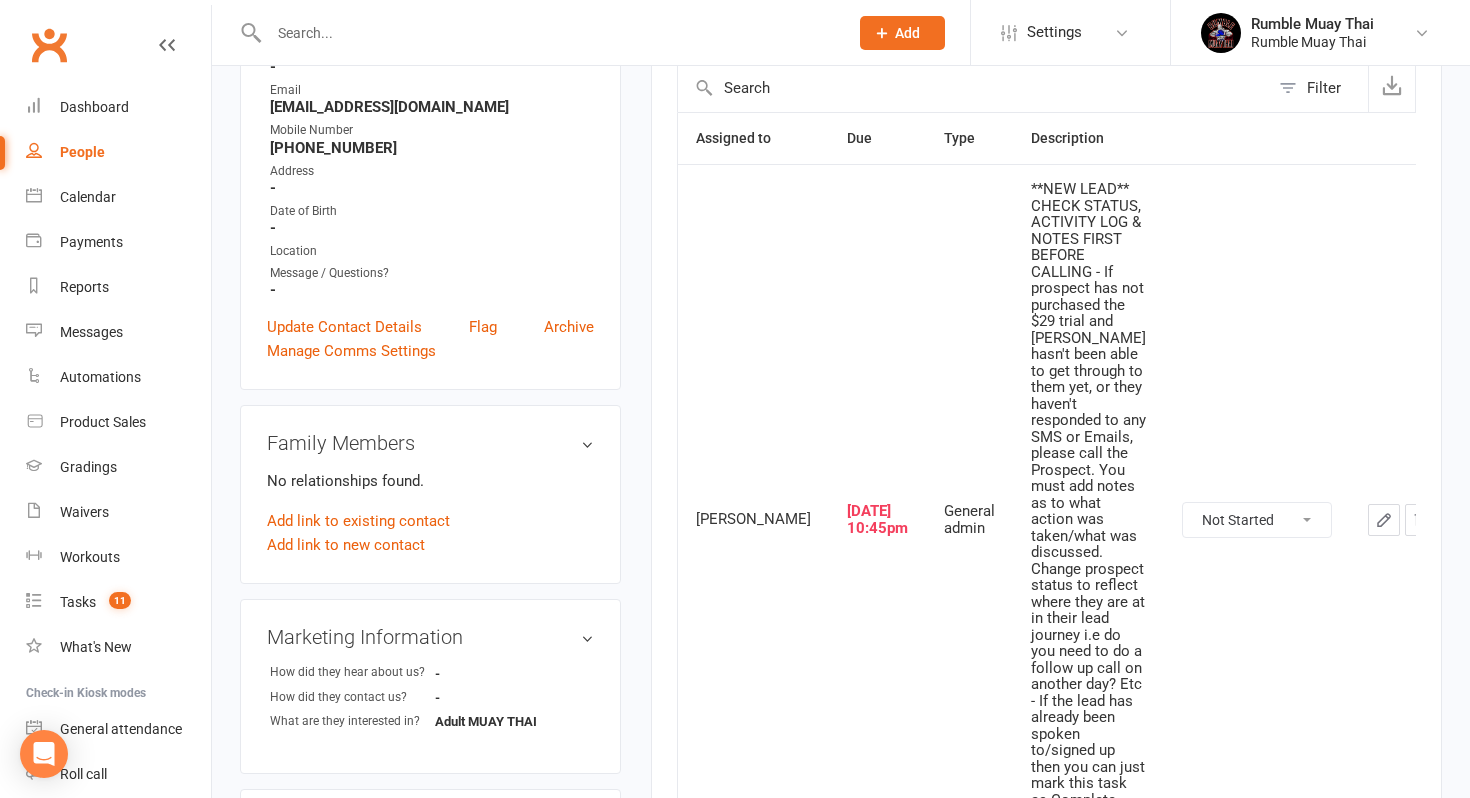 click at bounding box center (1384, 520) 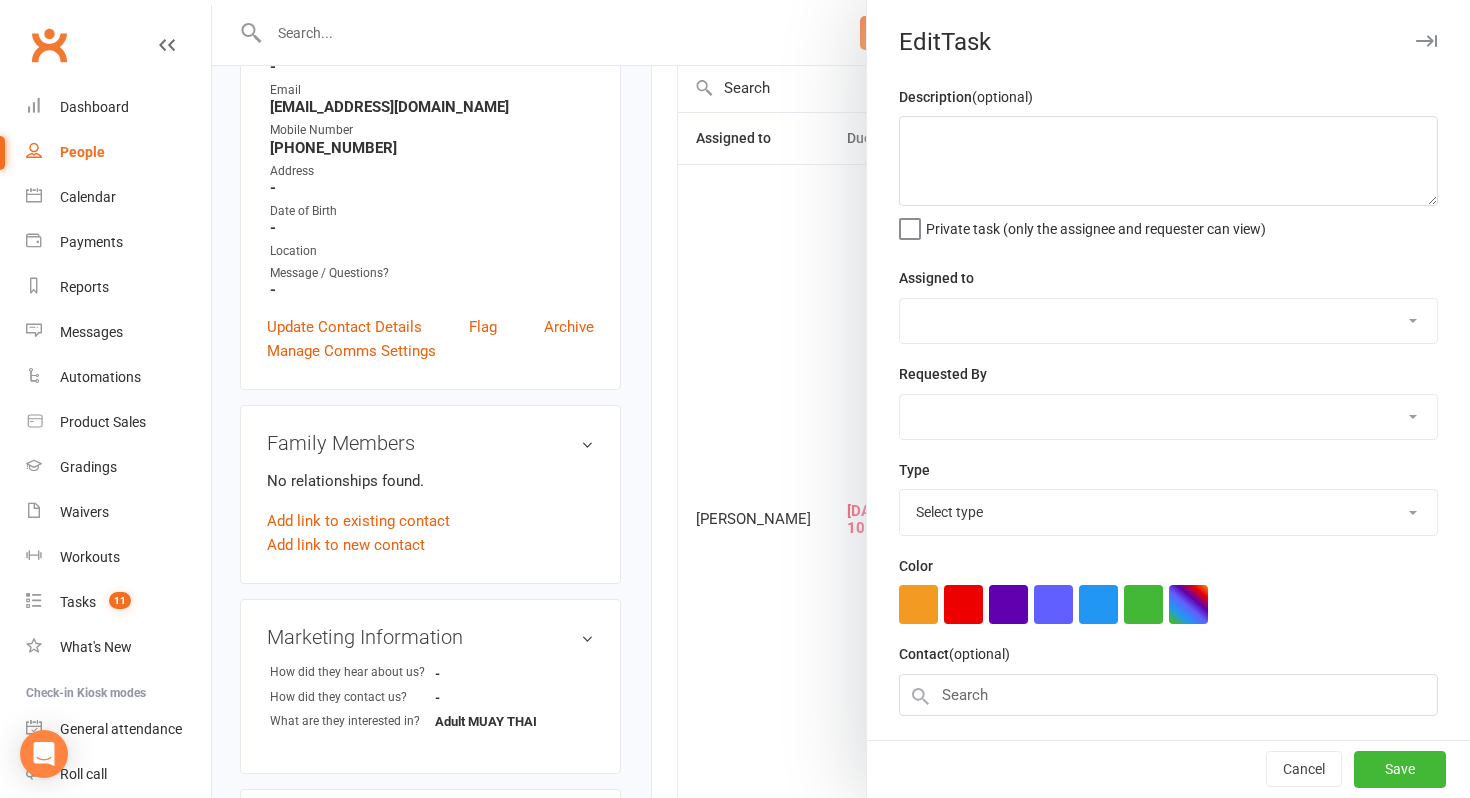 type on "**NEW LEAD** CHECK STATUS, ACTIVITY LOG & NOTES FIRST BEFORE CALLING - If prospect has not purchased the $29 trial and Matt hasn't been able to get through to them yet, or they haven't responded to any SMS or Emails, please call the Prospect.  You must add notes as to what action was taken/what was discussed.  Change prospect status to reflect where they are at in their lead journey i.e do you need to do a follow up call on another day? Etc - If the lead has already been spoken to/signed up then you can just mark this task as Complete - Refer to procdures in Google Drive" 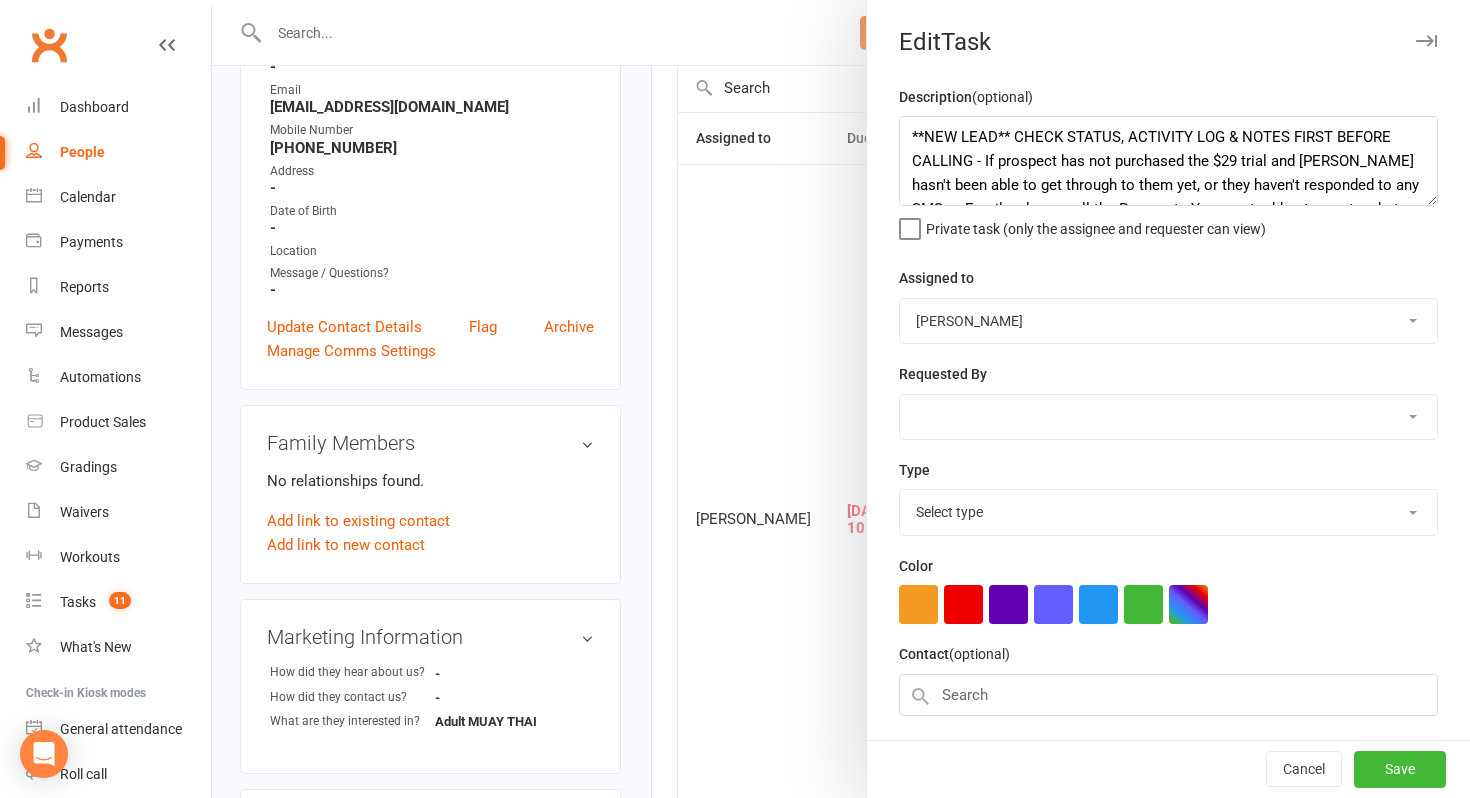select on "32318" 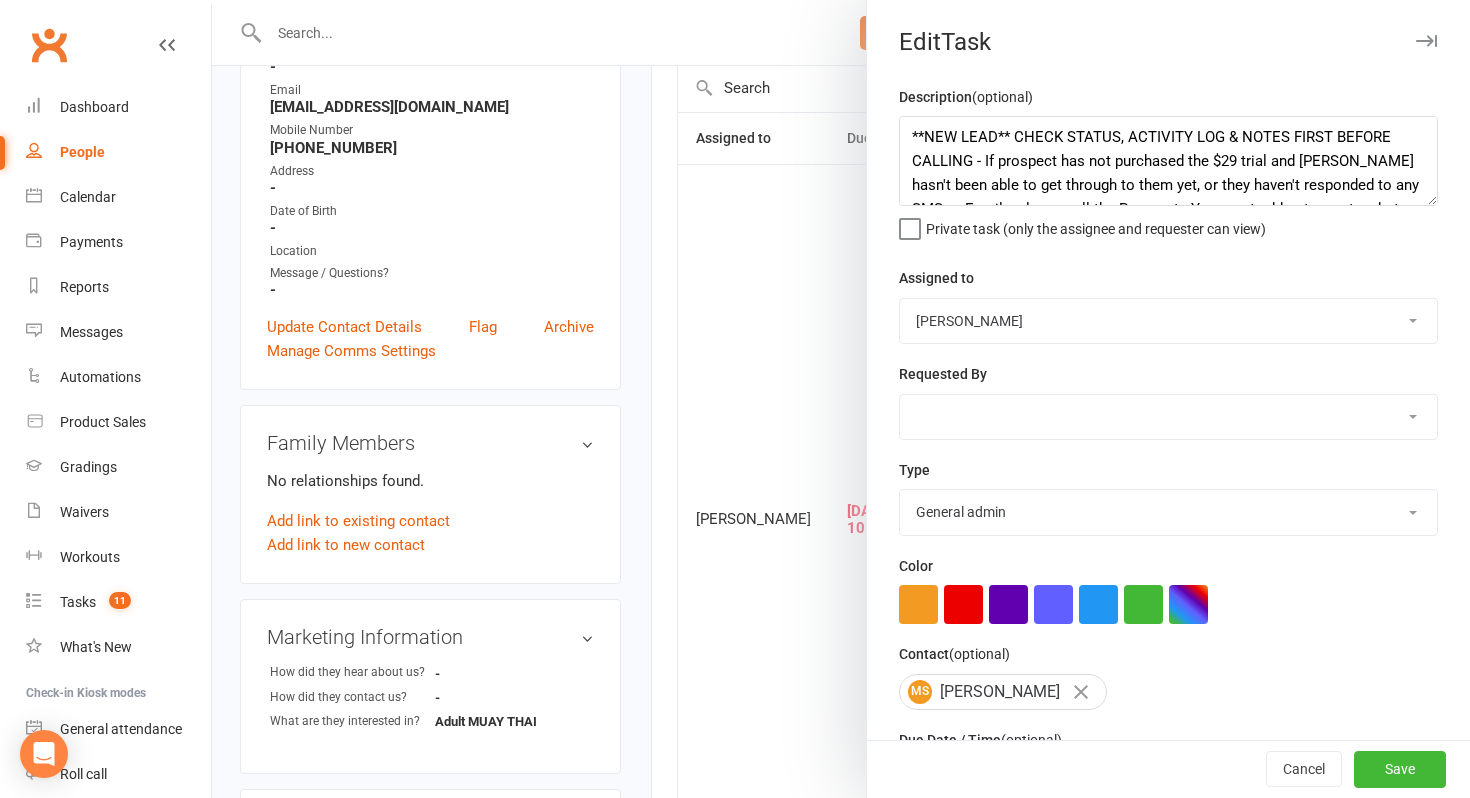 click on "Rumble Muay Thai Melina Yung Paris Nelson" at bounding box center [1168, 321] 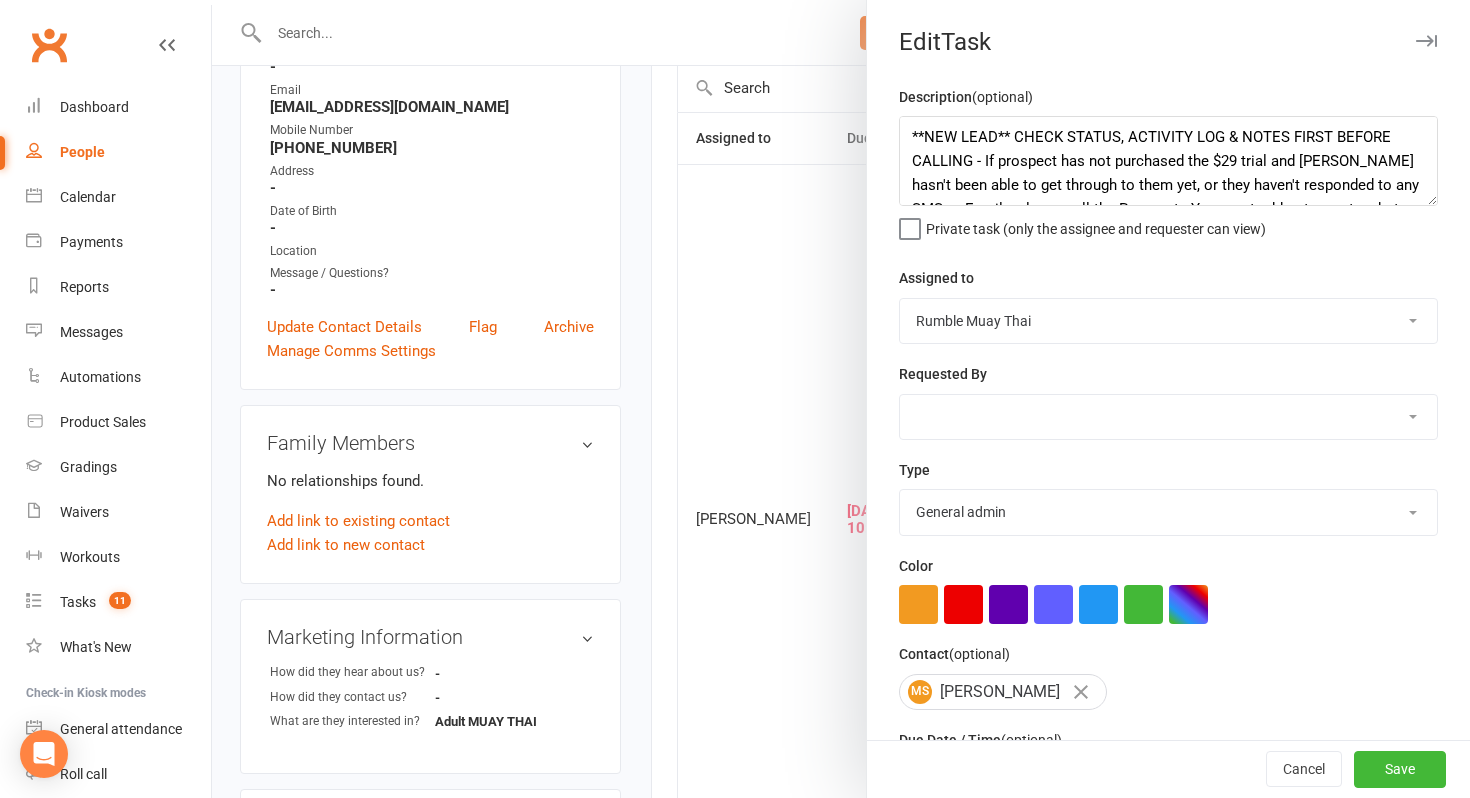 click on "Attendance Debt collection E-mail Fair play General admin Meeting Membership change Payments Phone call Reconcile unpaid attendance Add new task type" at bounding box center [1168, 512] 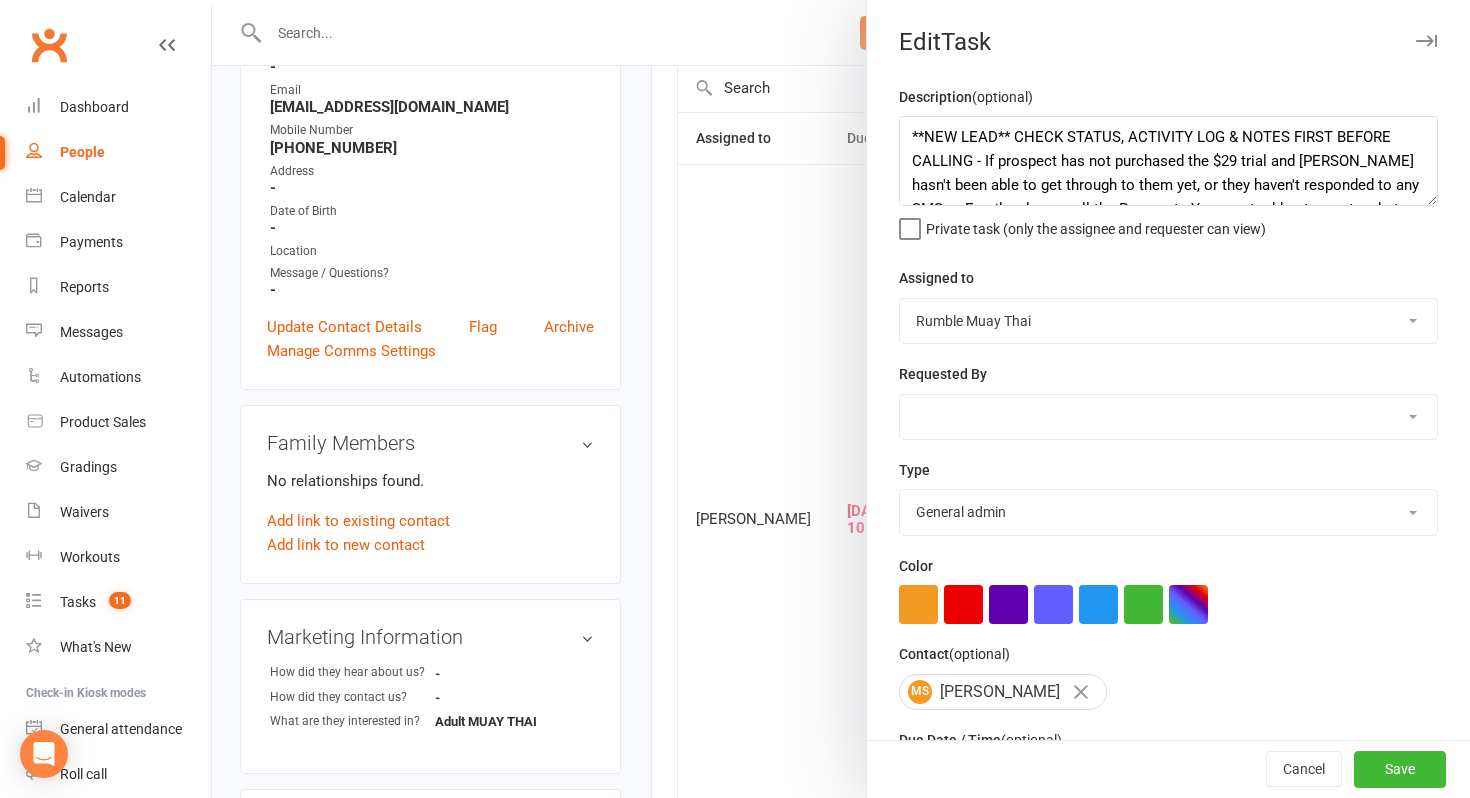 select on "21143" 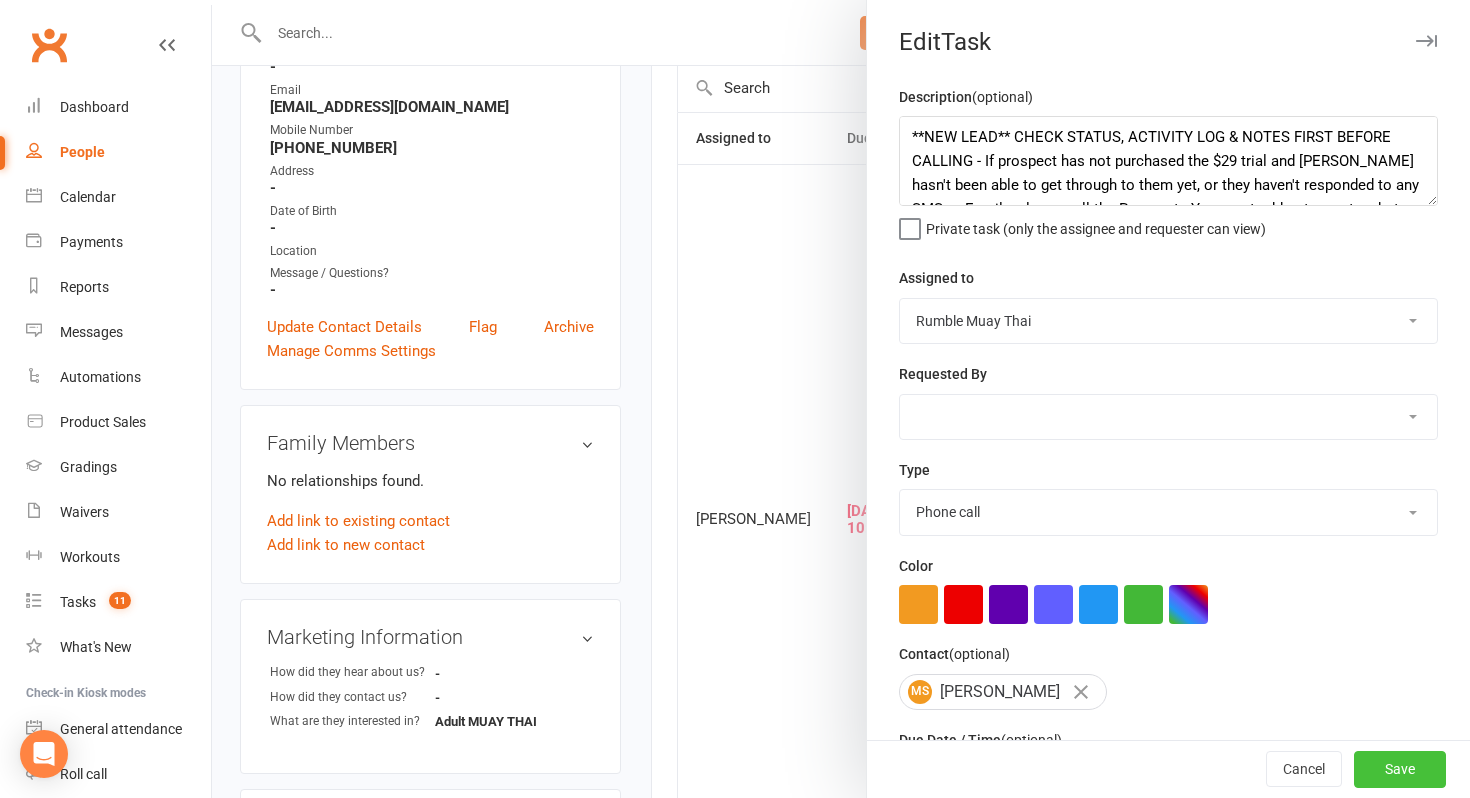 click on "Save" at bounding box center (1400, 770) 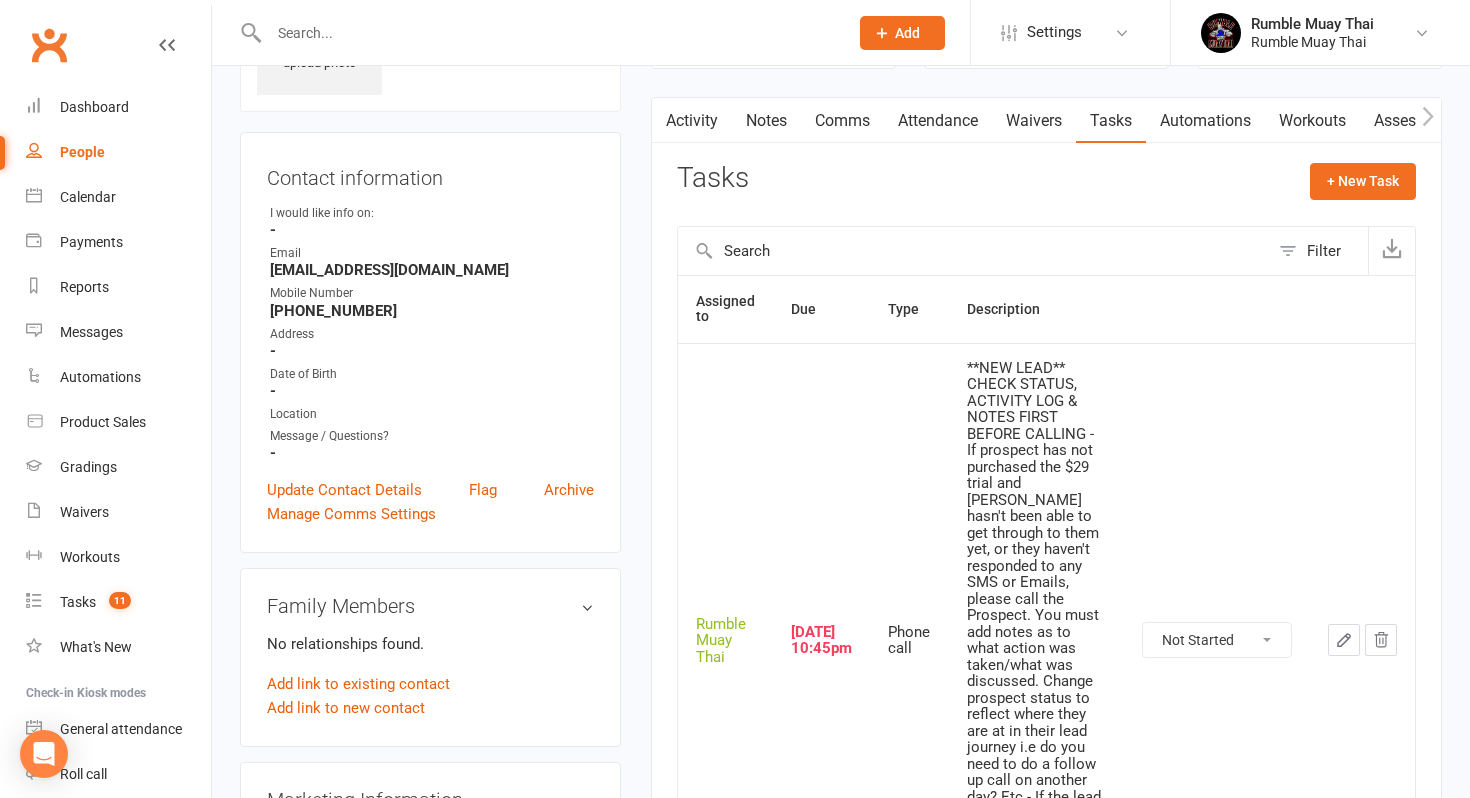 scroll, scrollTop: 0, scrollLeft: 0, axis: both 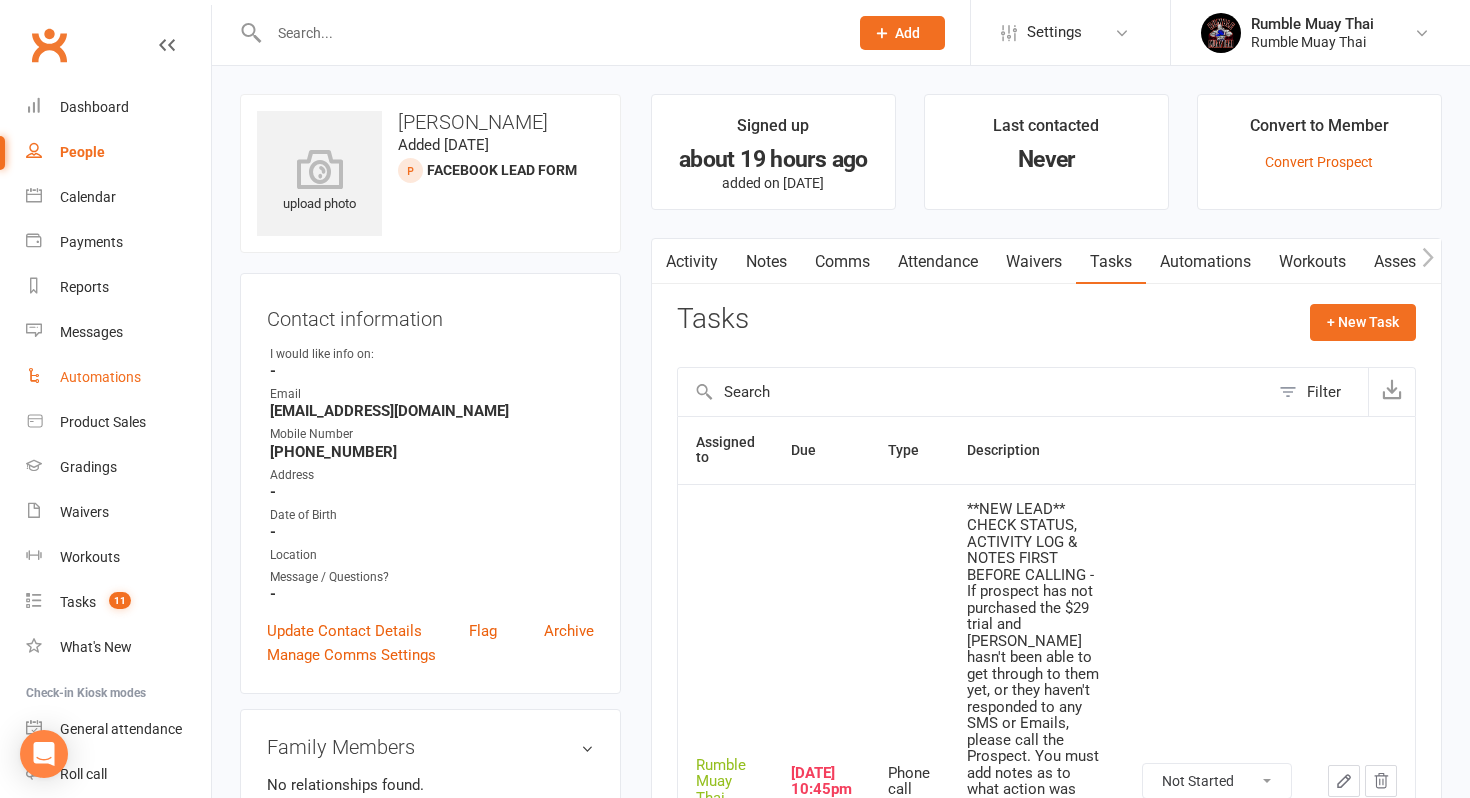 click on "Automations" at bounding box center (118, 377) 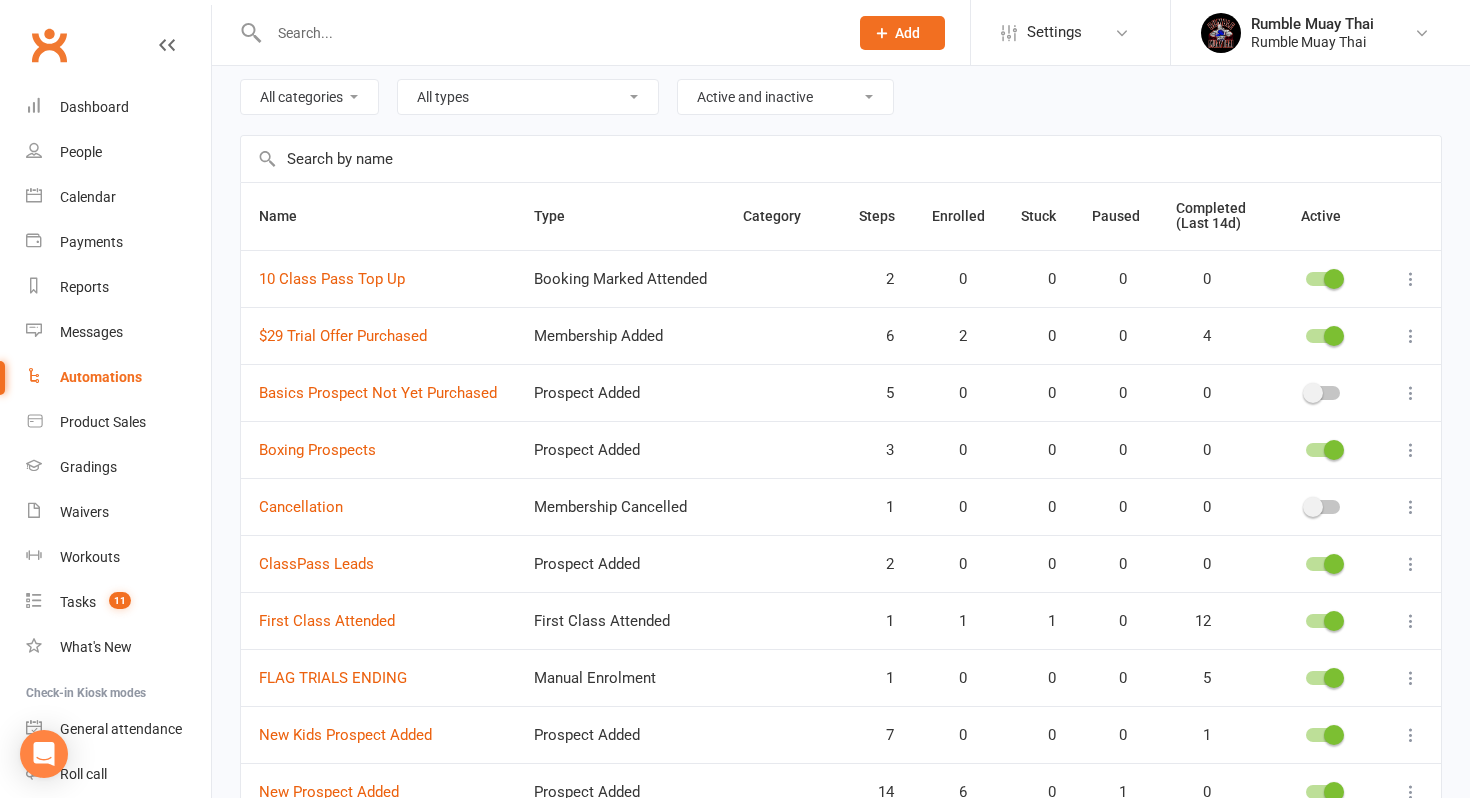 scroll, scrollTop: 254, scrollLeft: 0, axis: vertical 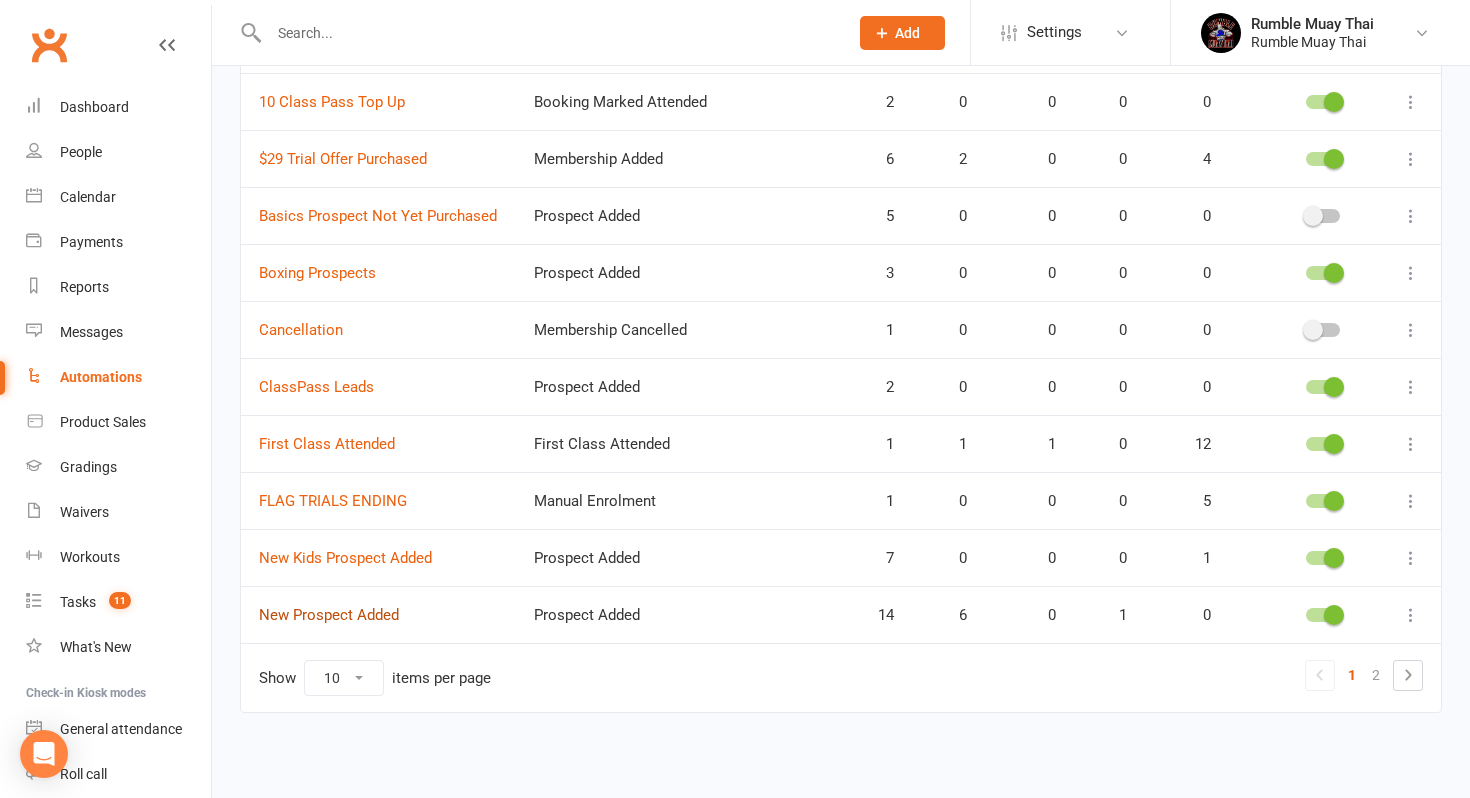 click on "New Prospect Added" at bounding box center (329, 615) 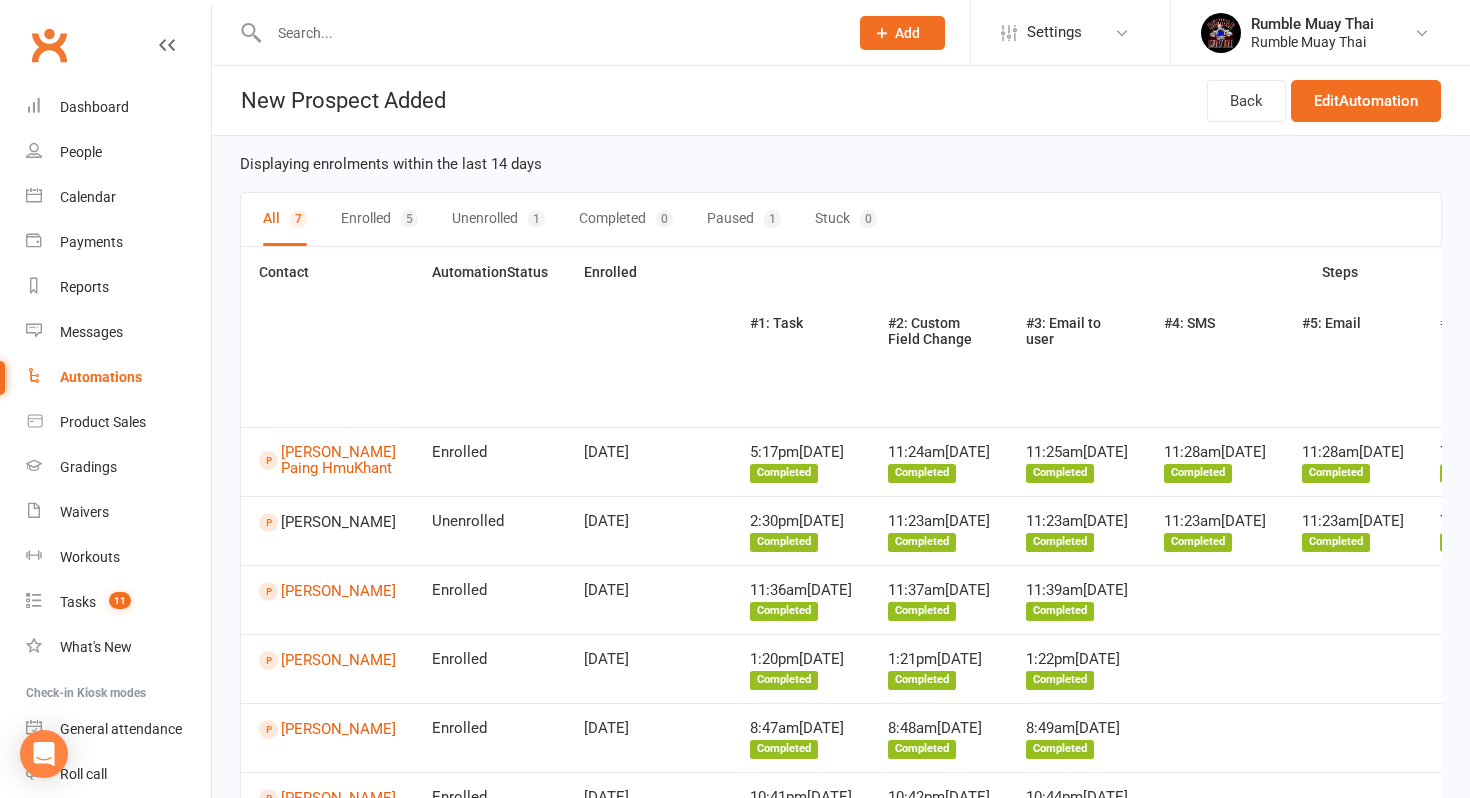 click on "Back Edit  Automation" at bounding box center [1324, 100] 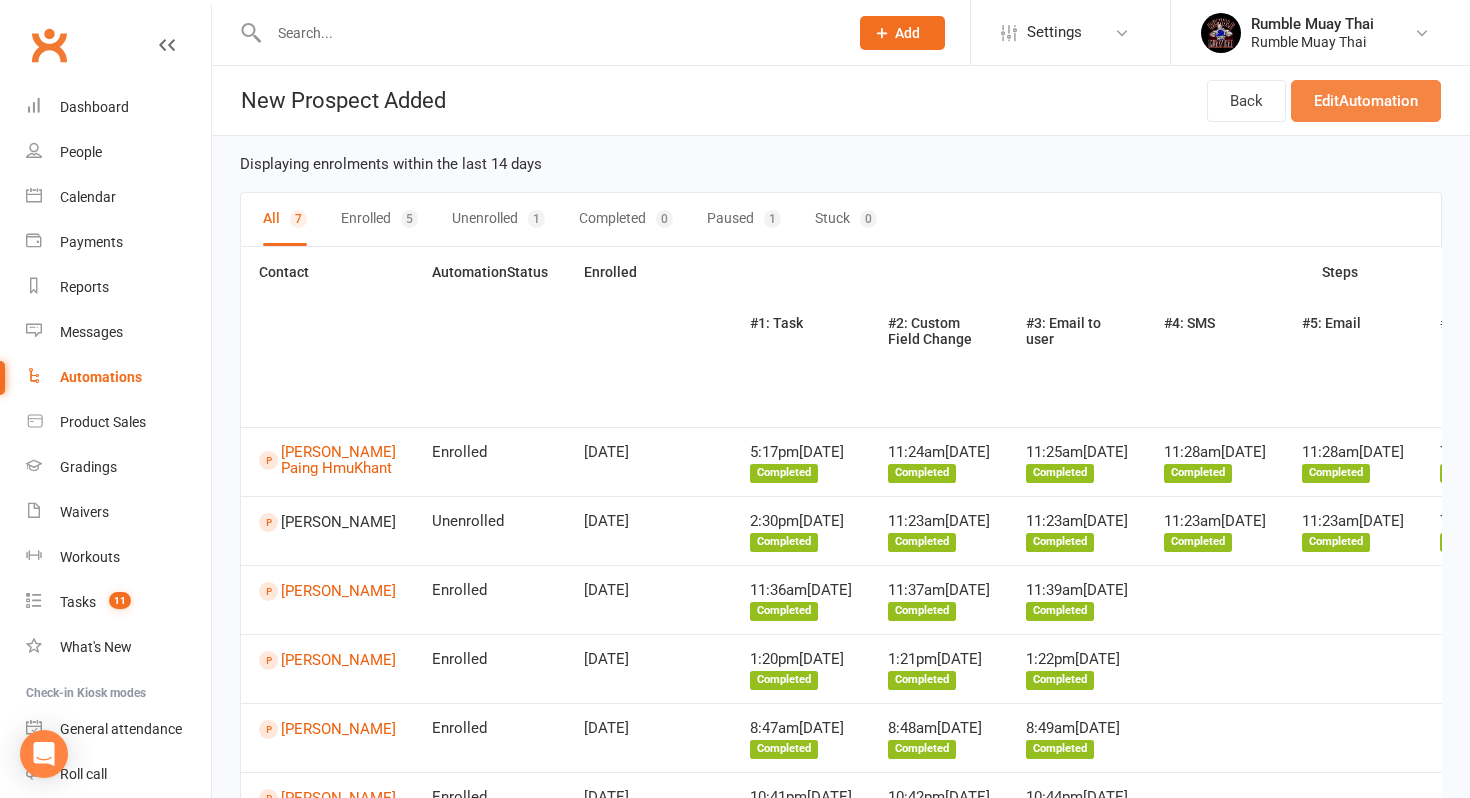 click on "Edit  Automation" at bounding box center [1366, 101] 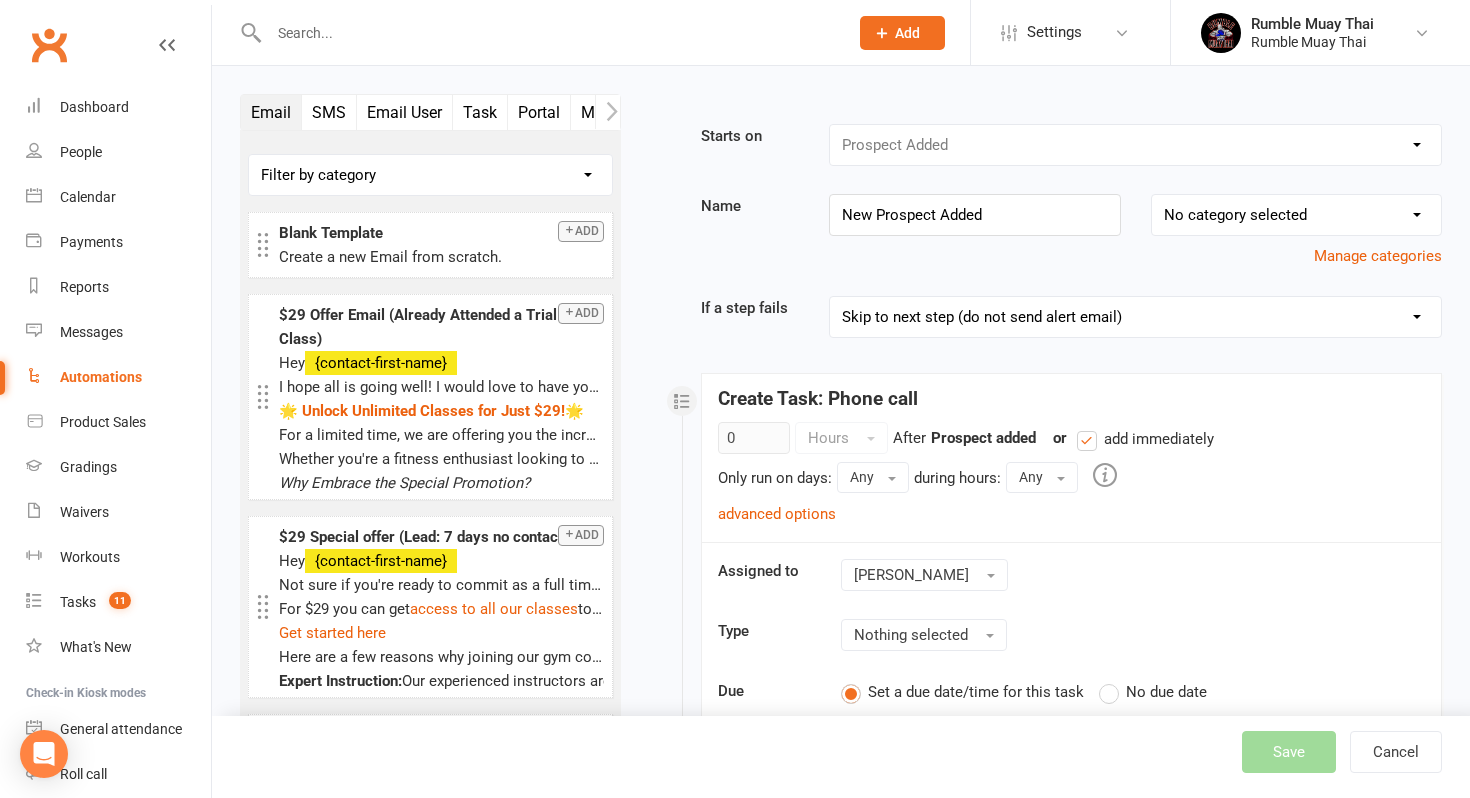 select on "Adult MUAY THAI" 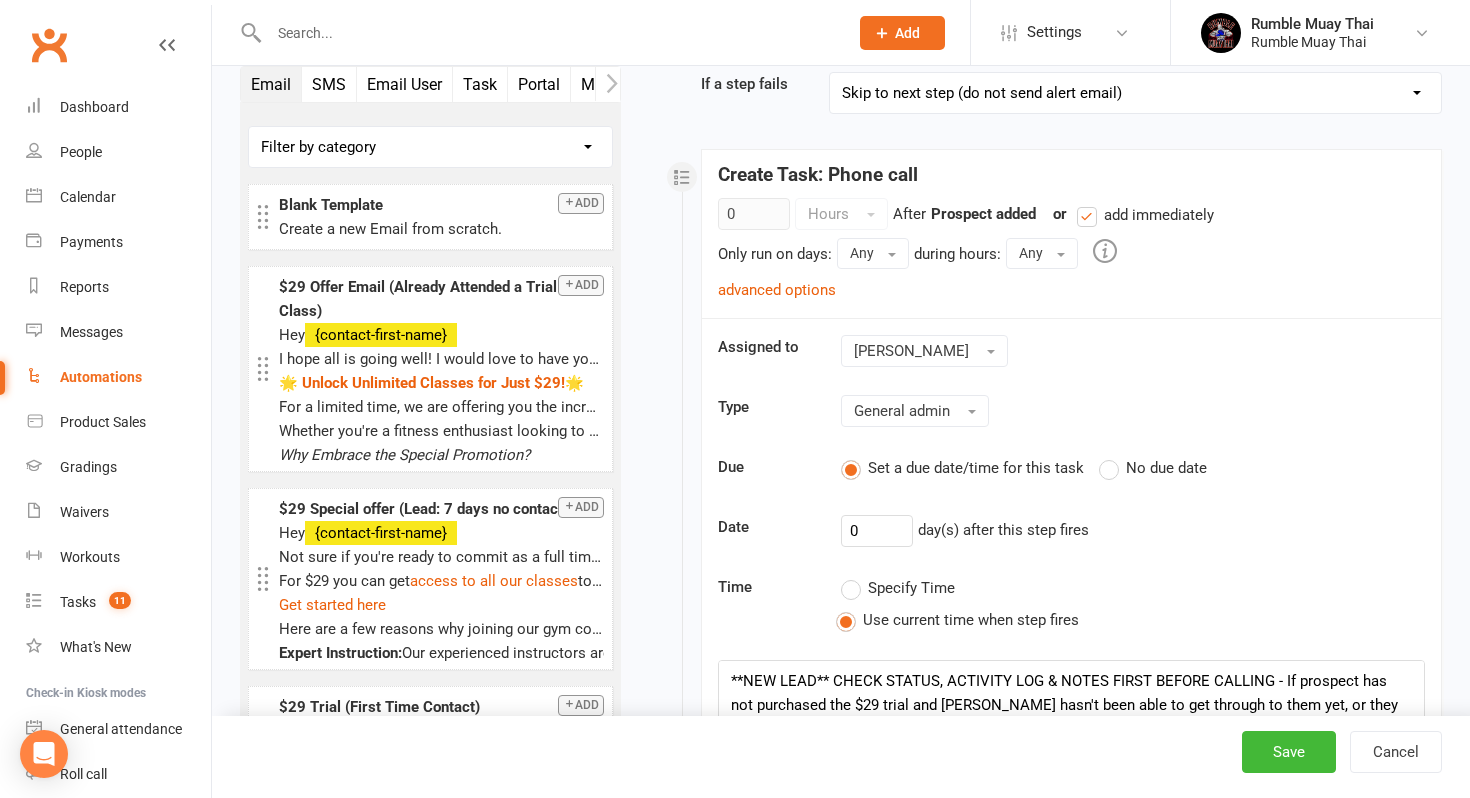 scroll, scrollTop: 421, scrollLeft: 0, axis: vertical 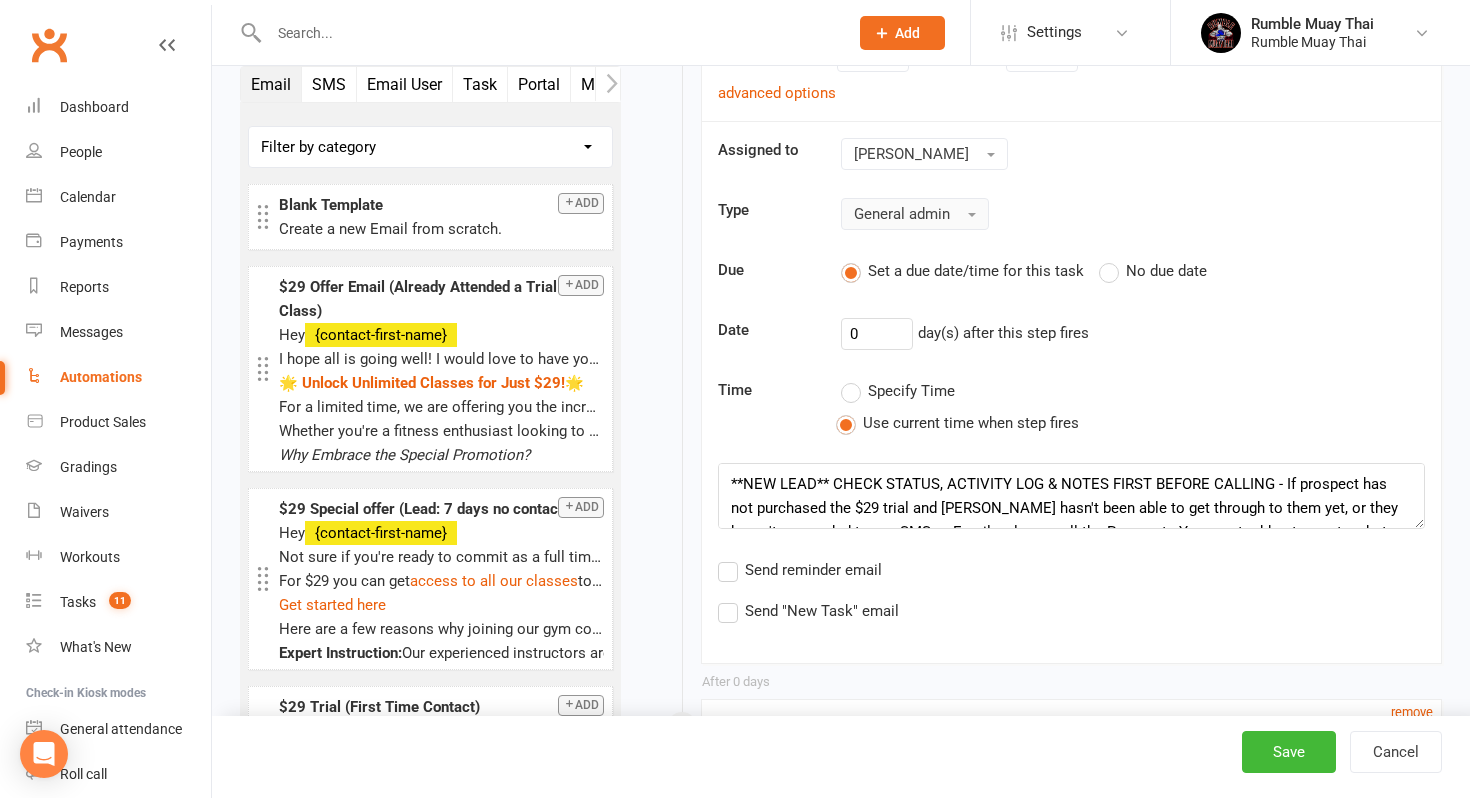 click on "General admin" at bounding box center (902, 214) 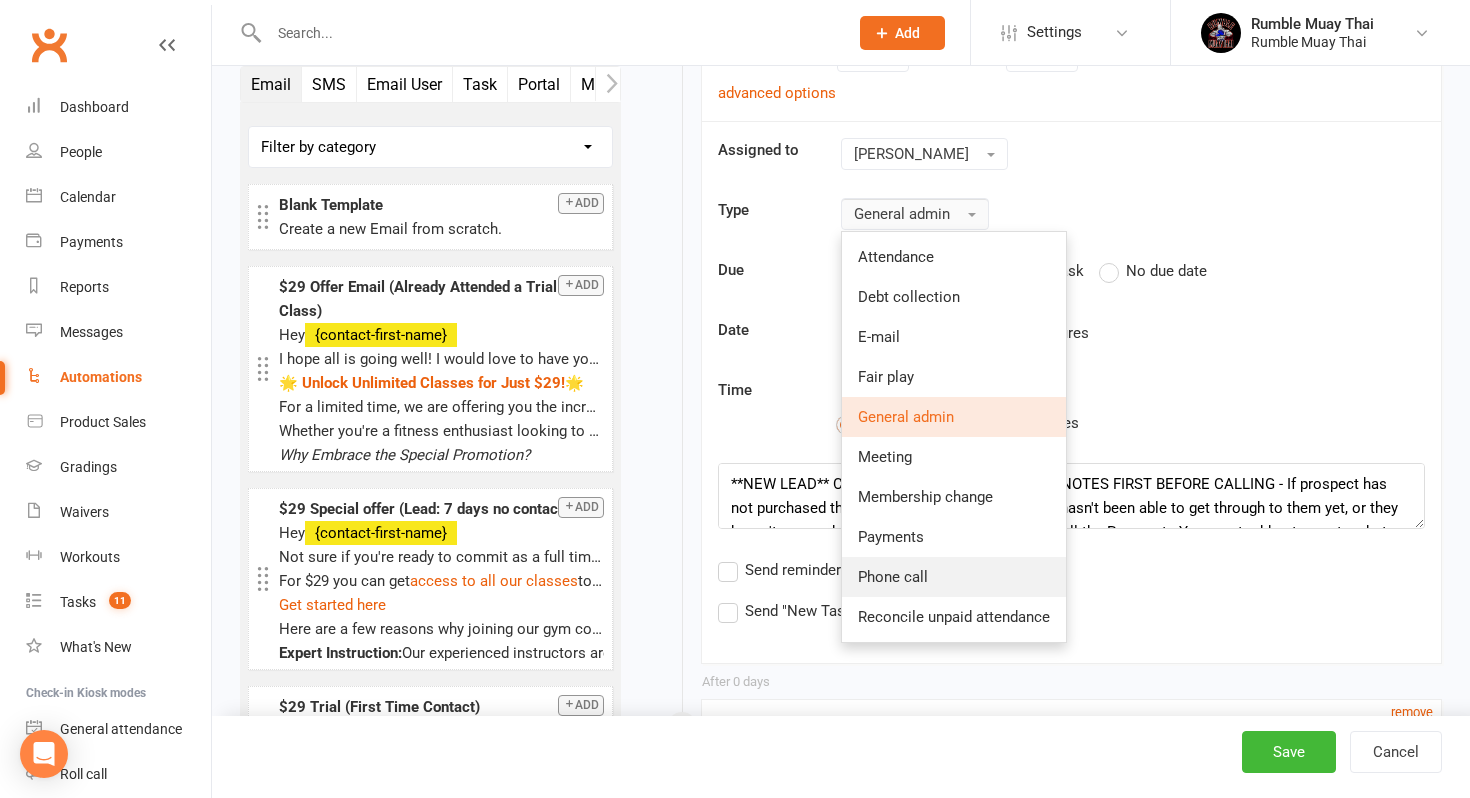 click on "Phone call" at bounding box center (893, 577) 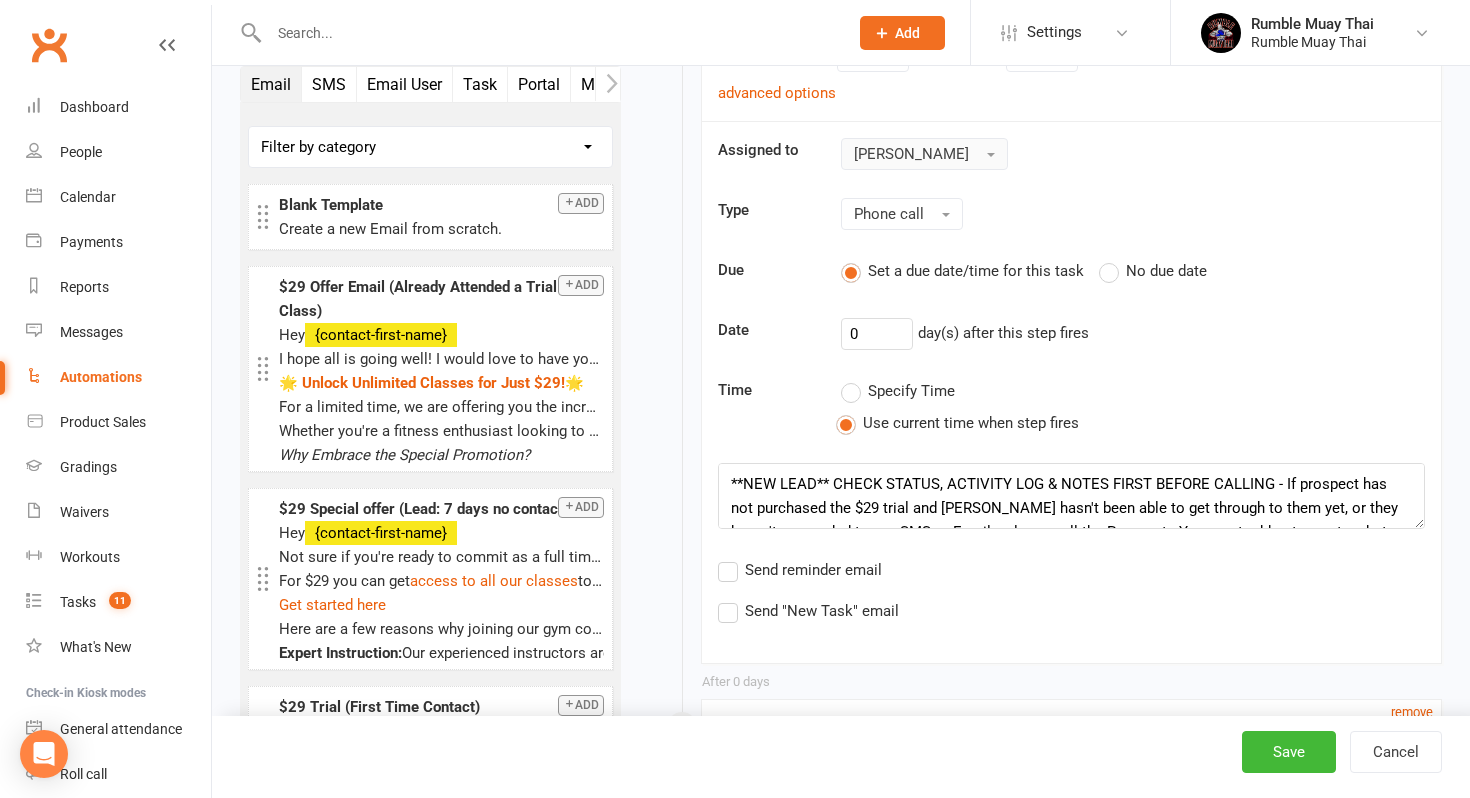 click on "Melina Yung" at bounding box center (911, 154) 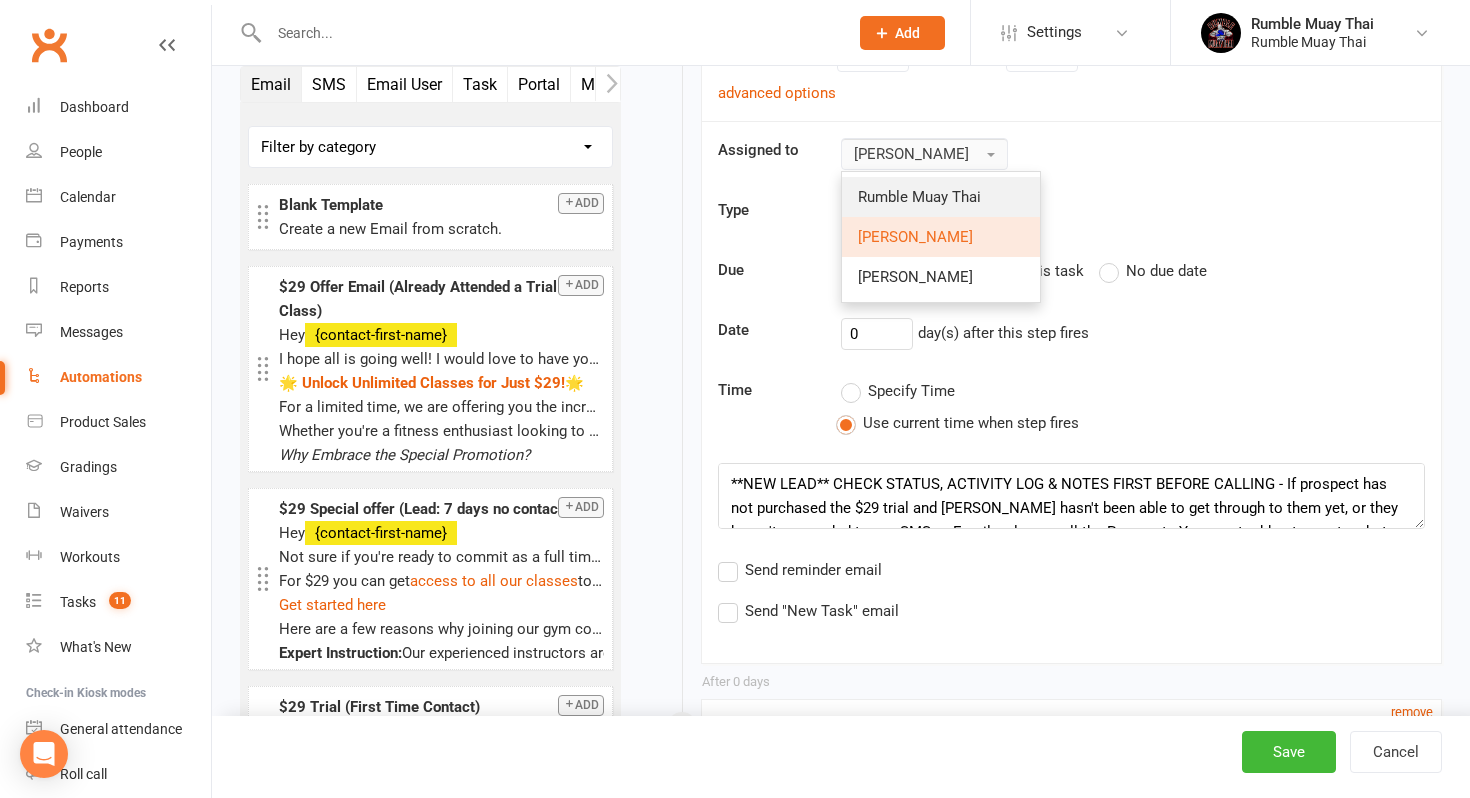 click on "Rumble Muay Thai" at bounding box center (919, 197) 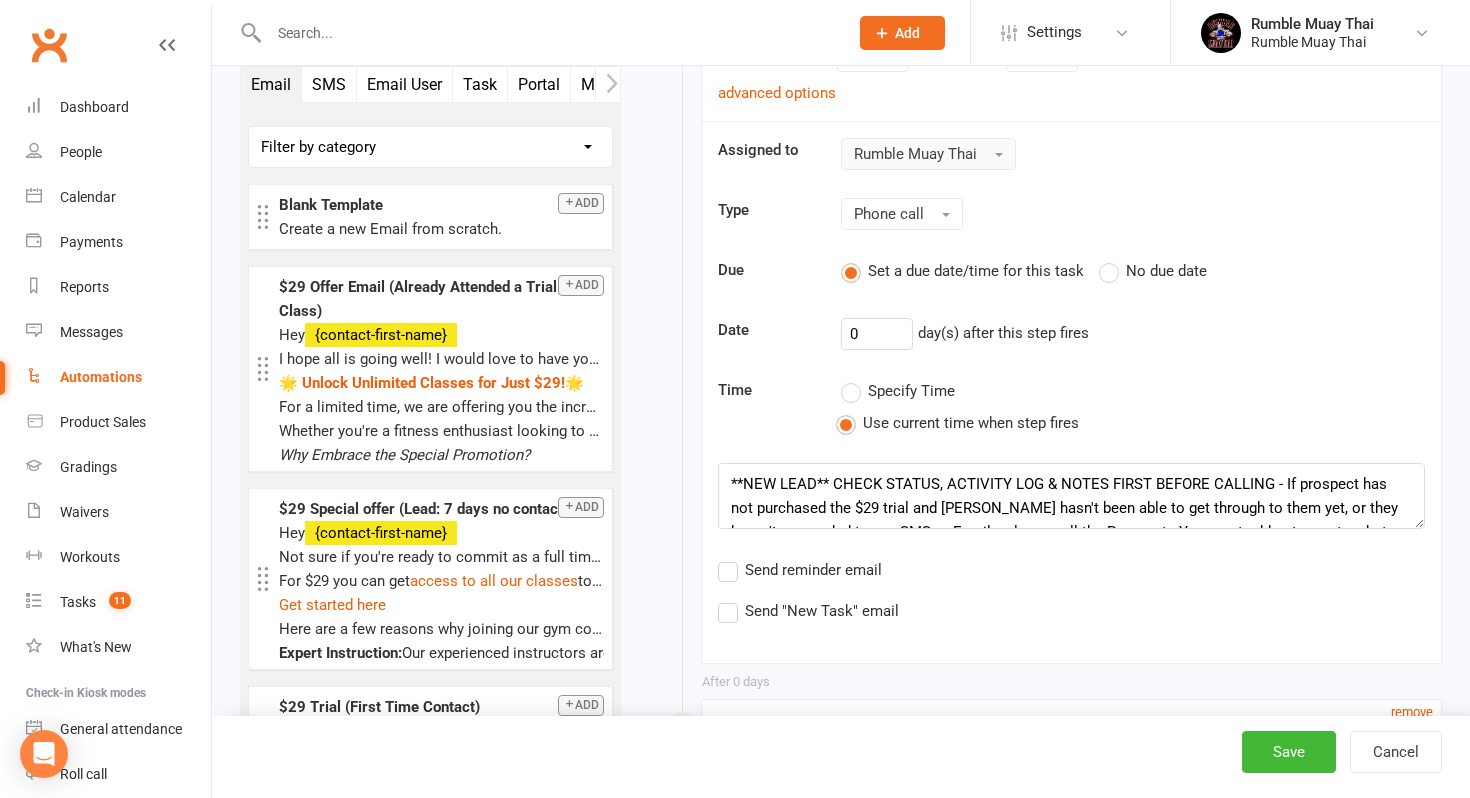 click on "Assigned to
Rumble Muay Thai
Type
Phone call
Due   Set a due date/time for this task No due date Date   0 day(s) after this step fires  Time Specify Time   Use current time when step fires **NEW LEAD** CHECK STATUS, ACTIVITY LOG & NOTES FIRST BEFORE CALLING - If prospect has not purchased the $29 trial and Matt hasn't been able to get through to them yet, or they haven't responded to any SMS or Emails, please call the Prospect.  You must add notes as to what action was taken/what was discussed.  Change prospect status to reflect where they are at in their lead journey i.e do you need to do a follow up call on another day? Etc - If the lead has already been spoken to/signed up then you can just mark this task as Complete - Refer to procdures in Google Drive Send reminder email Send "New Task" email" at bounding box center [1071, 380] 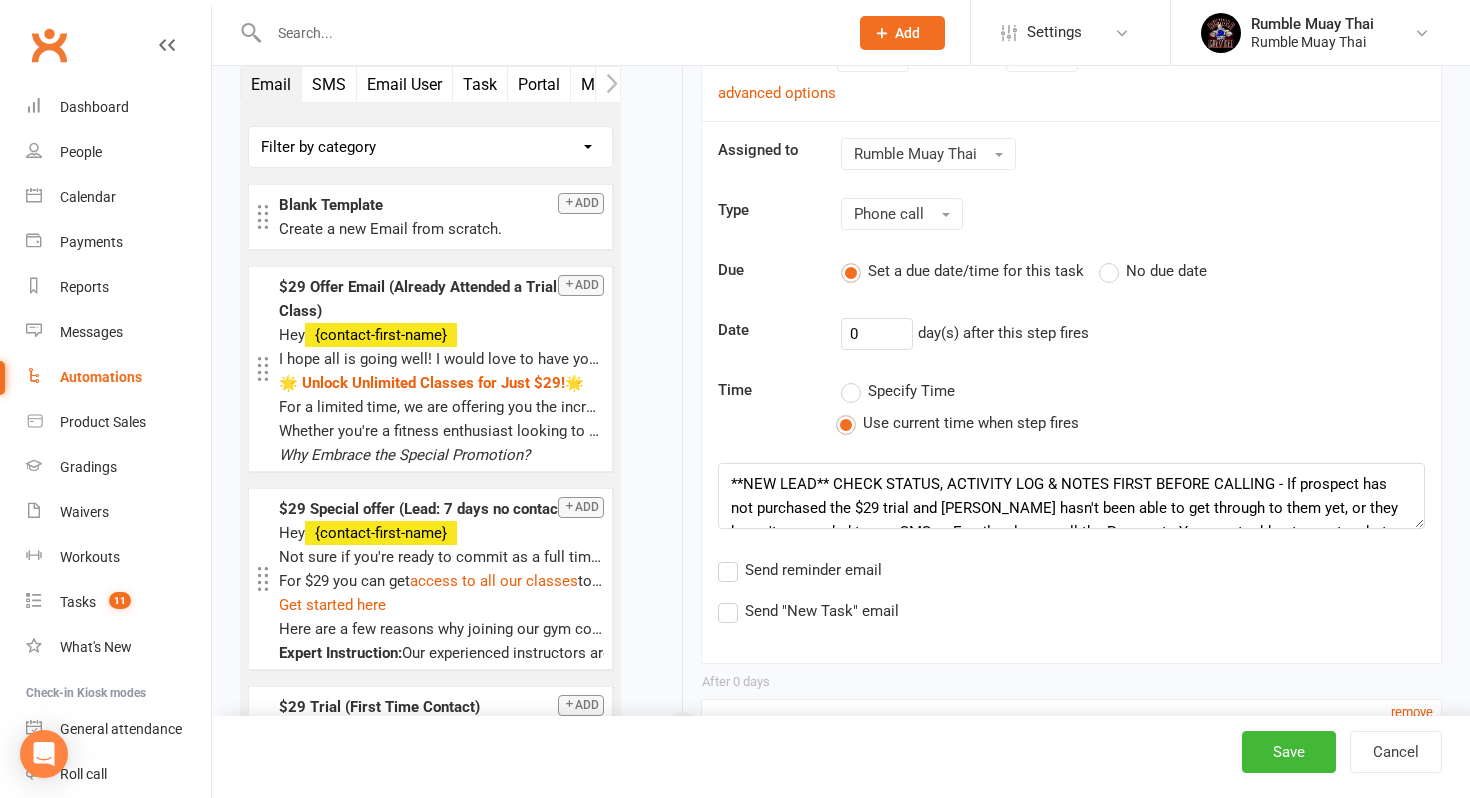 click on "Send "New Task" email" at bounding box center [724, 599] 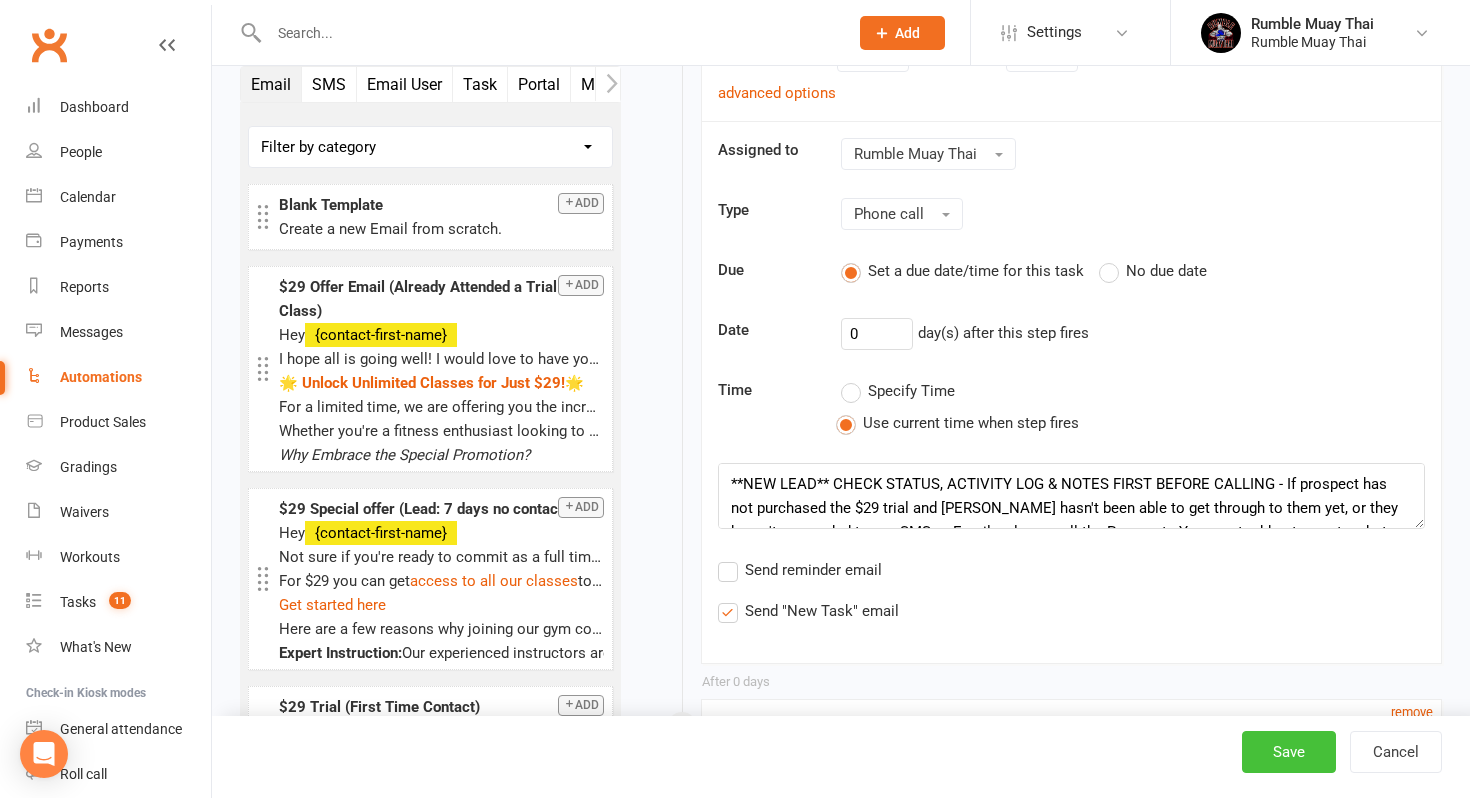 click on "Save" at bounding box center (1289, 752) 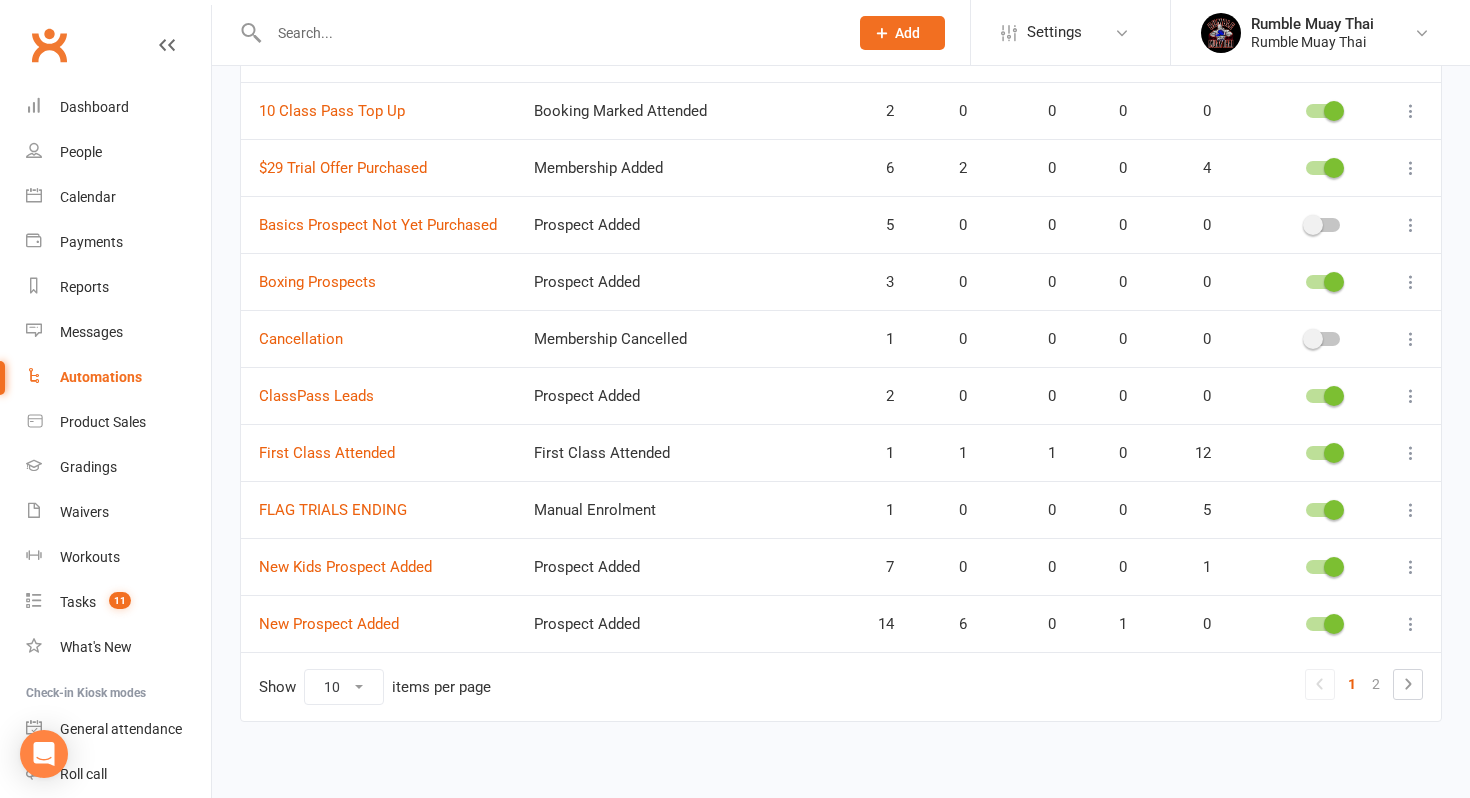 scroll, scrollTop: 254, scrollLeft: 0, axis: vertical 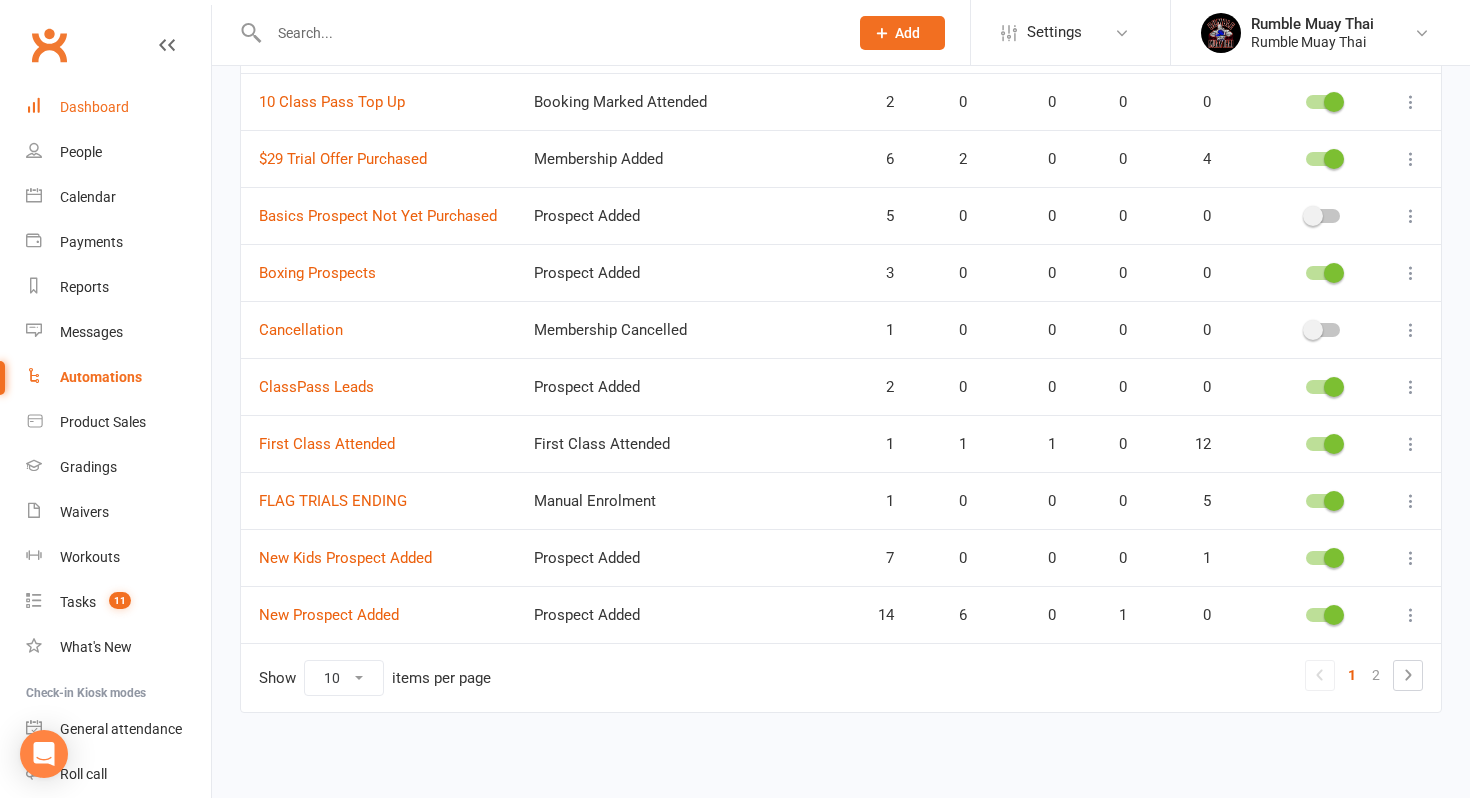 click on "Dashboard" at bounding box center [94, 107] 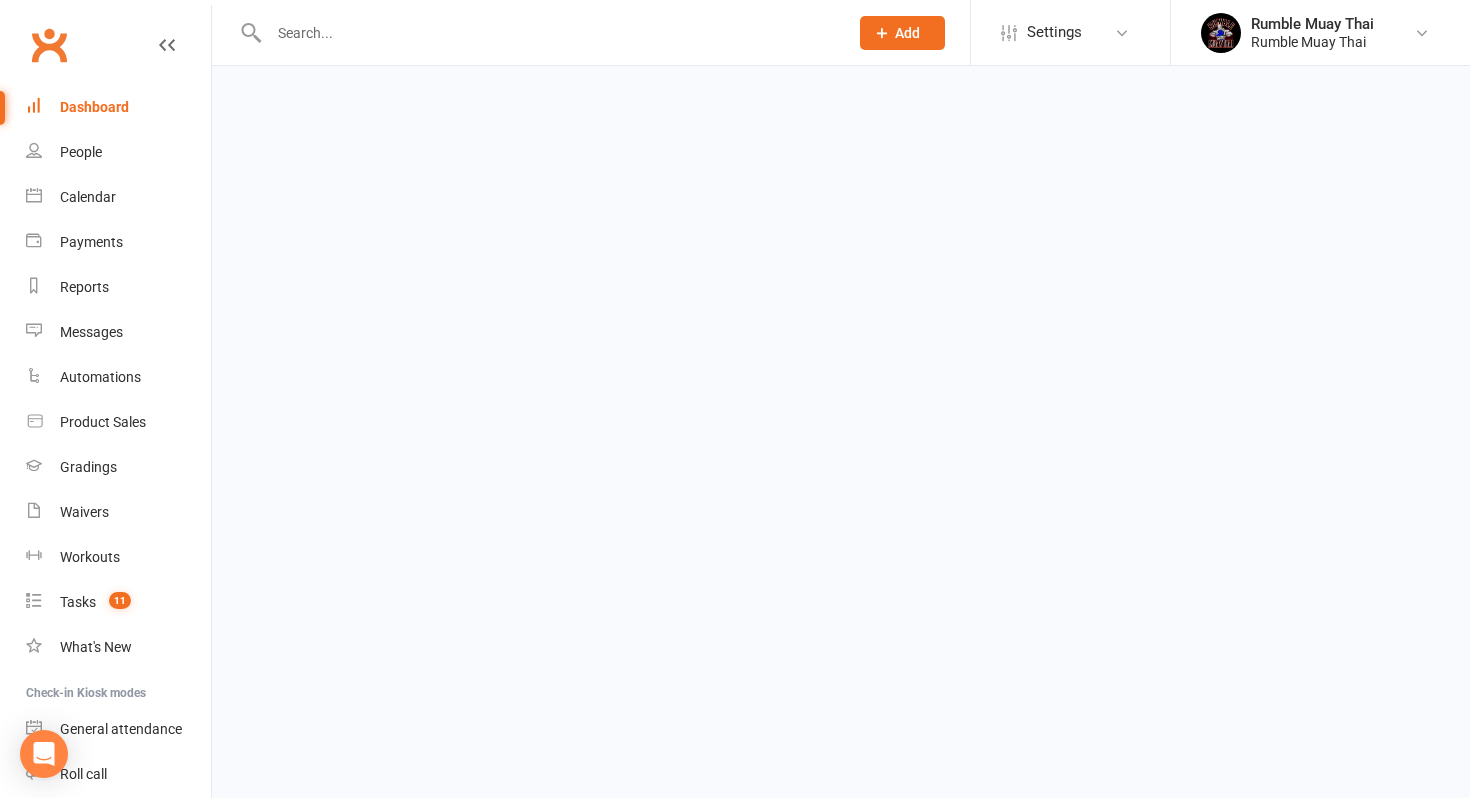 scroll, scrollTop: 0, scrollLeft: 0, axis: both 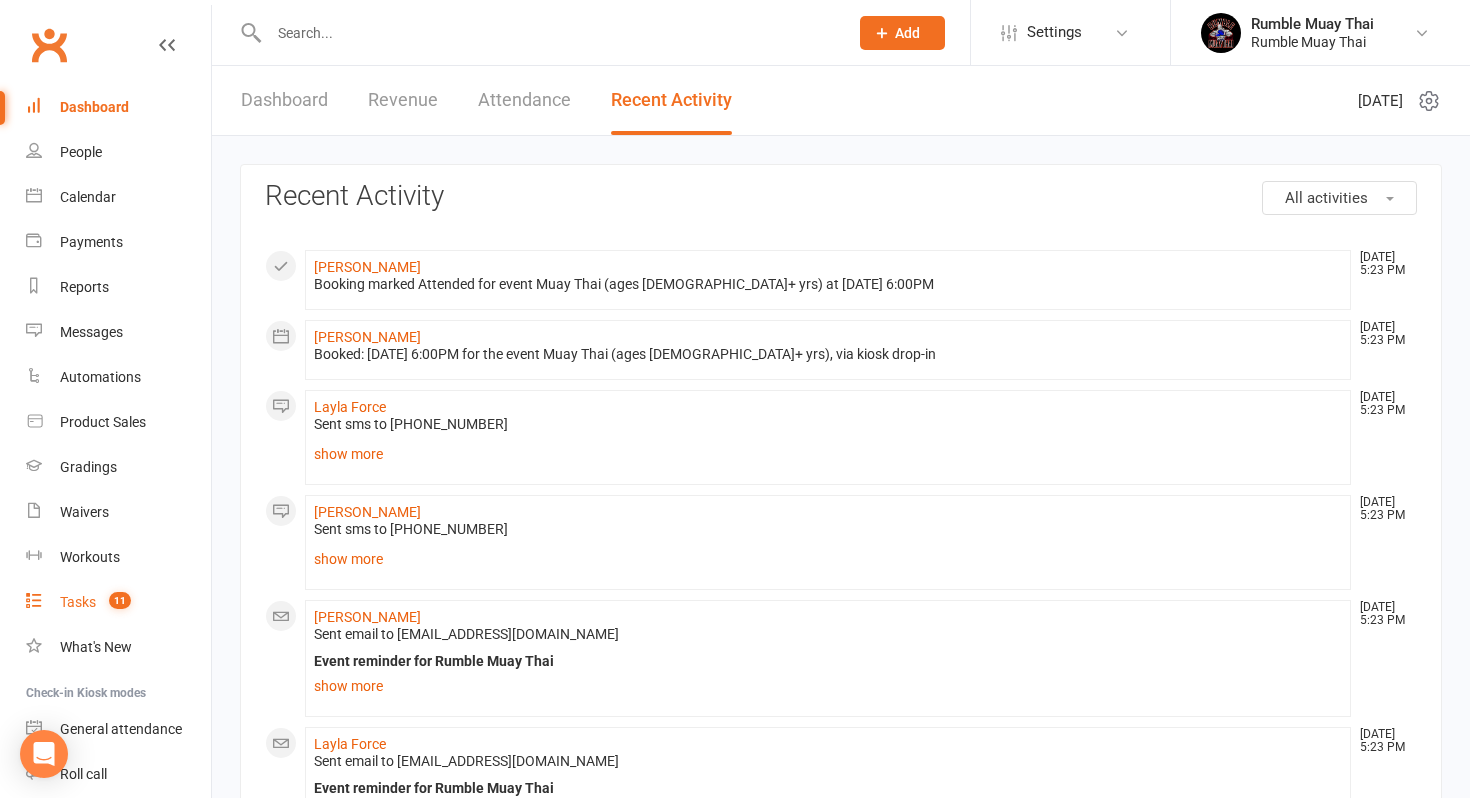 click on "Tasks   11" at bounding box center [118, 602] 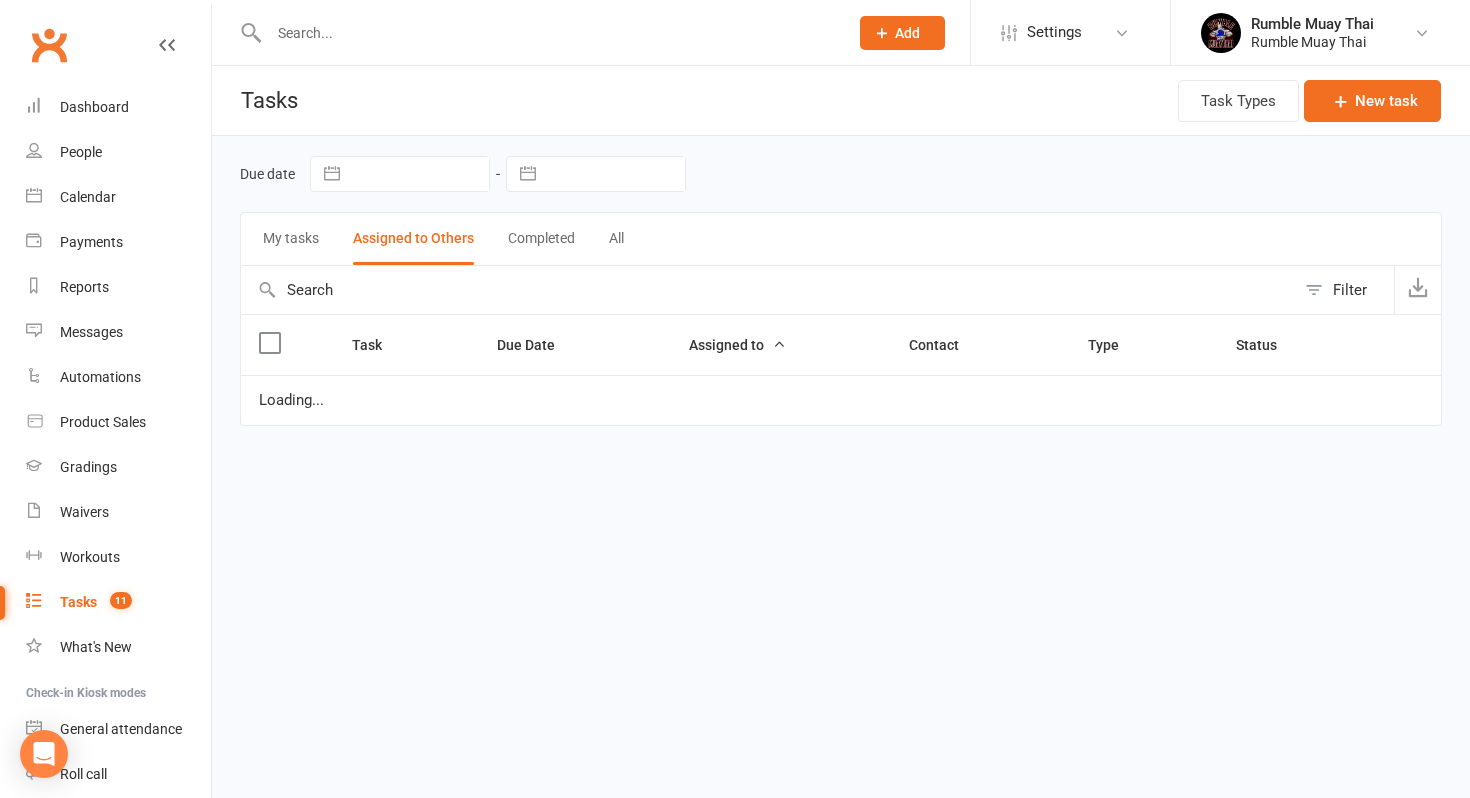 select on "waiting" 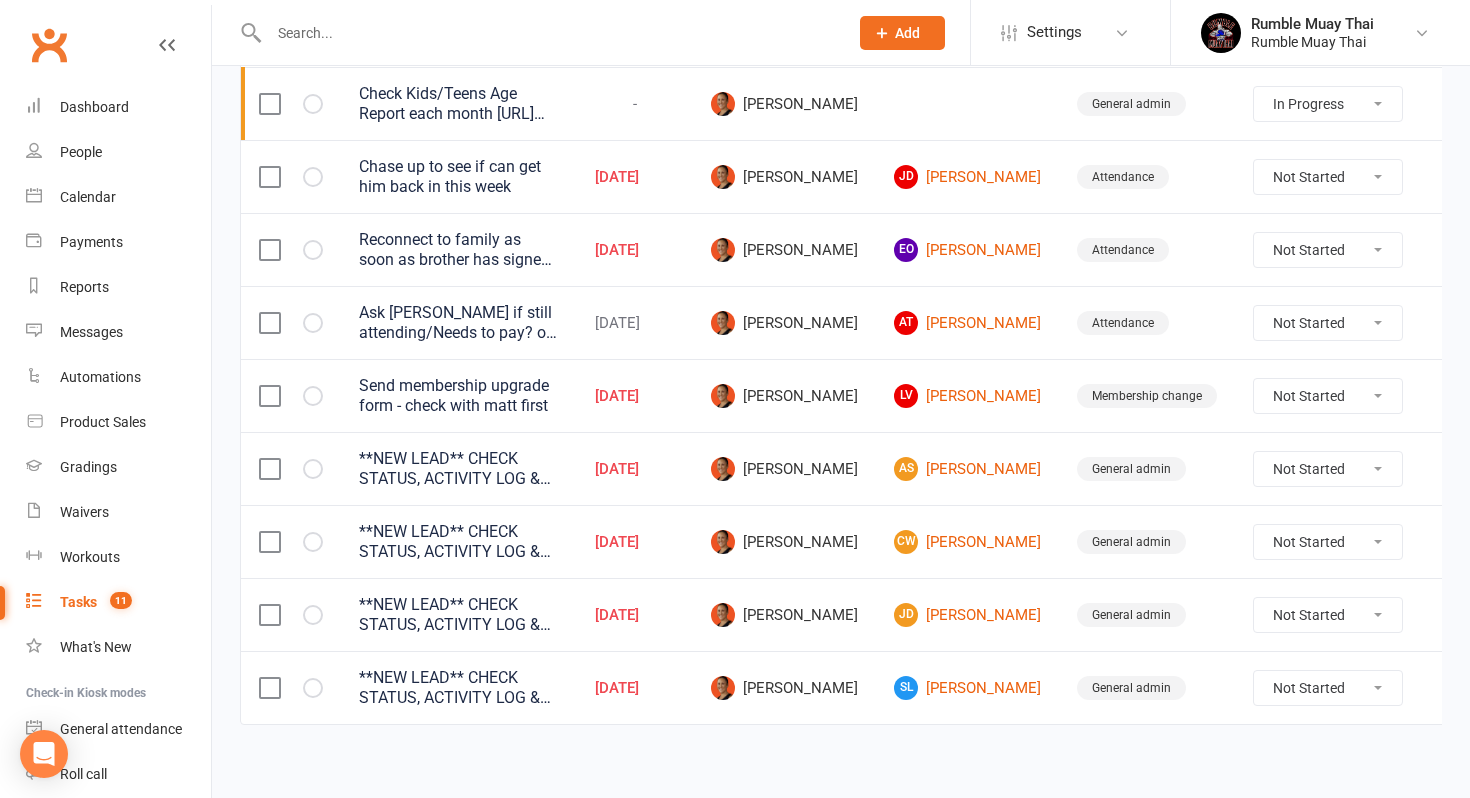 scroll, scrollTop: 605, scrollLeft: 0, axis: vertical 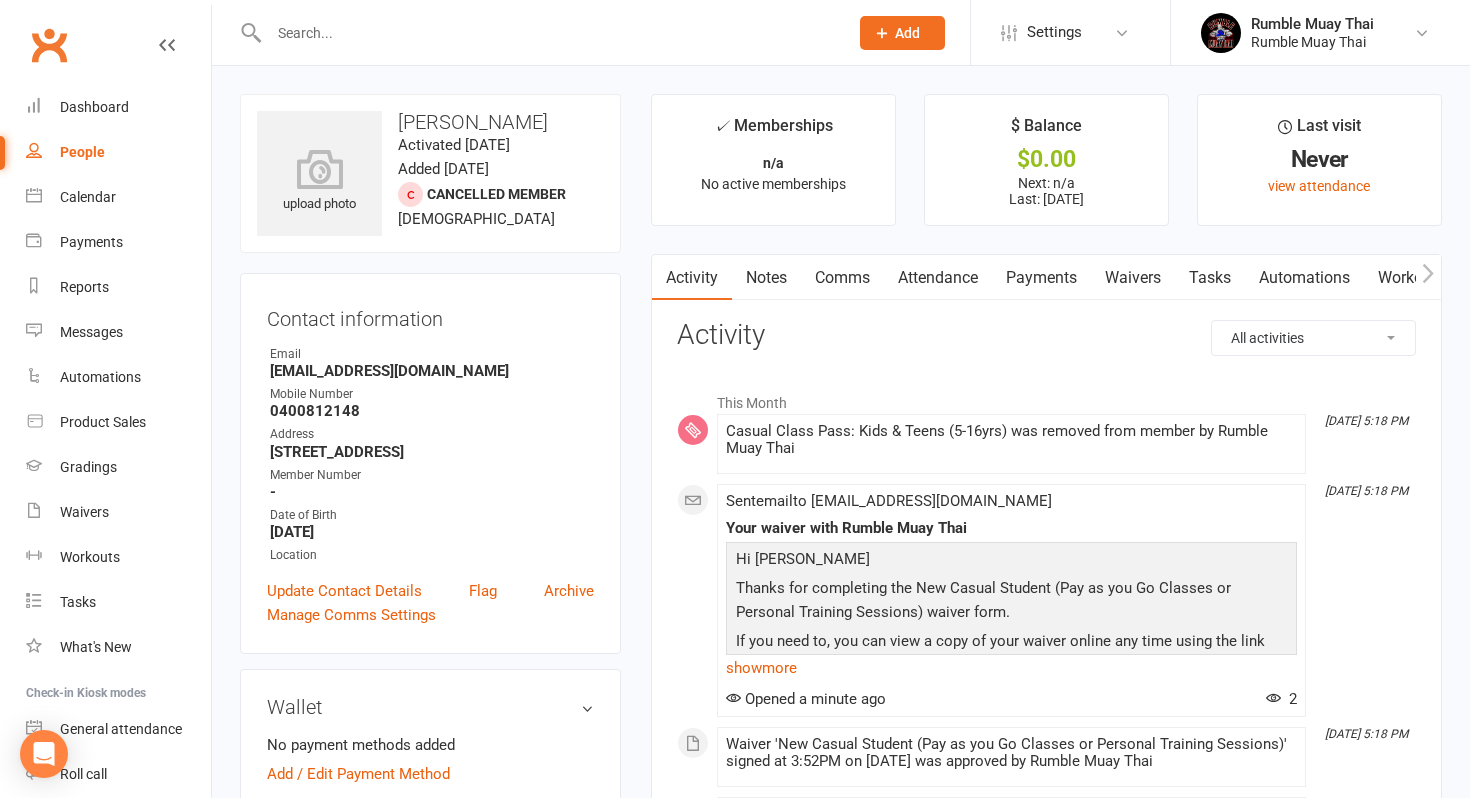 click on "Attendance" at bounding box center [938, 278] 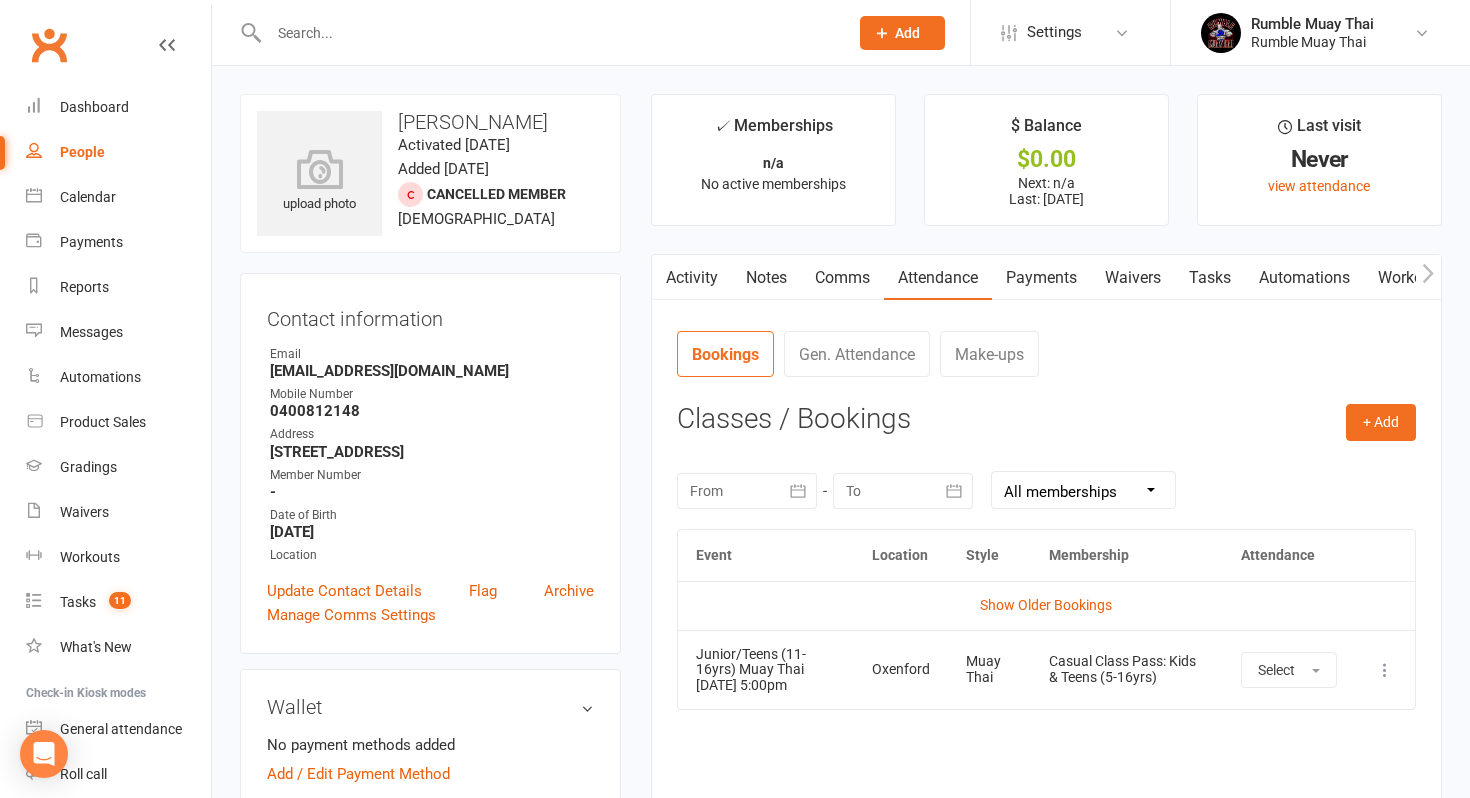 click on "More info View event Remove booking" at bounding box center [1385, 669] 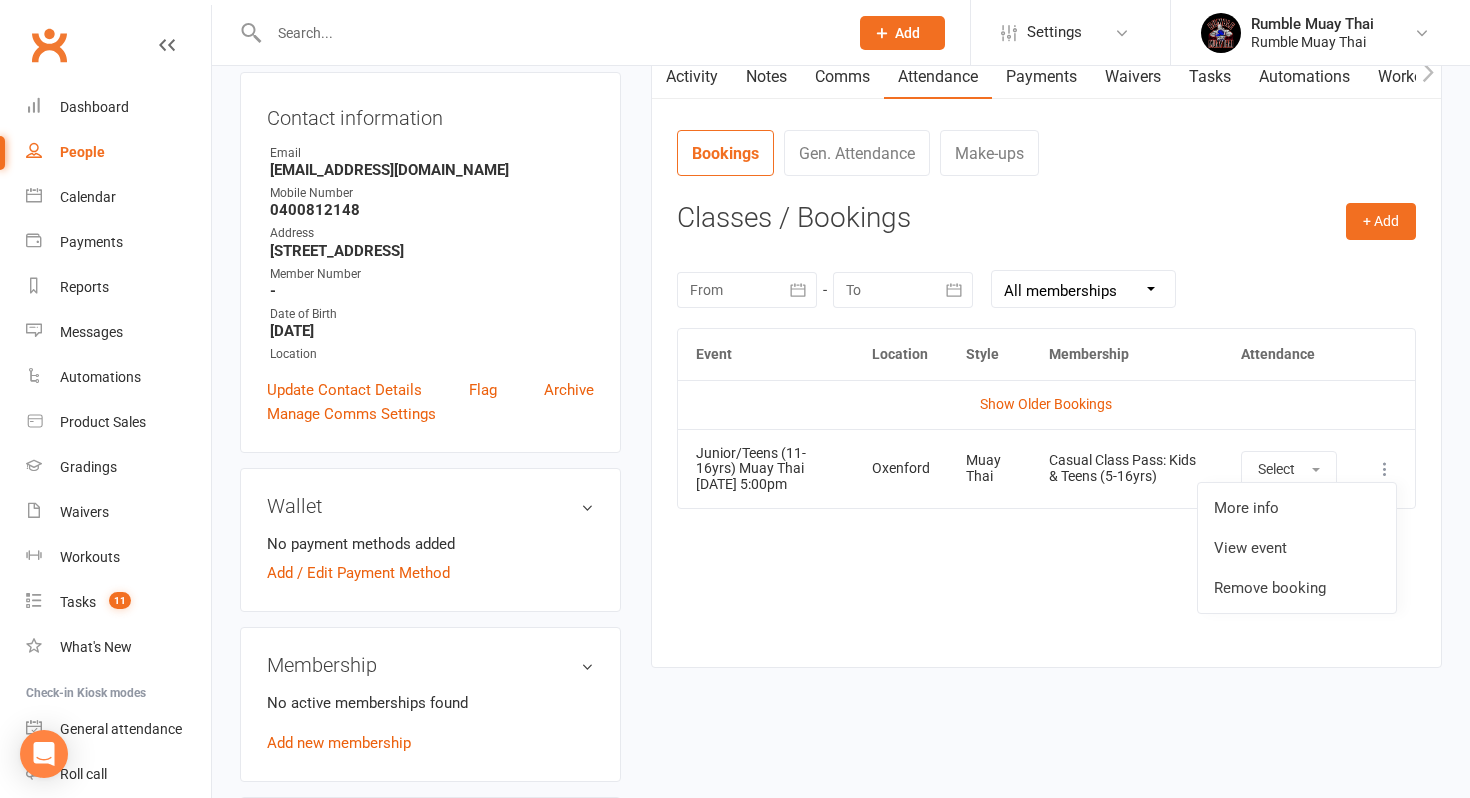 scroll, scrollTop: 220, scrollLeft: 0, axis: vertical 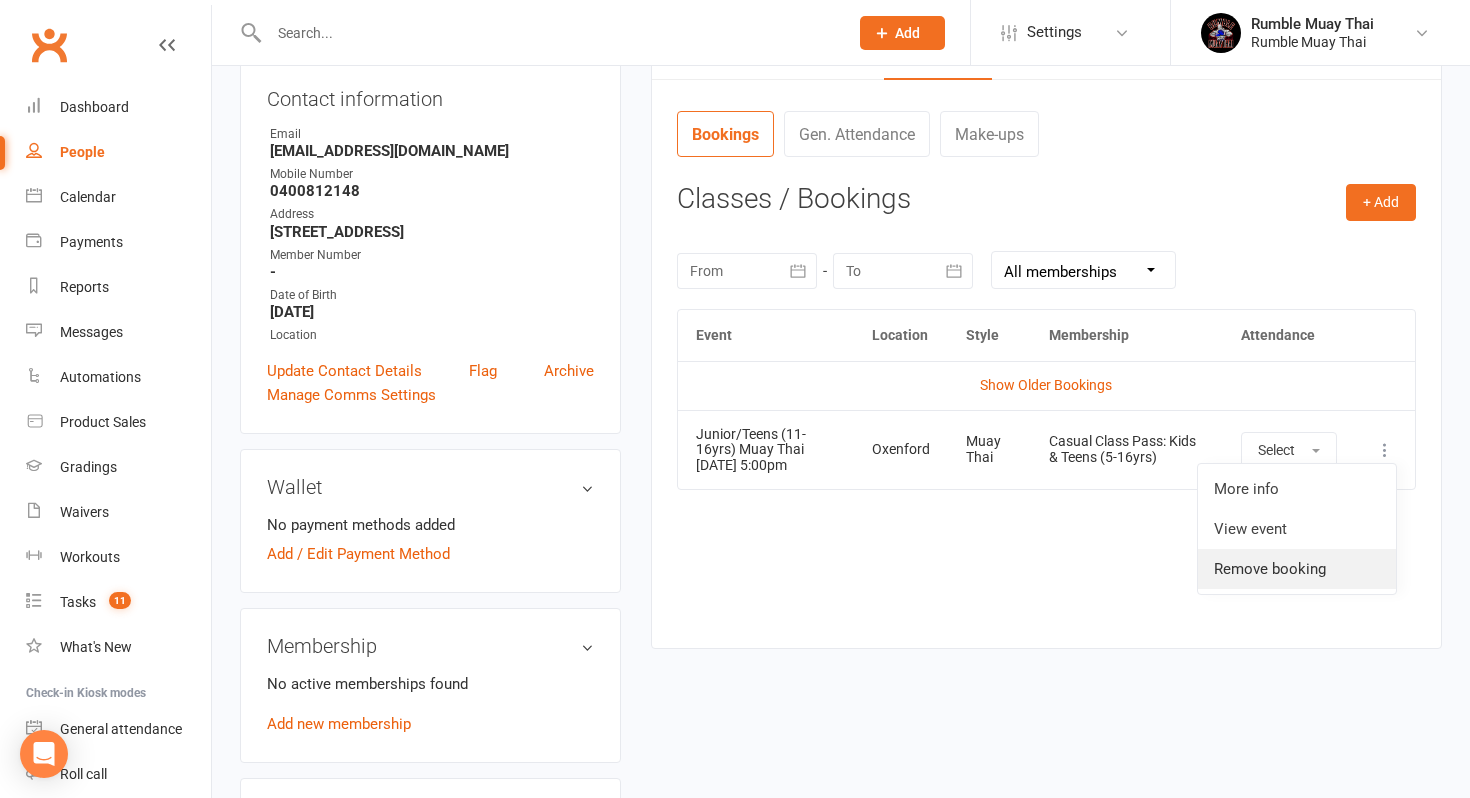 click on "Remove booking" at bounding box center [1297, 569] 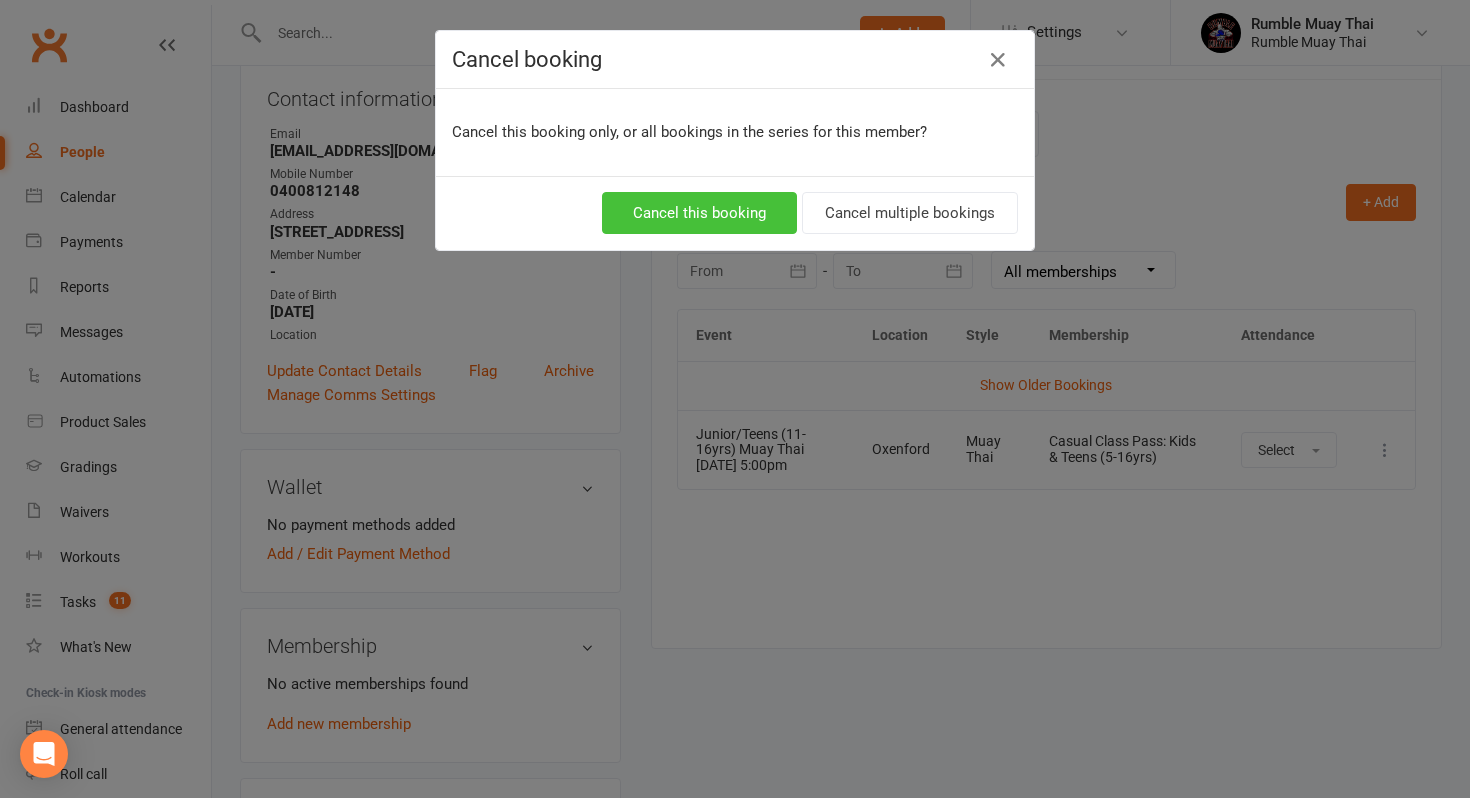 click on "Cancel this booking" at bounding box center [699, 213] 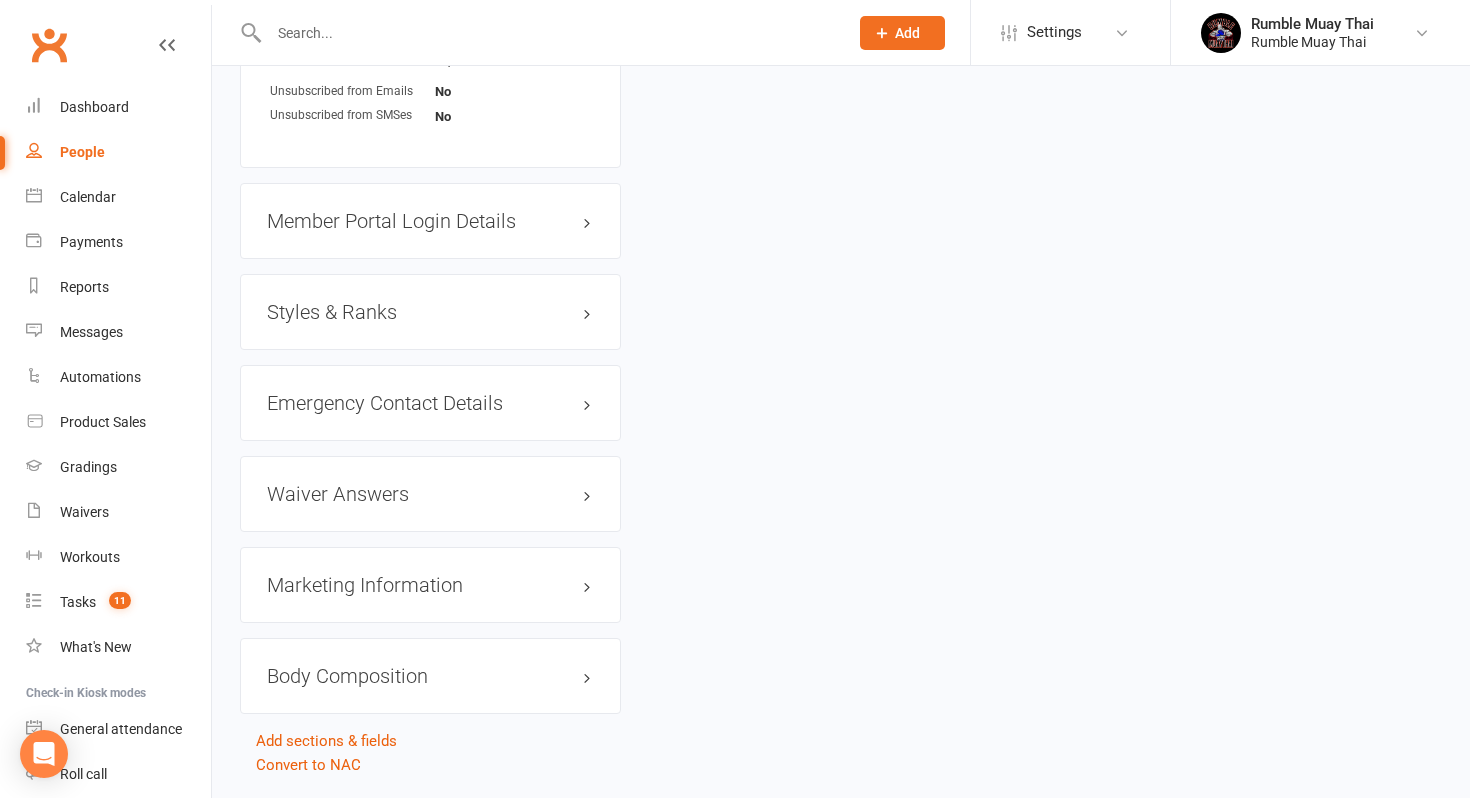 scroll, scrollTop: 1393, scrollLeft: 0, axis: vertical 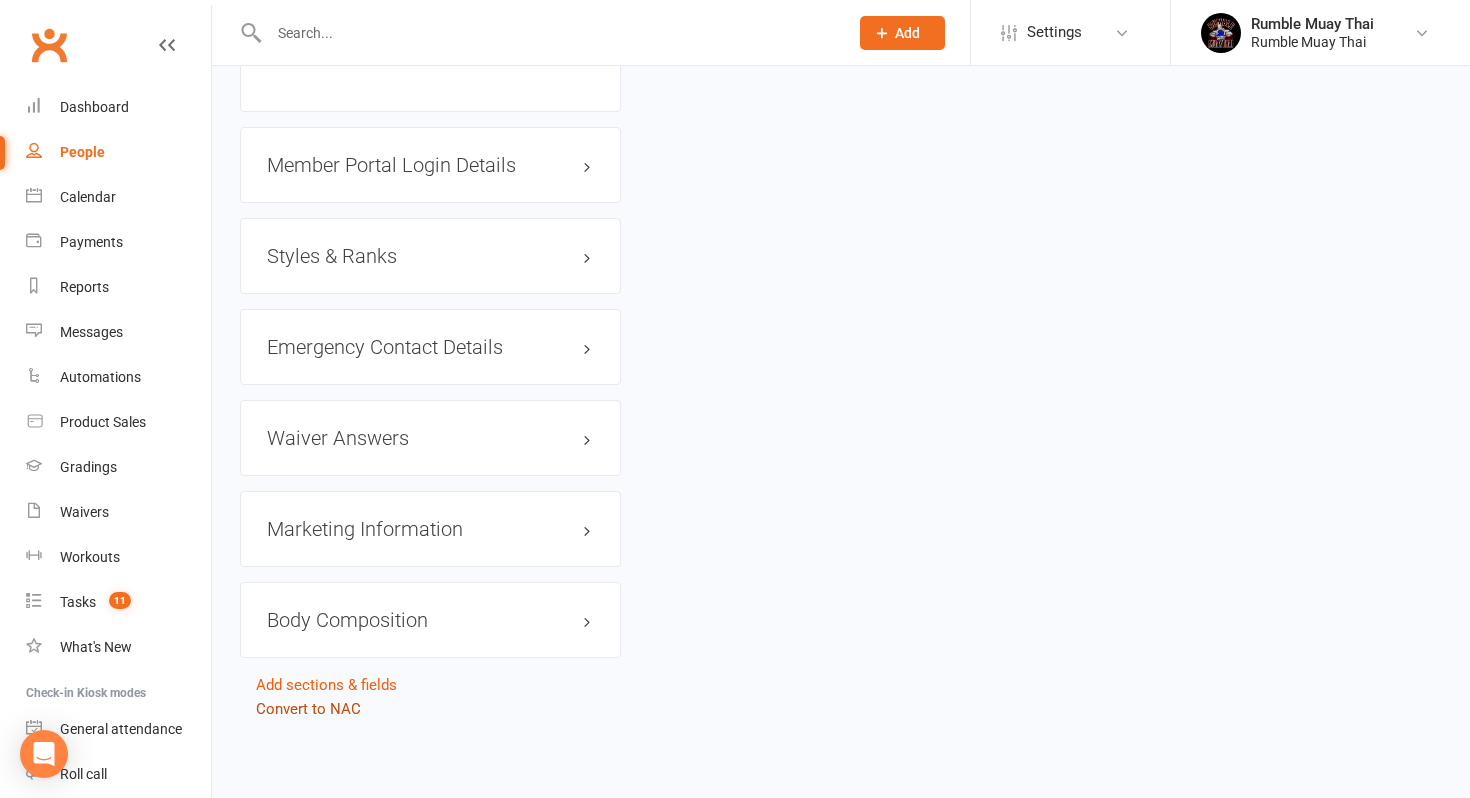 click on "Convert to NAC" at bounding box center [308, 709] 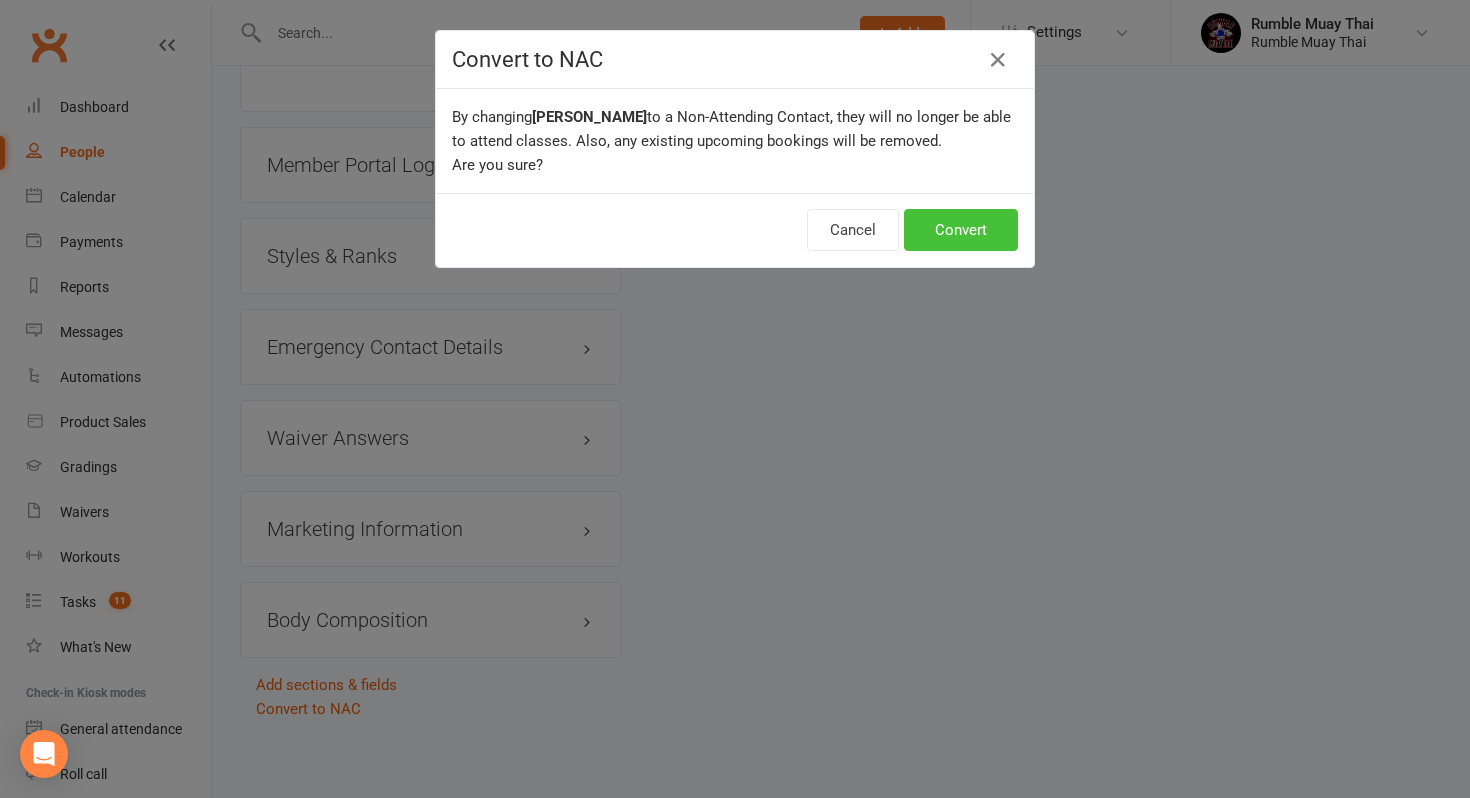 click on "Convert" at bounding box center (961, 230) 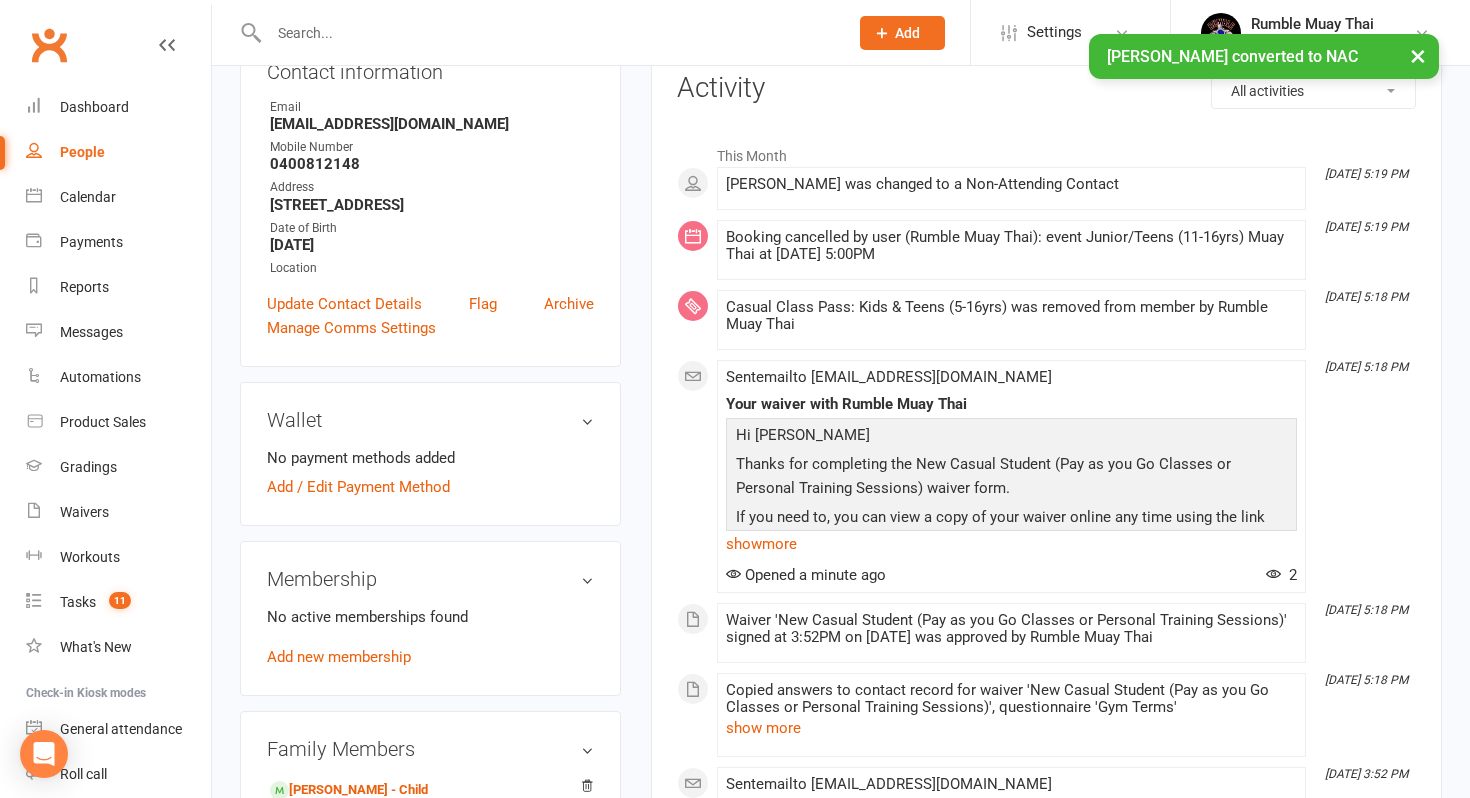 scroll, scrollTop: 362, scrollLeft: 0, axis: vertical 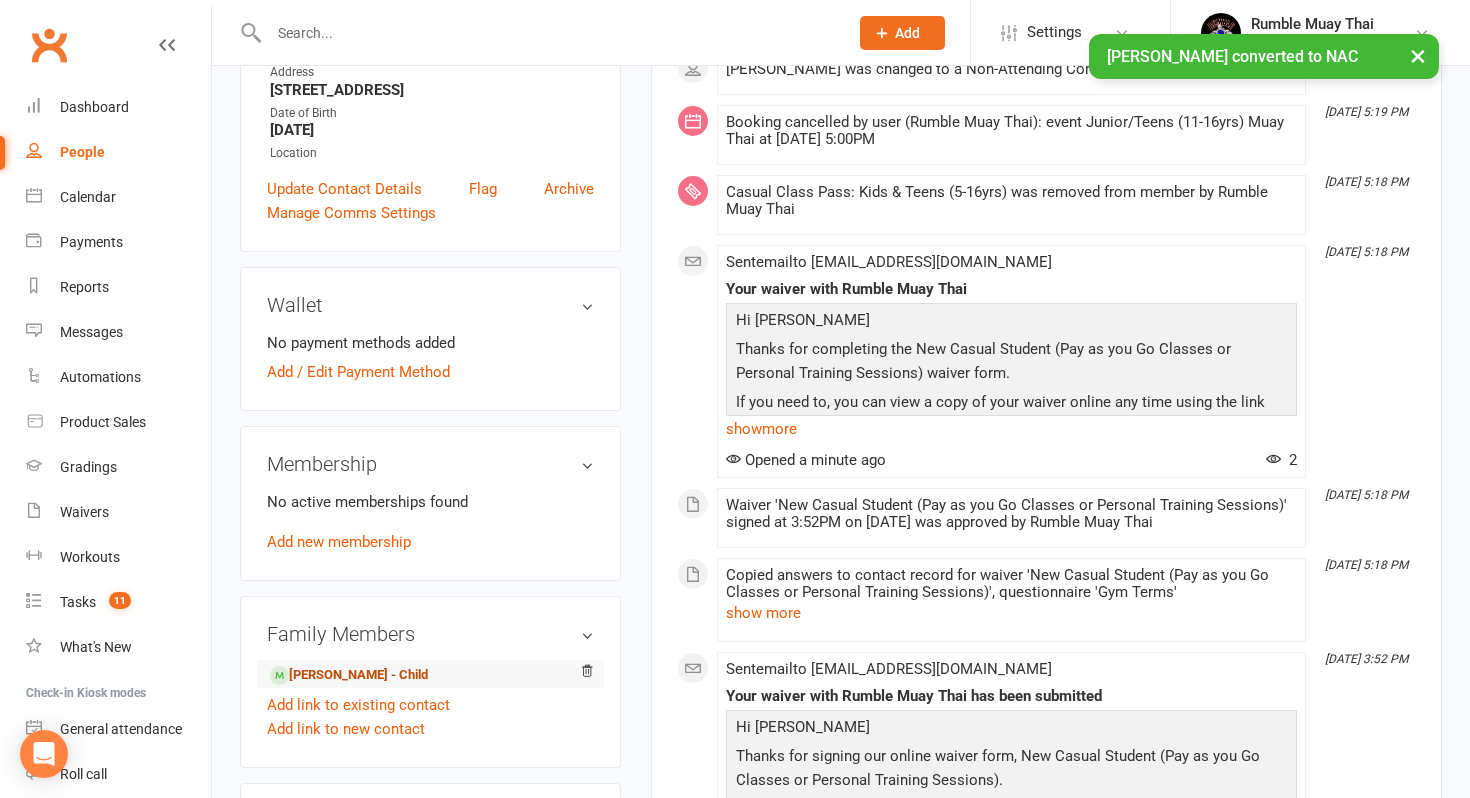 click on "Scarlett Vardanega - Child" at bounding box center [349, 675] 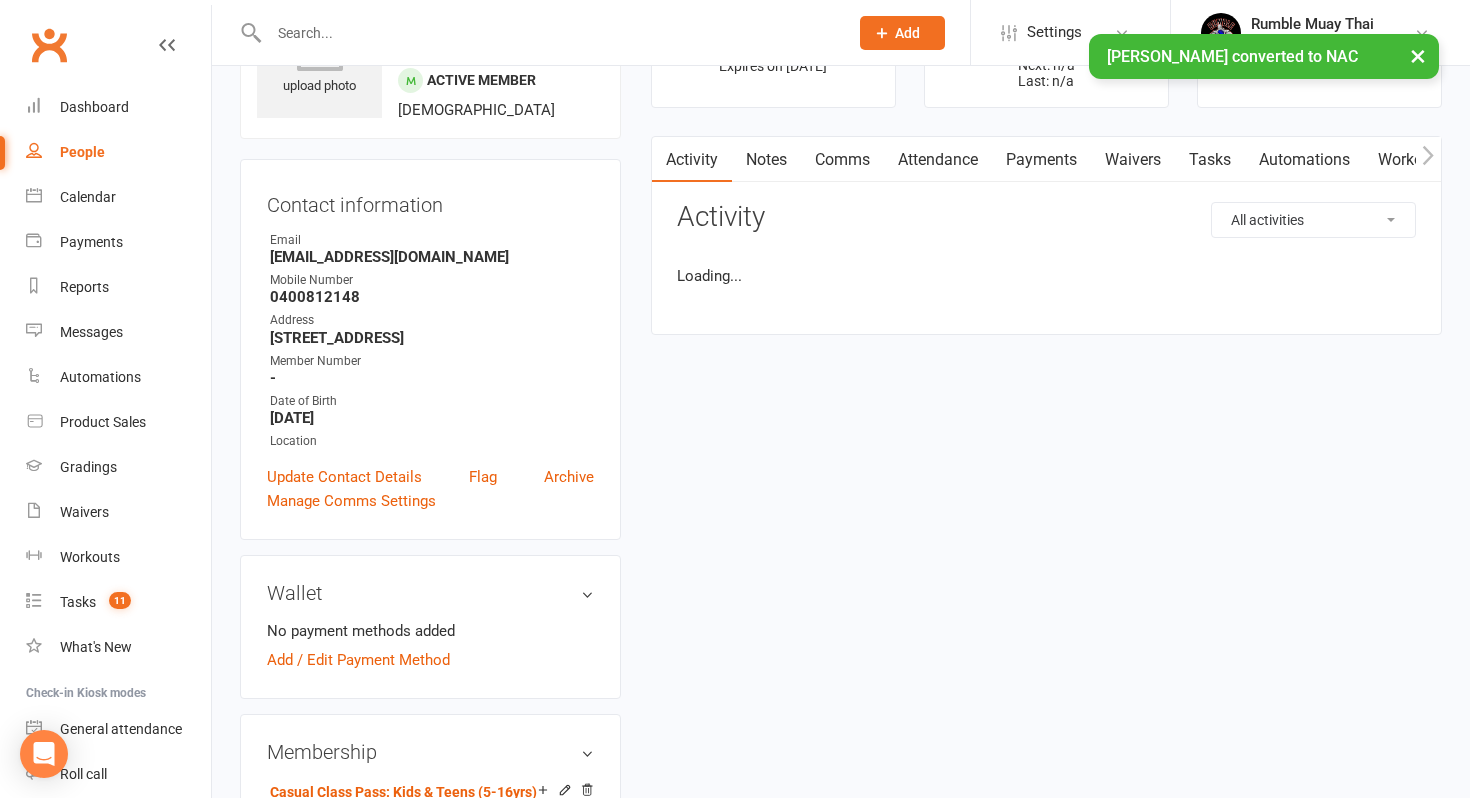 scroll, scrollTop: 132, scrollLeft: 0, axis: vertical 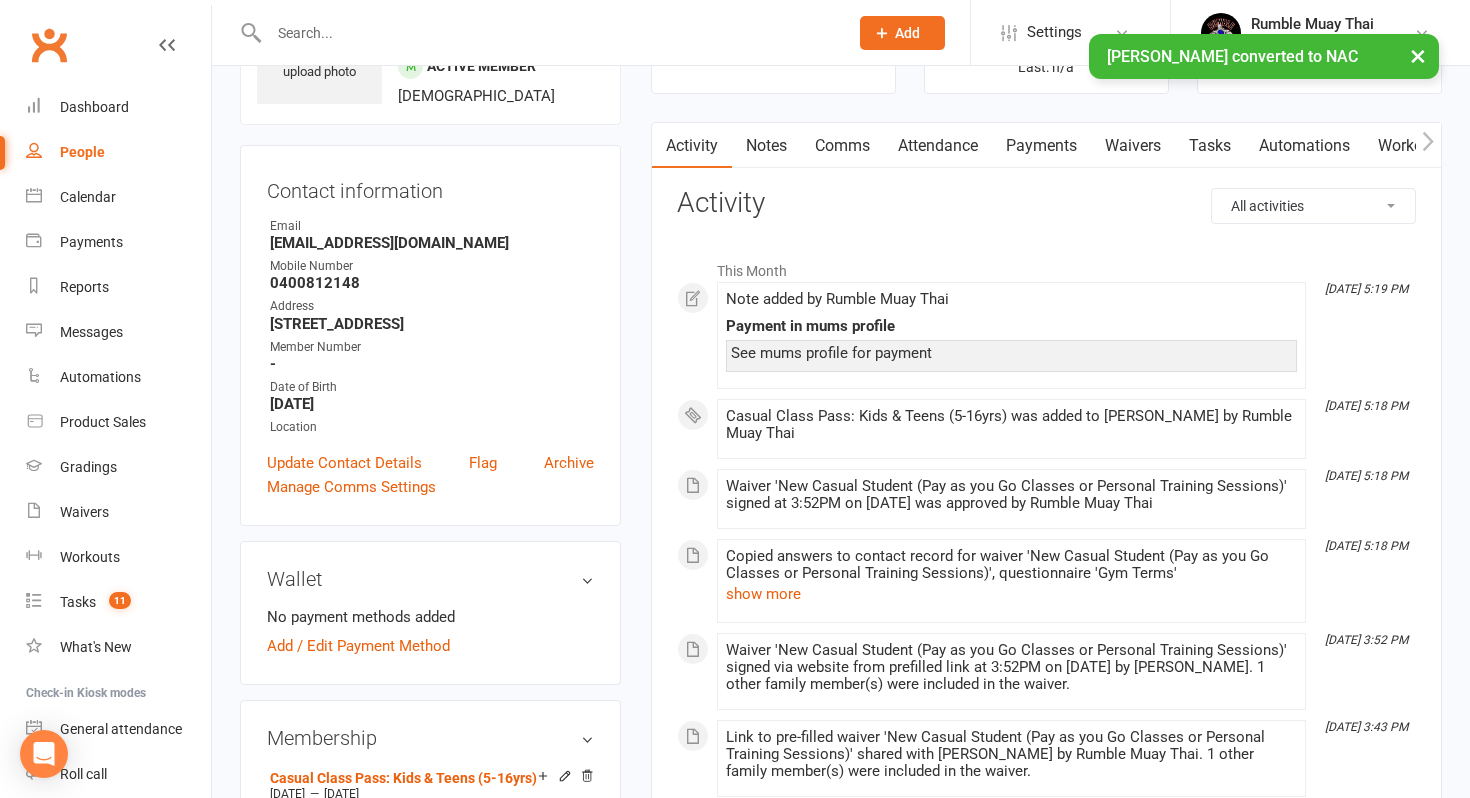 click on "Attendance" at bounding box center [938, 146] 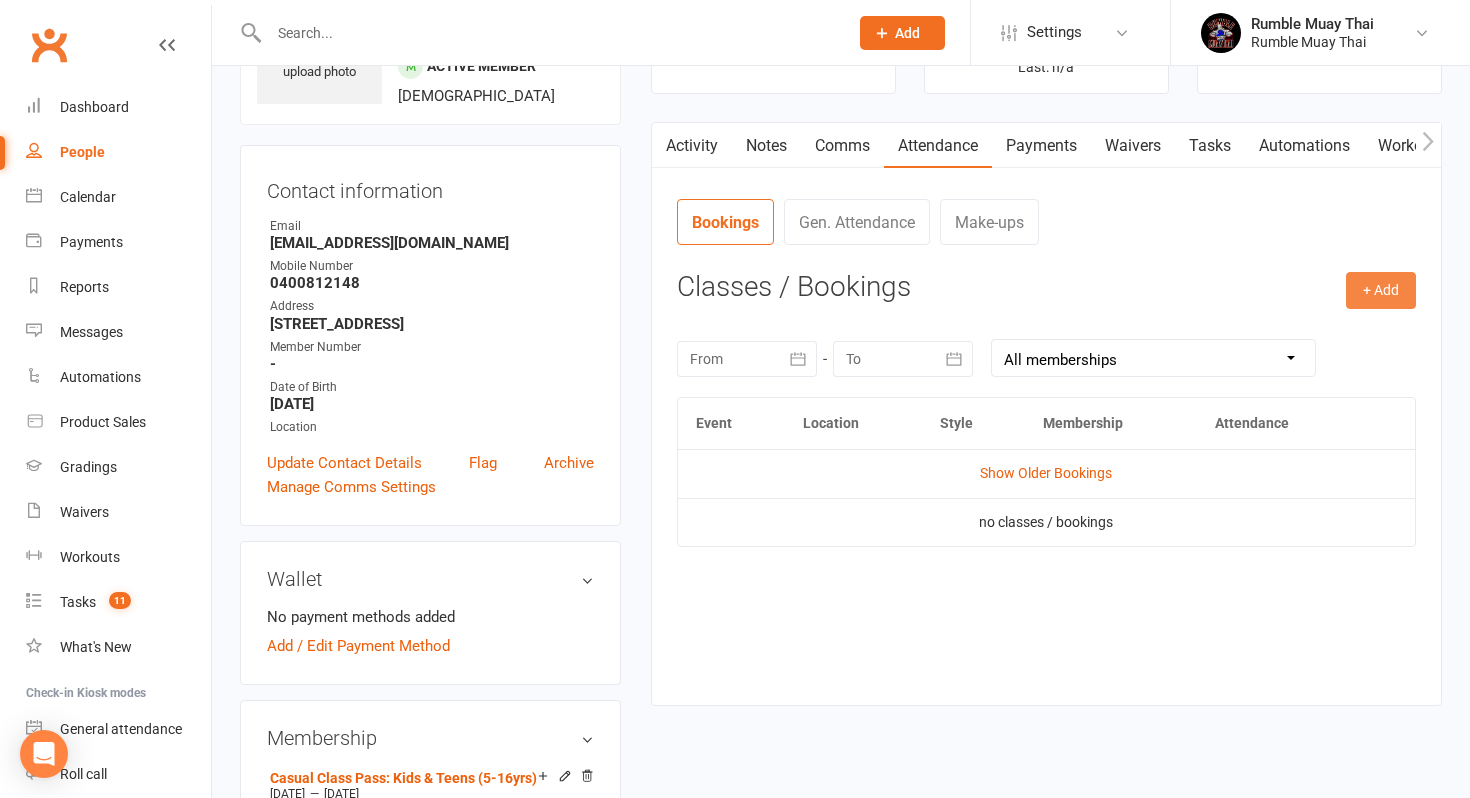 click on "+ Add" at bounding box center (1381, 290) 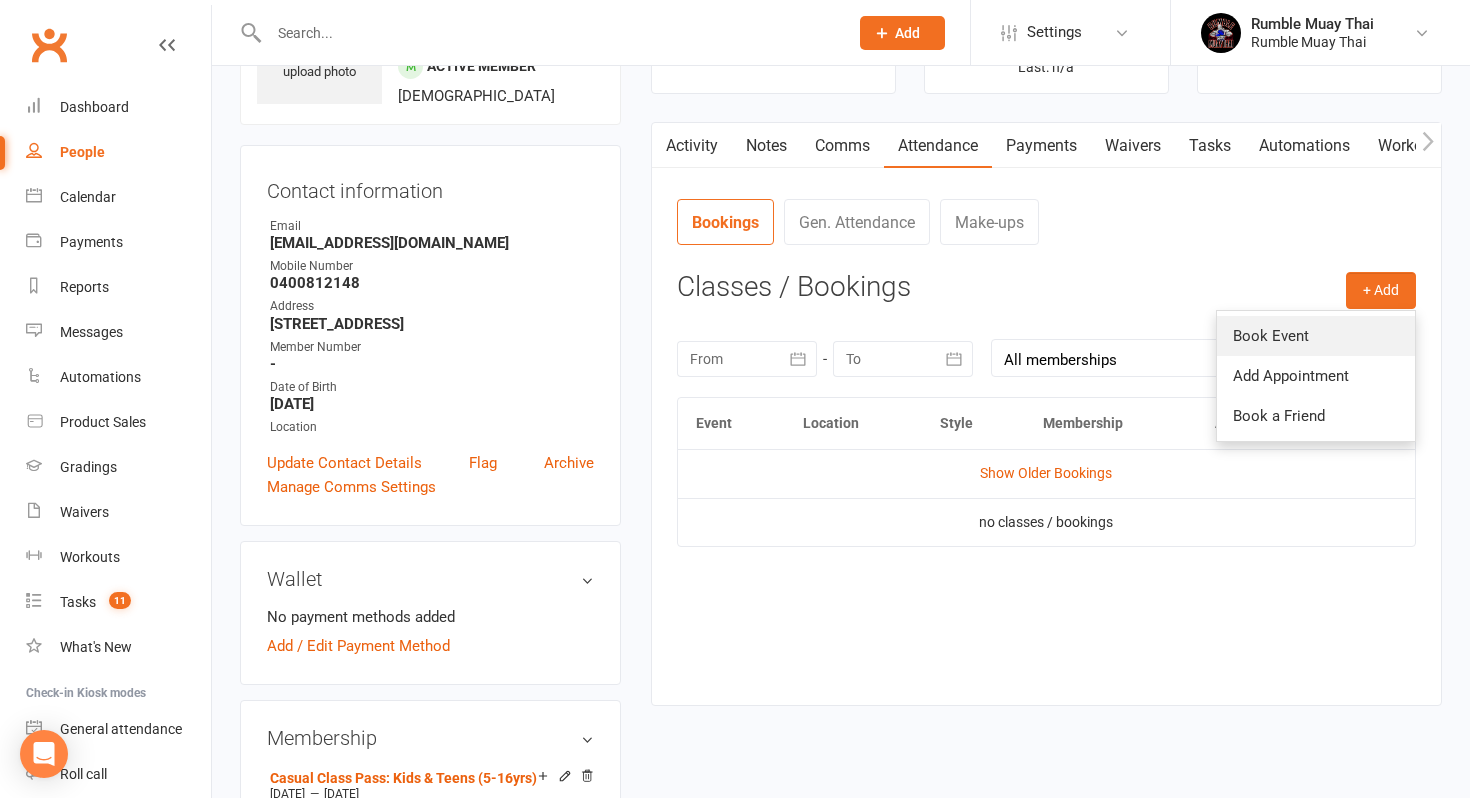 click on "Book Event" at bounding box center [1316, 336] 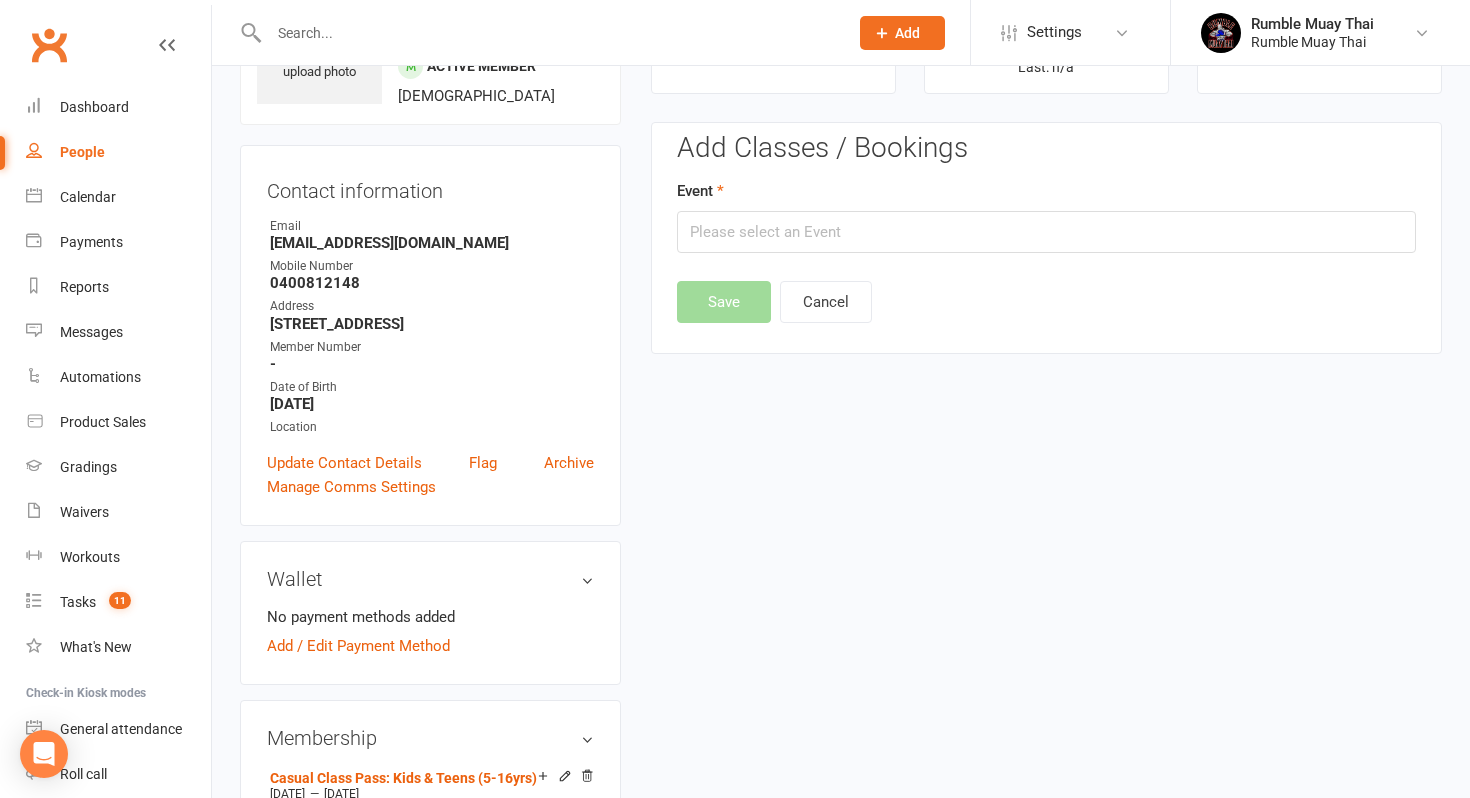 scroll, scrollTop: 153, scrollLeft: 0, axis: vertical 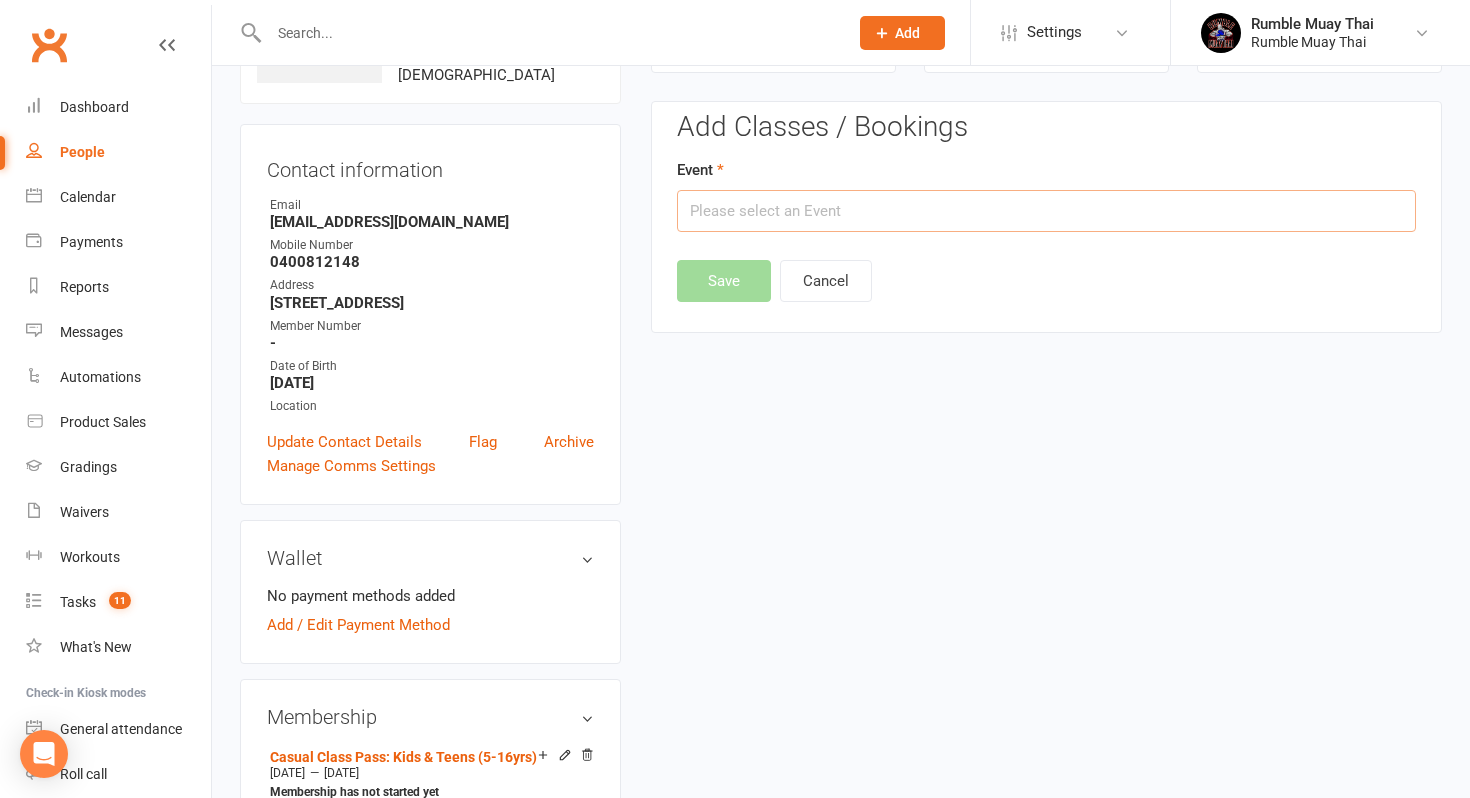 click at bounding box center [1046, 211] 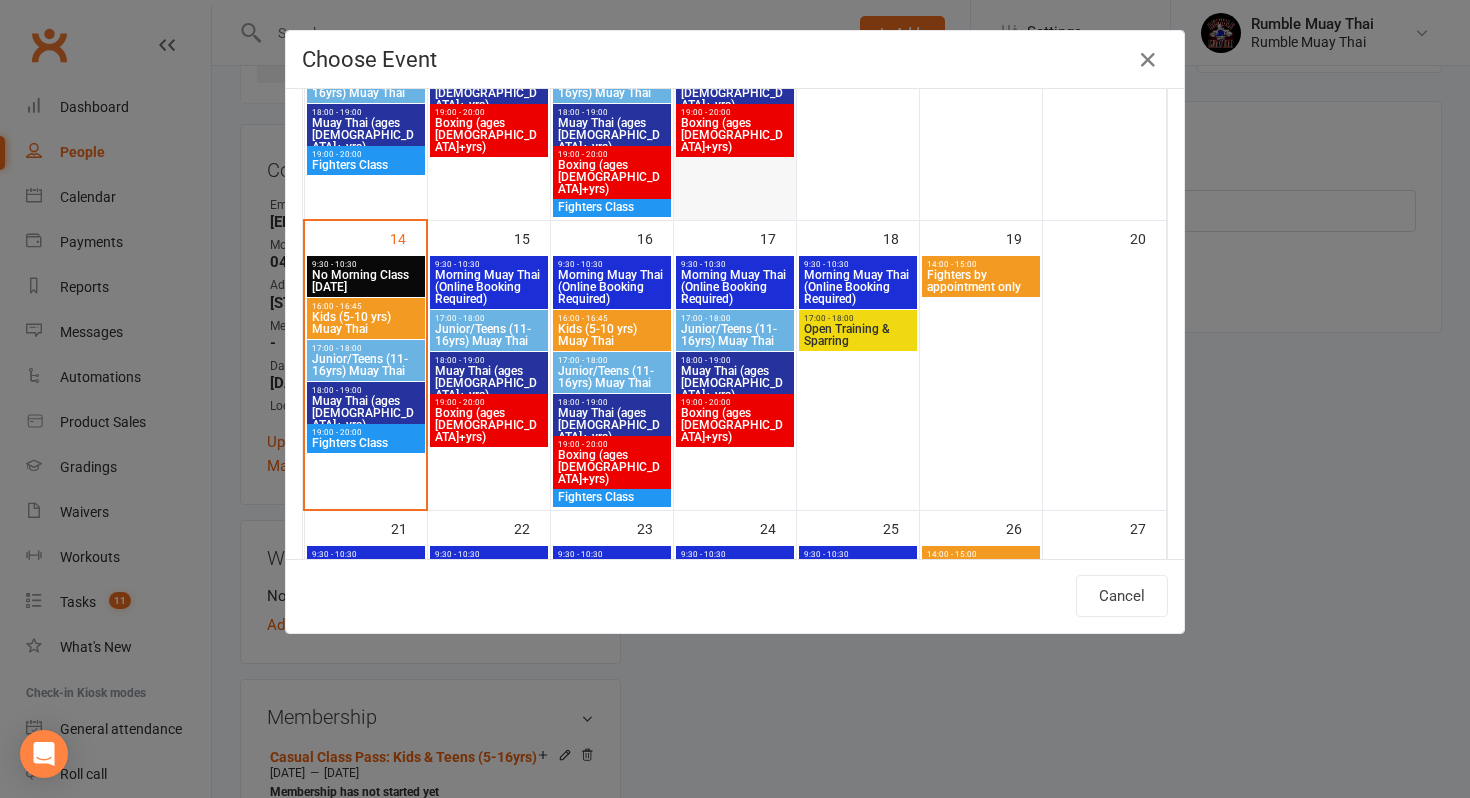 scroll, scrollTop: 598, scrollLeft: 0, axis: vertical 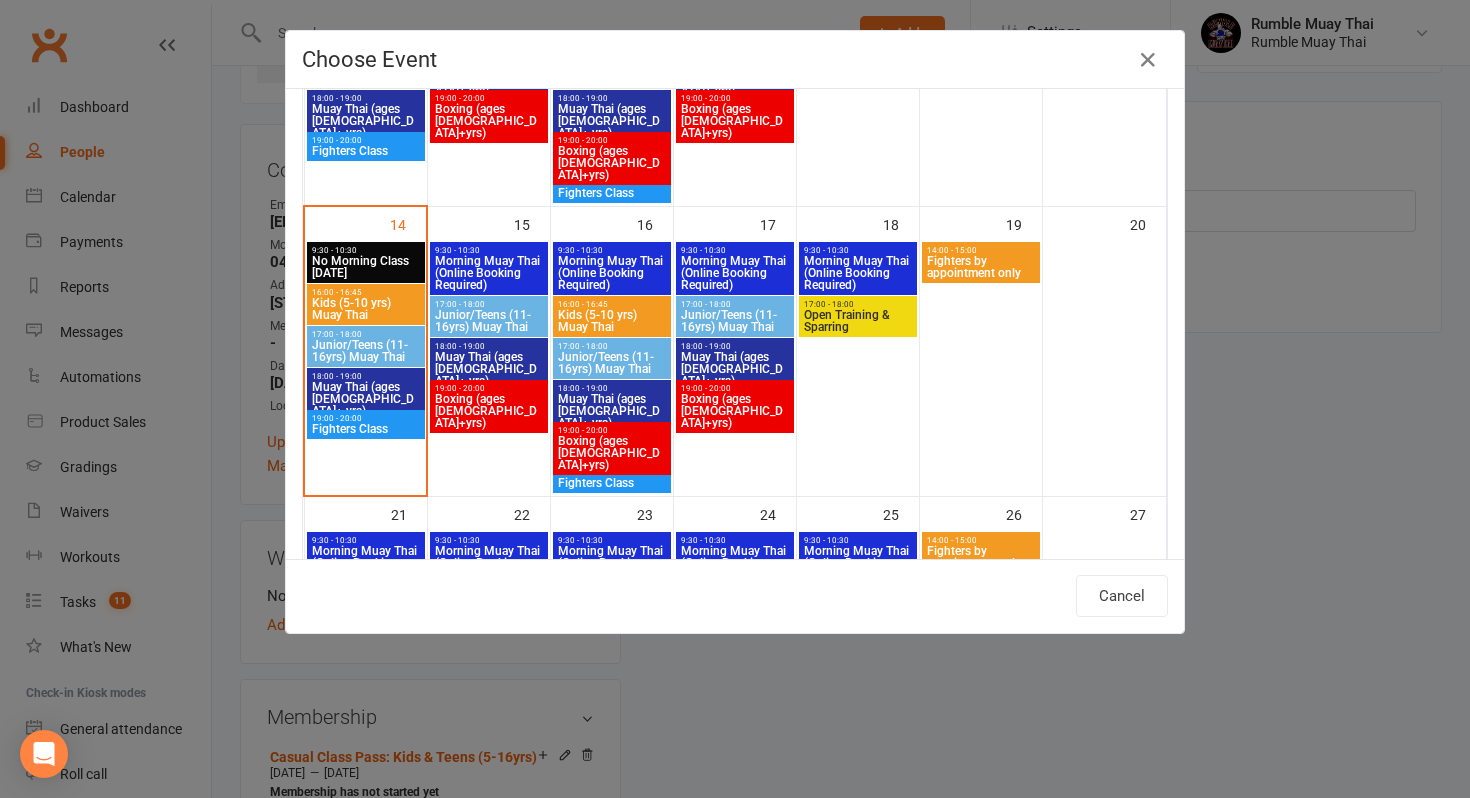 click on "Junior/Teens (11-16yrs) Muay Thai" at bounding box center [489, 321] 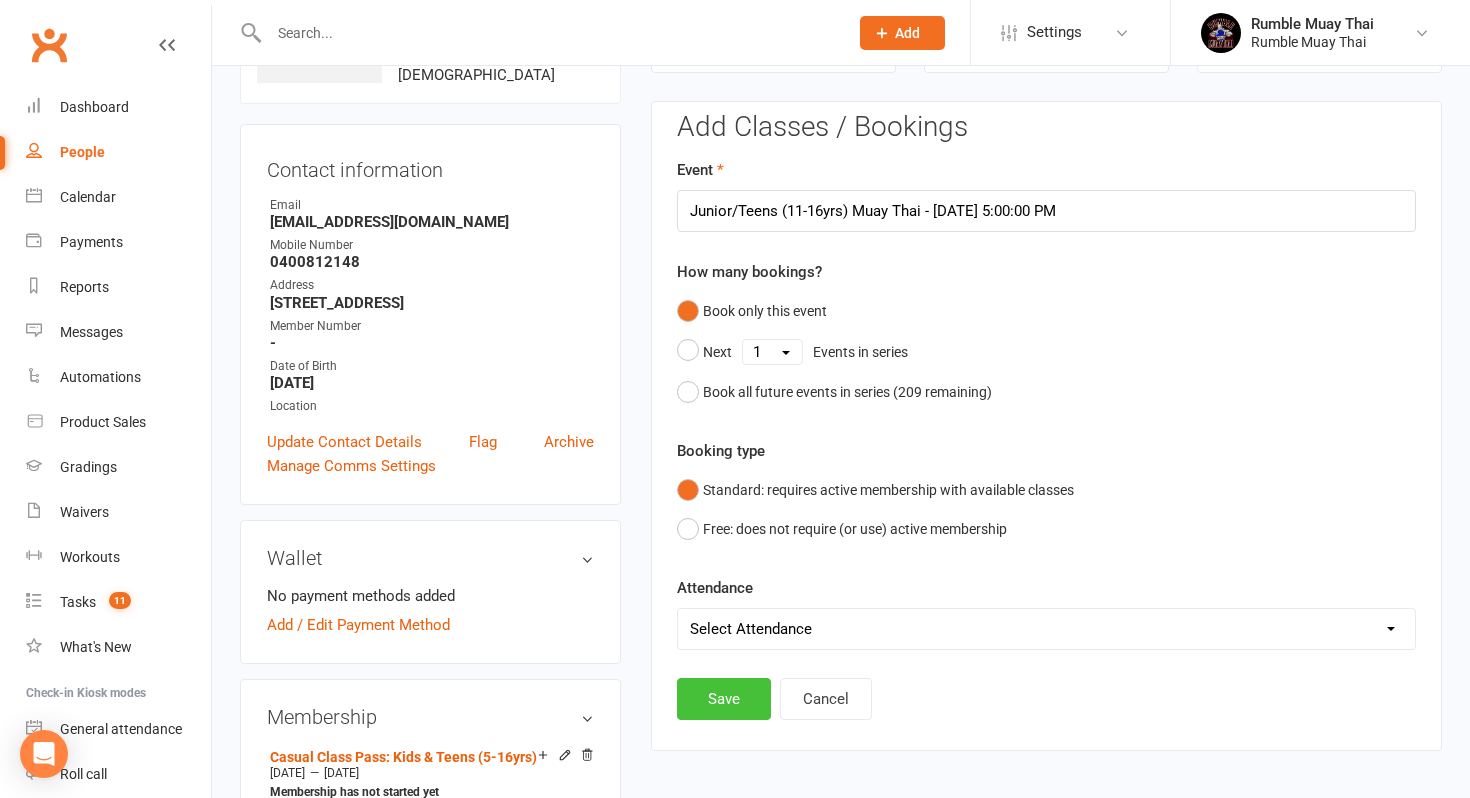 click on "Save" at bounding box center (724, 699) 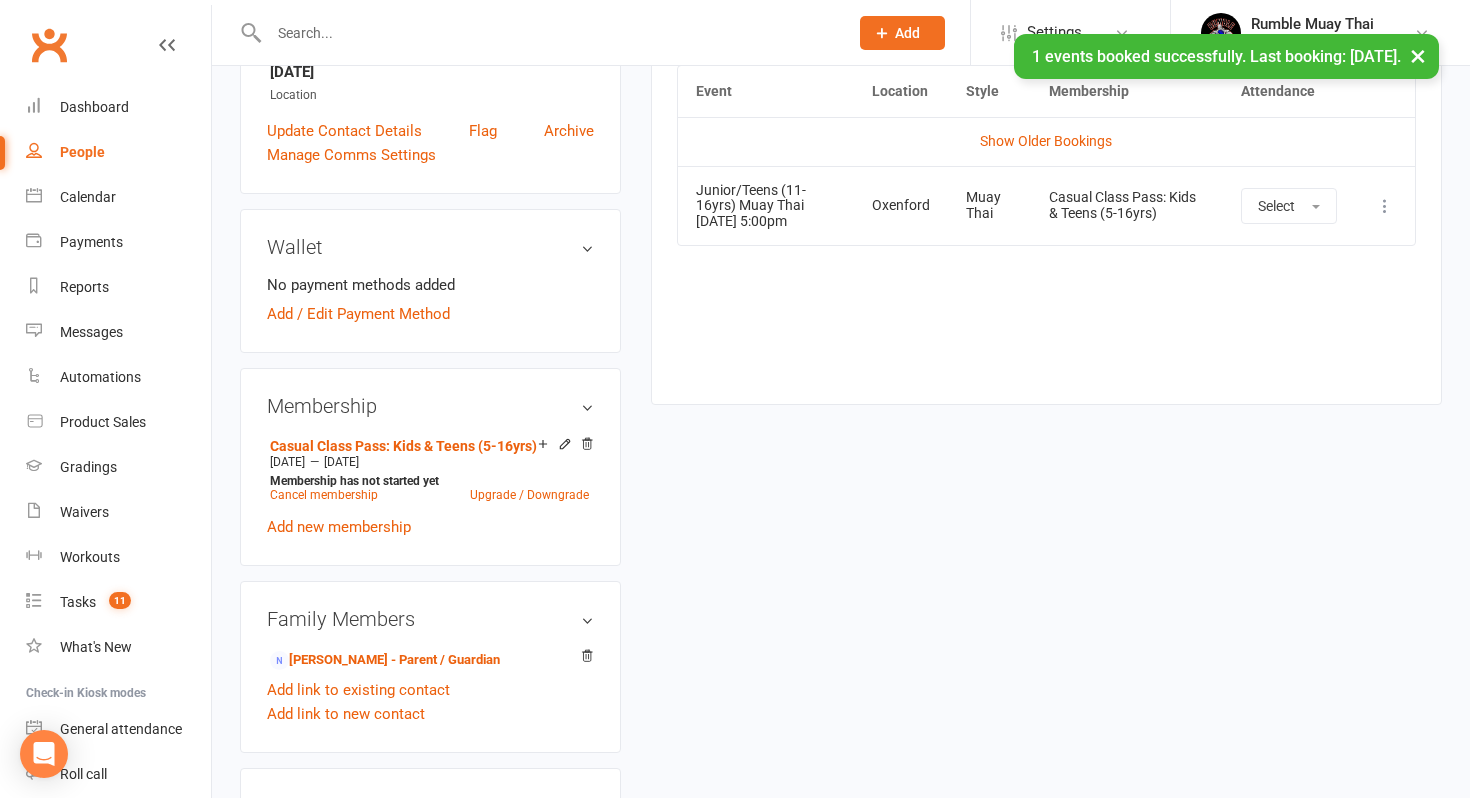scroll, scrollTop: 0, scrollLeft: 0, axis: both 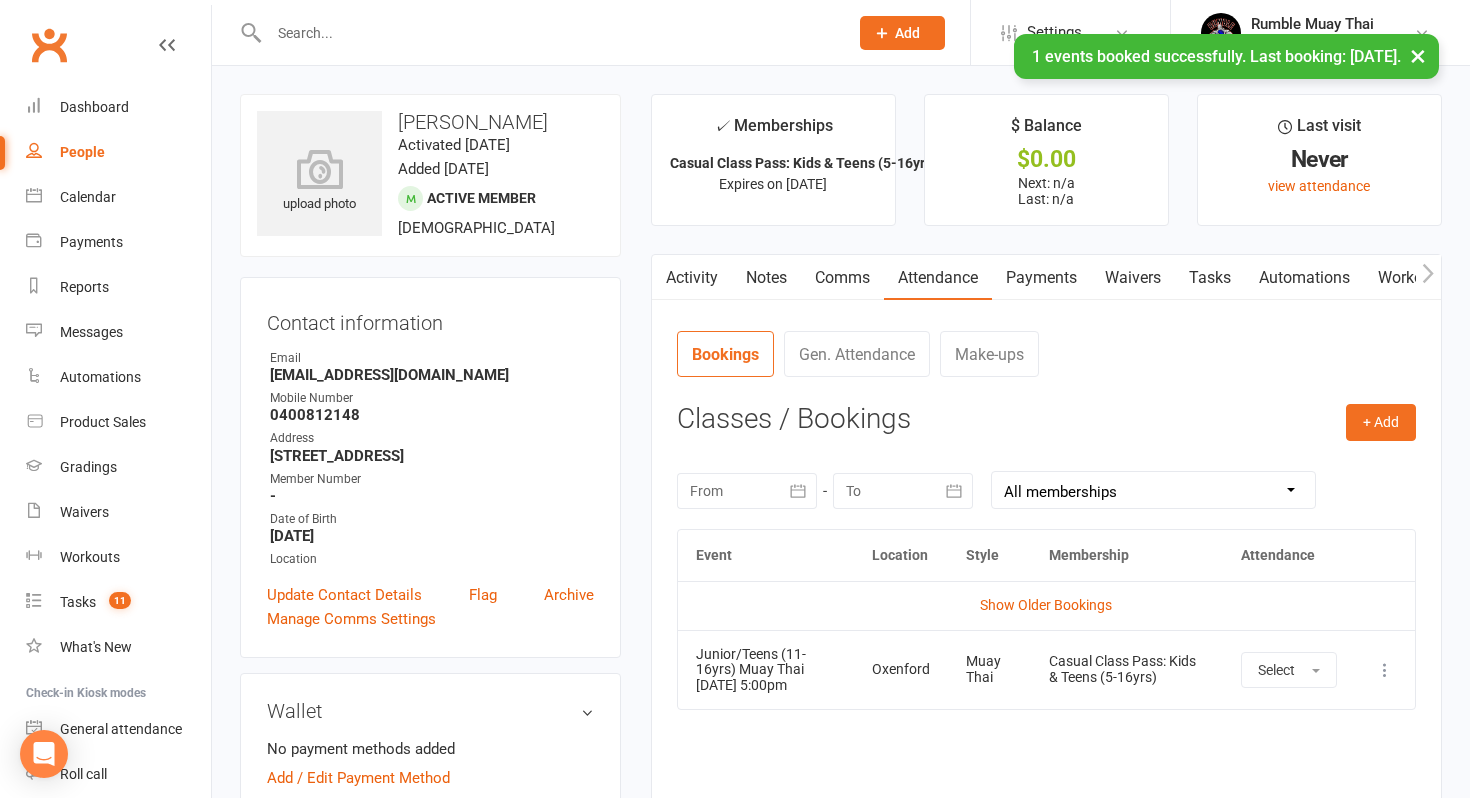 click on "× 1 events booked successfully. Last booking: Jul 15, 2025." at bounding box center (722, 34) 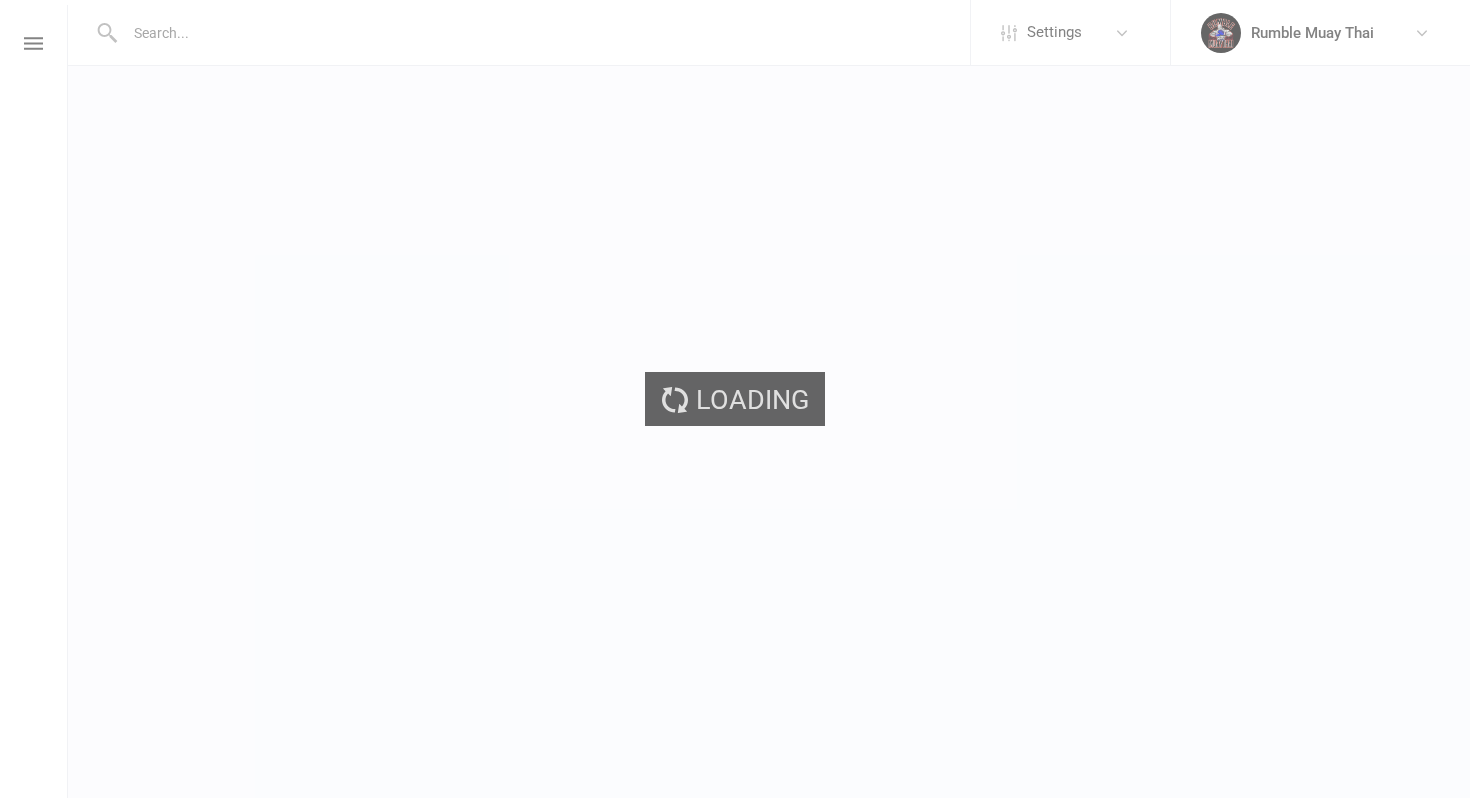 scroll, scrollTop: 0, scrollLeft: 0, axis: both 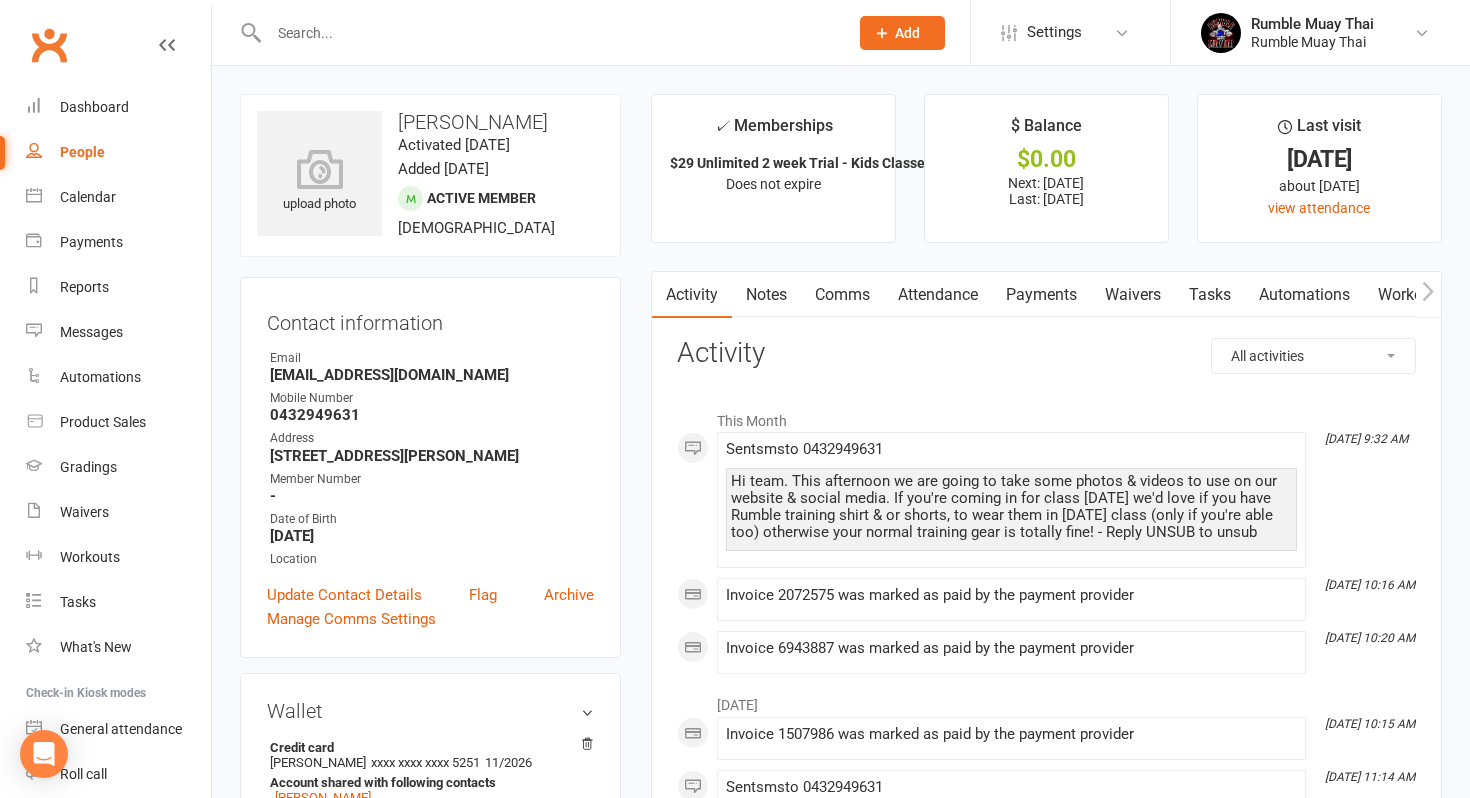 click on "Comms" at bounding box center (842, 295) 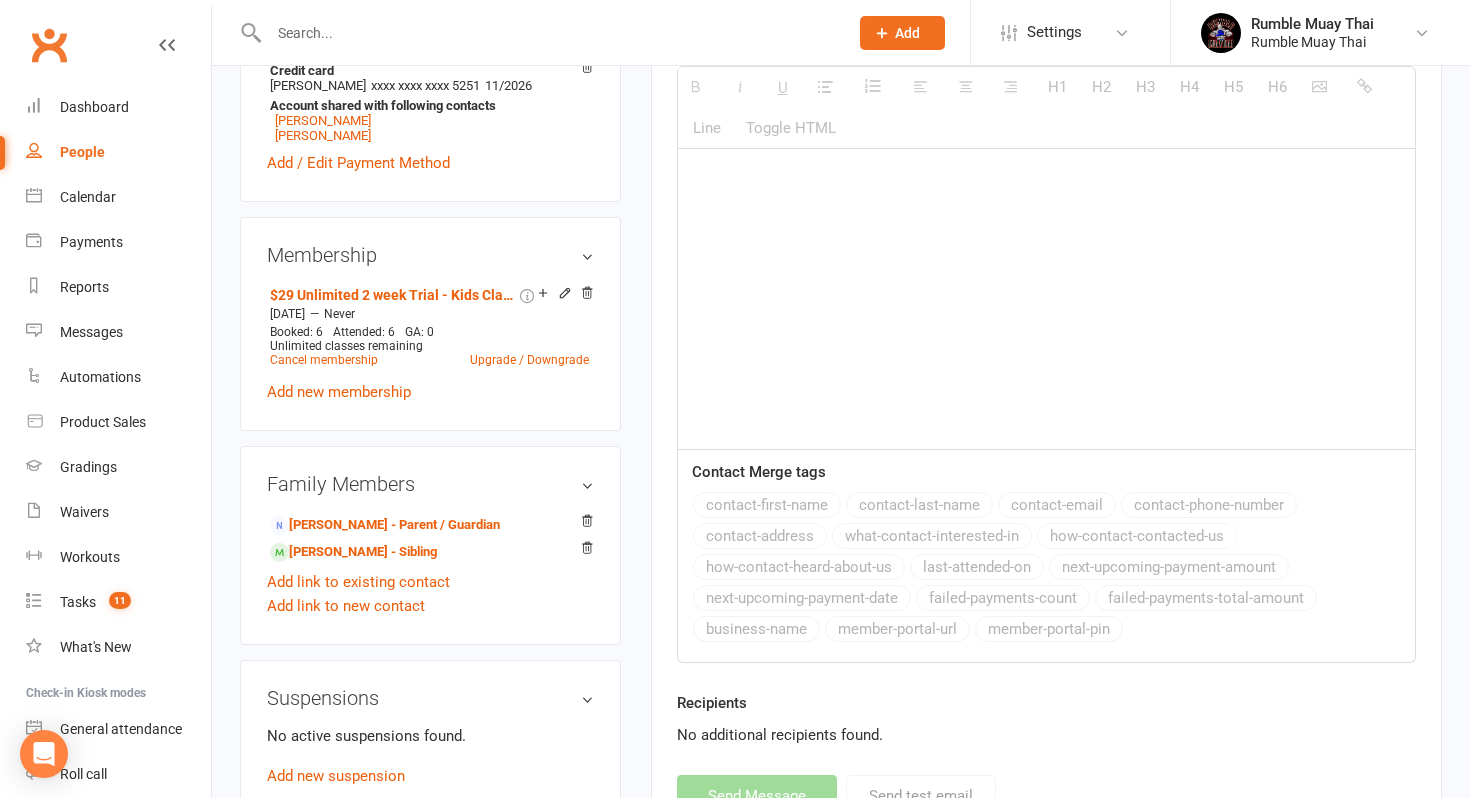 scroll, scrollTop: 660, scrollLeft: 0, axis: vertical 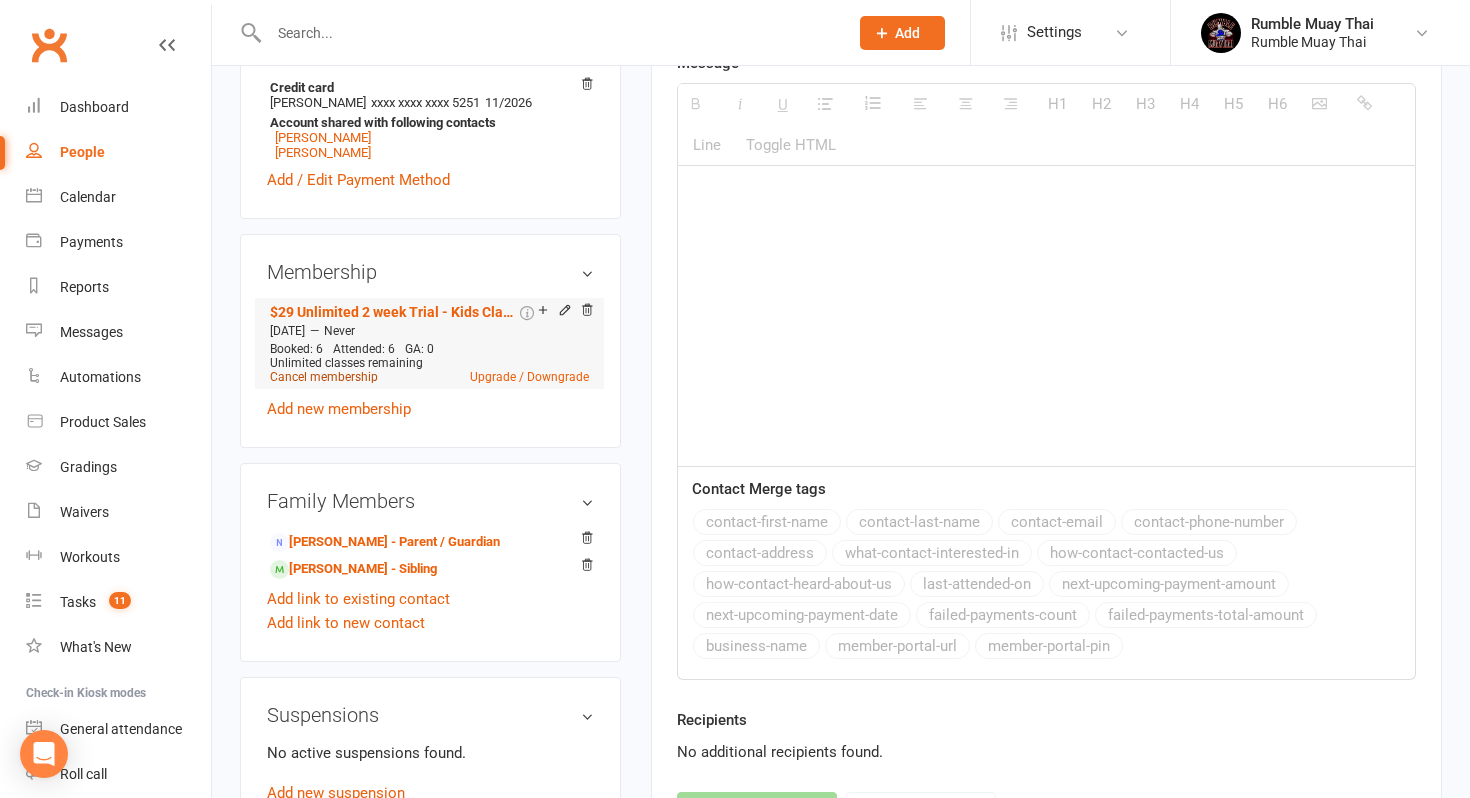click on "Cancel membership" at bounding box center [324, 377] 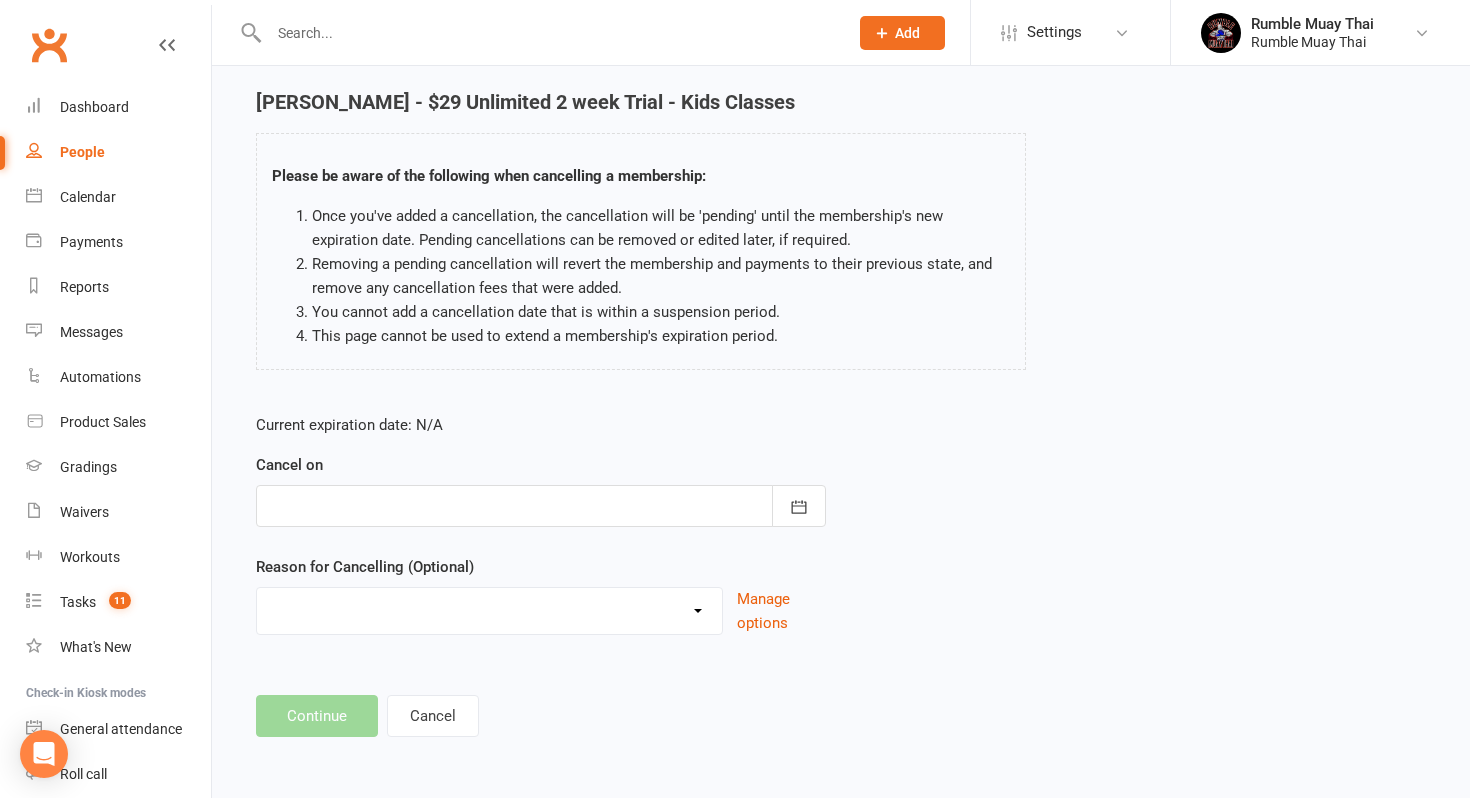 scroll, scrollTop: 0, scrollLeft: 0, axis: both 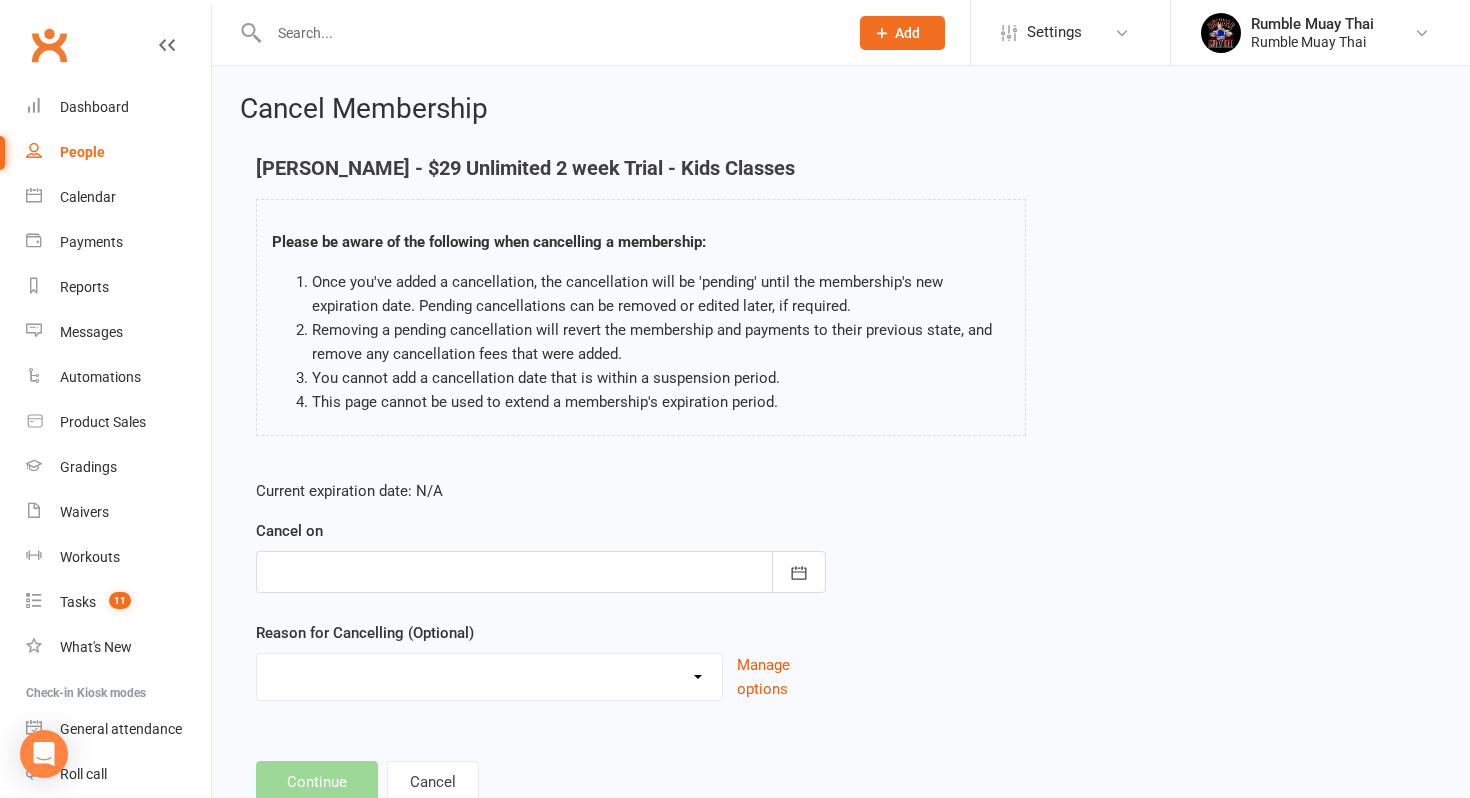 click at bounding box center (541, 572) 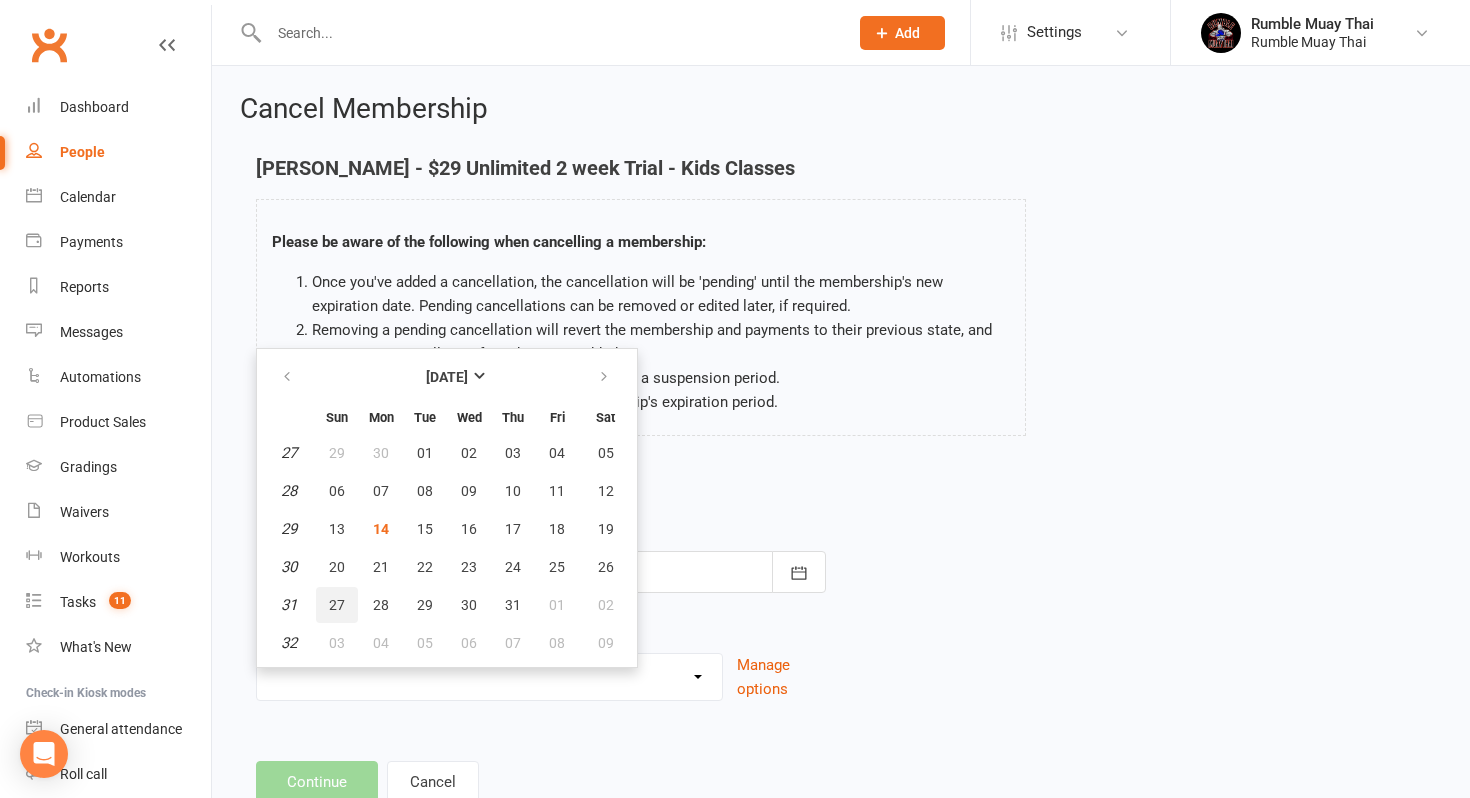 click on "27" at bounding box center [337, 605] 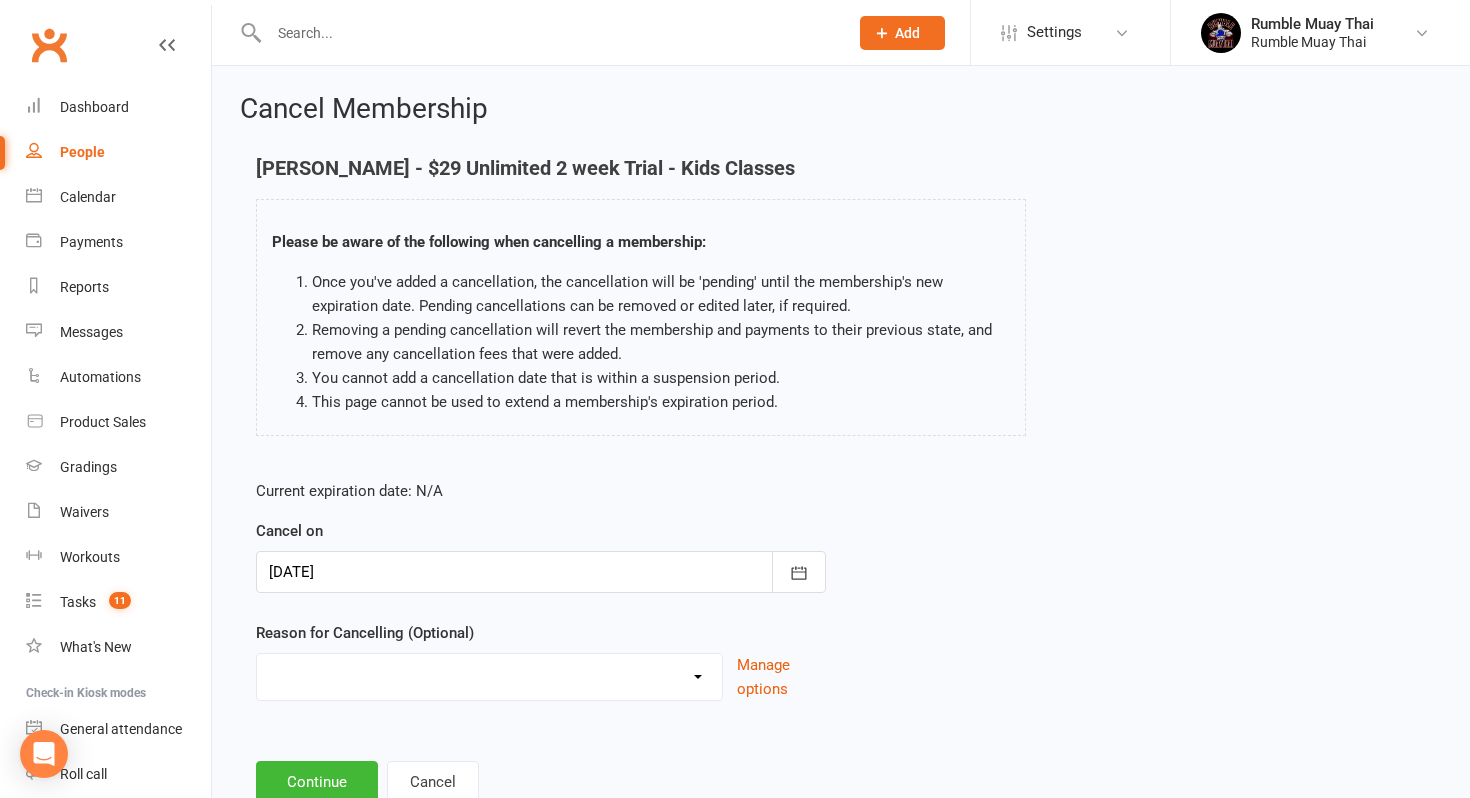click on "BAD DEBT Changed to Casual Payments Downgrade Membership Failed Payments Non Attending Footie Season Holiday Injury Moving no reason given Not attending Not interested after trial Other sporting commitments Upgrade membership Work Commitments Other reason" at bounding box center (489, 677) 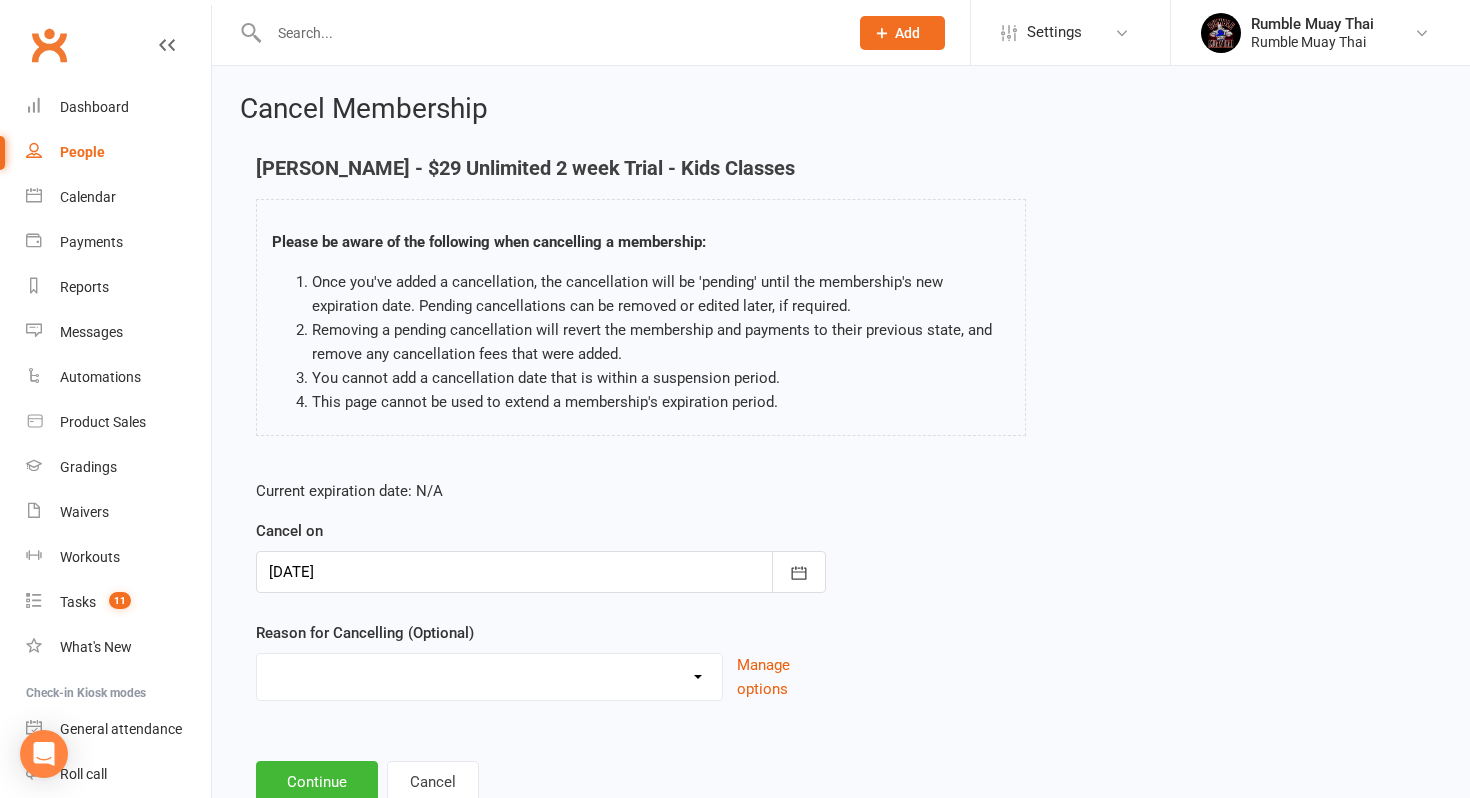 select on "11" 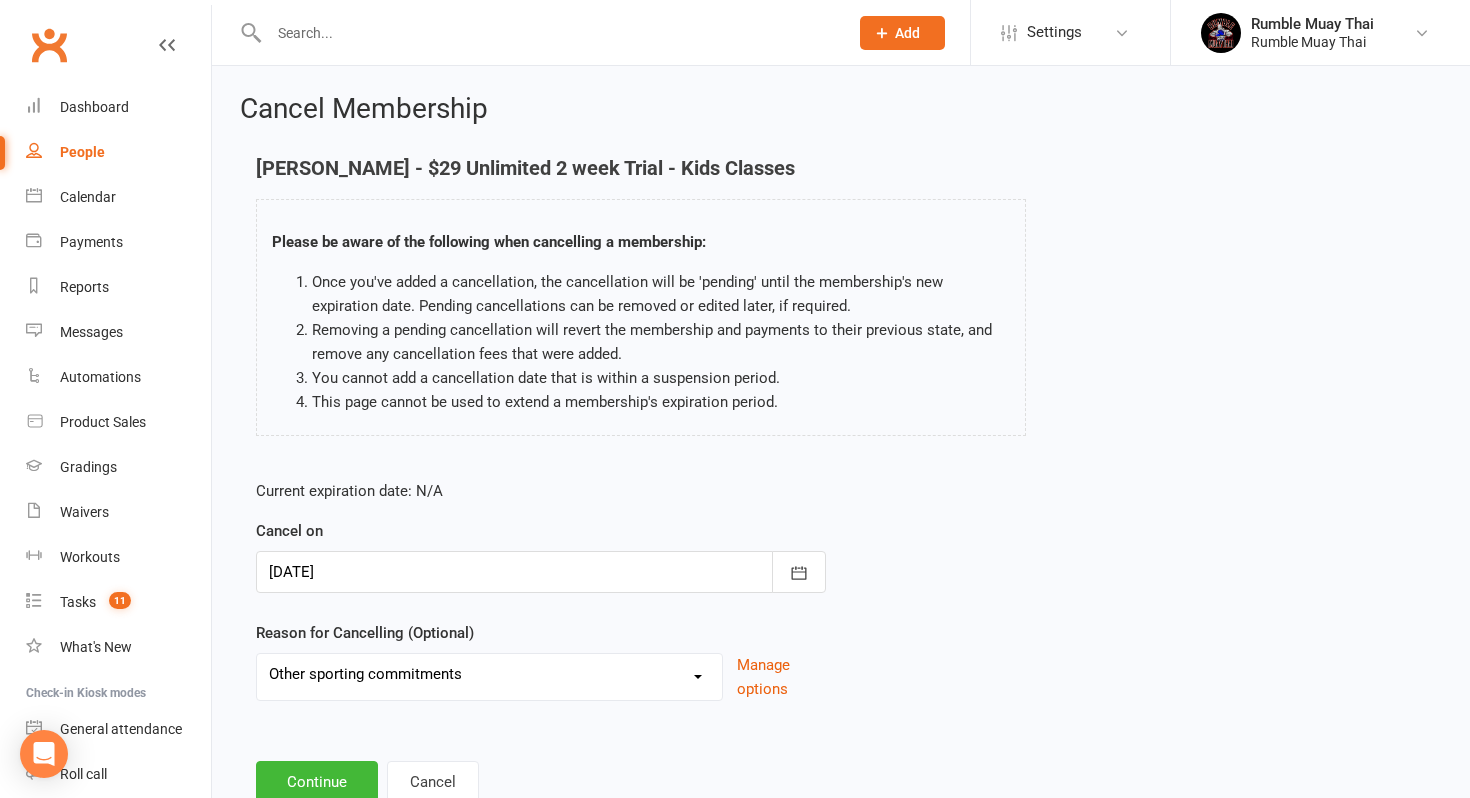 click on "Removing a pending cancellation will revert the membership and payments to their previous state, and remove any cancellation fees that were added." at bounding box center [661, 342] 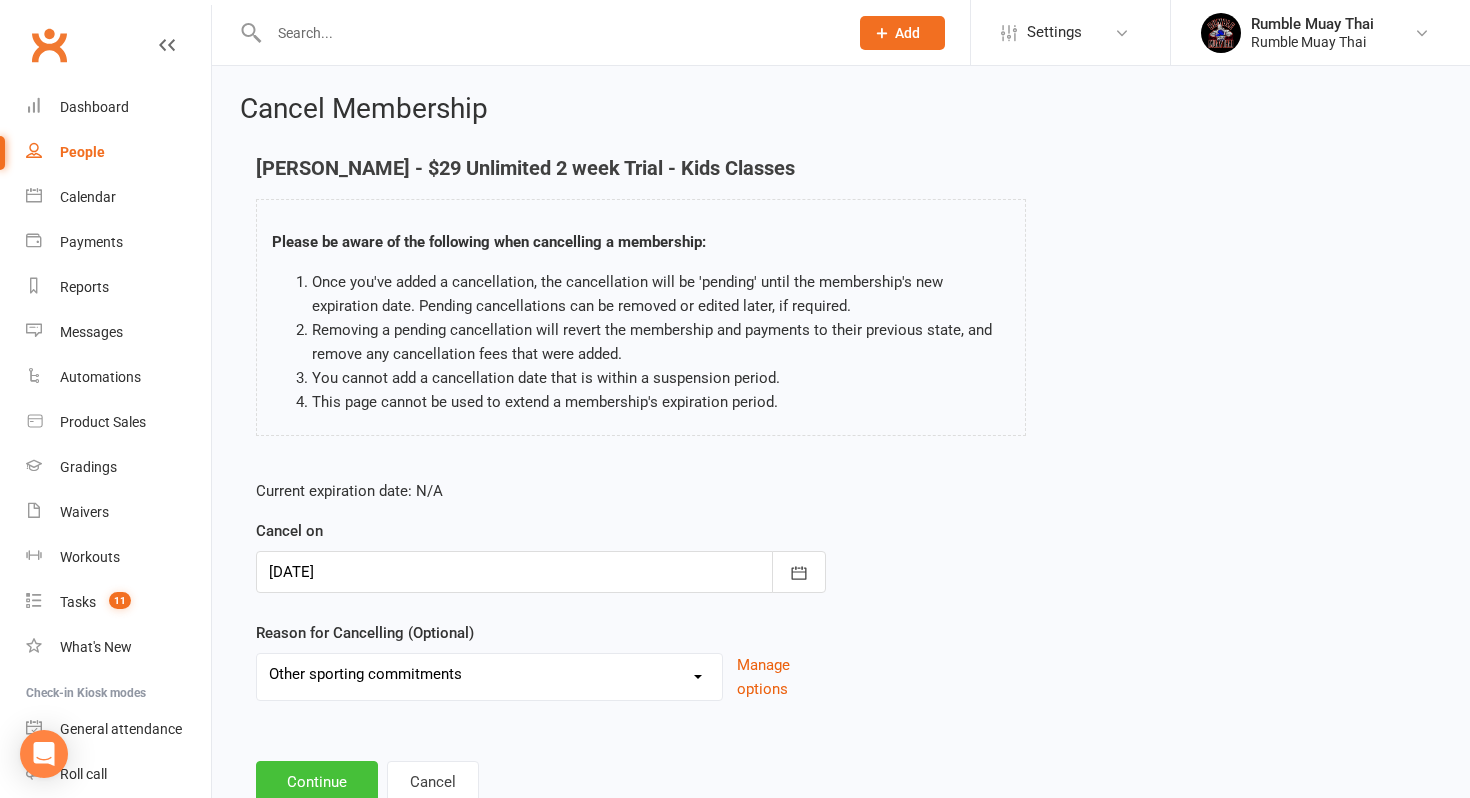click on "Continue" at bounding box center (317, 782) 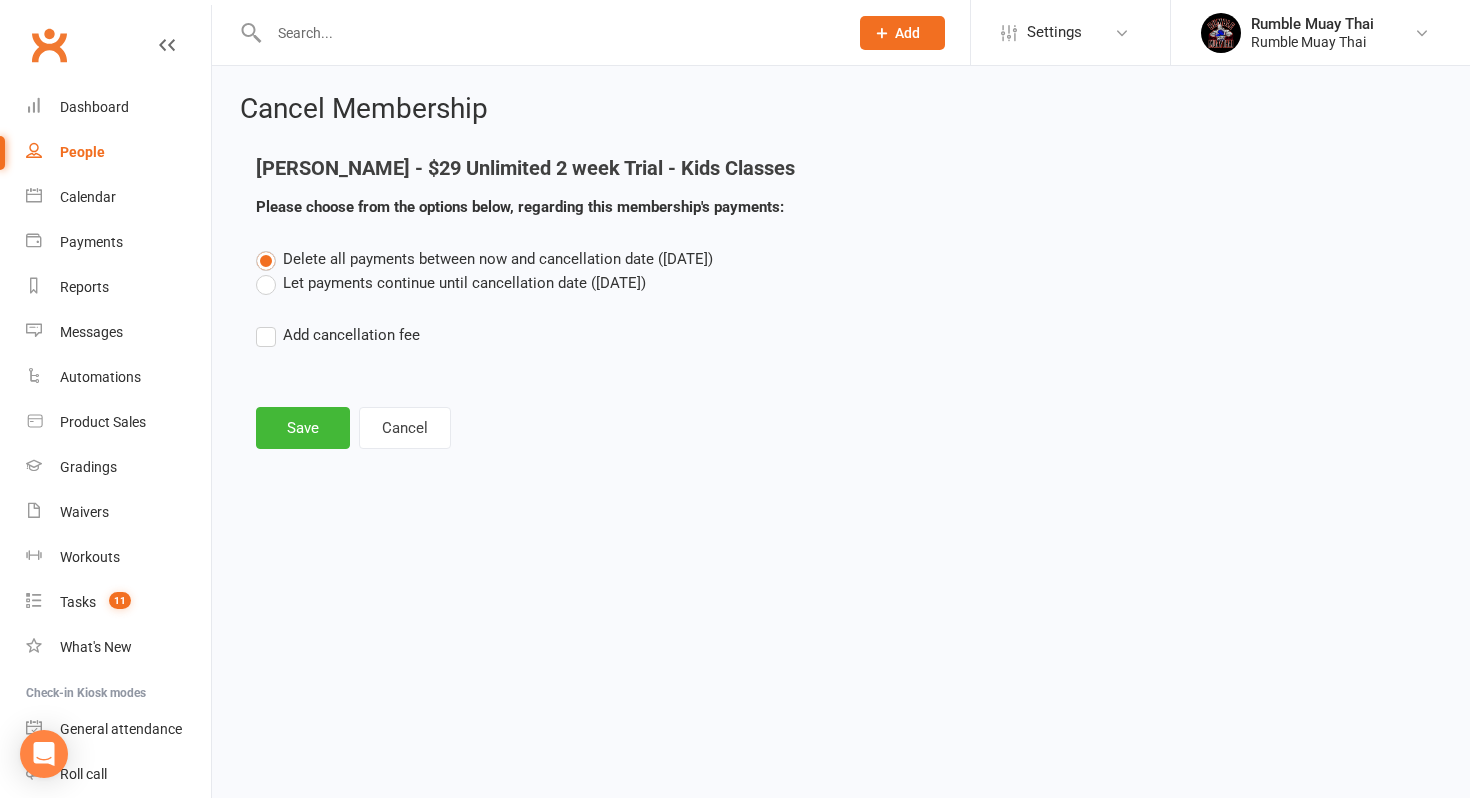 click on "Let payments continue until cancellation date (Jul 27, 2025)" at bounding box center (451, 283) 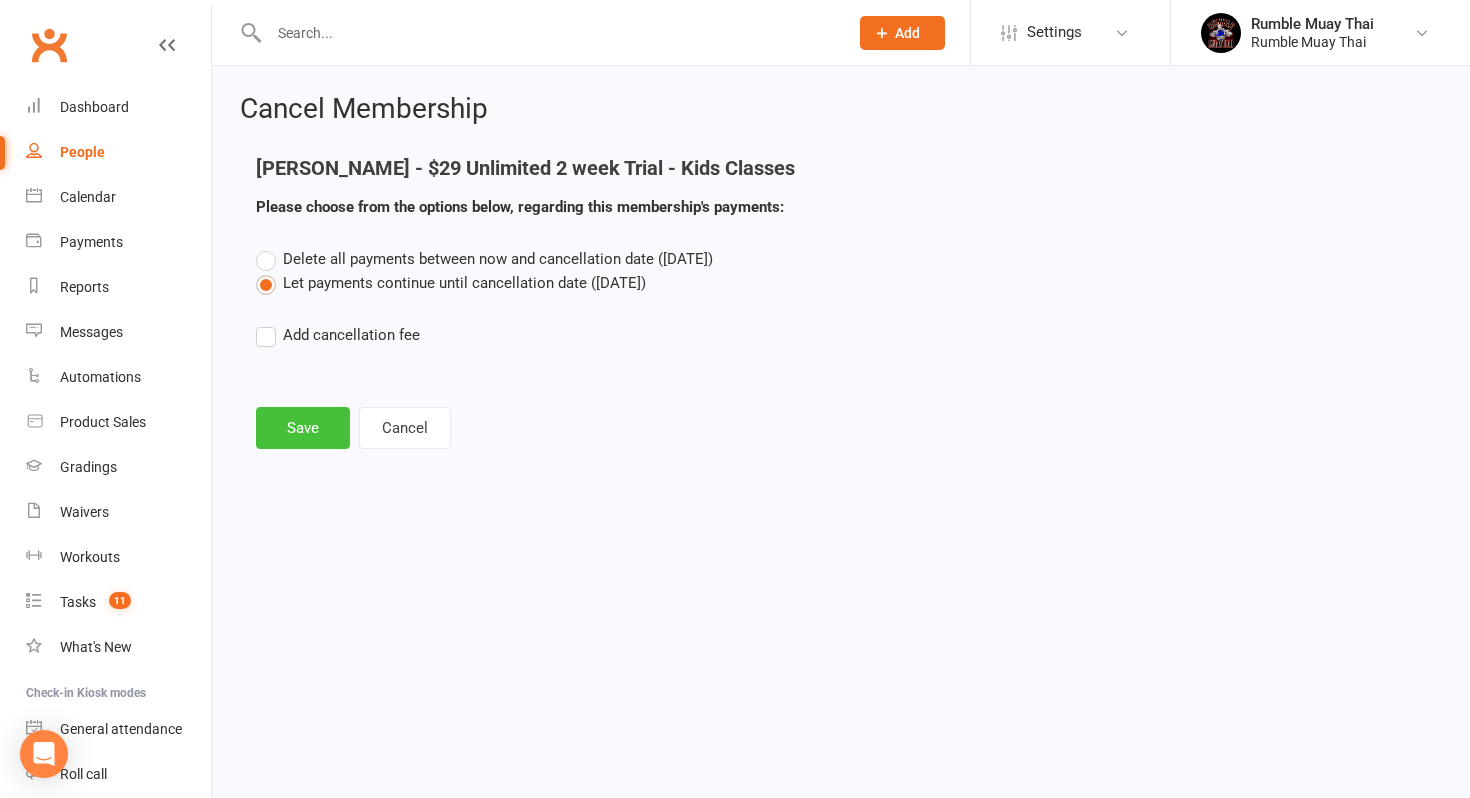 click on "Save" at bounding box center (303, 428) 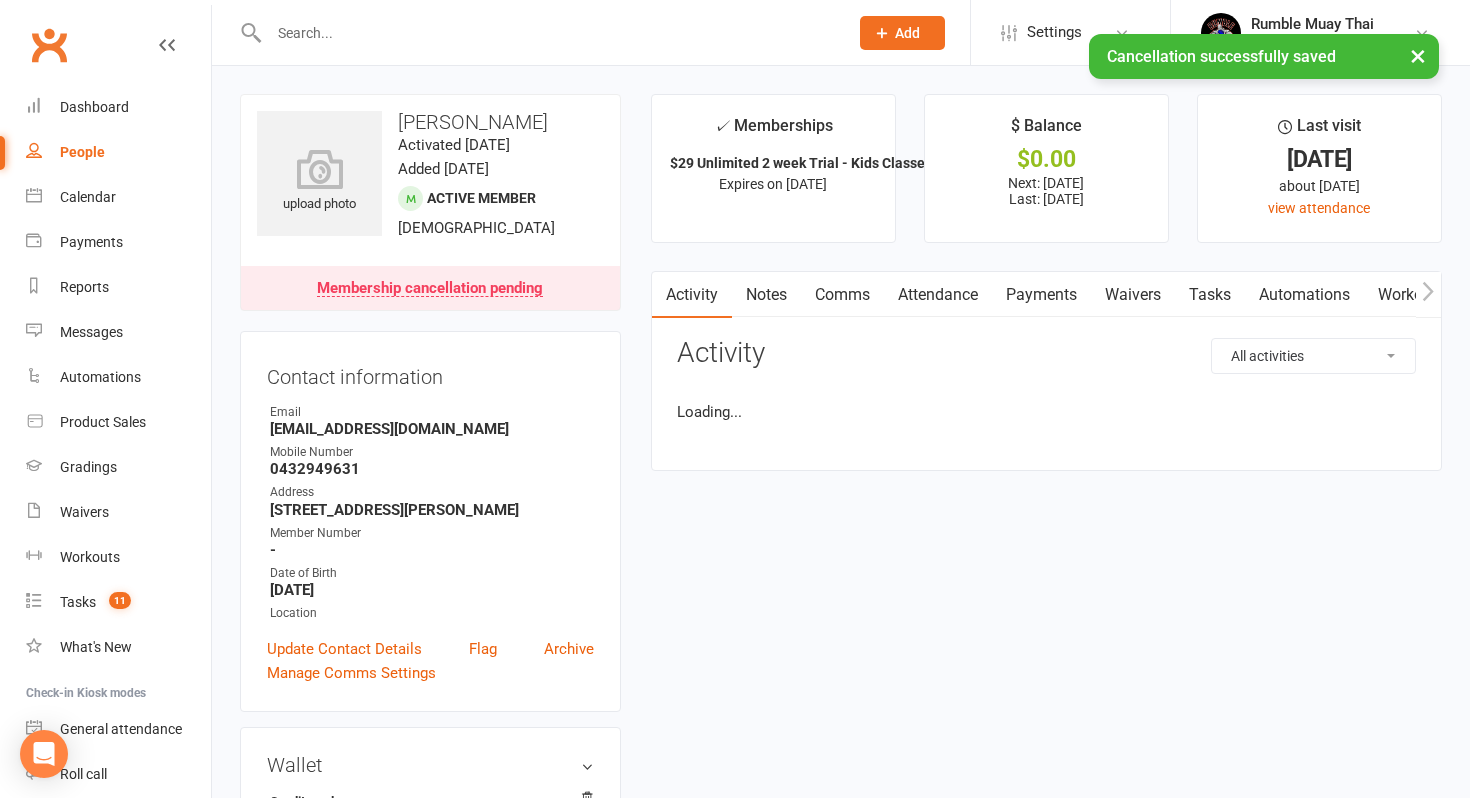 click on "Payments" at bounding box center (1041, 295) 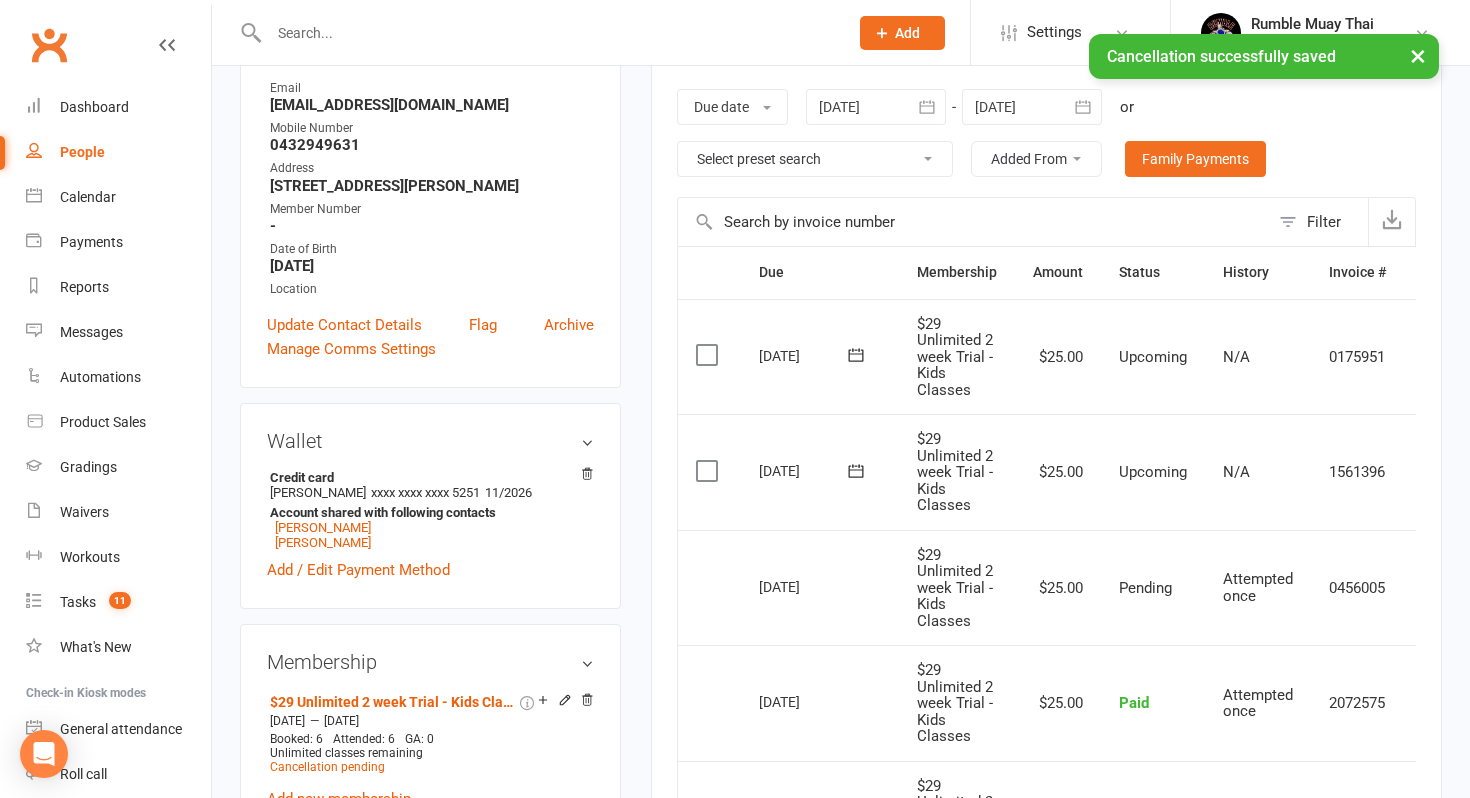 scroll, scrollTop: 346, scrollLeft: 0, axis: vertical 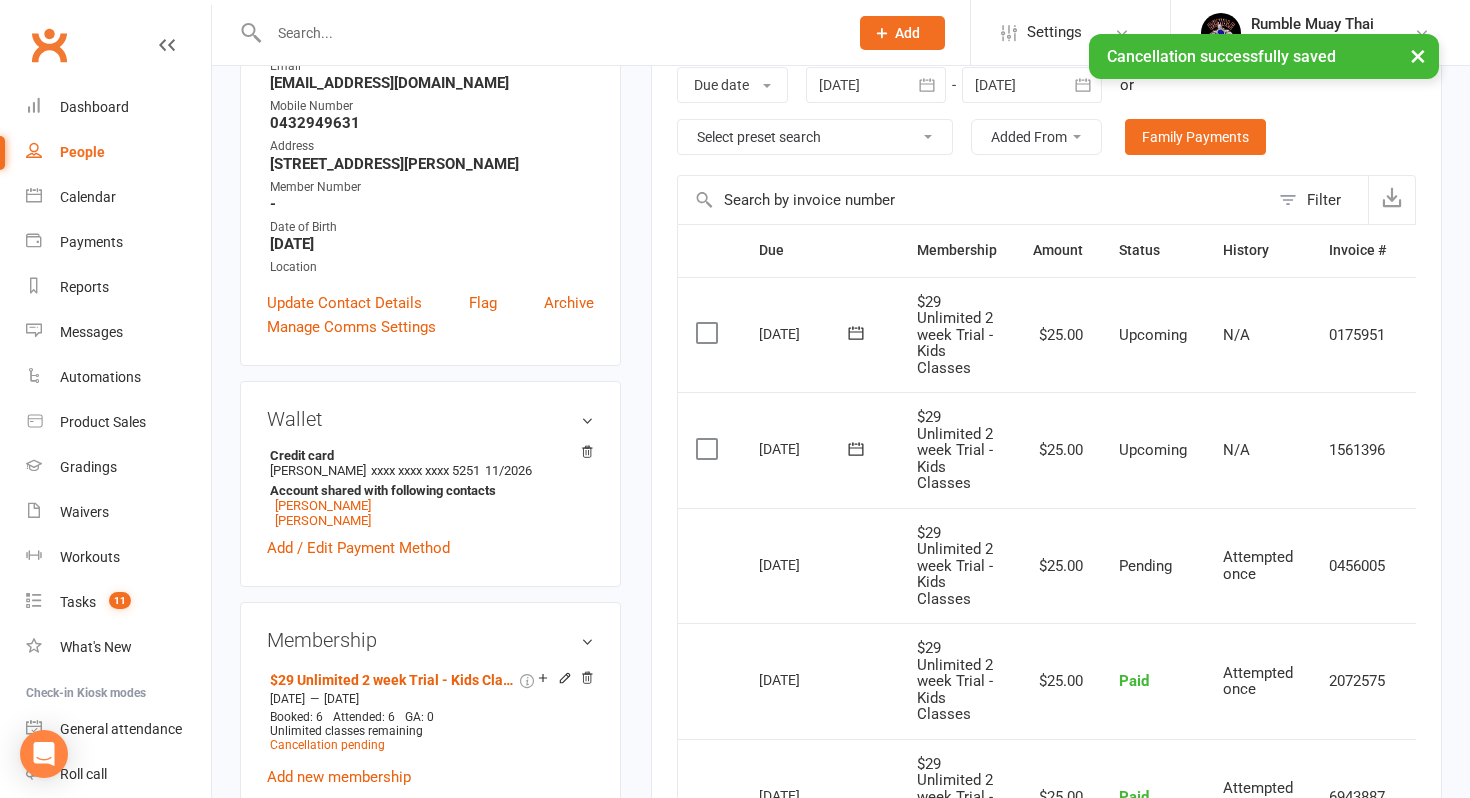 click on "[DATE]" at bounding box center (805, 333) 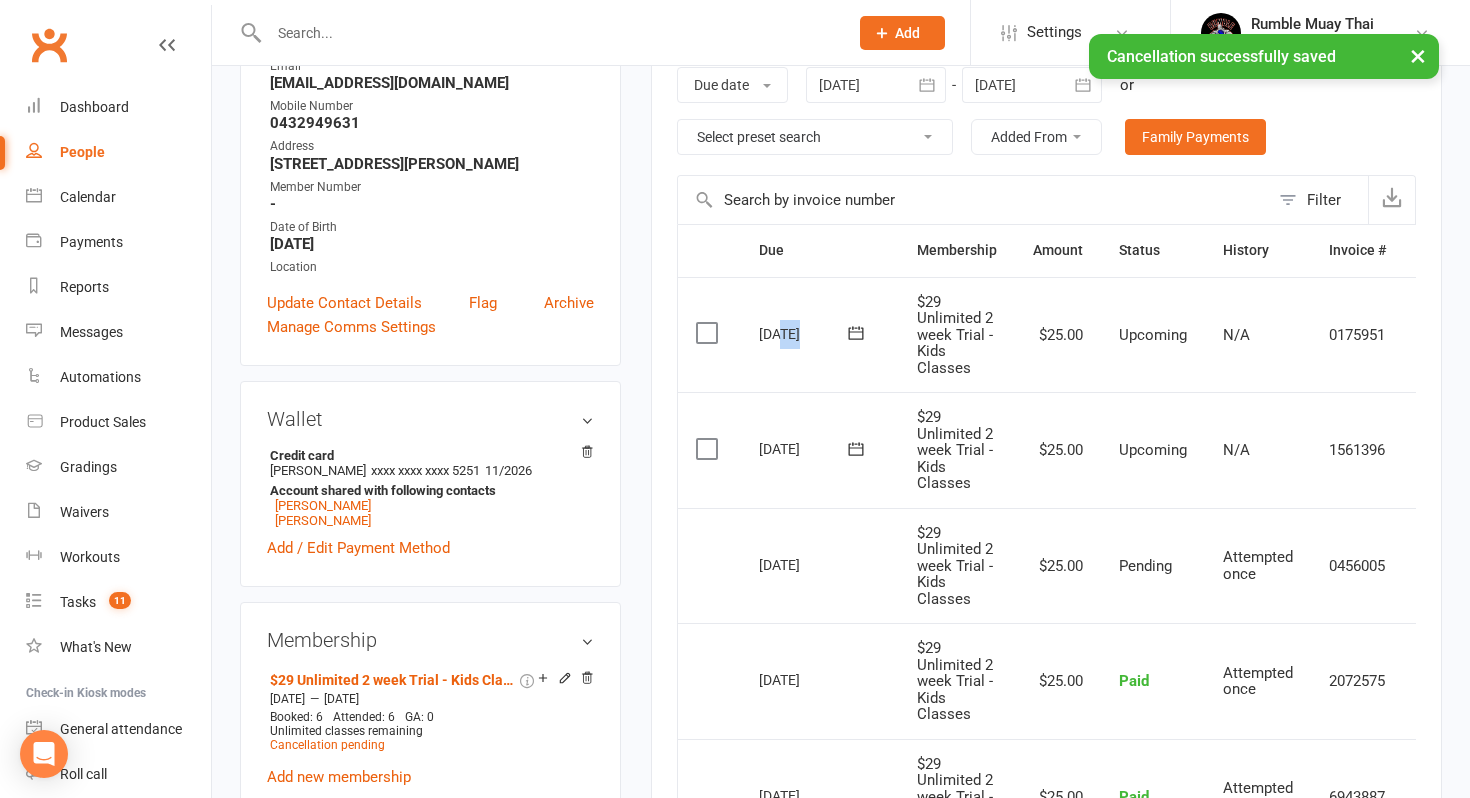 click on "[DATE]" at bounding box center (805, 333) 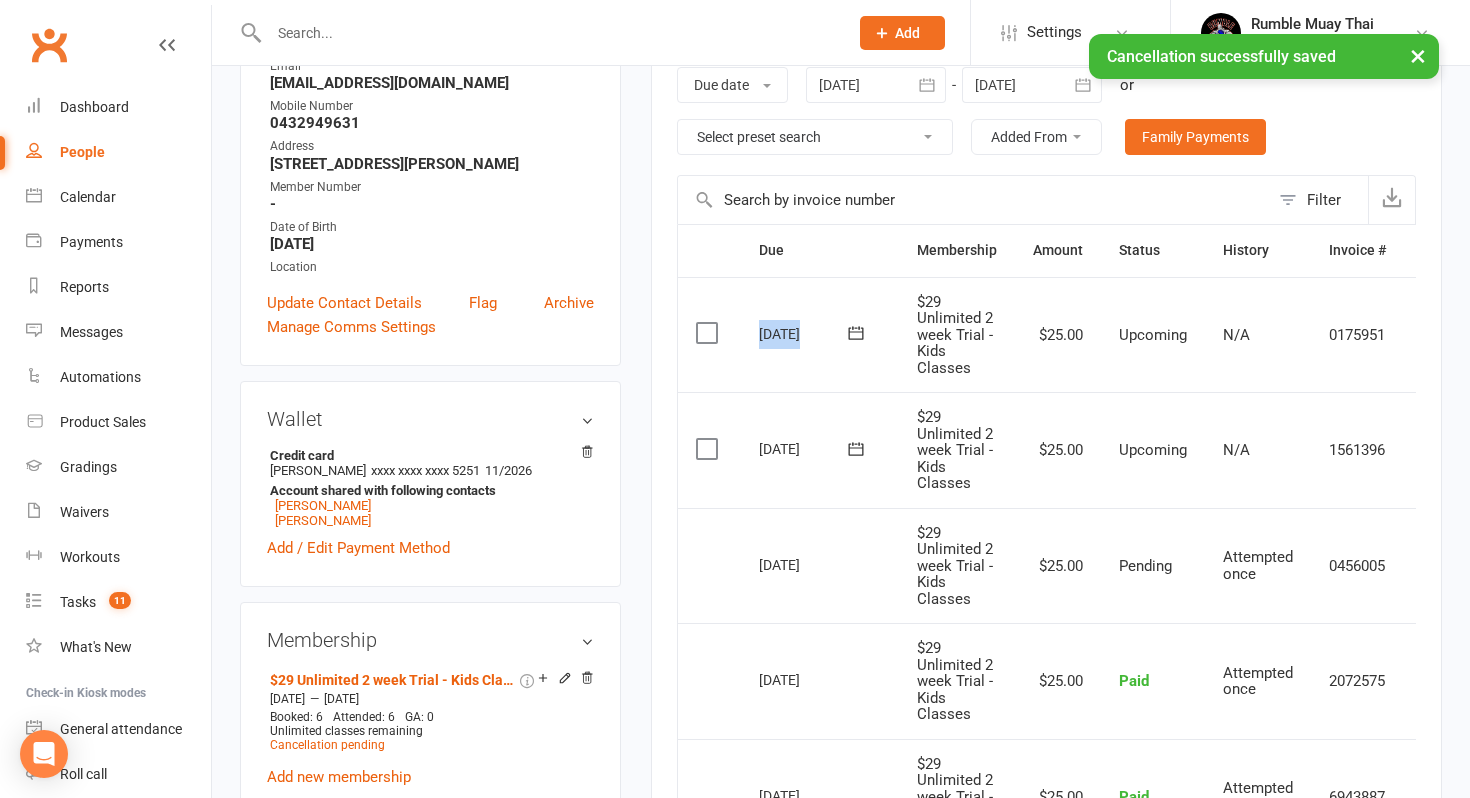 click on "[DATE]" at bounding box center (805, 333) 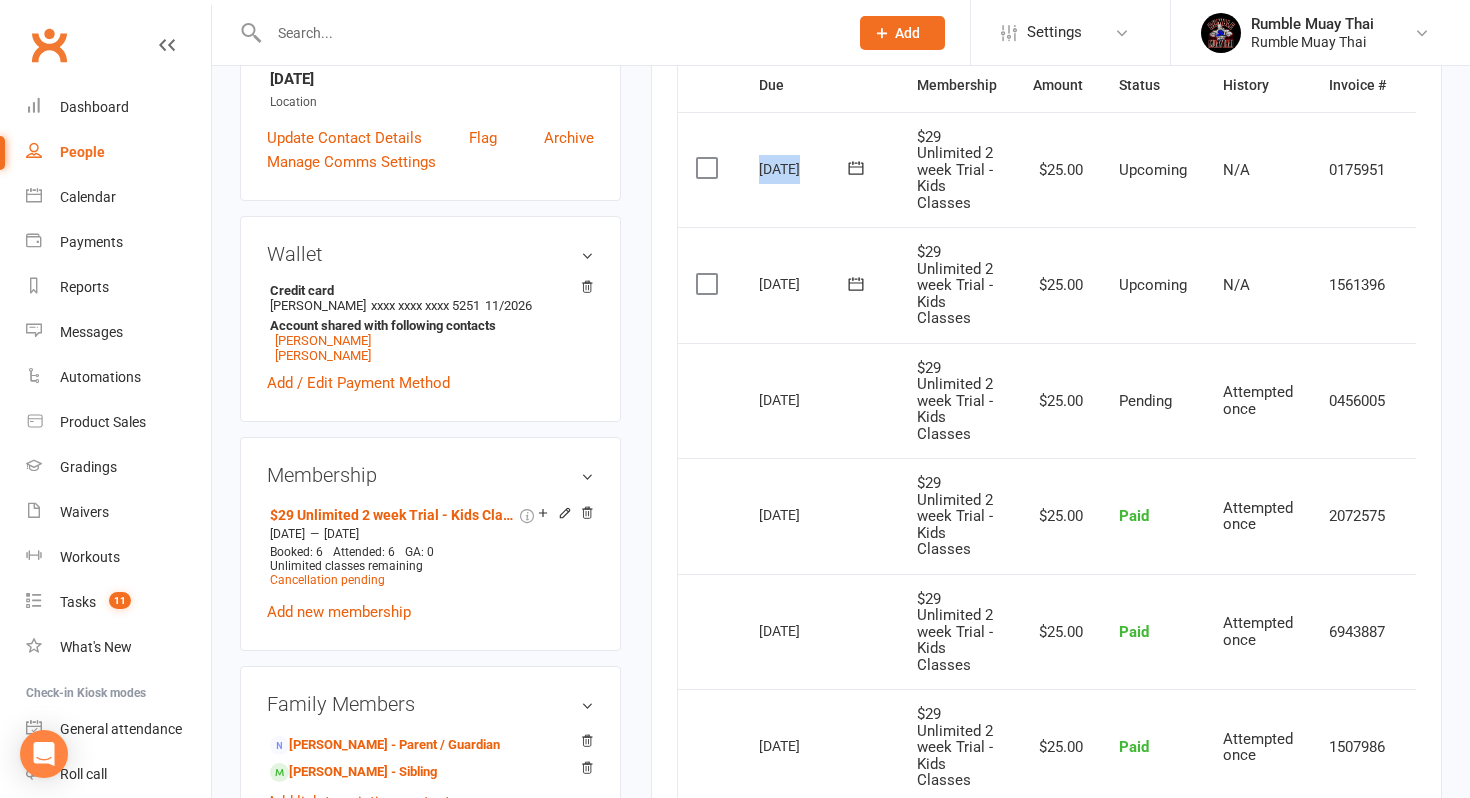 scroll, scrollTop: 974, scrollLeft: 0, axis: vertical 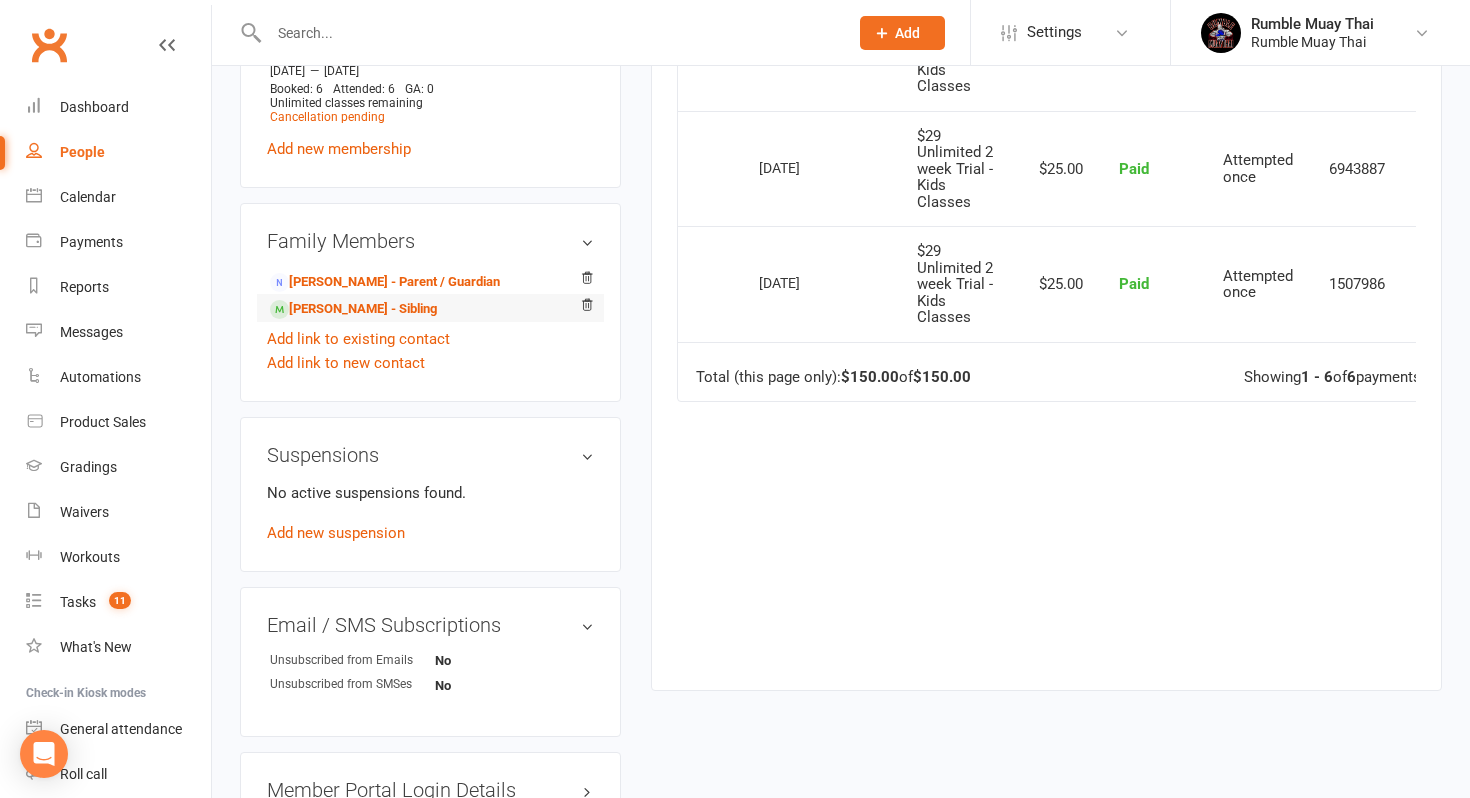 click on "Sunny Hogan - Sibling" at bounding box center (430, 308) 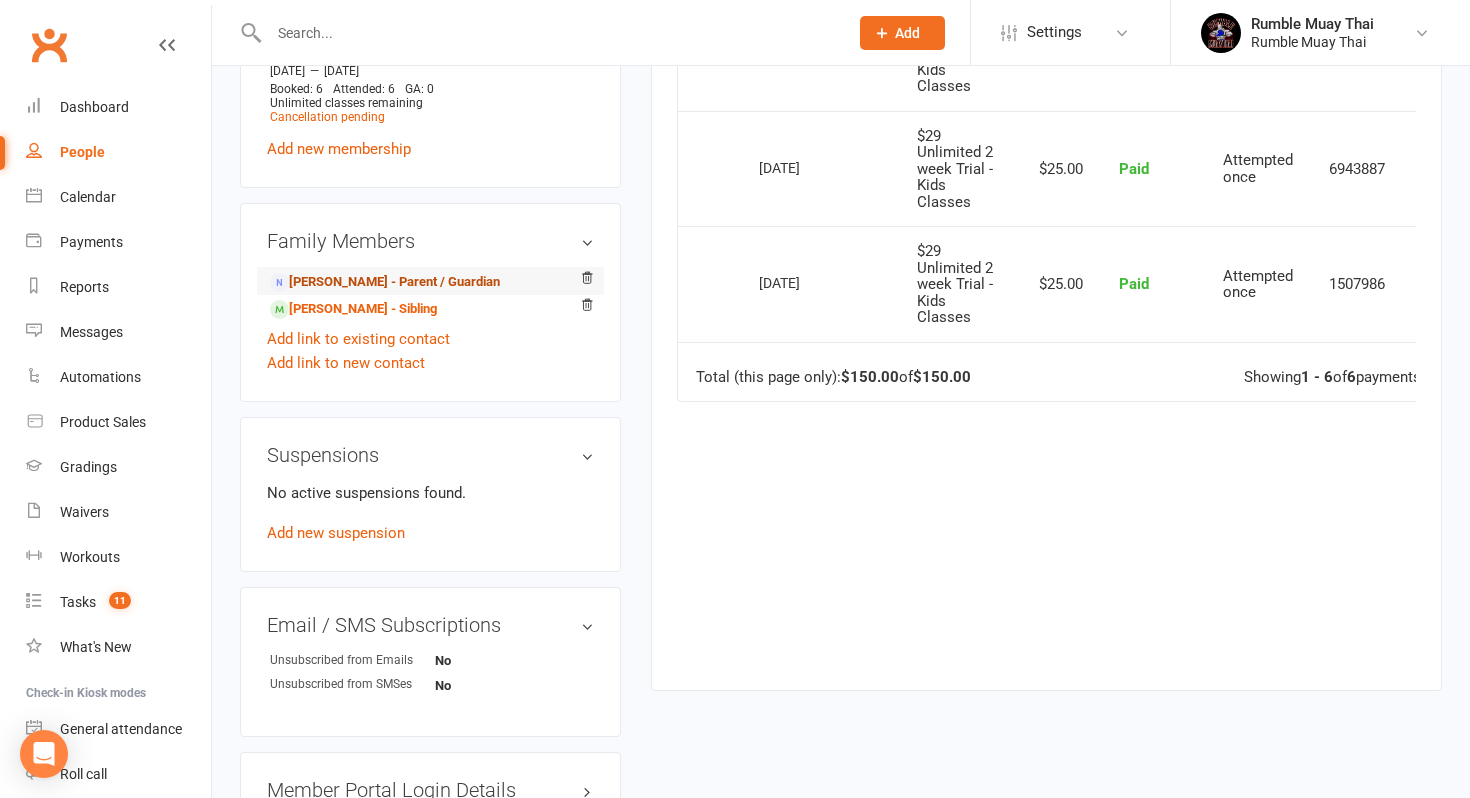 click on "Paige Hogan - Parent / Guardian" at bounding box center (385, 282) 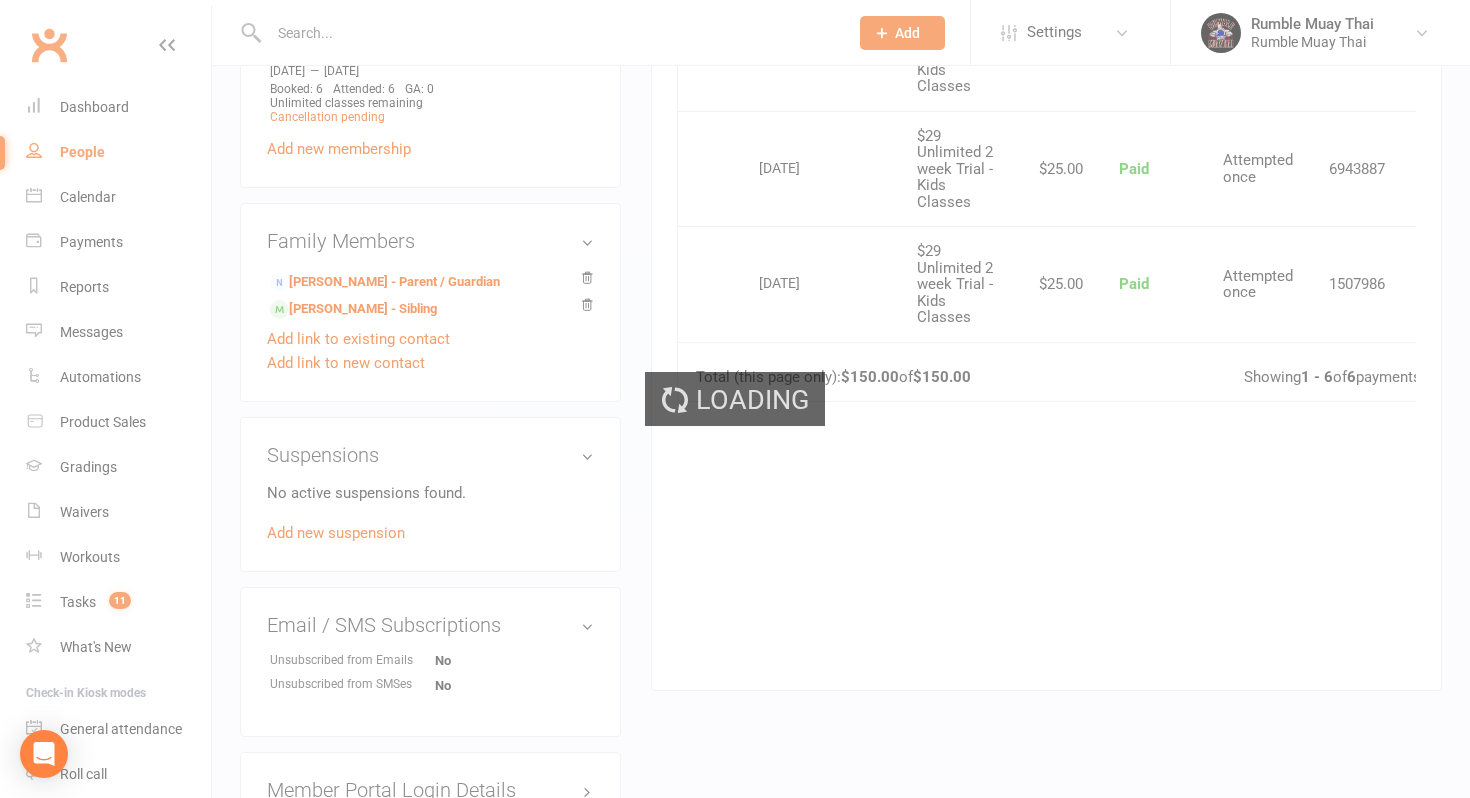 scroll, scrollTop: 0, scrollLeft: 0, axis: both 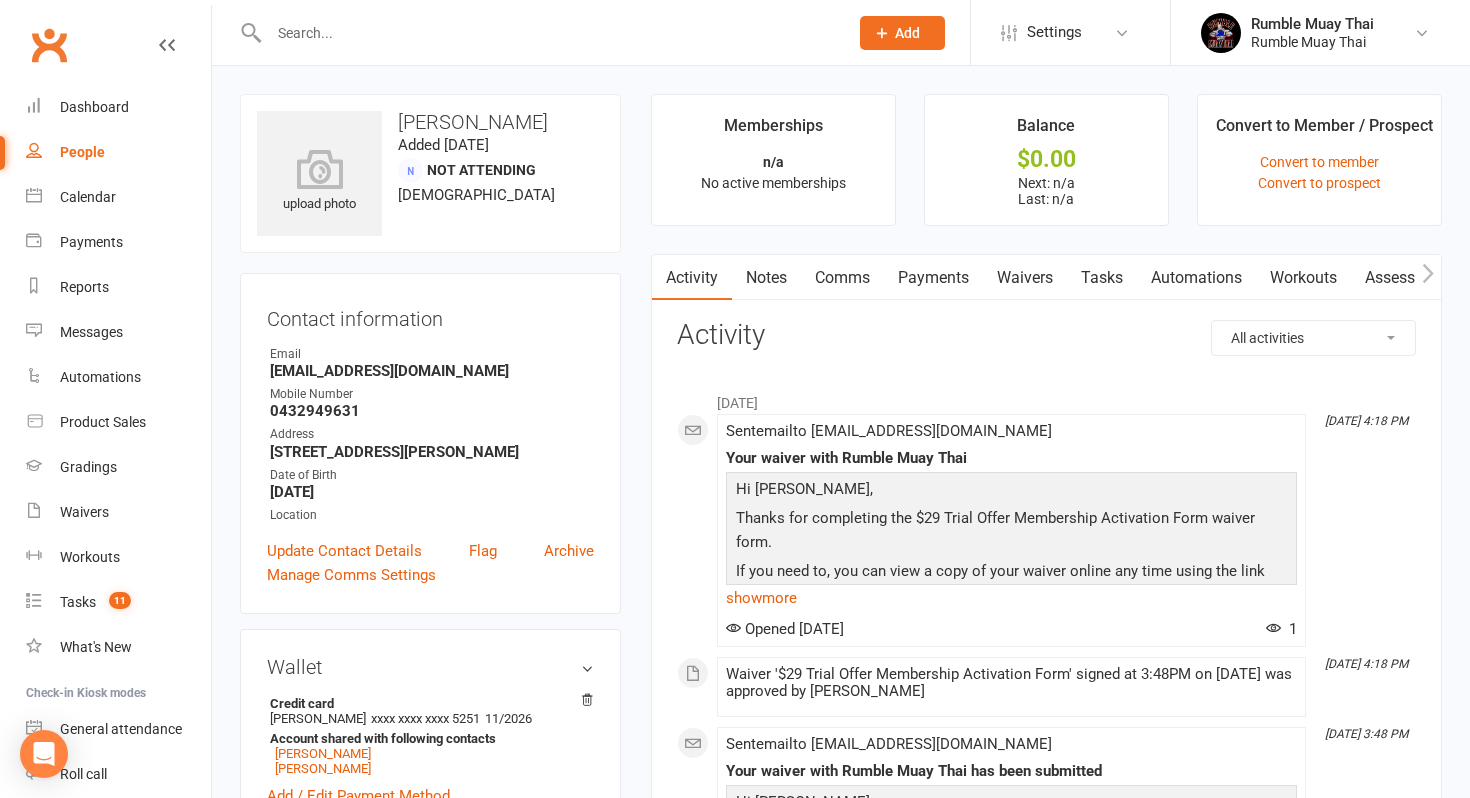 click on "Comms" at bounding box center (842, 278) 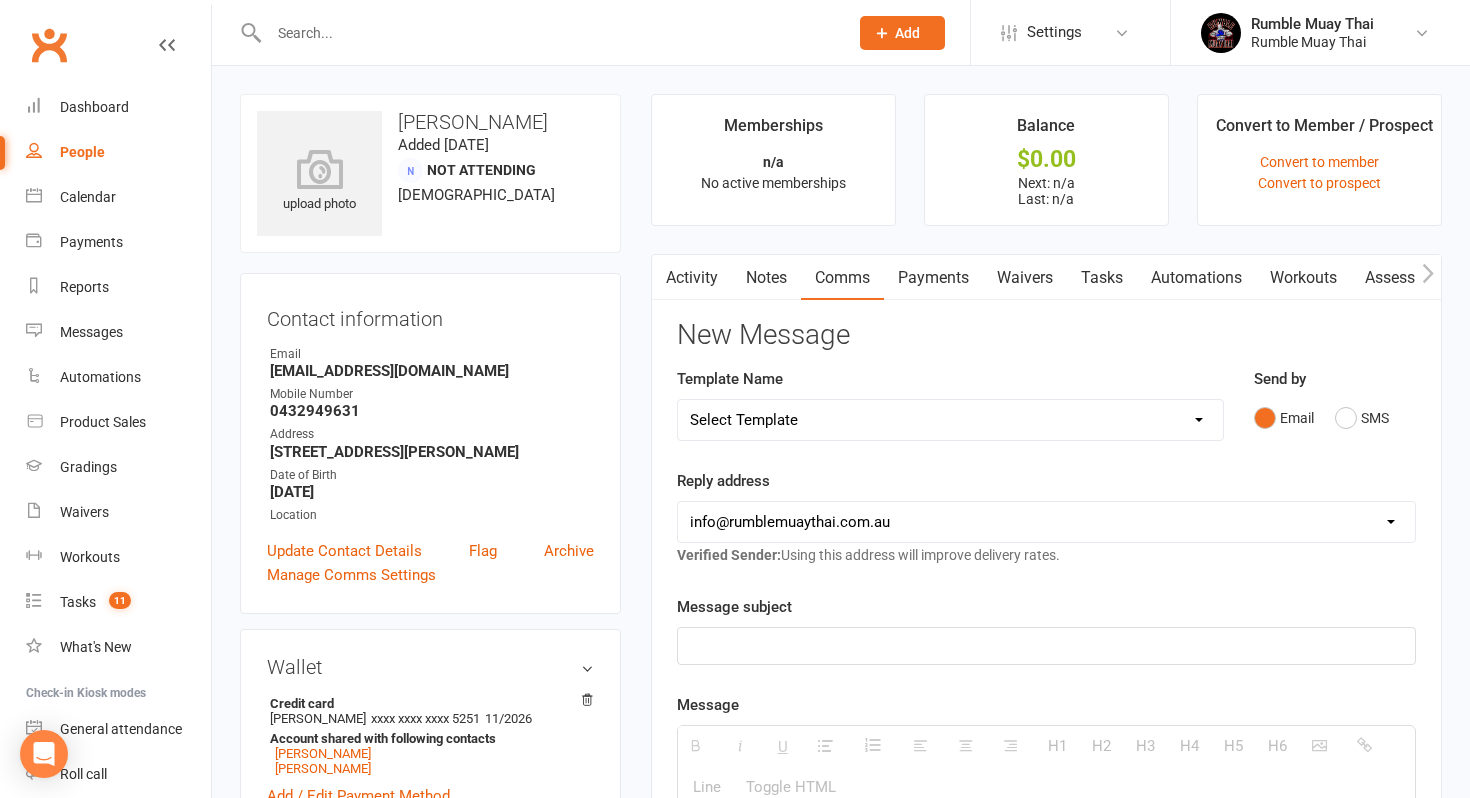 click on "Select Template [Email] Cancellation 14 day Term Confirmation [Email] Cancel (not continuing after trial) [Email] Suspension Of Membership [SMS] Bank Update Form SMS [SMS] Failed Payment [SMS] FAILED PAYMENT (option to update or change day) [Email] Final Notice Debt Collection [Email] Final Notice DEBT LODGED [Email] Multiple Failed Payments Email [Email] Price Increase 2024 [Email] TIMETABLE CHANGE OCT 2024 [Email] Portal Log in Morning Classes Need Bookings [Email] Teen Needs to upgrade to Adult Classes [SMS] 1st Class SMS [Email] $29 Offer Email (Already Attended a Trial Class) [Email] $29 Special offer (Lead: 7 days no contact) [Email] $29 Trial (First Time Contact) [Email] 2 Week Trial Ended WITH OFFER [Email] 2 Week Trial Ending [Email] Free Trial offer with Video (matt interview) [Email] Frist Class Booked Info Email (no trial) [Email] Ladies Class Enquiry [Email] Membership Special Discounted (1 week only) [SMS] No More Trials [SMS] NO TRIAL BOOKED SMS [Email] Prosepect Follow Up (1st contact)" at bounding box center [950, 420] 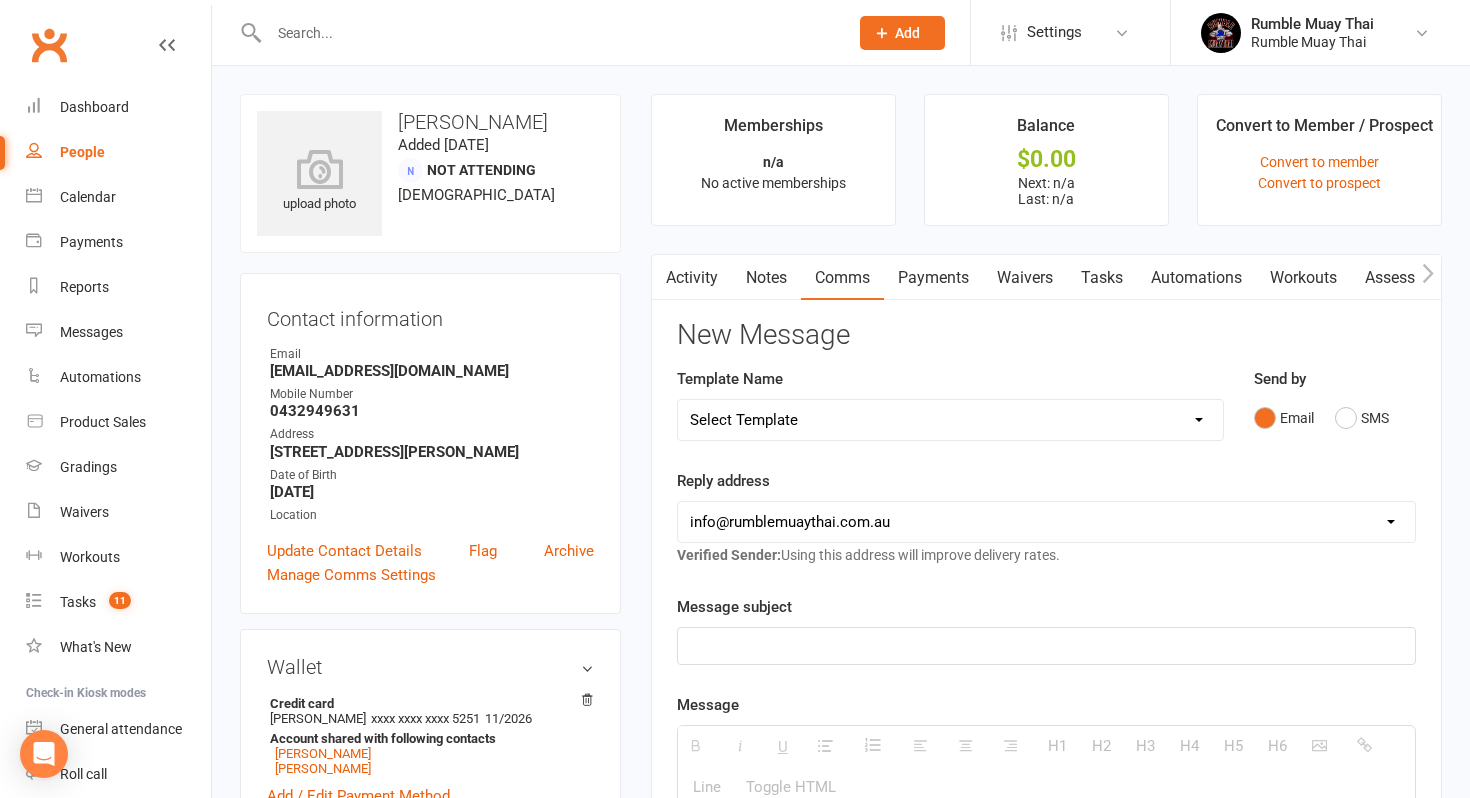 select on "0" 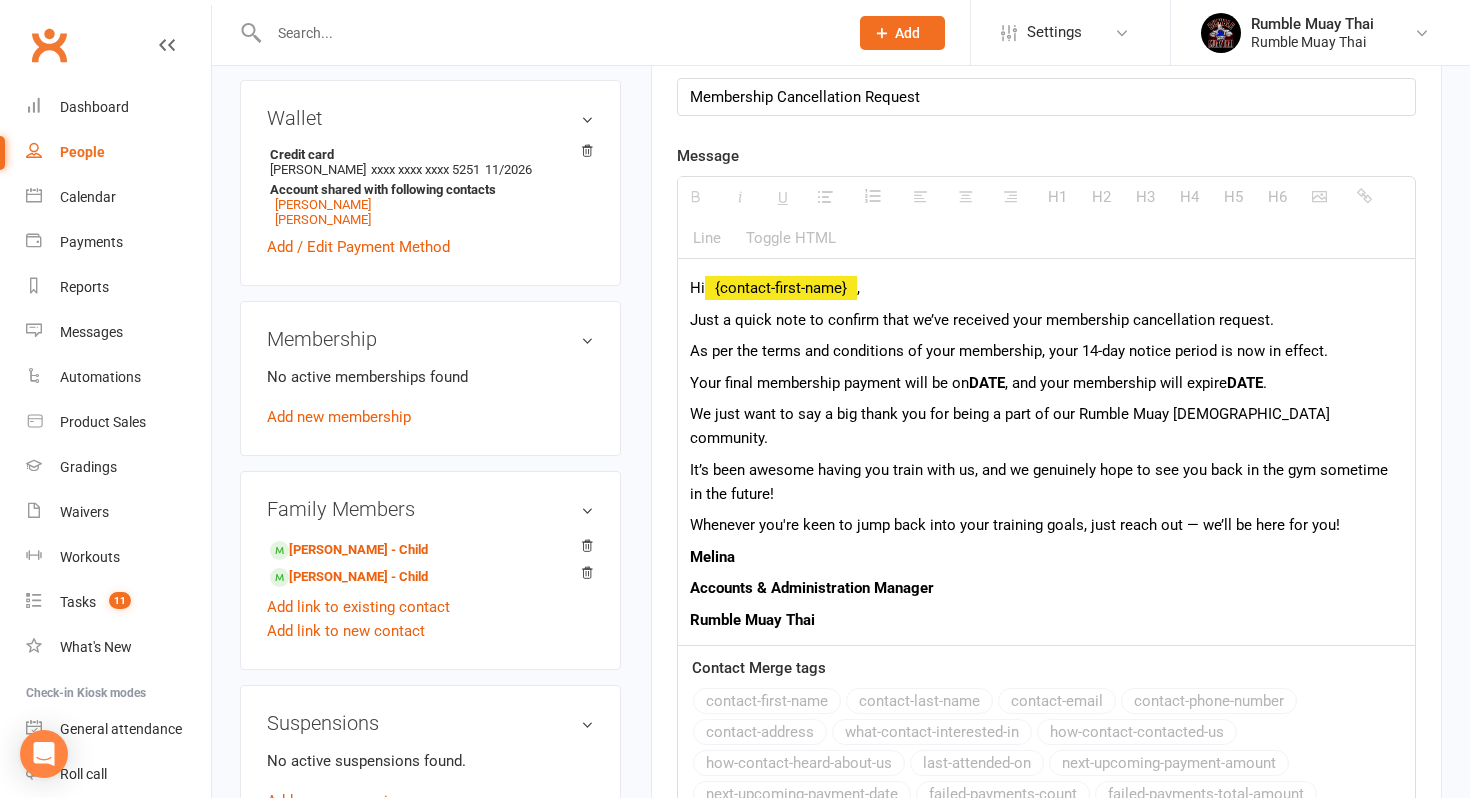 scroll, scrollTop: 569, scrollLeft: 0, axis: vertical 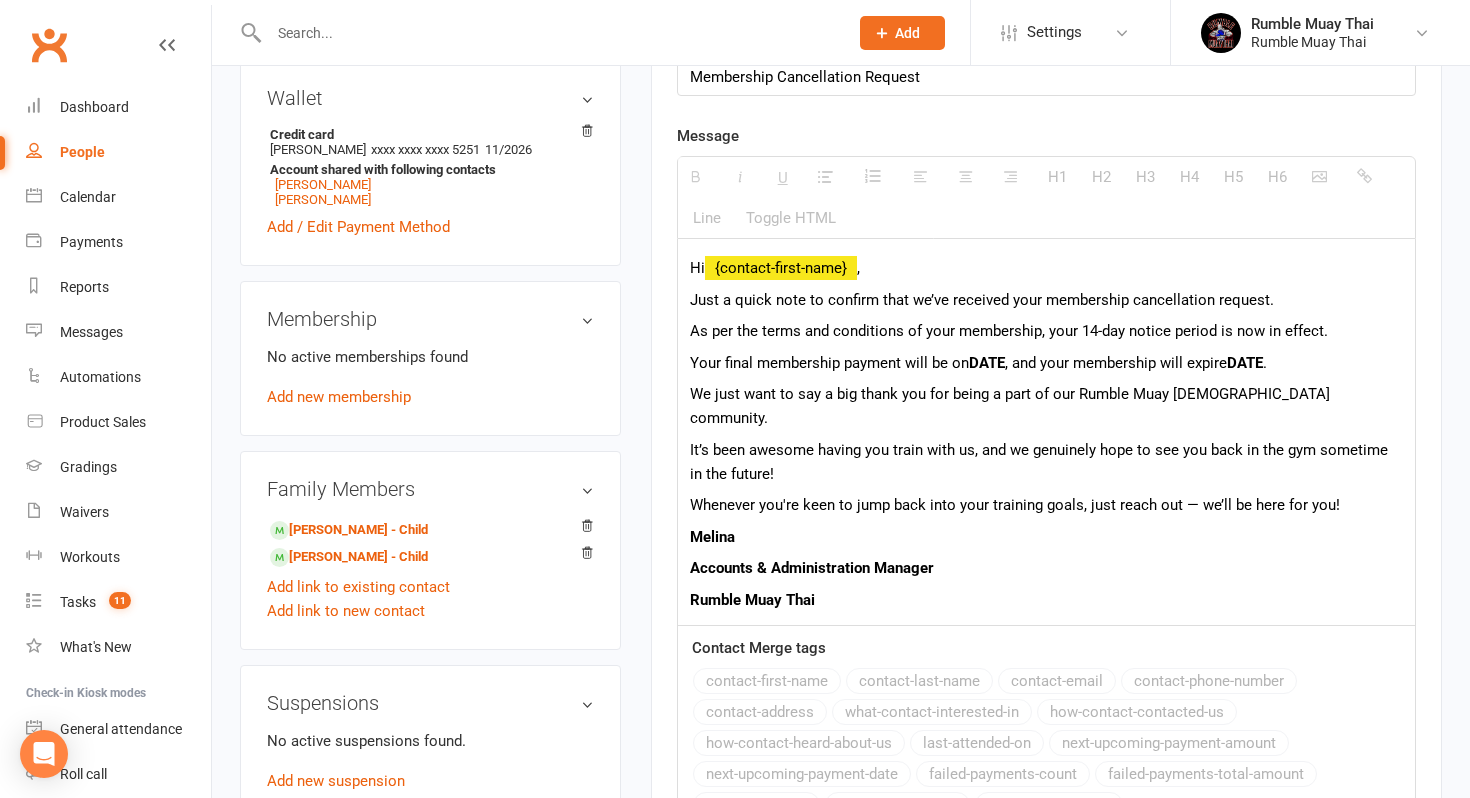 click on "Just a quick note to confirm that we’ve received your membership cancellation request." at bounding box center (1046, 300) 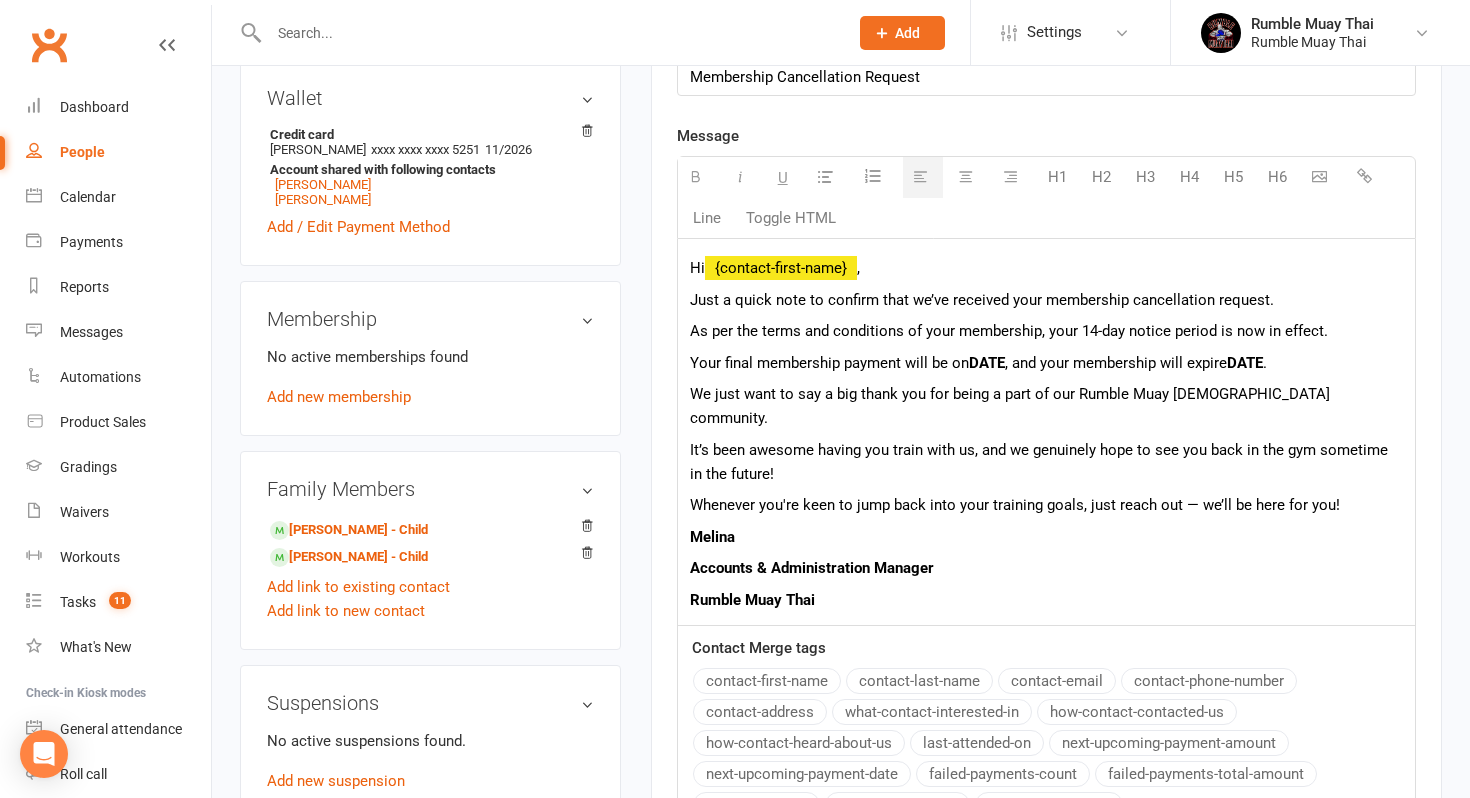 click on "DATE" at bounding box center [987, 363] 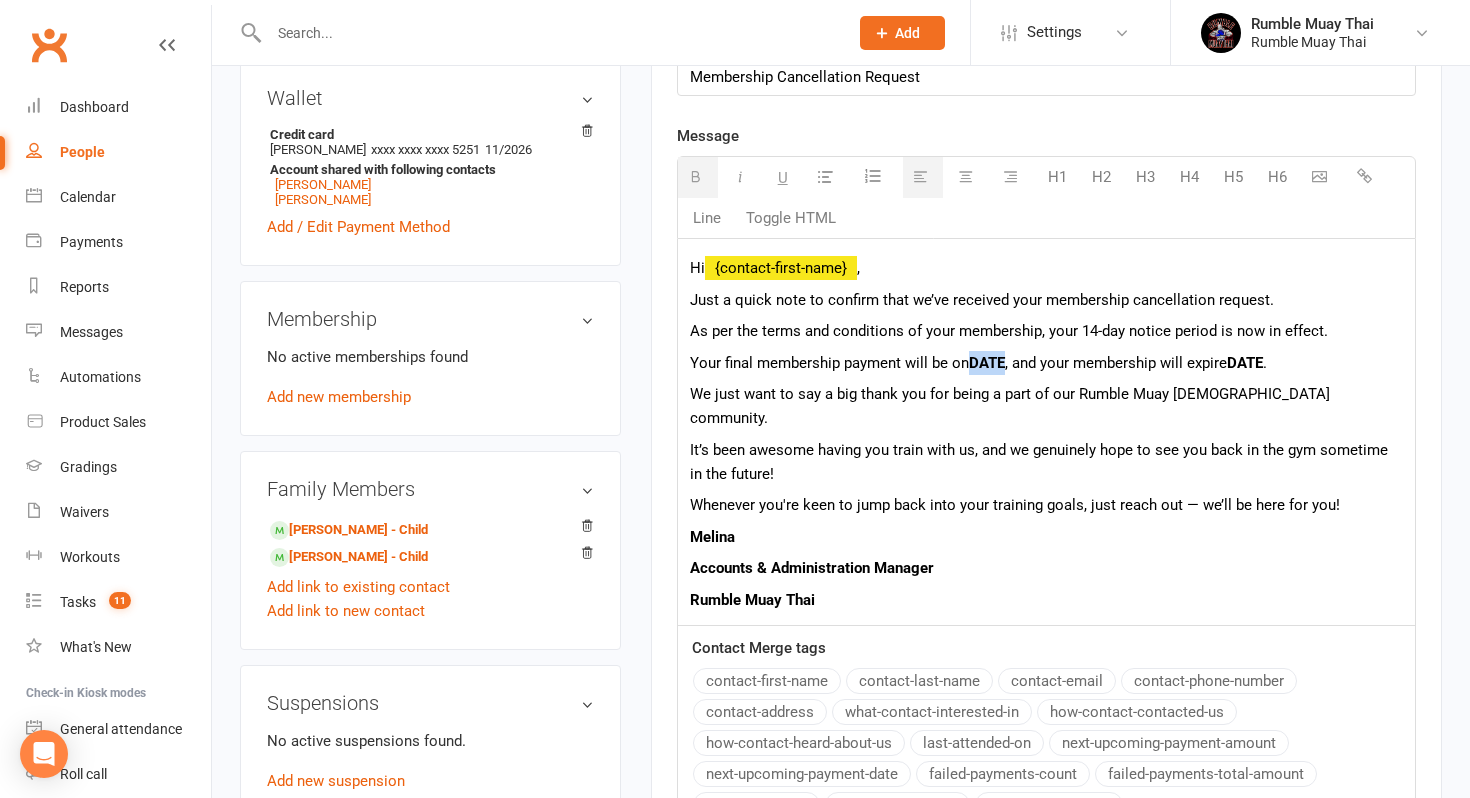 click on "DATE" at bounding box center [987, 363] 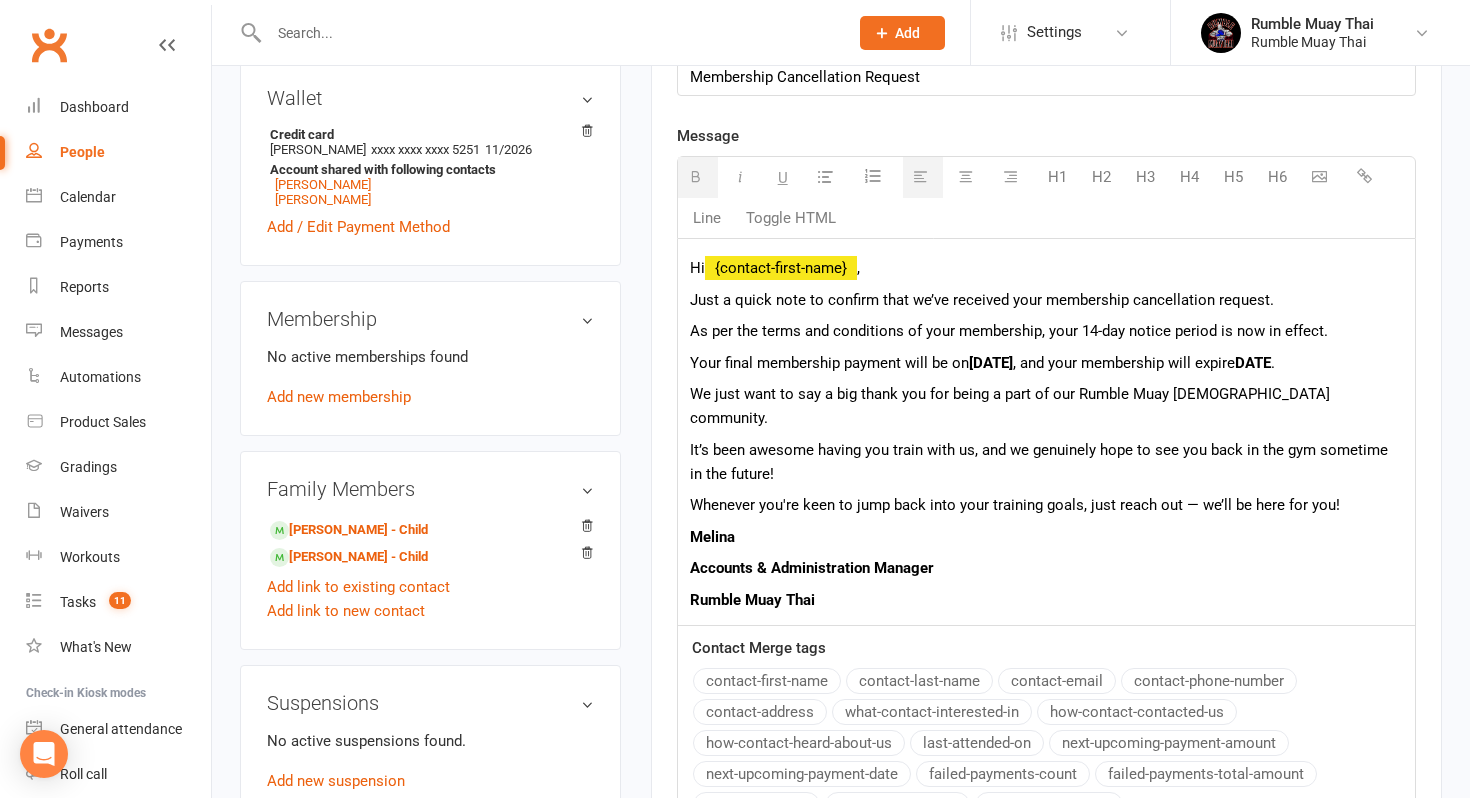 click on ", and your membership will expire" at bounding box center (1124, 363) 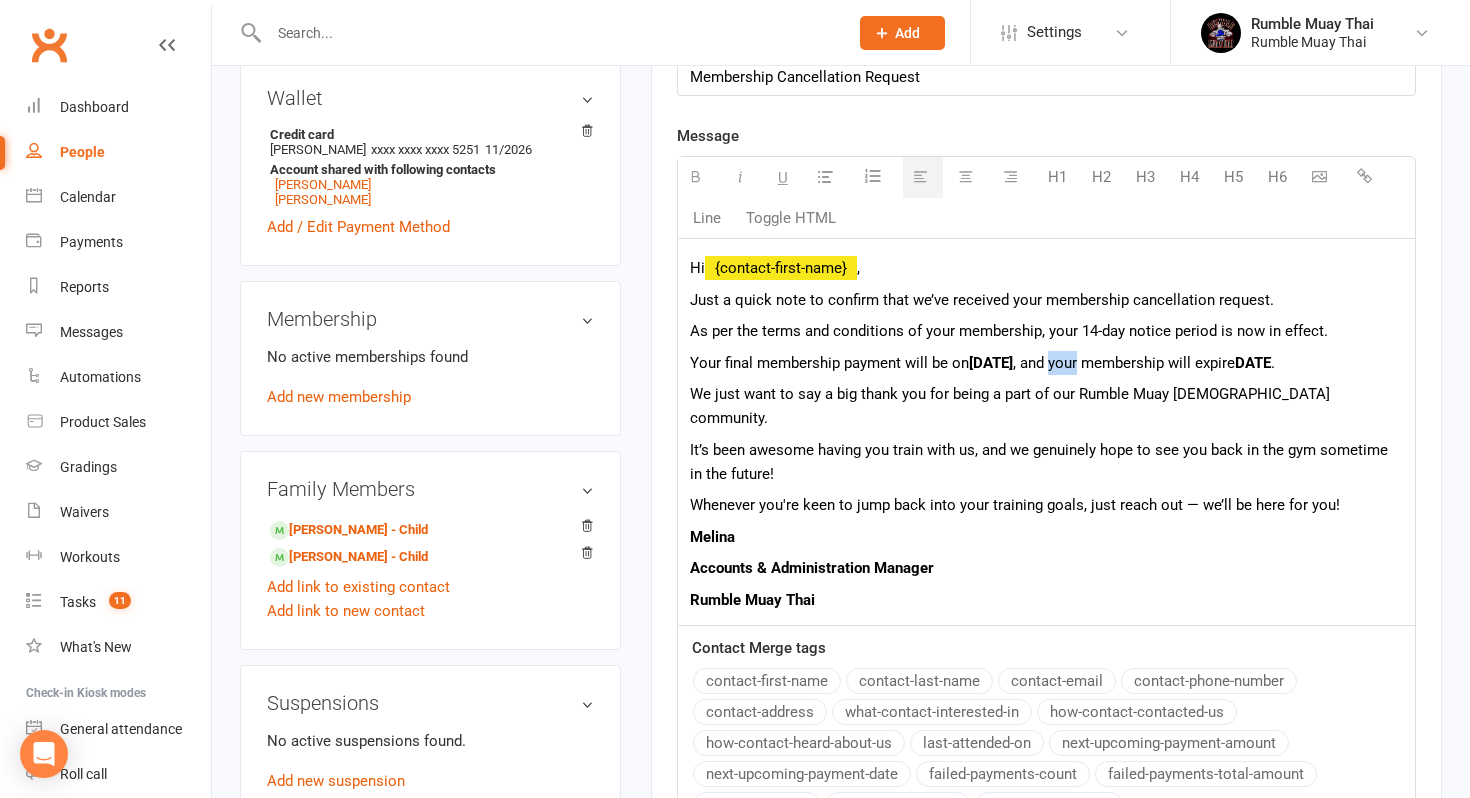 click on ", and your membership will expire" at bounding box center [1124, 363] 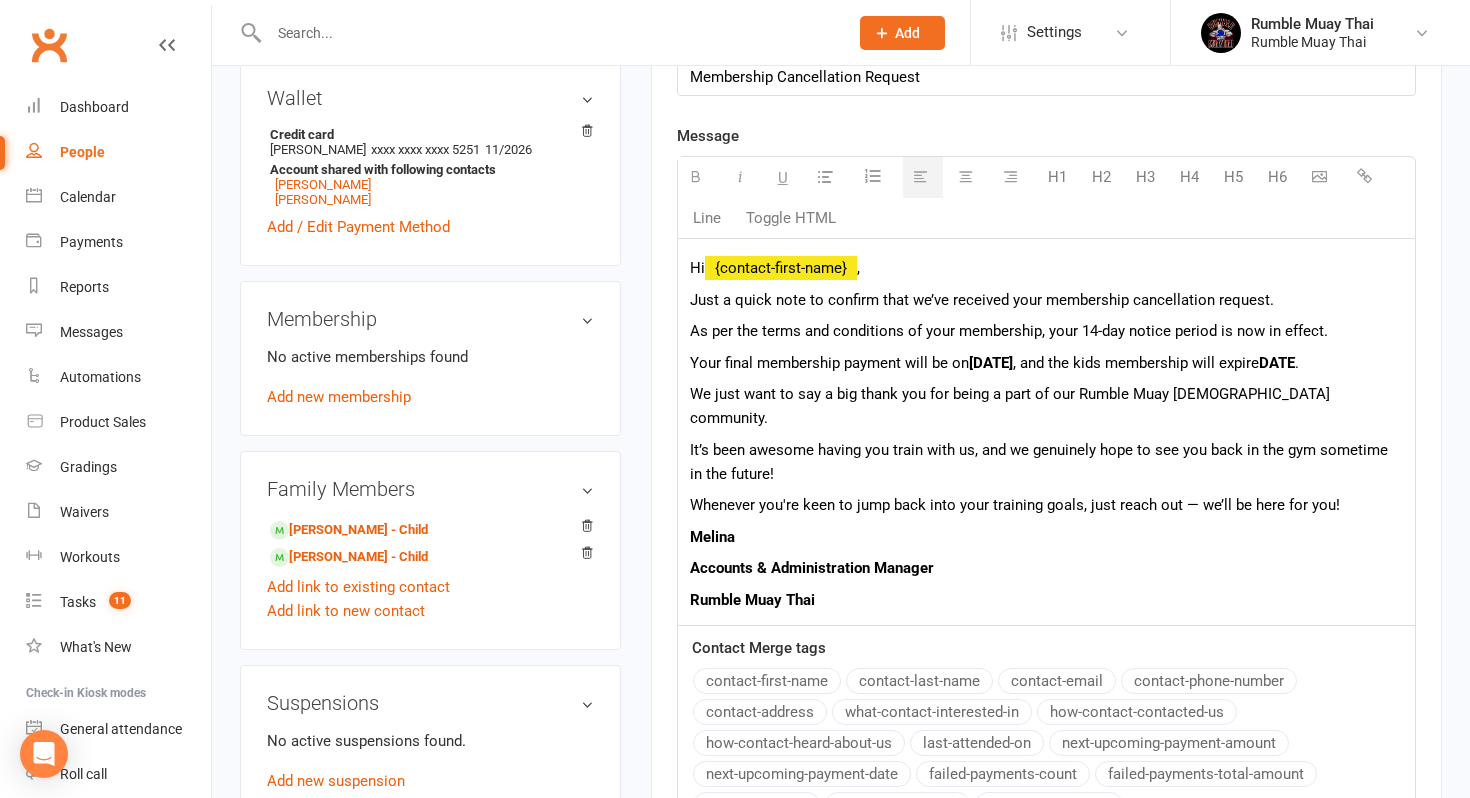 click on ", and the kids membership will expire" at bounding box center (1136, 363) 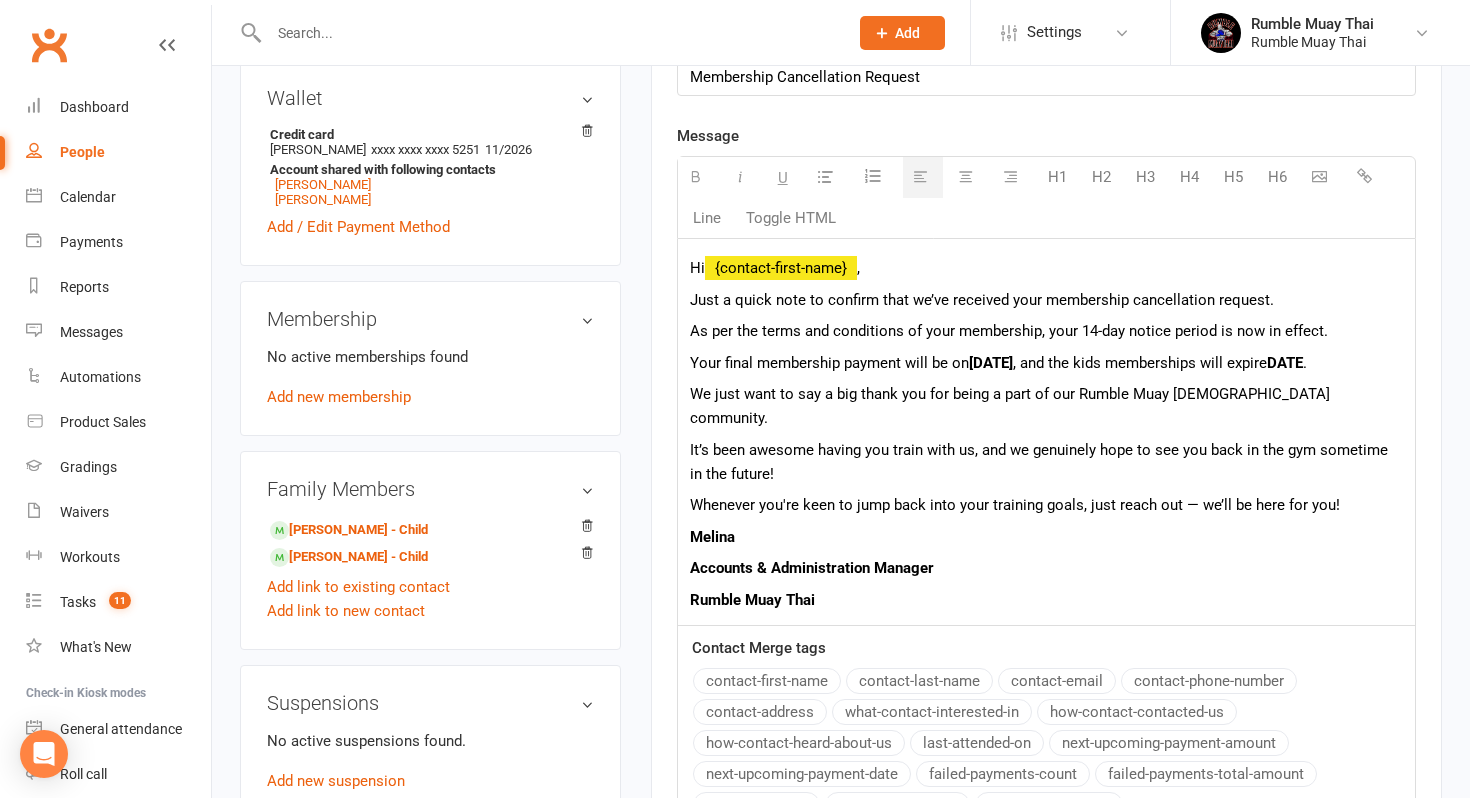 click on "DATE" at bounding box center (1285, 363) 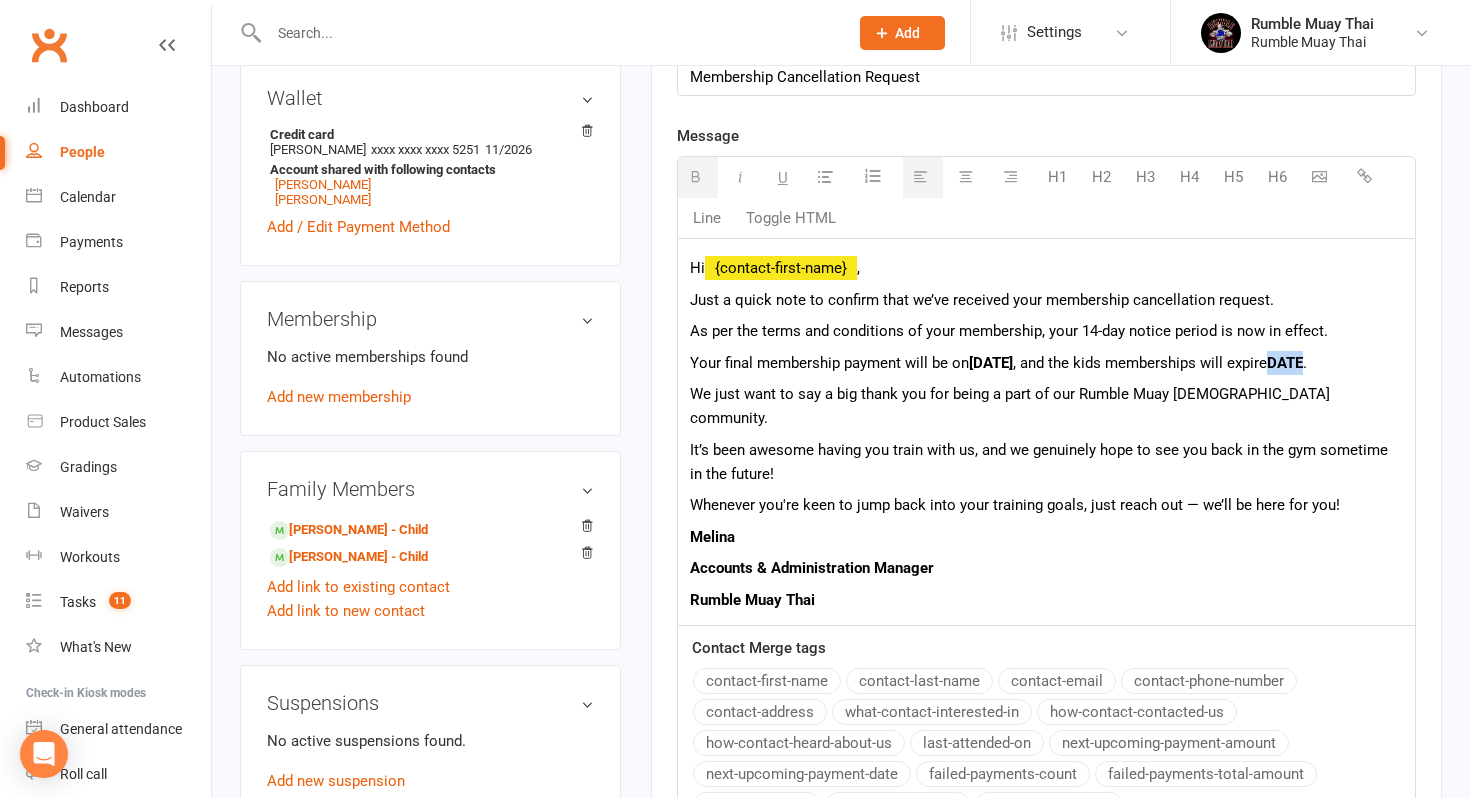 click on "DATE" at bounding box center (1285, 363) 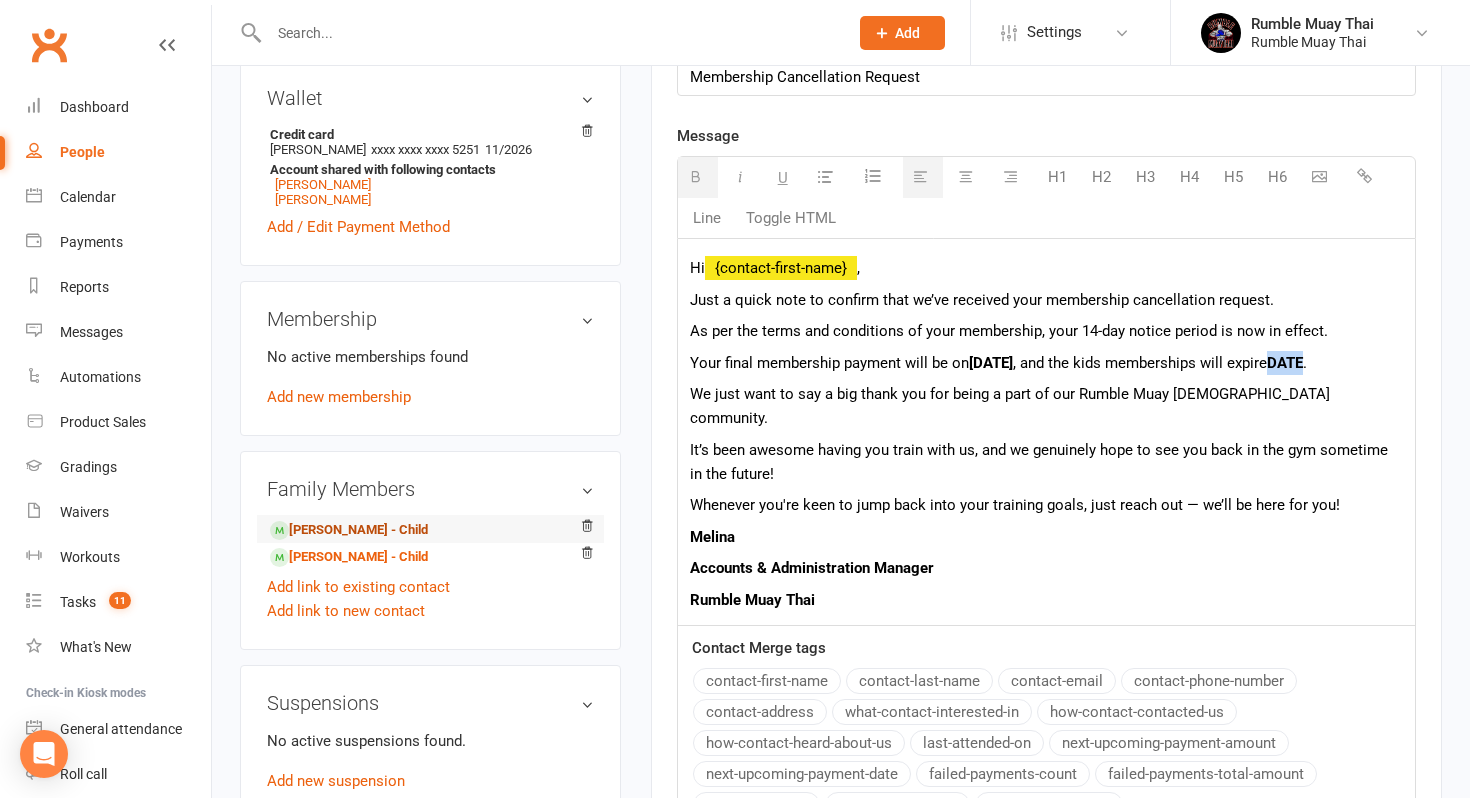 click on "Cash Hogan - Child" at bounding box center (349, 530) 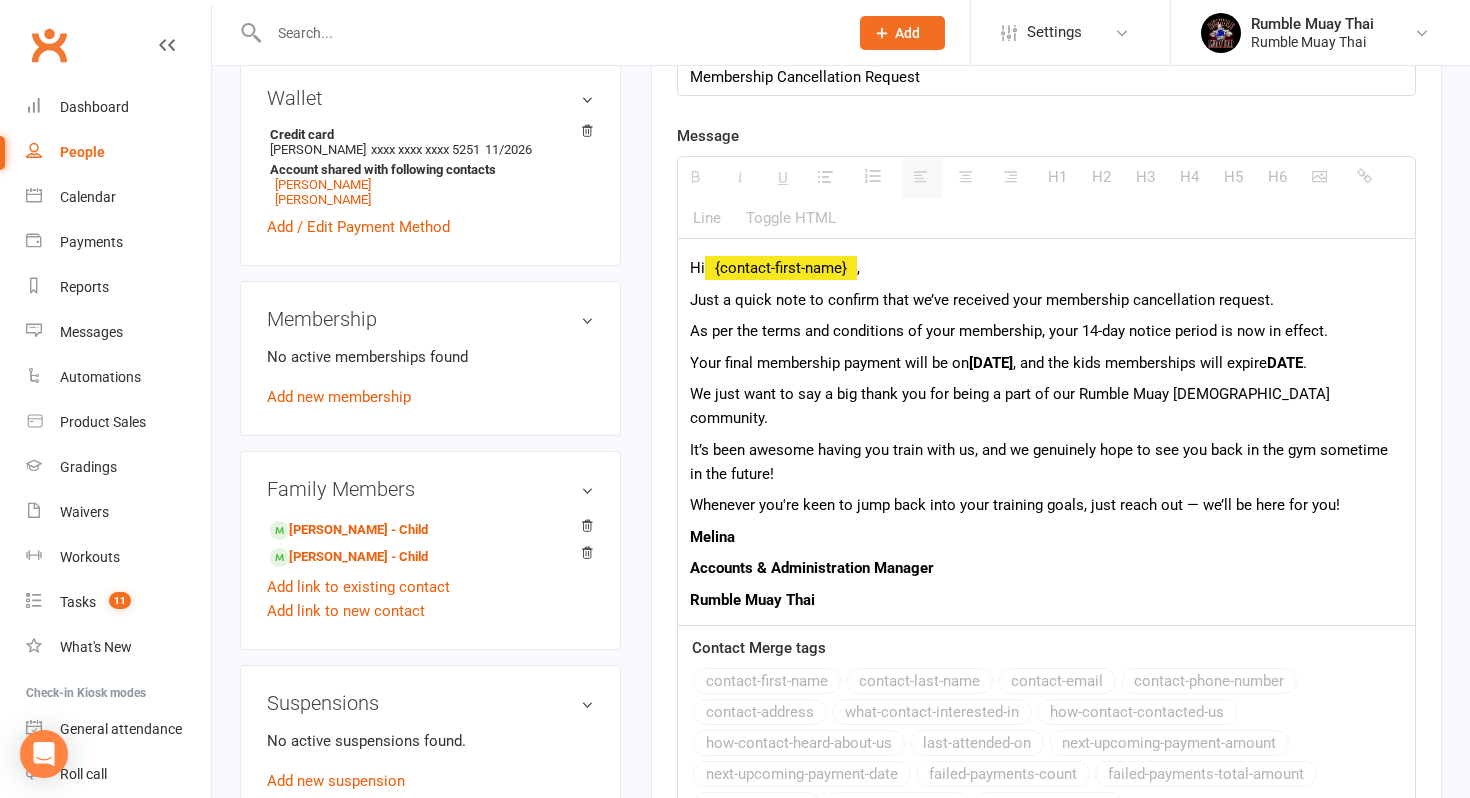 click on "DATE" at bounding box center [1285, 363] 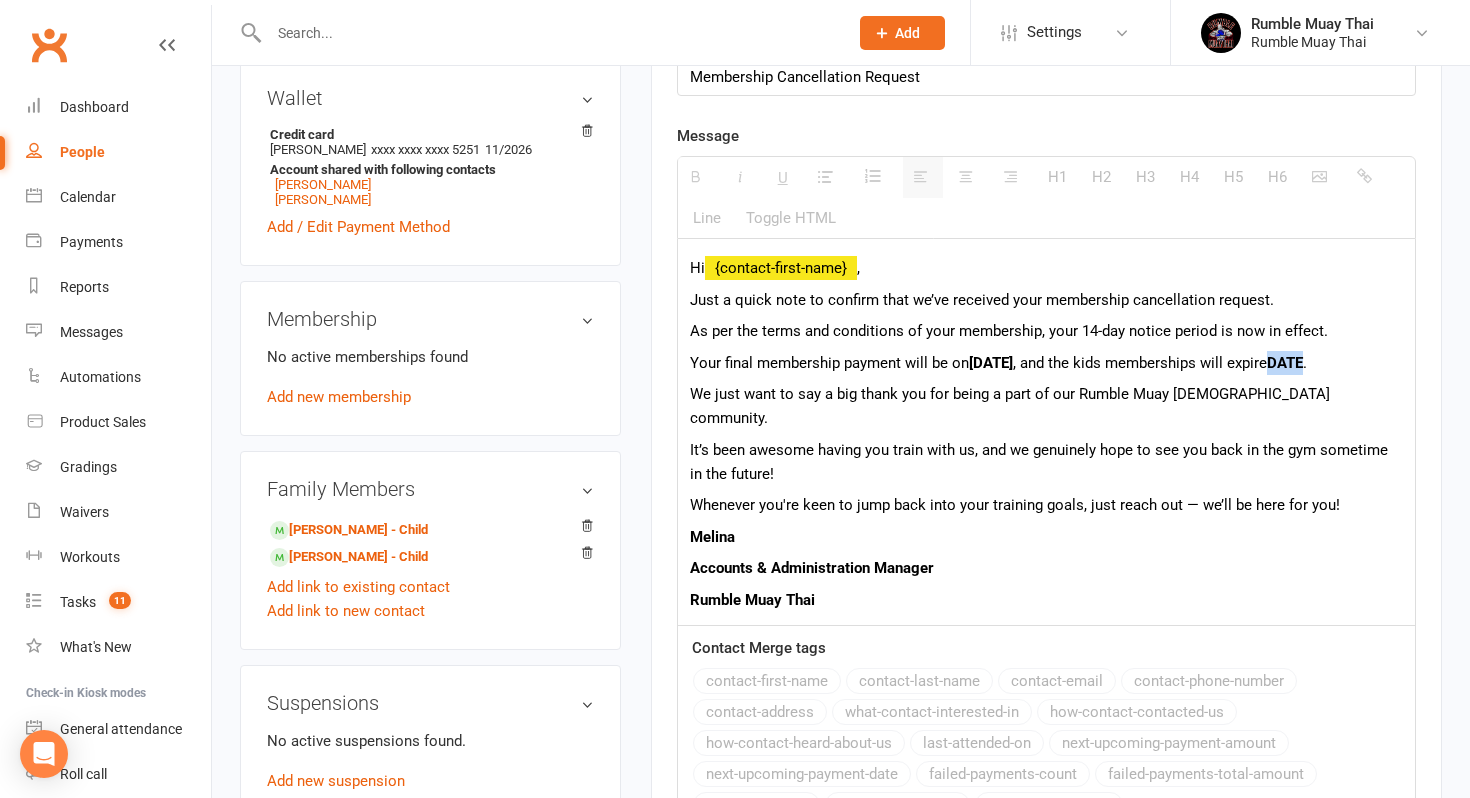click on "DATE" at bounding box center (1285, 363) 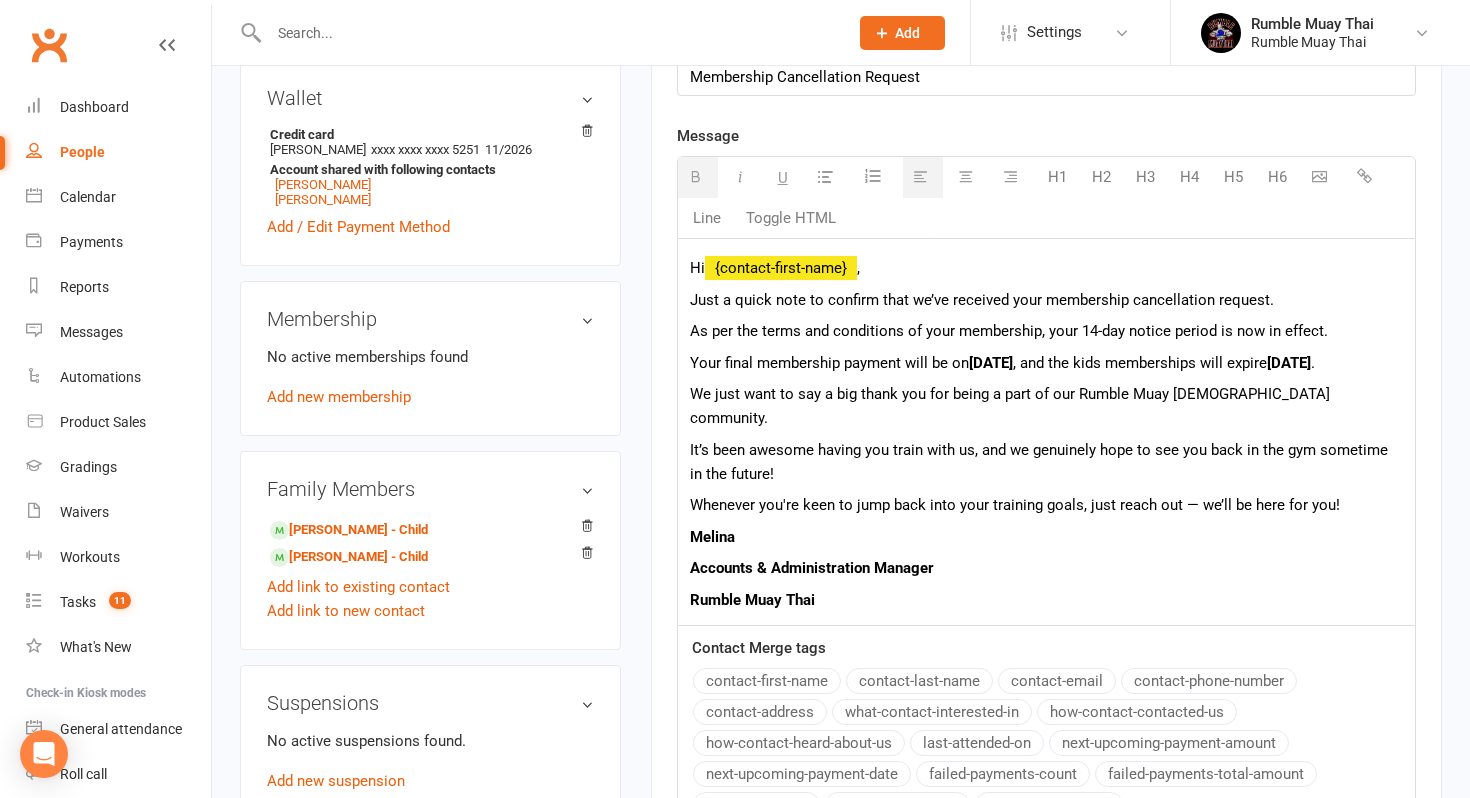 click on "[DATE]" at bounding box center [1289, 363] 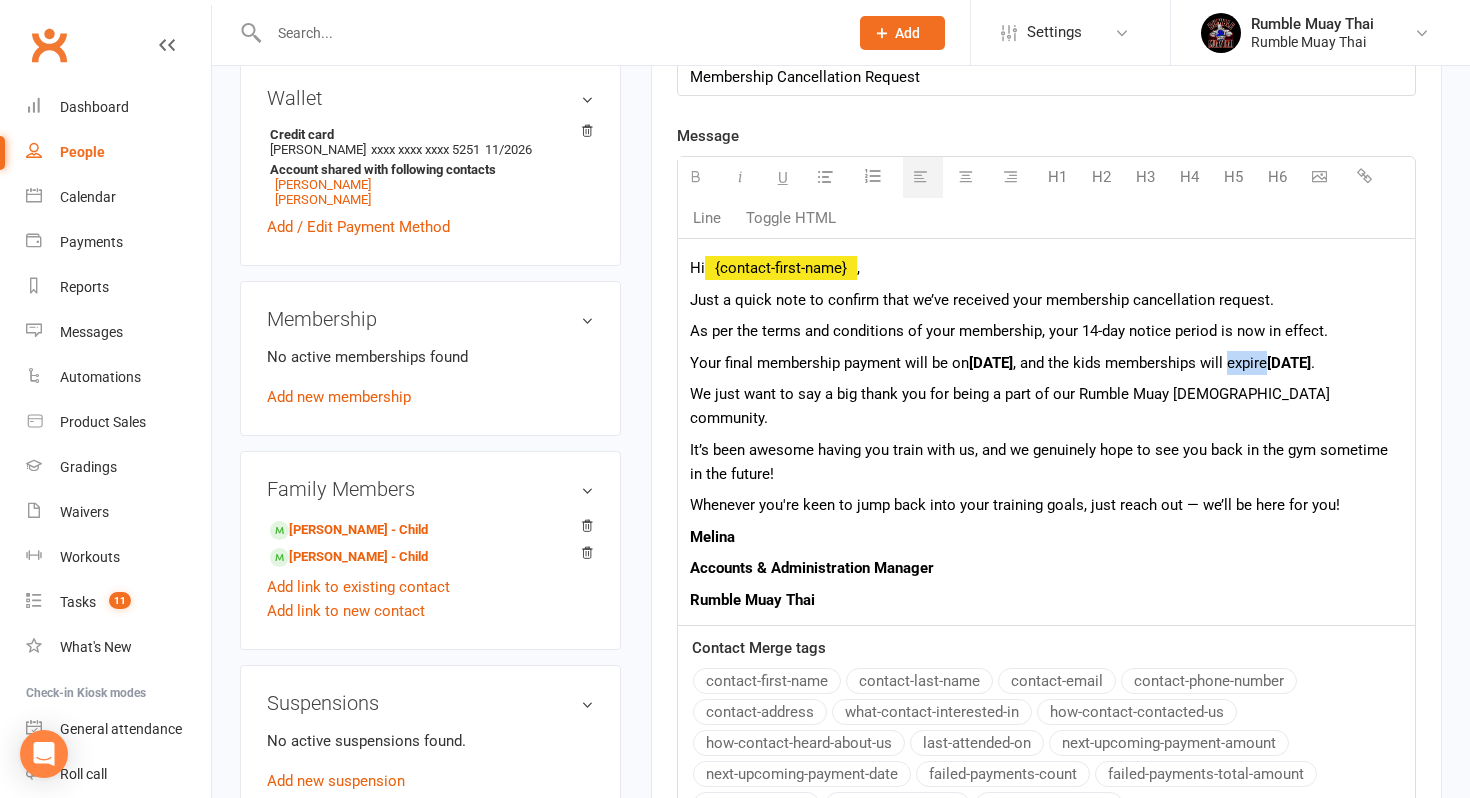 click on ", and the kids memberships will expire  26 Jul 2025" at bounding box center (1162, 363) 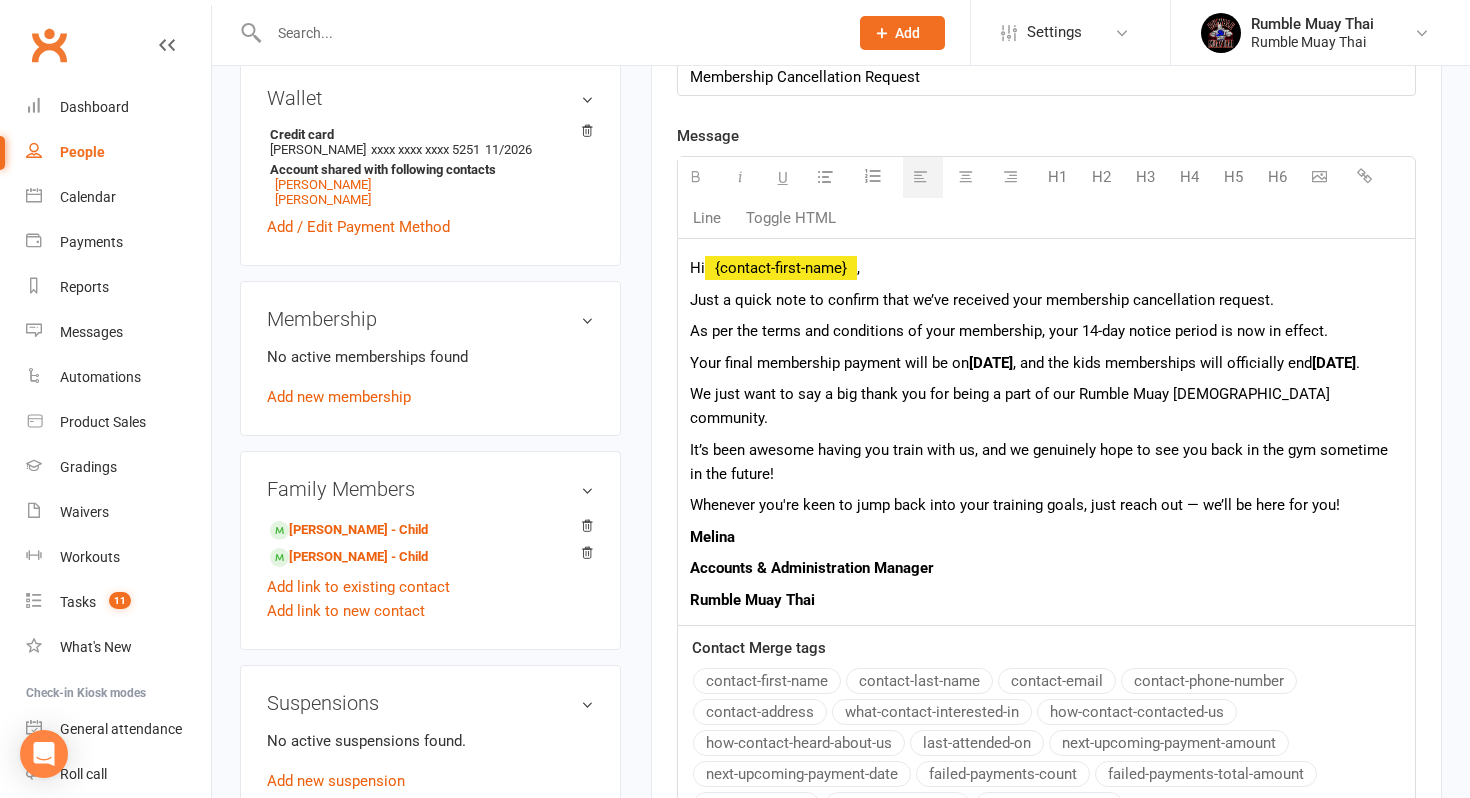 click on "It’s been awesome having you train with us, and we genuinely hope to see you back in the gym sometime in the future!" at bounding box center [1046, 462] 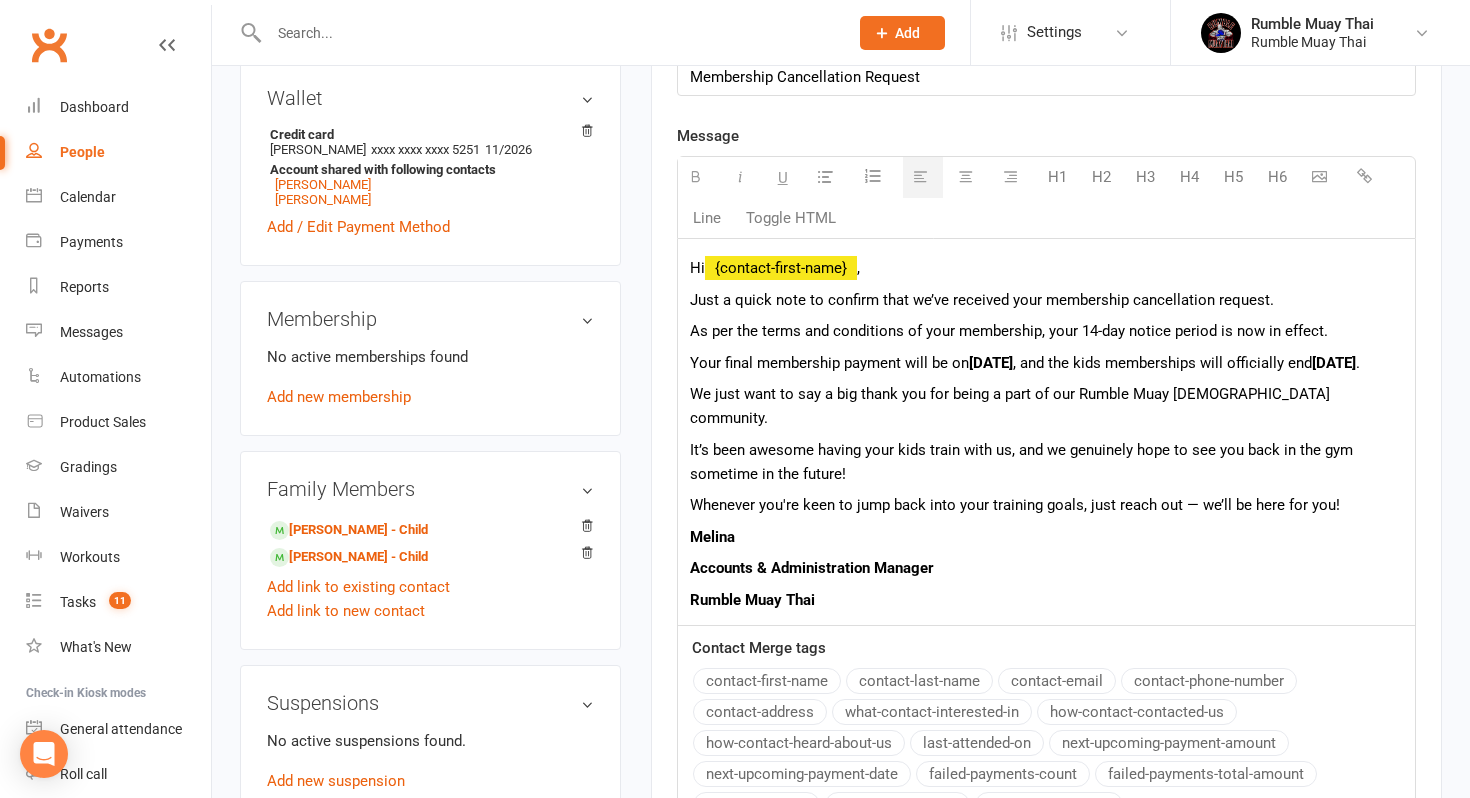 click on "It’s been awesome having your kids train with us, and we genuinely hope to see you back in the gym sometime in the future!" at bounding box center [1046, 462] 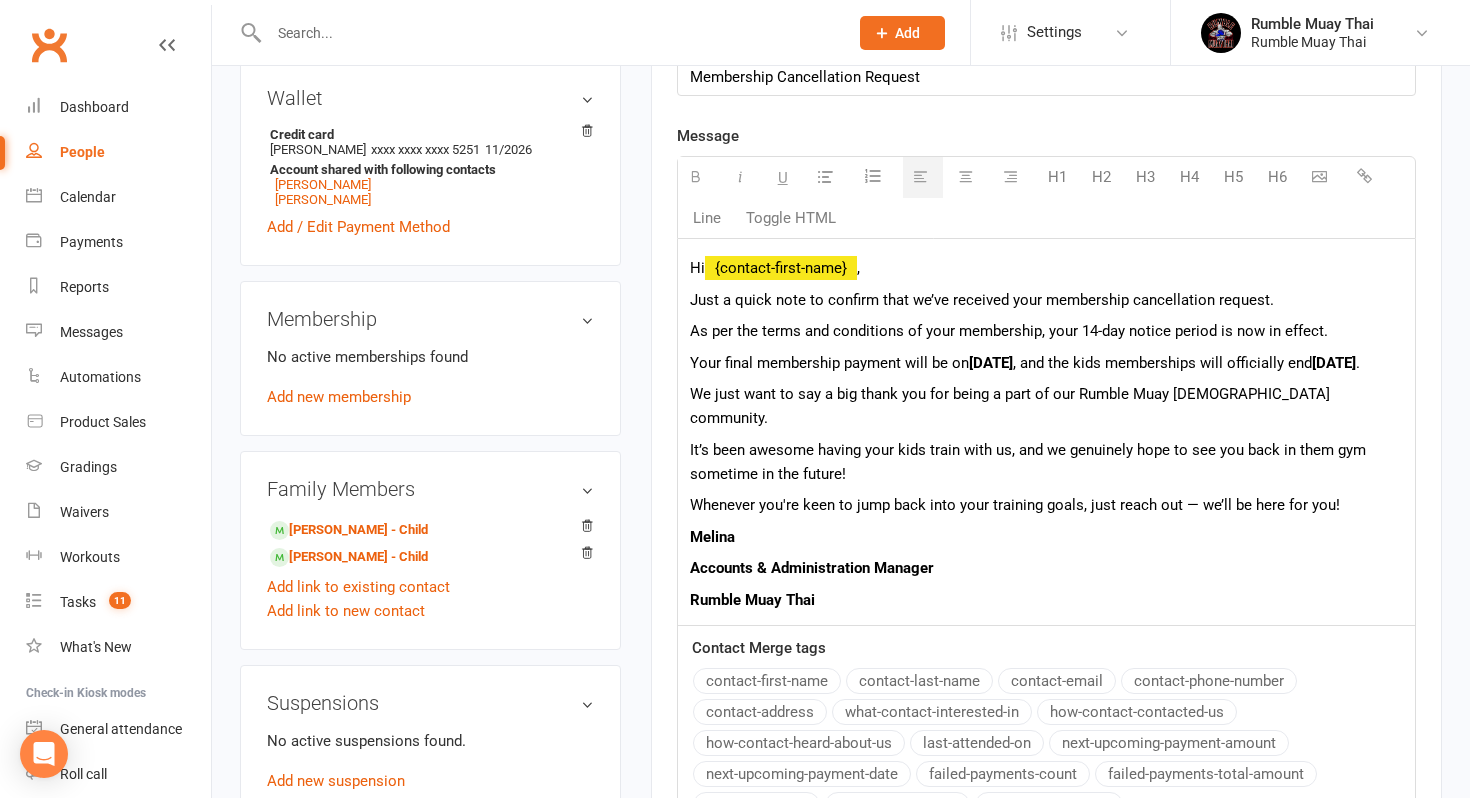 click on "It’s been awesome having your kids train with us, and we genuinely hope to see you back in them gym sometime in the future!" at bounding box center (1046, 462) 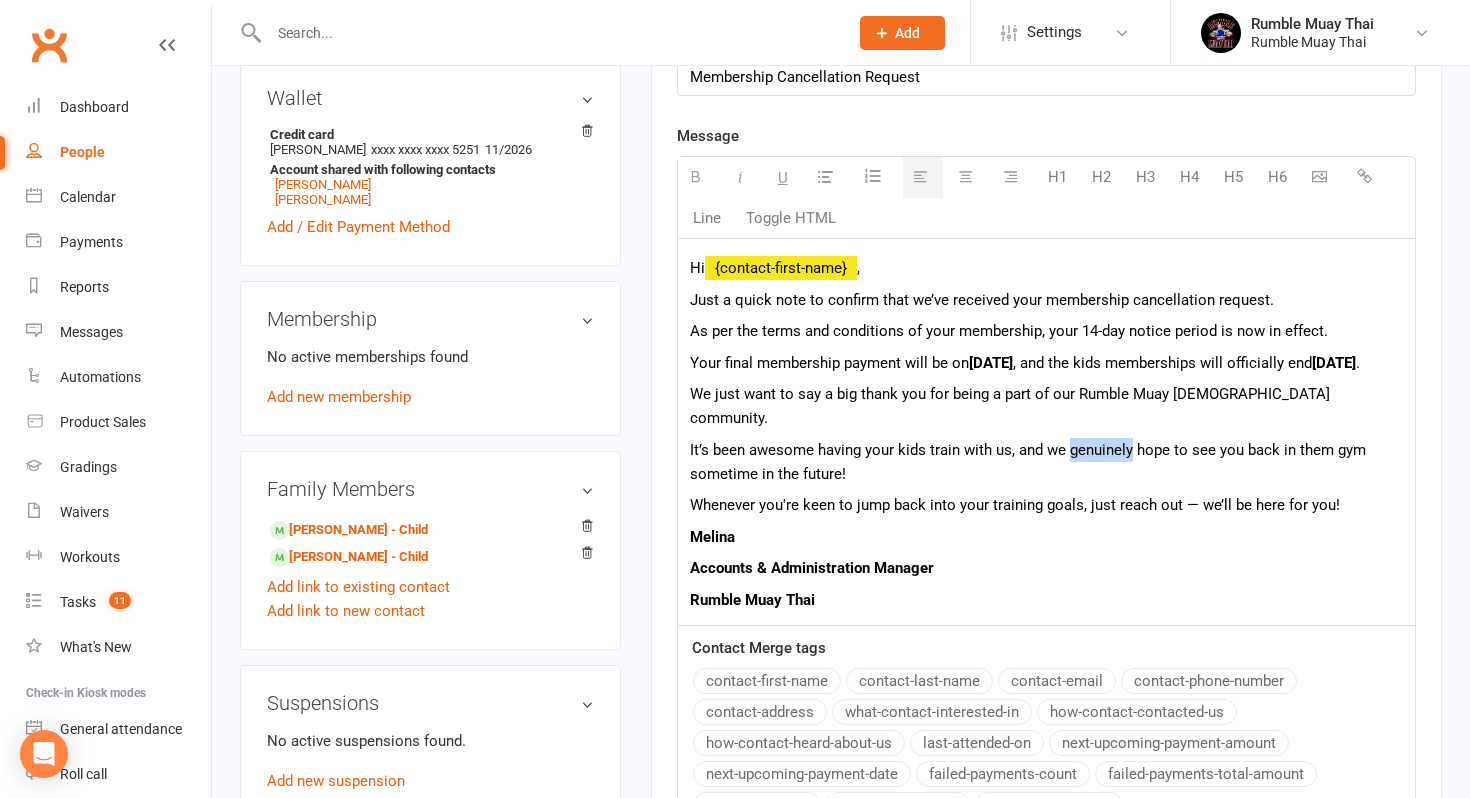 click on "It’s been awesome having your kids train with us, and we genuinely hope to see you back in them gym sometime in the future!" at bounding box center [1046, 462] 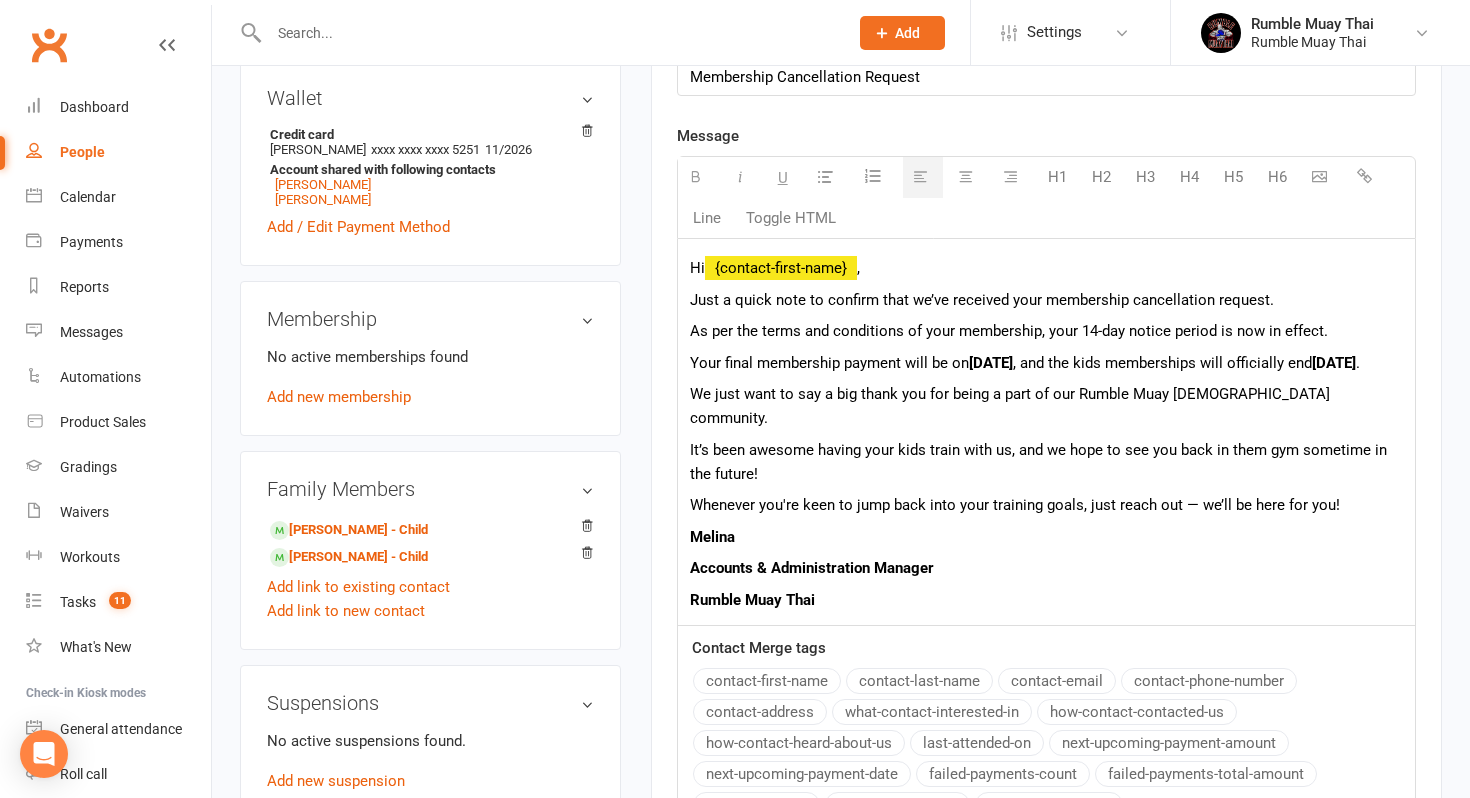 click on "It’s been awesome having your kids train with us, and we hope to see you back in them gym sometime in the future!" at bounding box center (1046, 462) 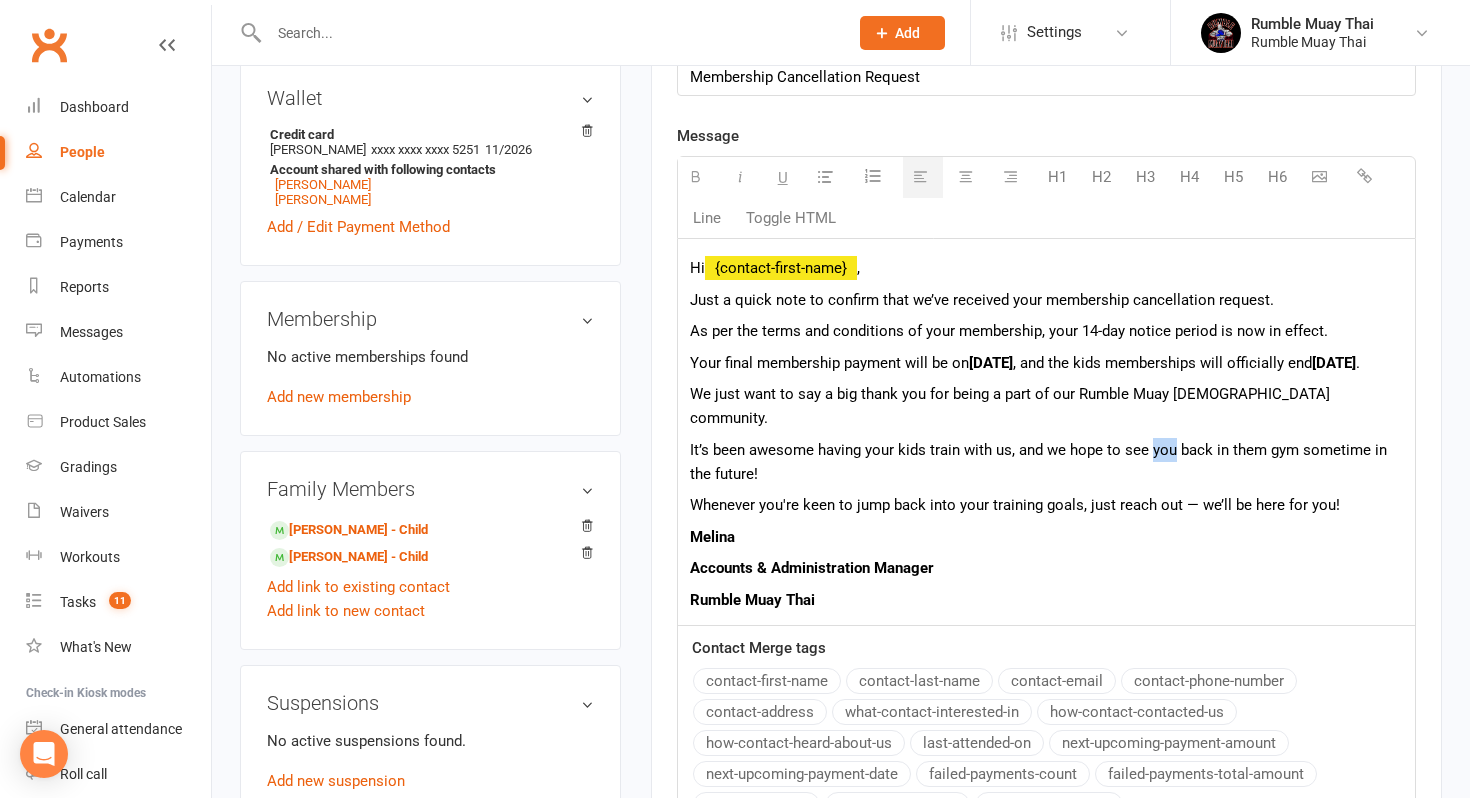 click on "It’s been awesome having your kids train with us, and we hope to see you back in them gym sometime in the future!" at bounding box center [1046, 462] 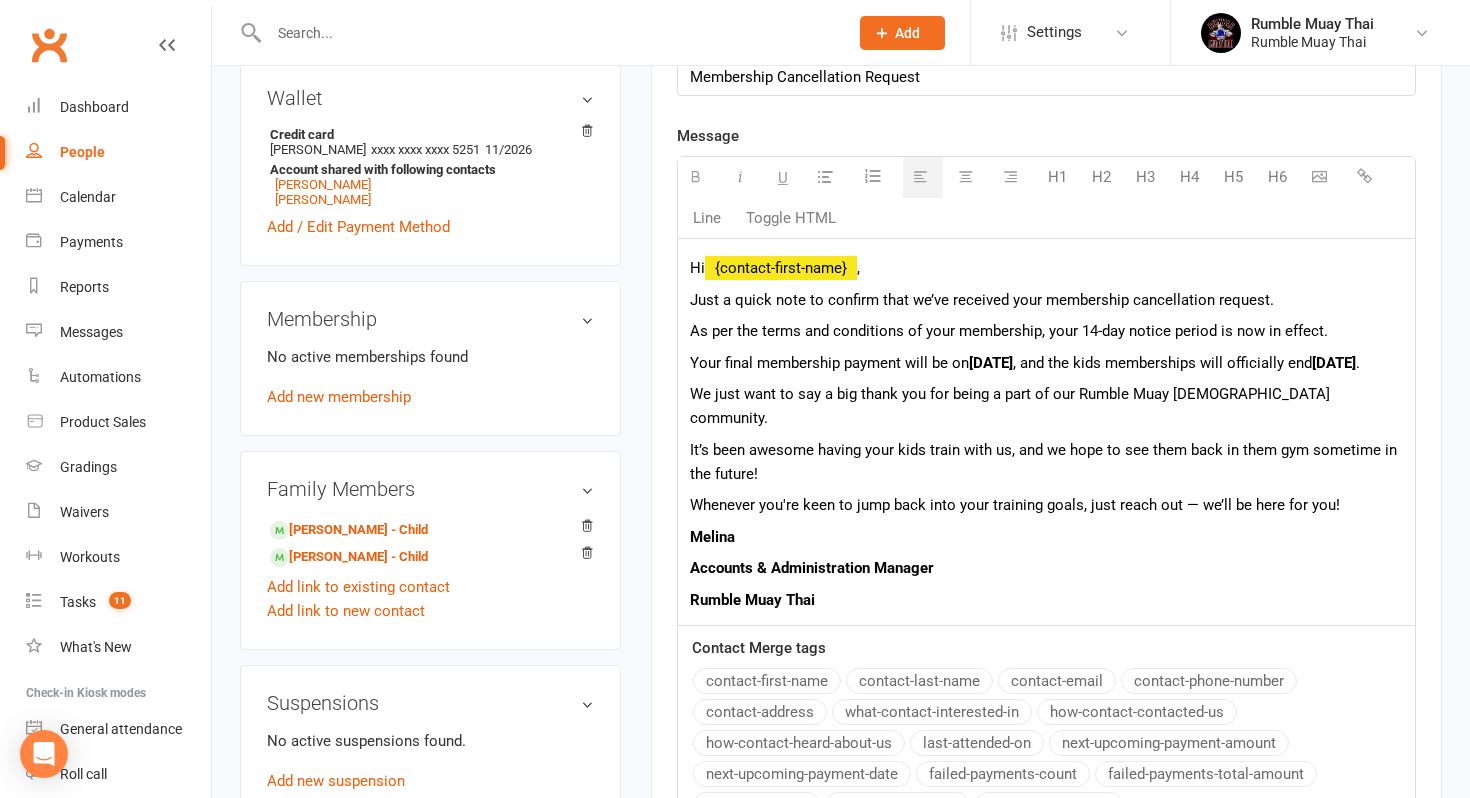 click on "It’s been awesome having your kids train with us, and we hope to see them back in them gym sometime in the future!" at bounding box center (1046, 462) 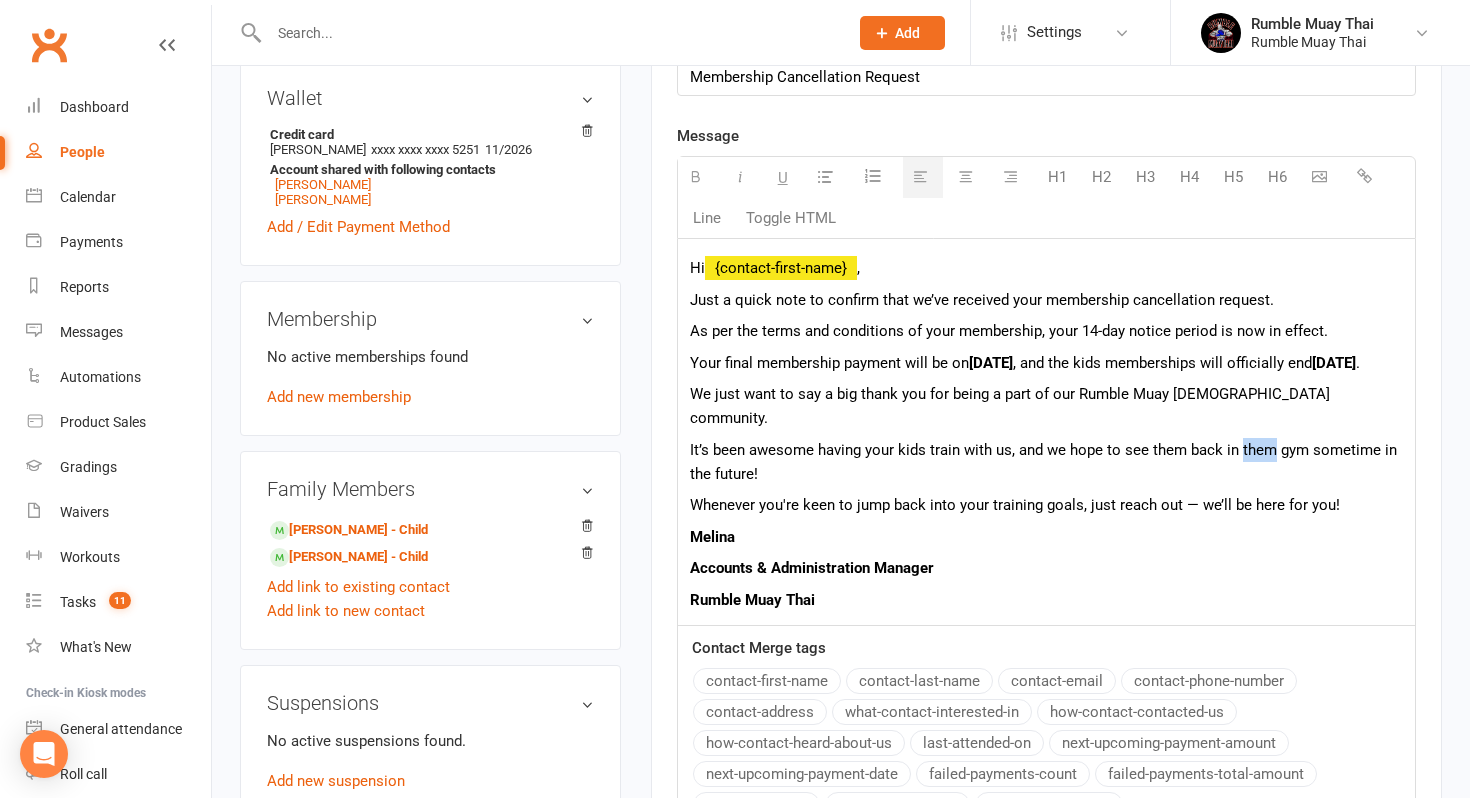 click on "It’s been awesome having your kids train with us, and we hope to see them back in them gym sometime in the future!" at bounding box center (1046, 462) 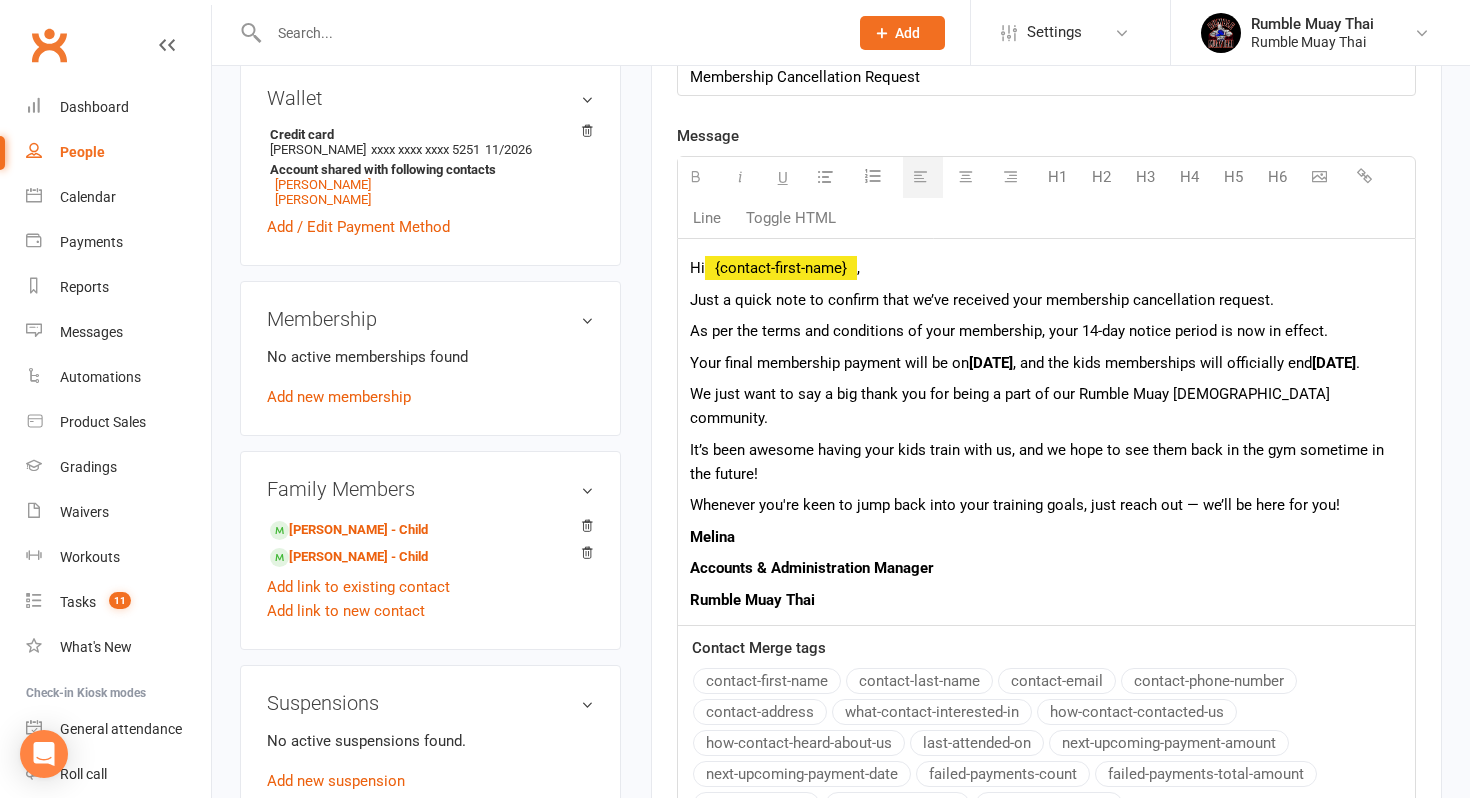 click on "Whenever you're keen to jump back into your training goals, just reach out — we’ll be here for you!" at bounding box center (1046, 505) 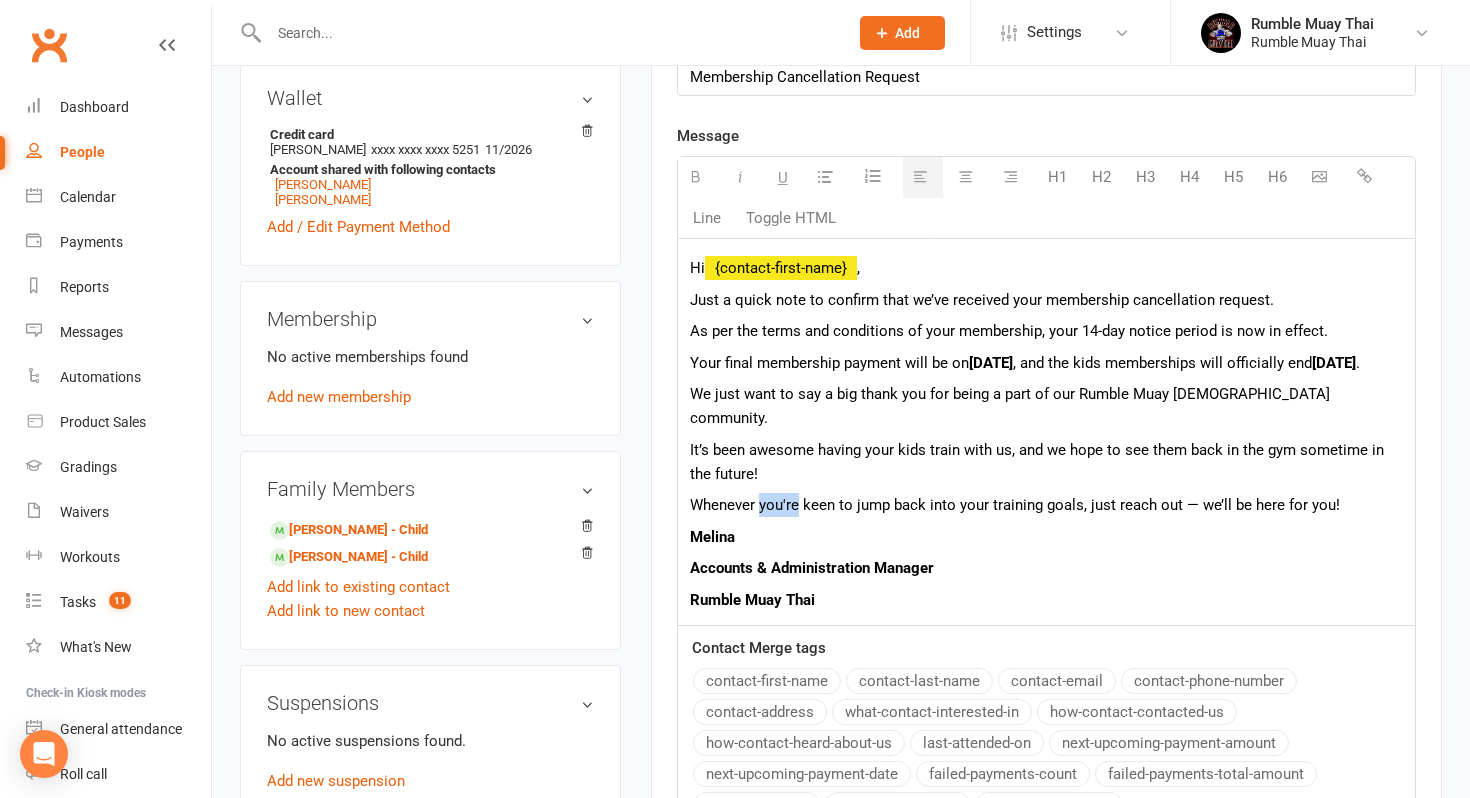 click on "Whenever you're keen to jump back into your training goals, just reach out — we’ll be here for you!" at bounding box center (1046, 505) 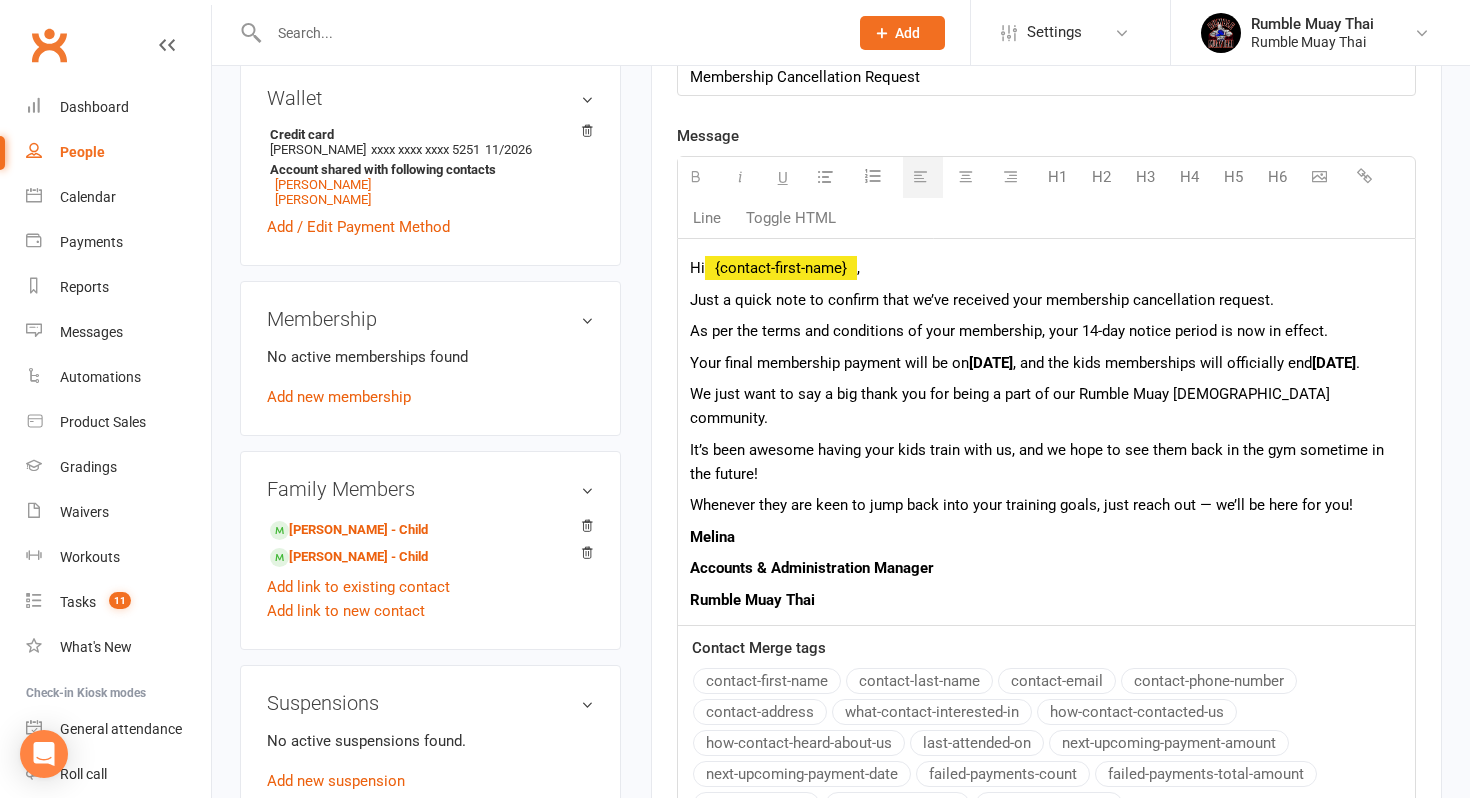 click on "Whenever they are keen to jump back into your training goals, just reach out — we’ll be here for you!" at bounding box center (1046, 505) 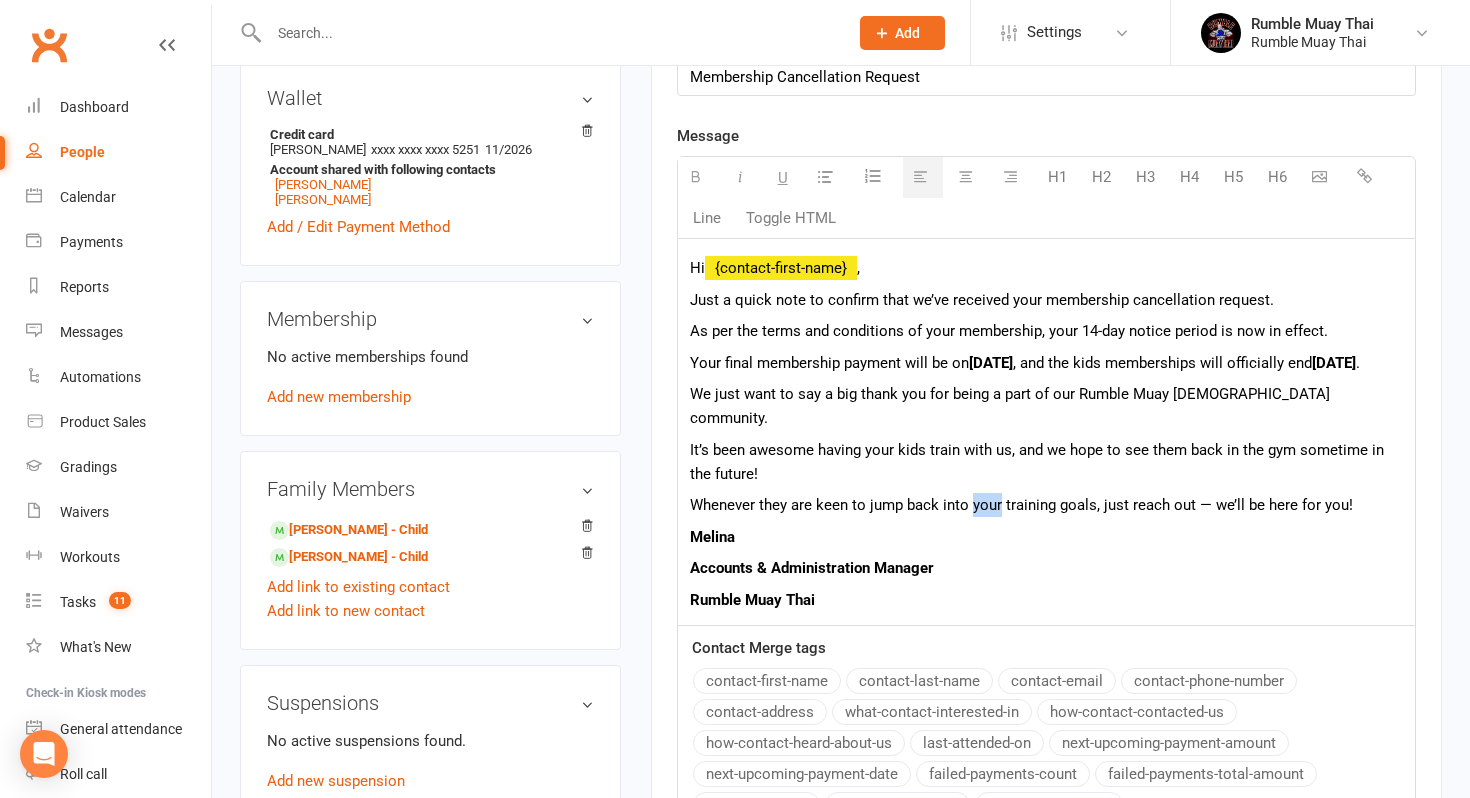 click on "Whenever they are keen to jump back into your training goals, just reach out — we’ll be here for you!" at bounding box center [1046, 505] 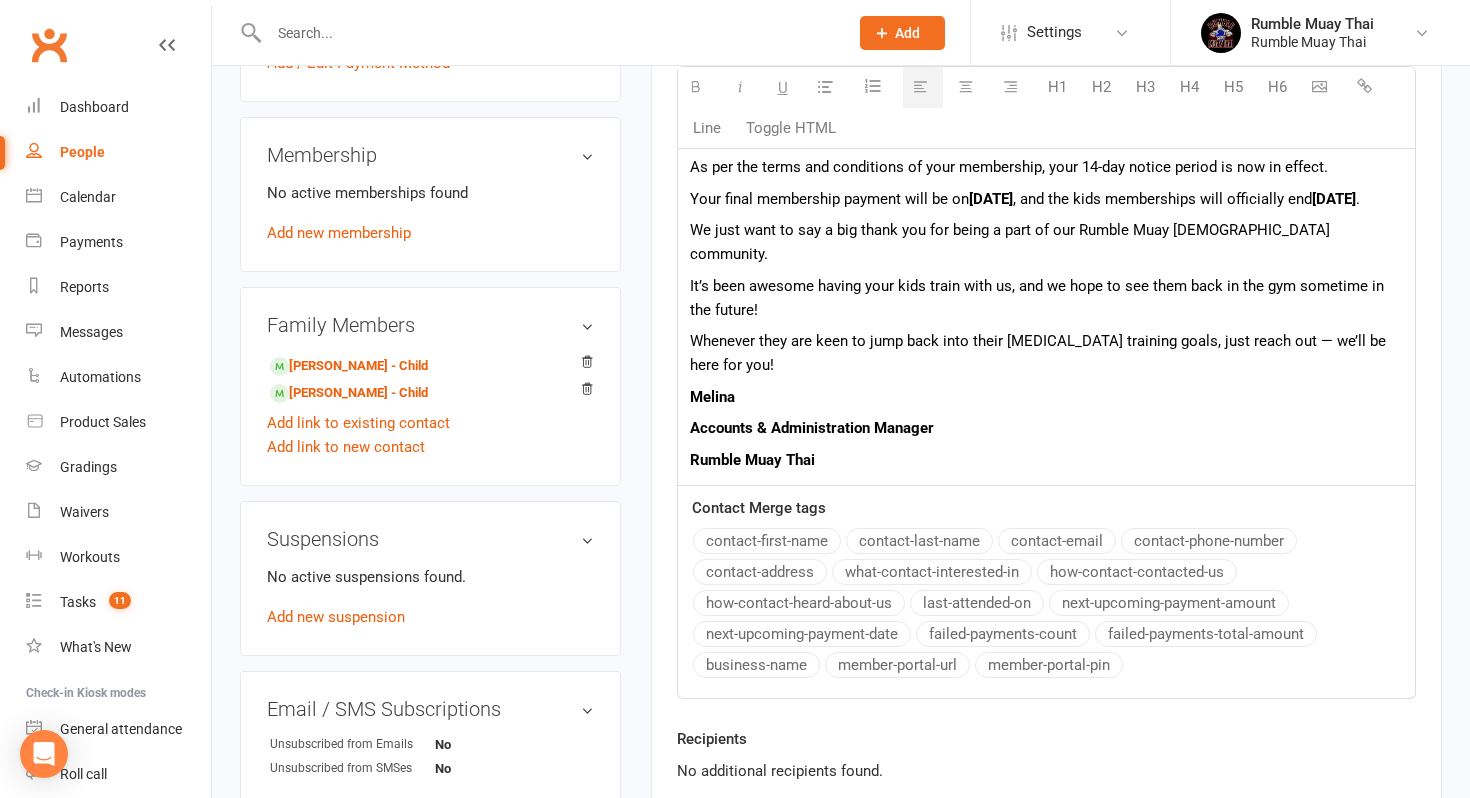scroll, scrollTop: 734, scrollLeft: 0, axis: vertical 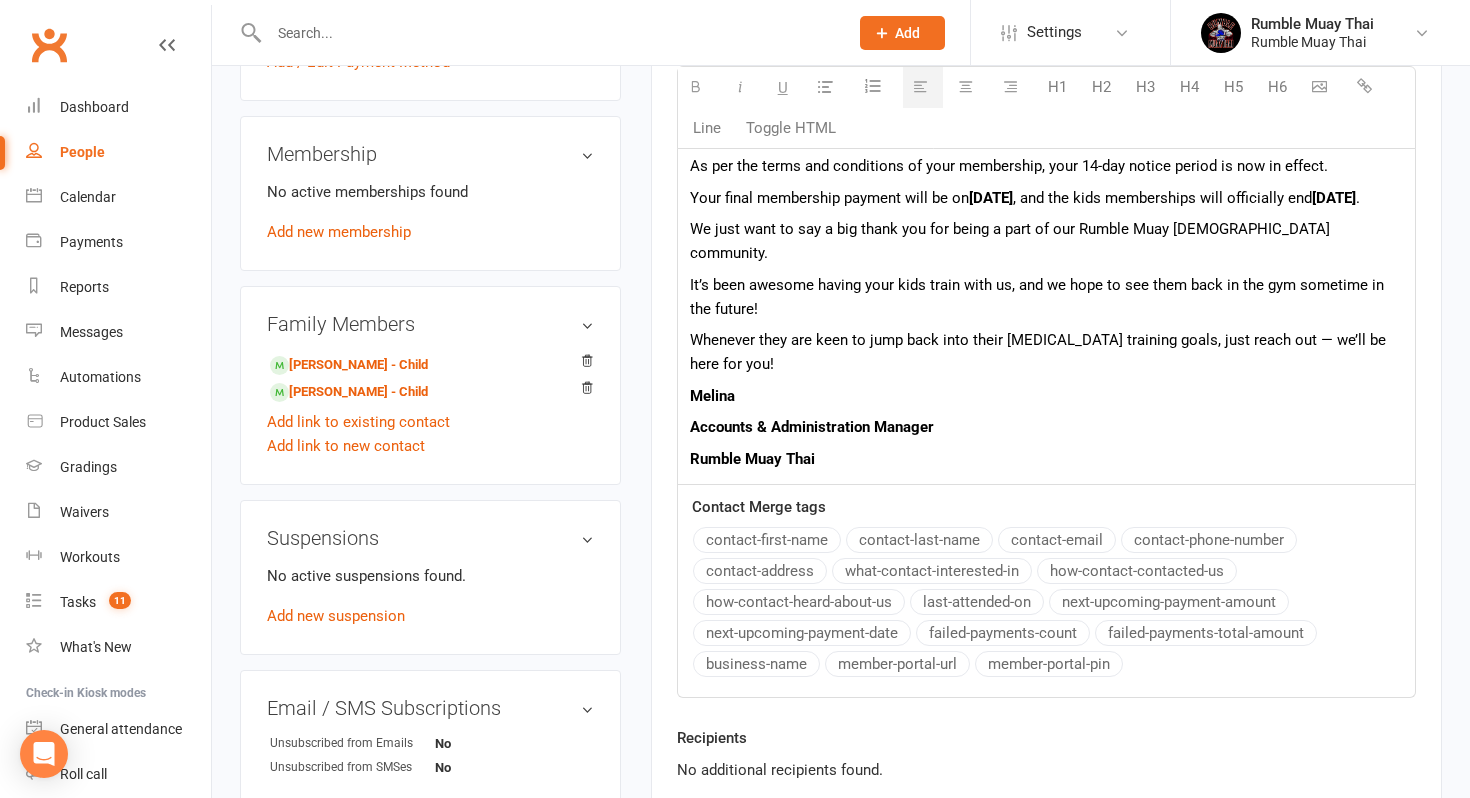 click on ", and the kids memberships will officially end  26 Jul 2025" at bounding box center (1184, 198) 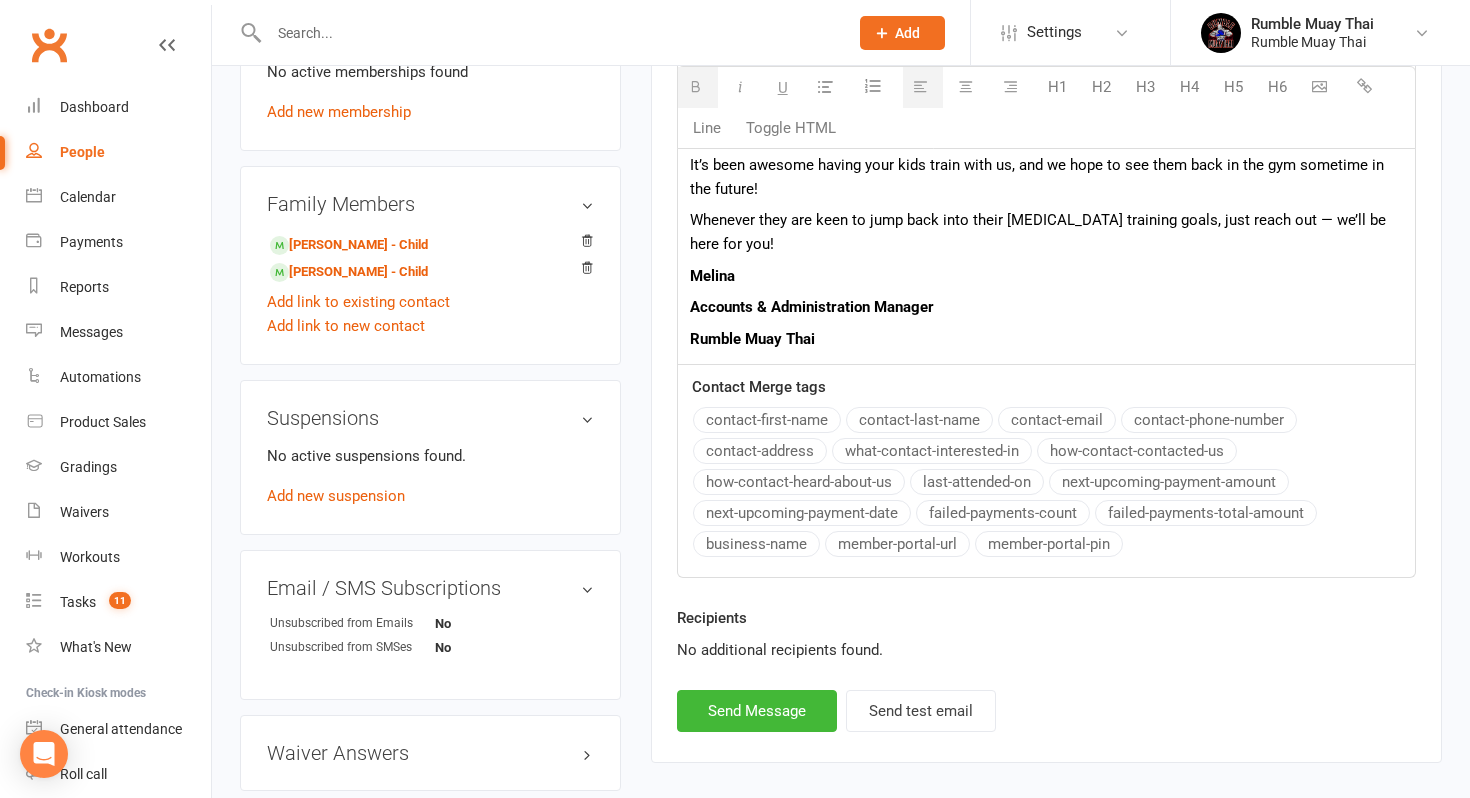 scroll, scrollTop: 856, scrollLeft: 0, axis: vertical 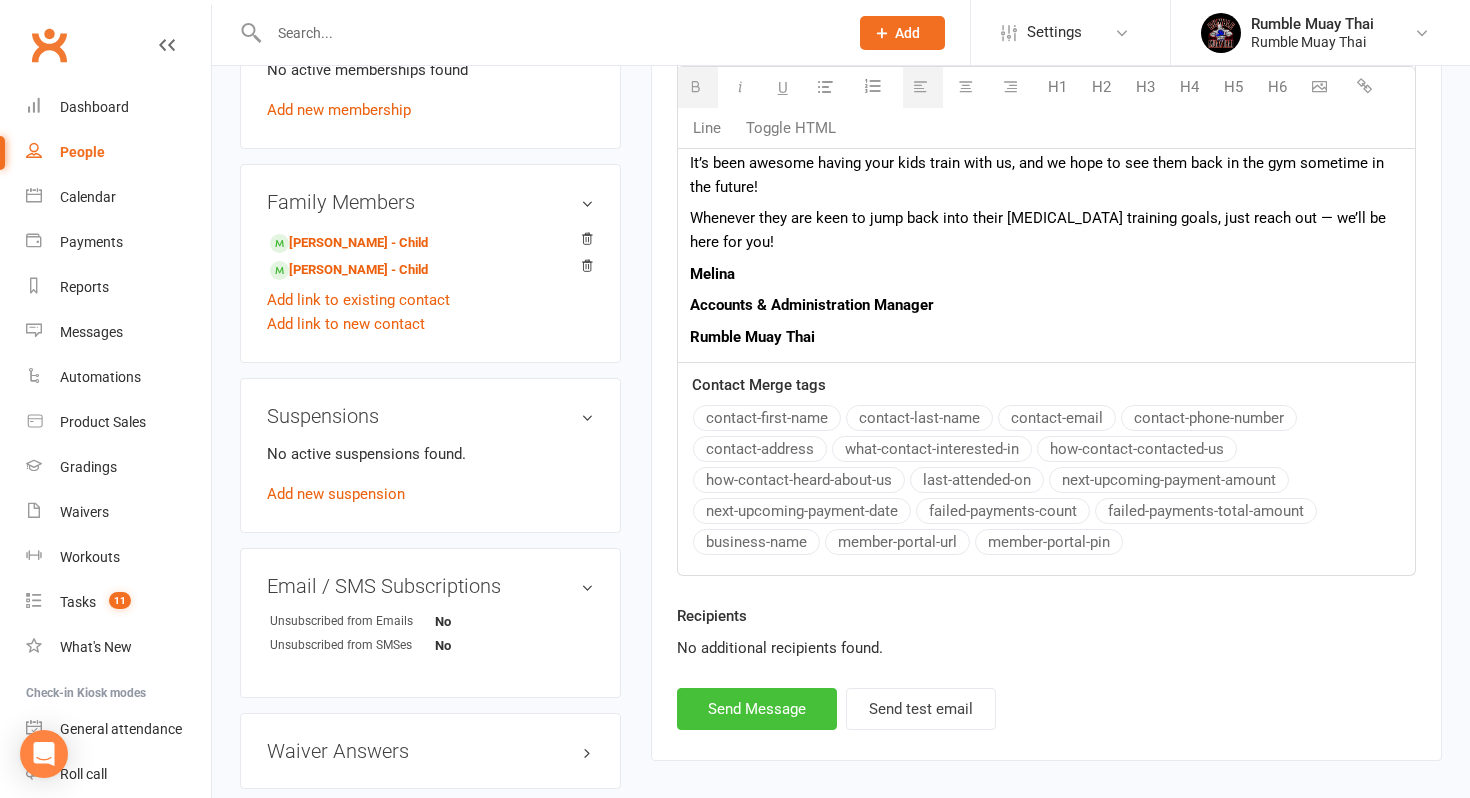 click on "Send Message" at bounding box center [757, 709] 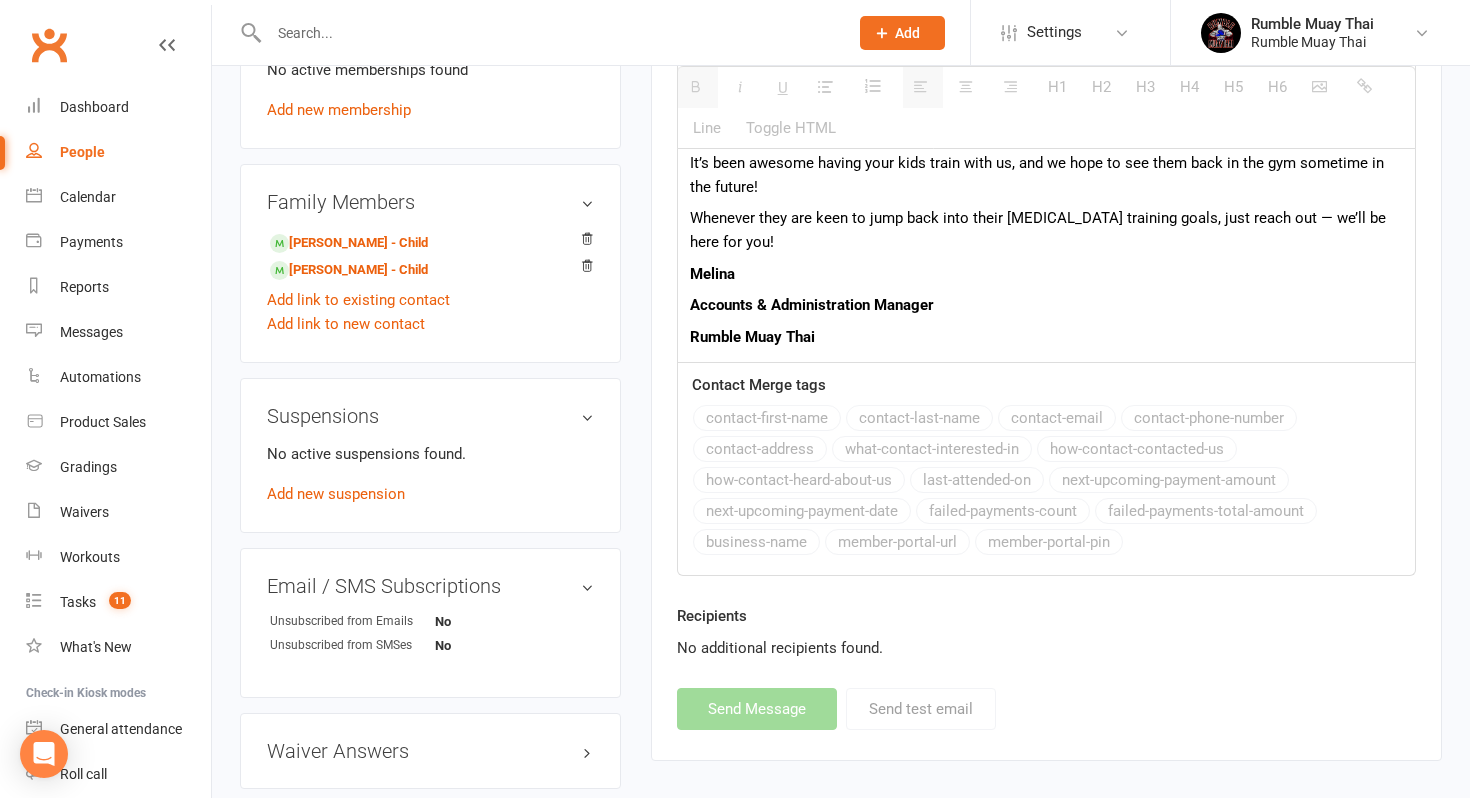 select 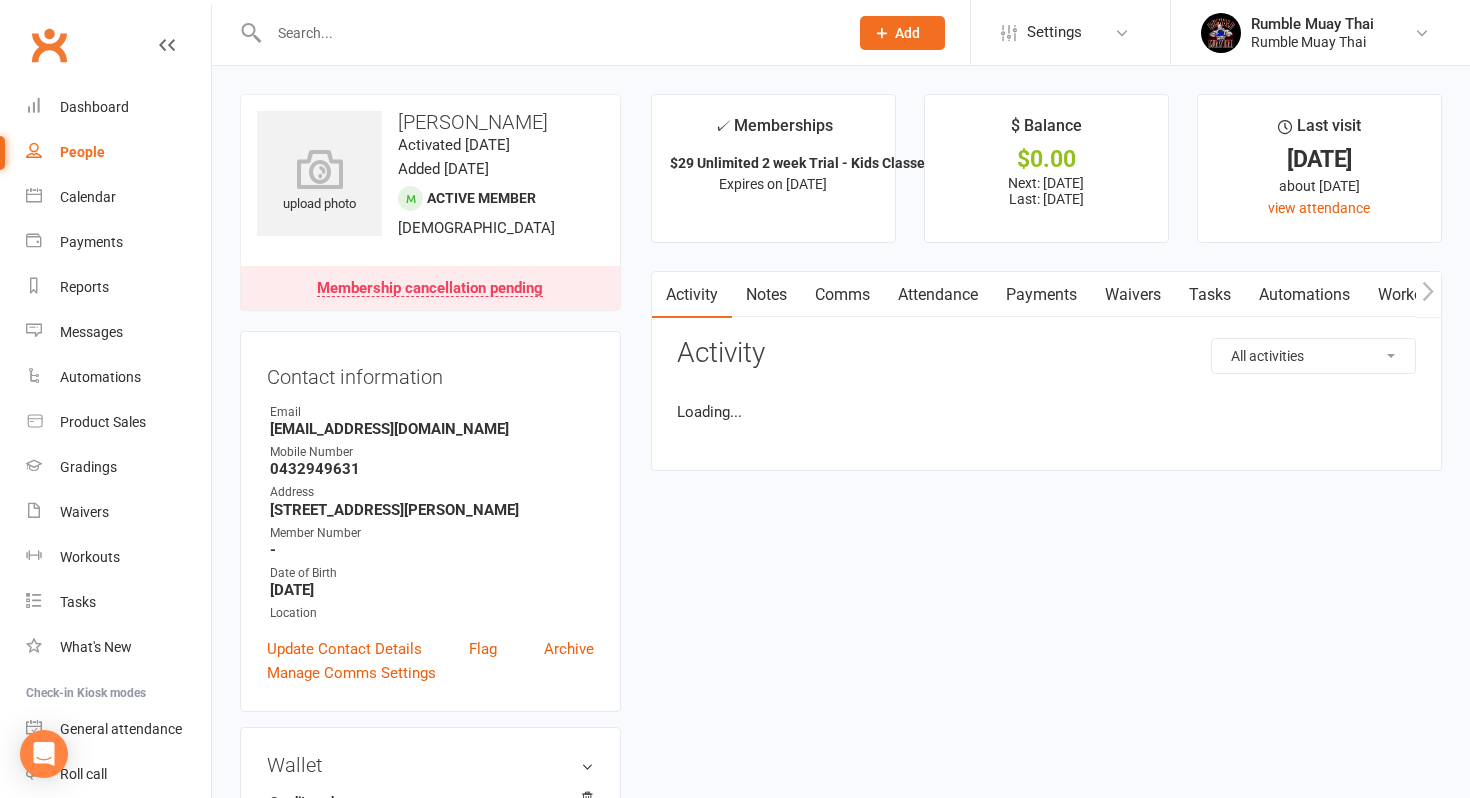 scroll, scrollTop: 0, scrollLeft: 0, axis: both 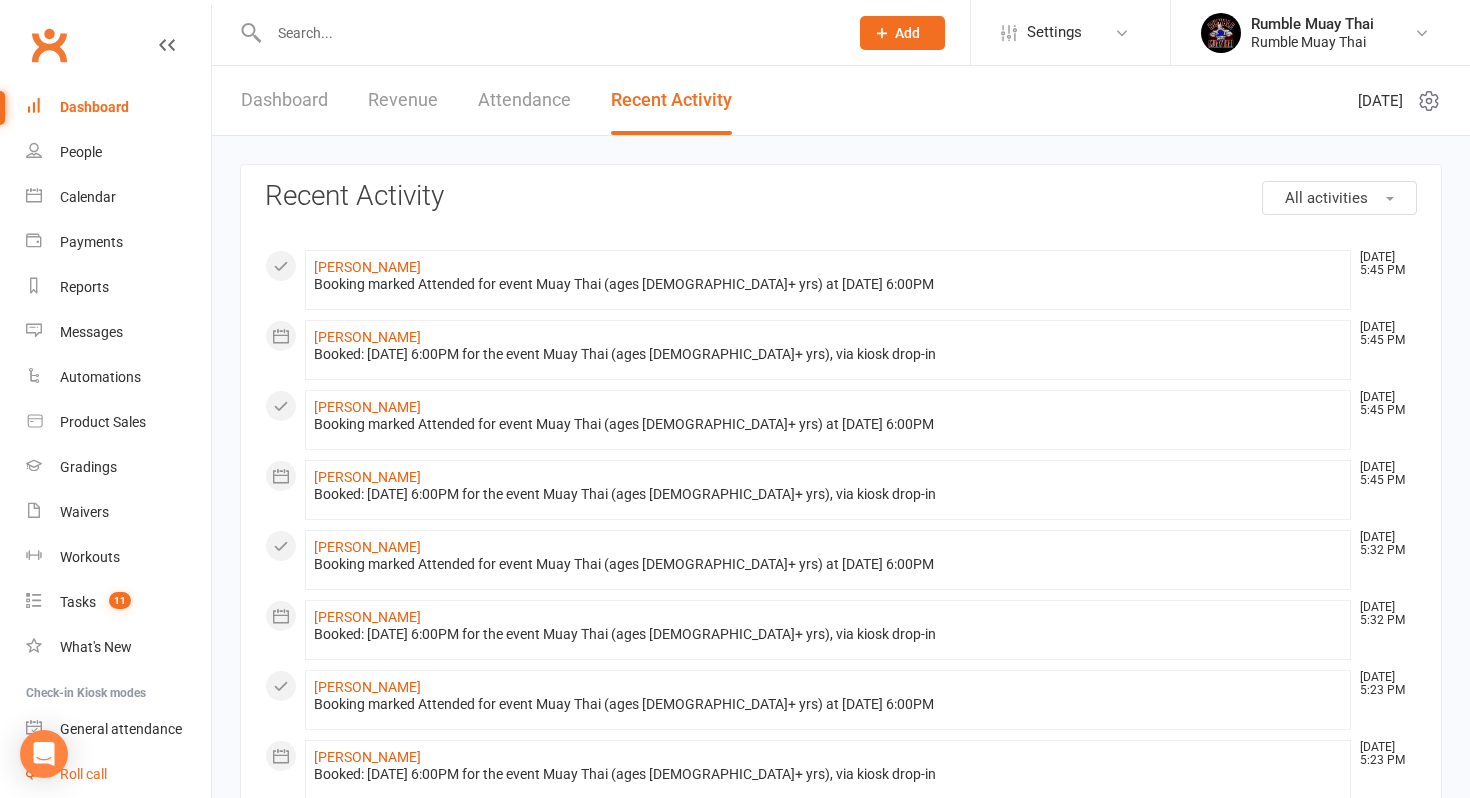click on "Roll call" at bounding box center (83, 774) 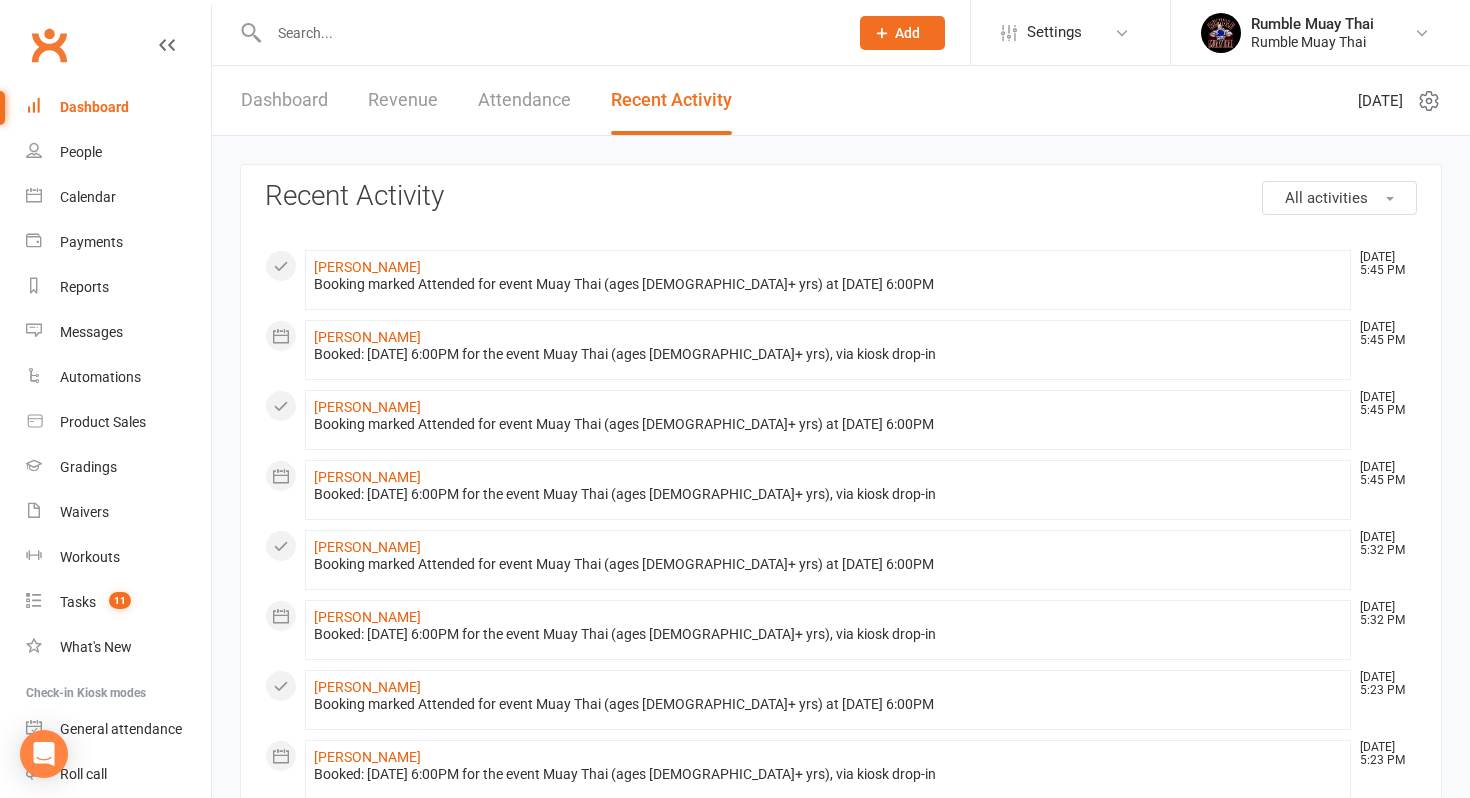 click at bounding box center (548, 33) 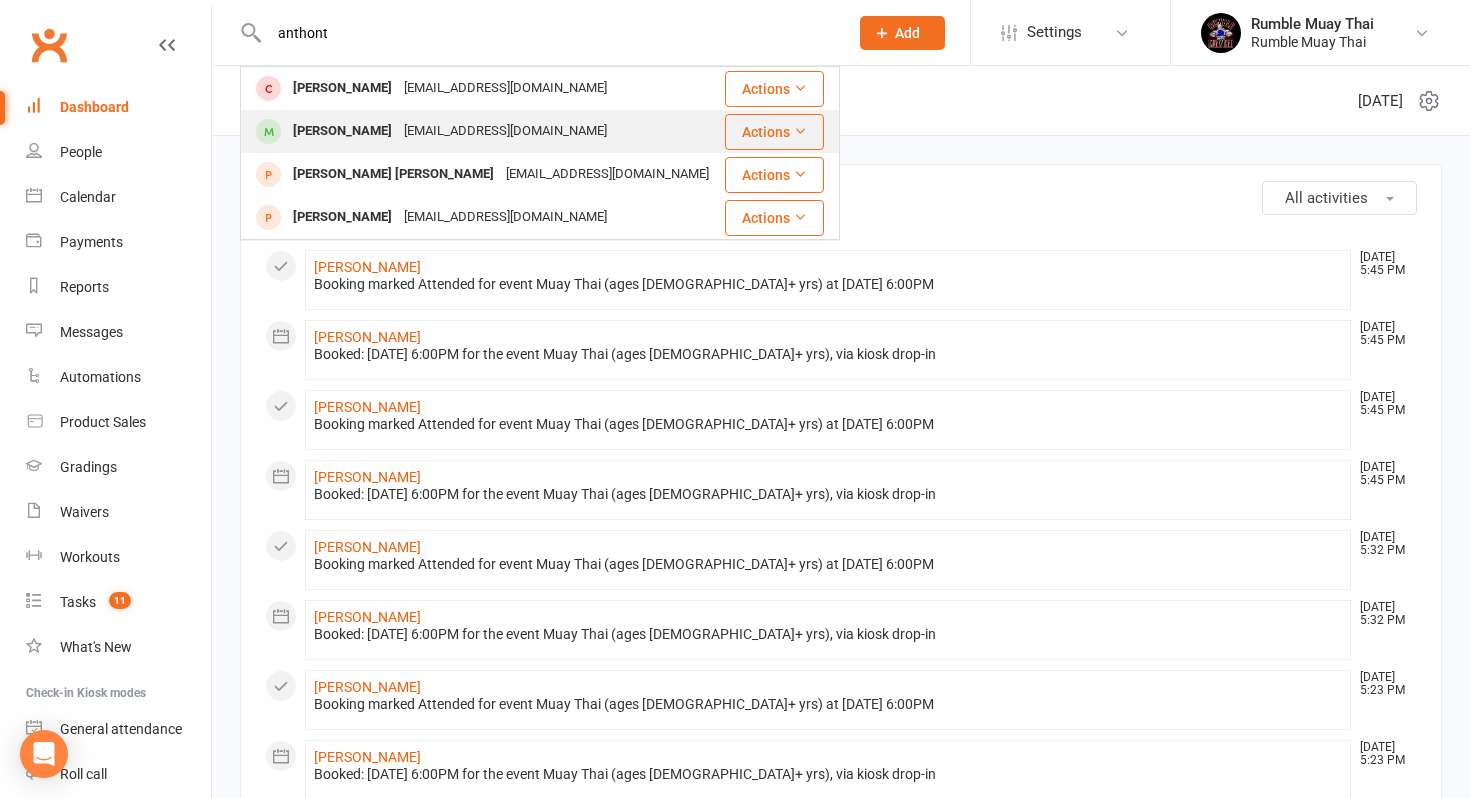 type on "anthont" 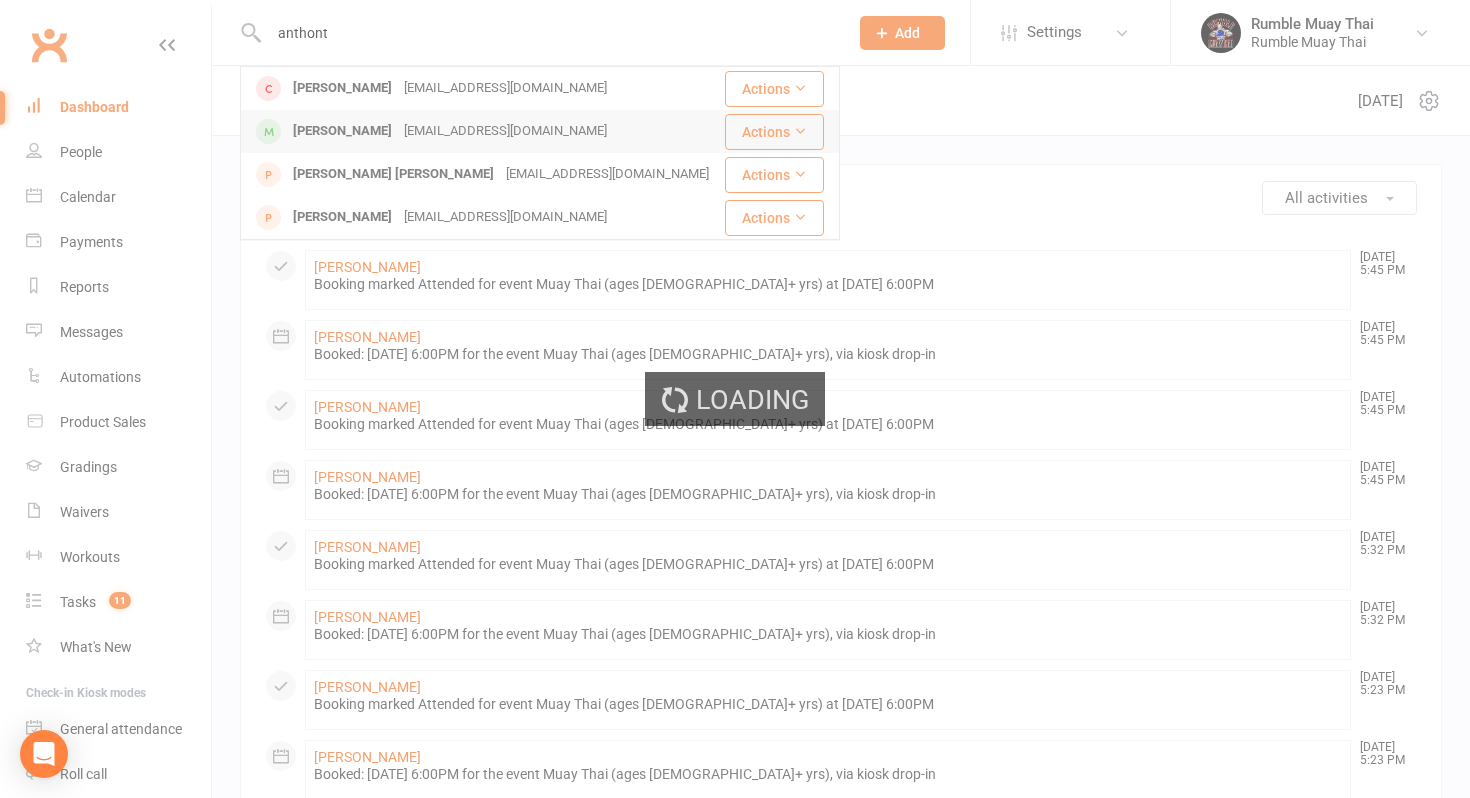 type 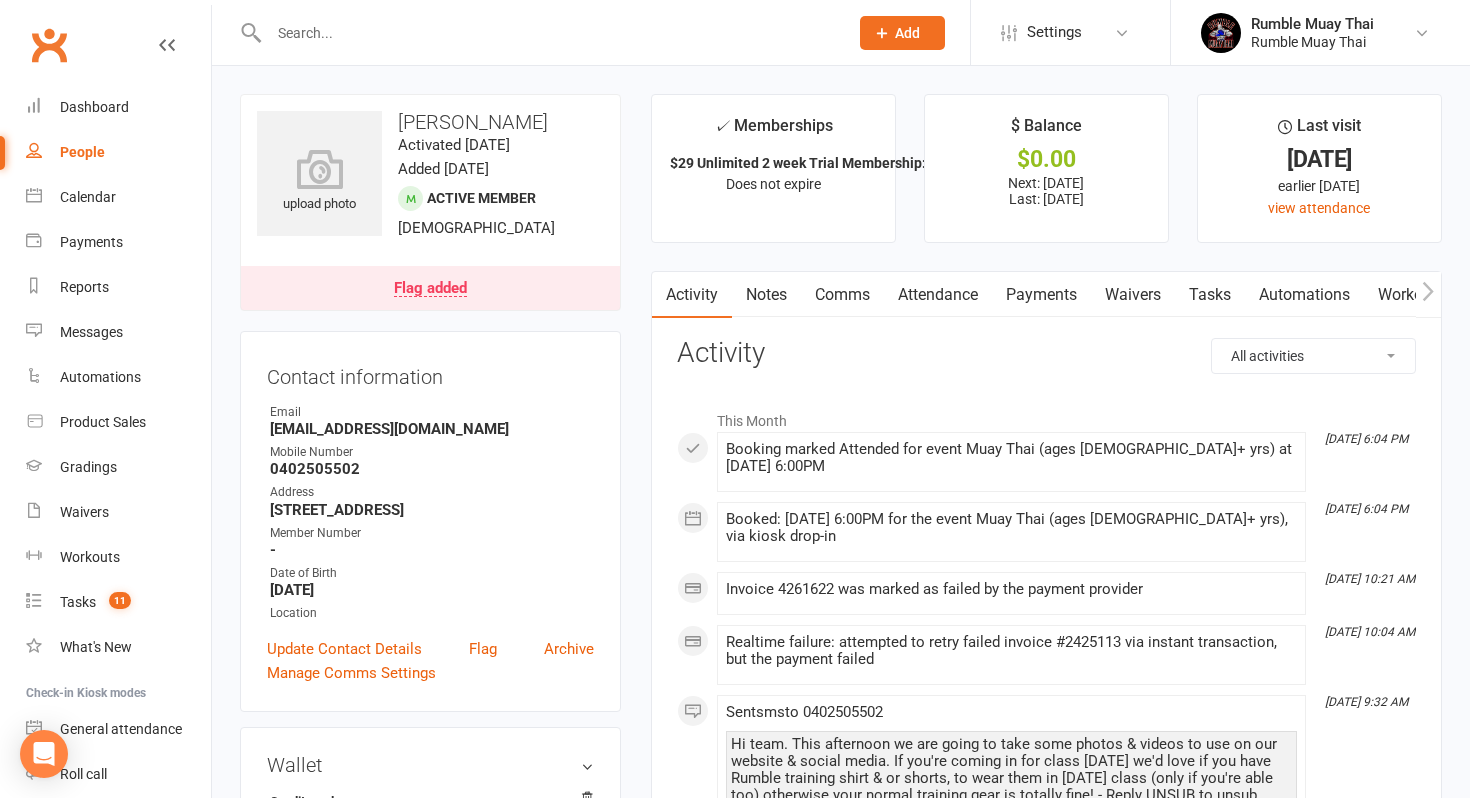 click on "Payments" at bounding box center (1041, 295) 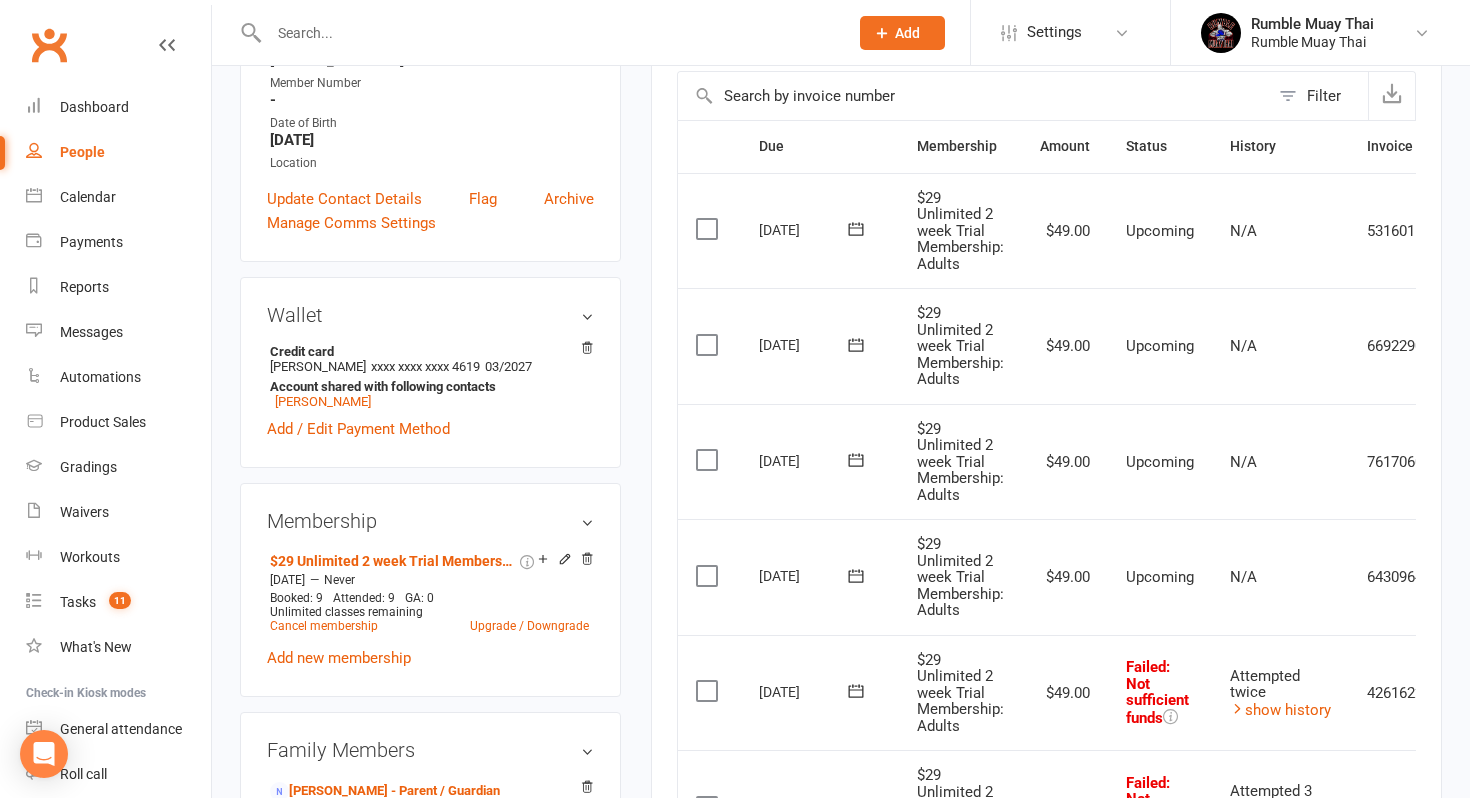 scroll, scrollTop: 650, scrollLeft: 0, axis: vertical 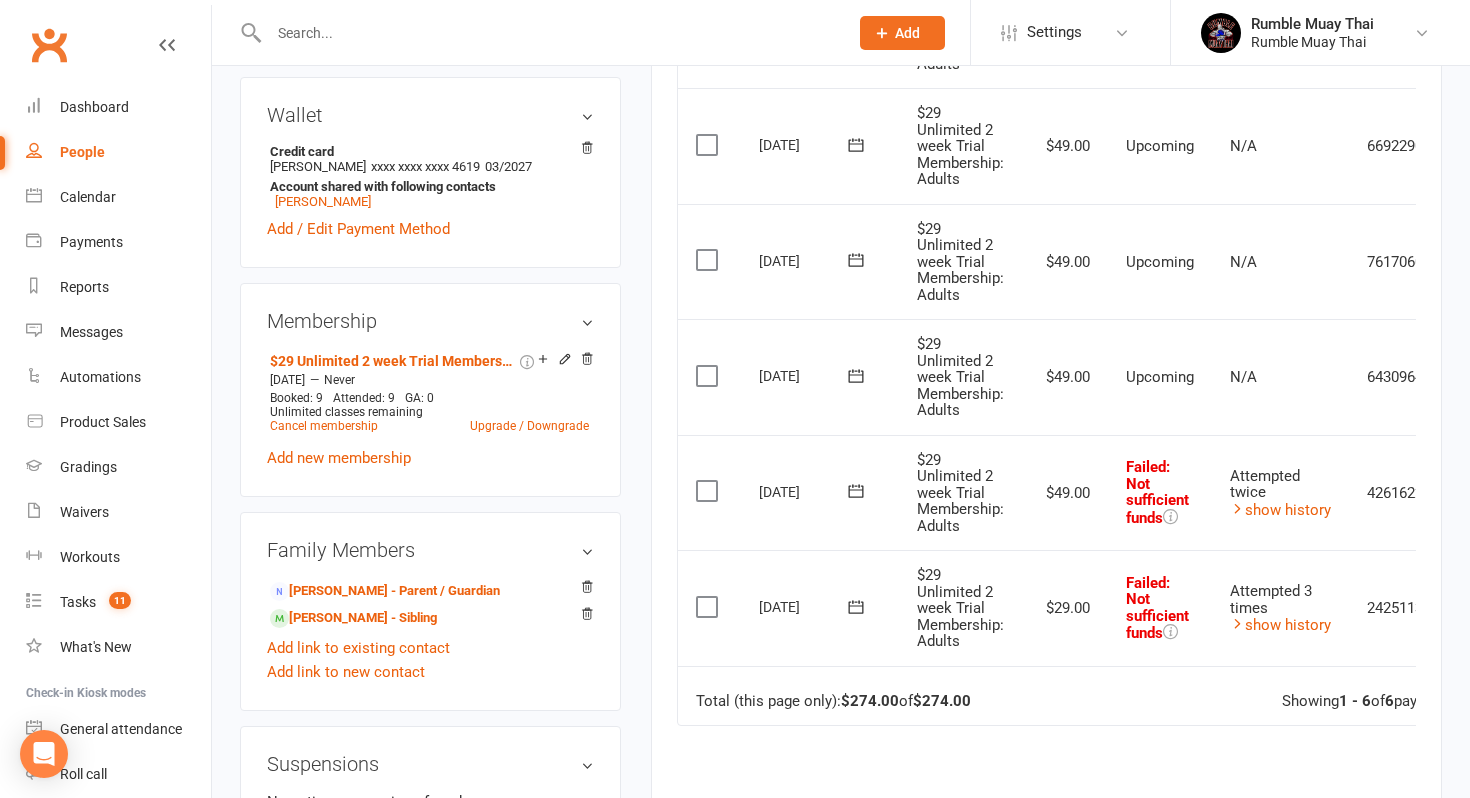 click on "$29 Unlimited 2 week Trial Membership: Adults" at bounding box center [960, 377] 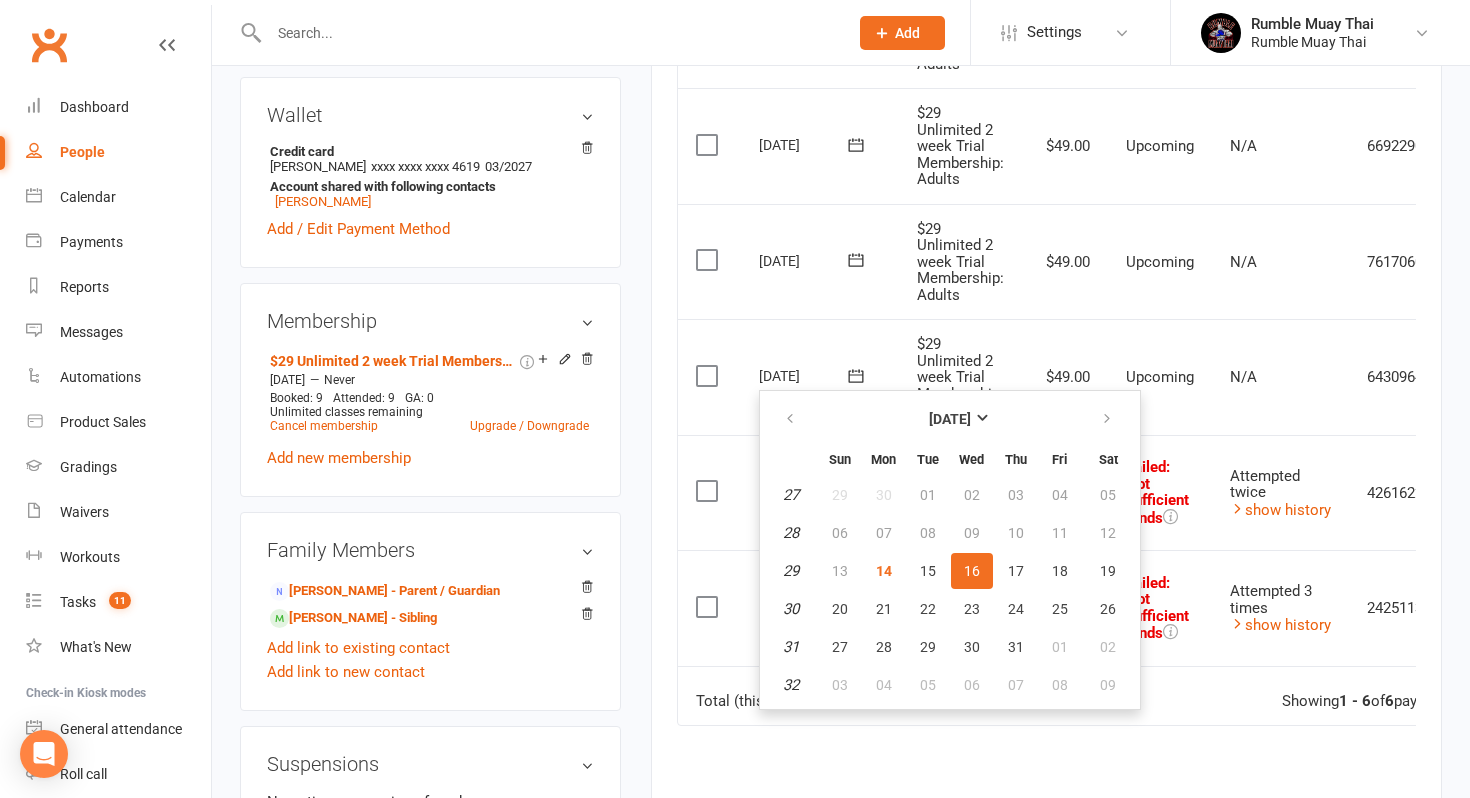 click on "Due  Contact  Membership Amount  Status History Invoice # Select this [DATE]
[PERSON_NAME]
$29 Unlimited 2 week Trial Membership: Adults $49.00 Upcoming N/A 5316015 [PERSON_NAME] as Paid (Cash)  Mark as Paid (POS)  Mark as Paid (Other)  Skip  Change amount  Apply credit  Bulk reschedule from this date  Process now More Info Send message Select this [DATE]
[PERSON_NAME]
$29 Unlimited 2 week Trial Membership: Adults $49.00 Upcoming N/A 6692290 [PERSON_NAME] as Paid (Cash)  Mark as Paid (POS)  [PERSON_NAME] as Paid (Other)  Skip  Change amount  Apply credit  Bulk reschedule from this date  Process now More Info Send message Select this [DATE]
[PERSON_NAME]
$29 Unlimited 2 week Trial Membership: Adults $49.00 Upcoming N/A 7617060 [PERSON_NAME] as Paid (Cash)  Mark as Paid (POS)  [PERSON_NAME] as Paid (Other)  Skip  Change amount  Apply credit  Bulk reschedule from this date  Process now More Info Send message Select this [DATE] [DATE]
[PERSON_NAME]
$29 Unlimited 2 week Trial Membership: Adults" at bounding box center (1046, 452) 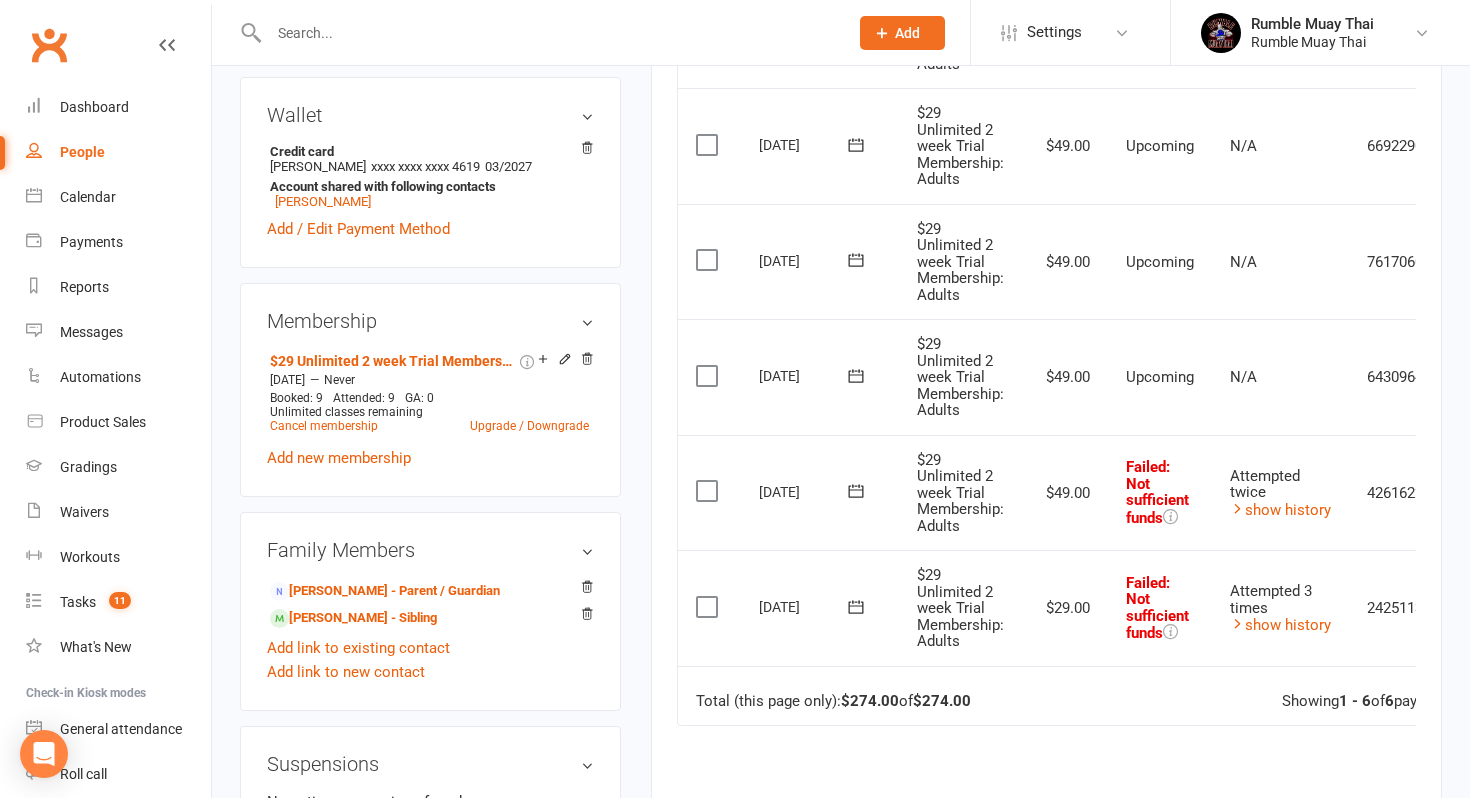 click 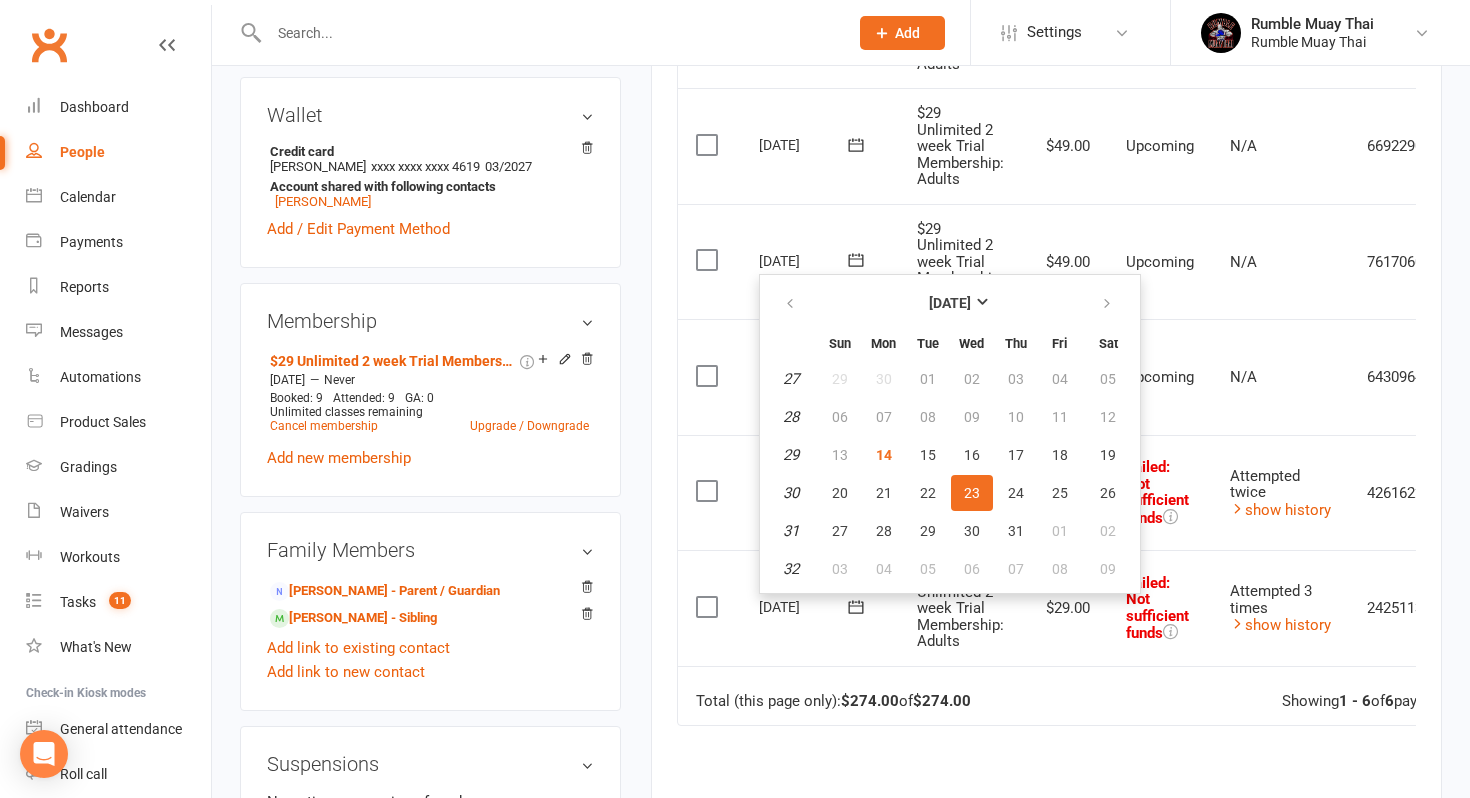 click on "N/A" at bounding box center (1280, 262) 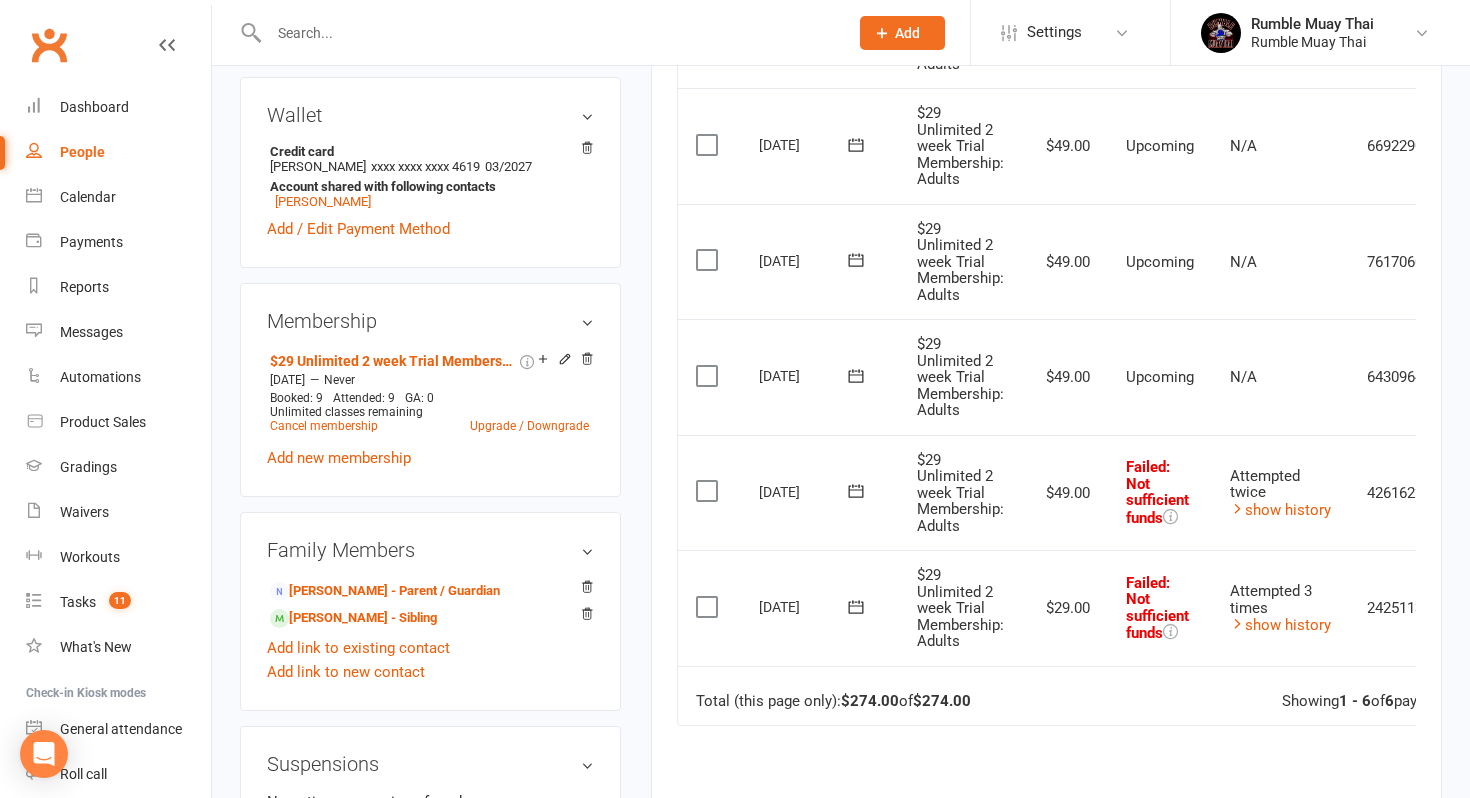 scroll, scrollTop: 0, scrollLeft: 91, axis: horizontal 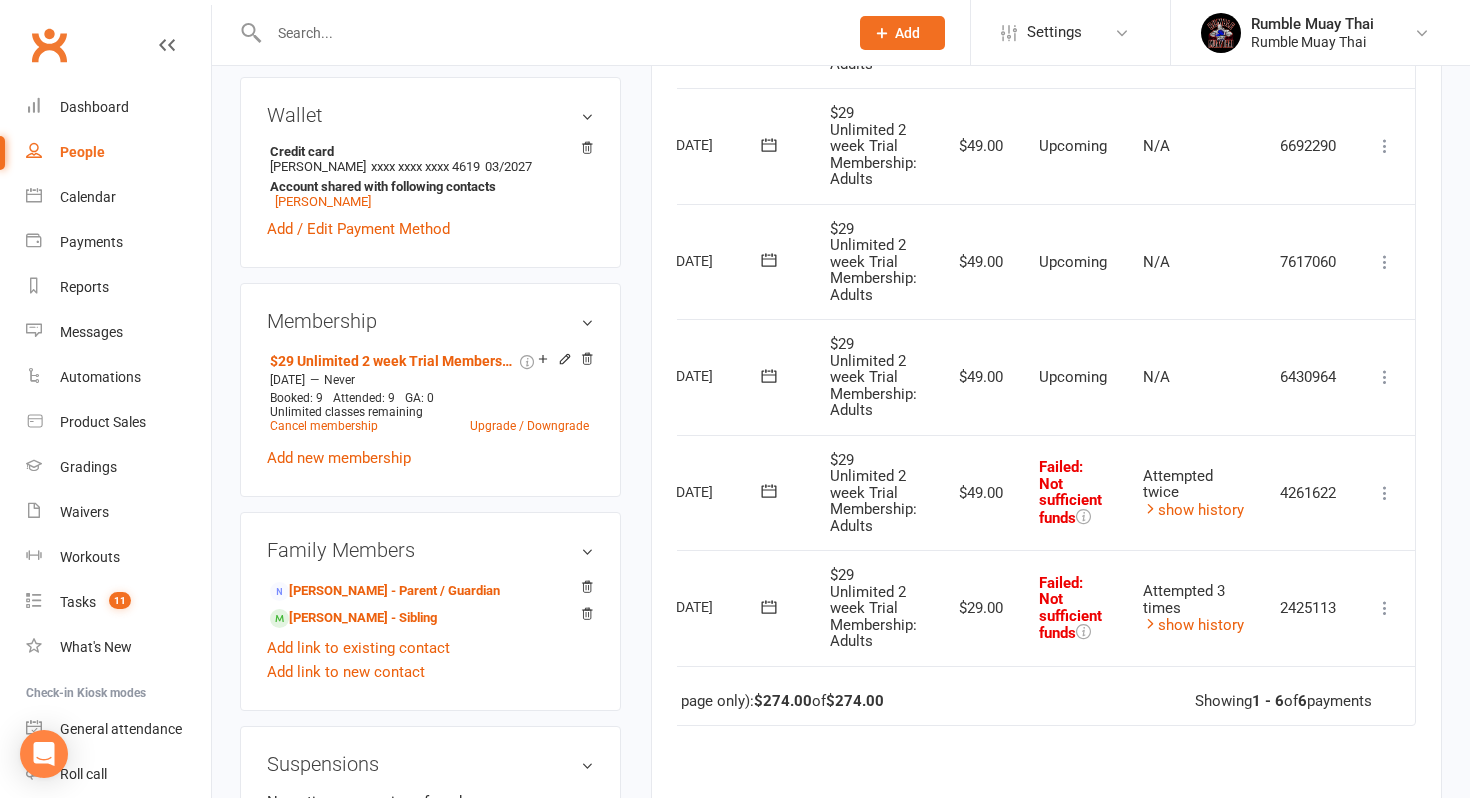 click at bounding box center (1385, 262) 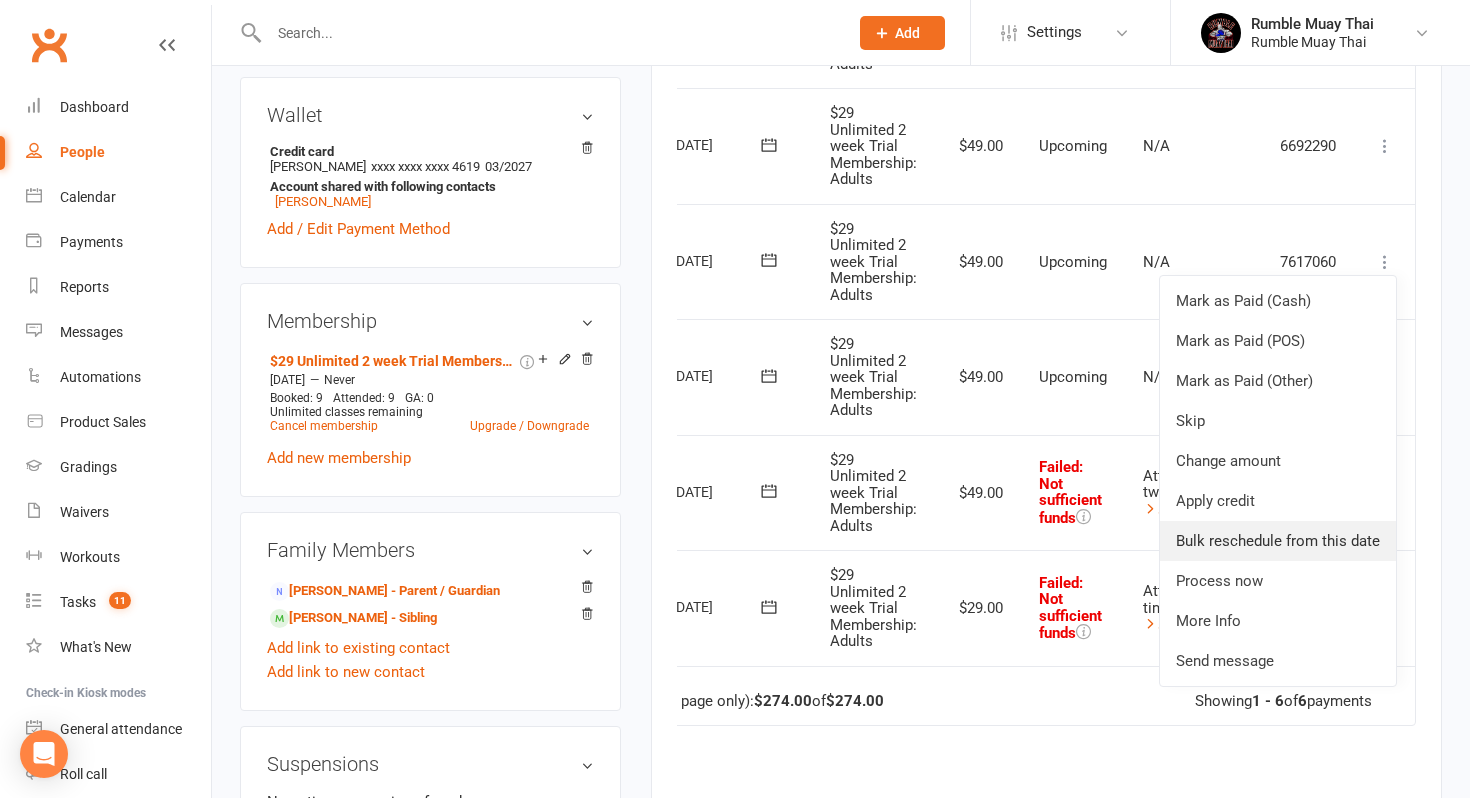click on "Bulk reschedule from this date" at bounding box center (1278, 541) 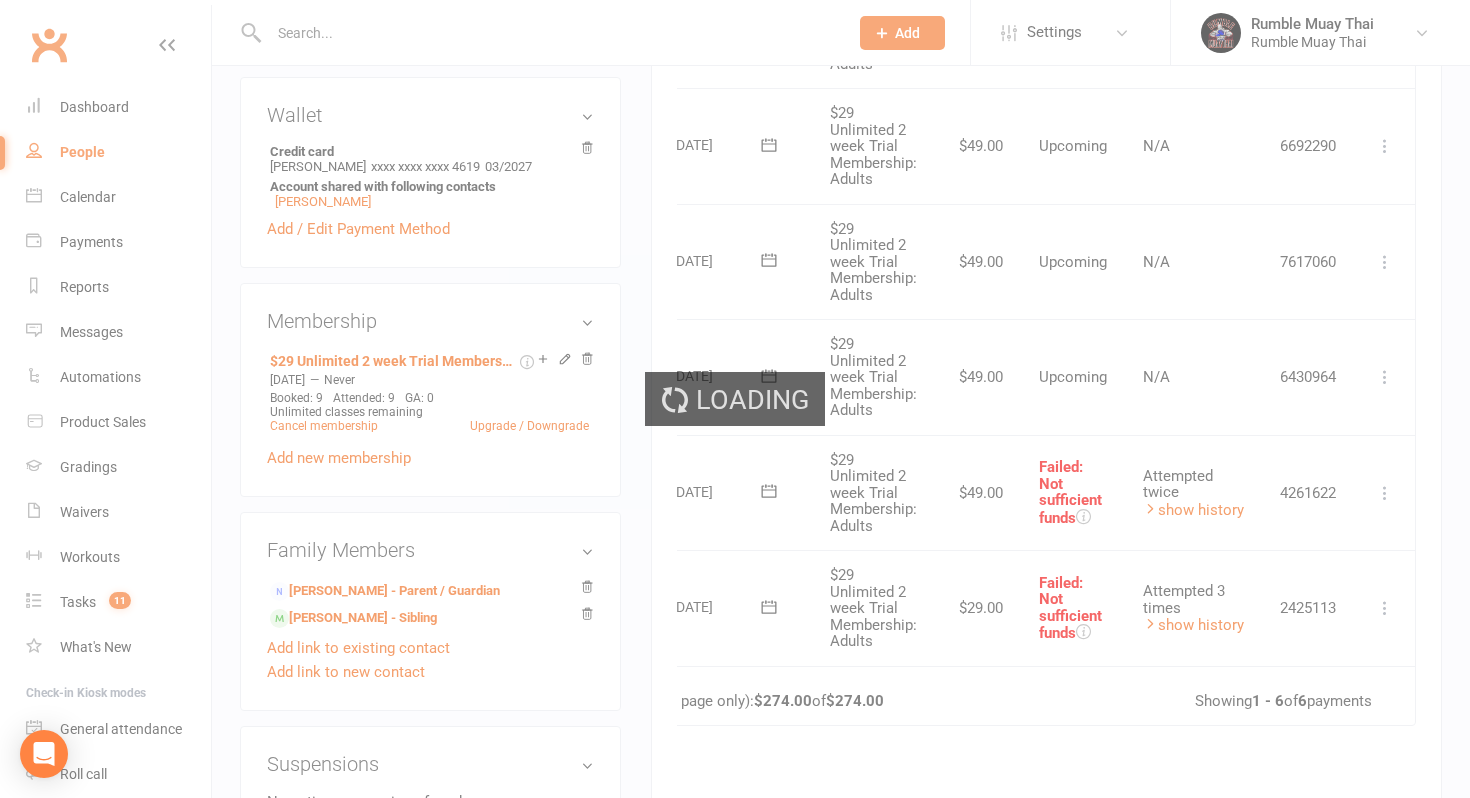 scroll, scrollTop: 0, scrollLeft: 0, axis: both 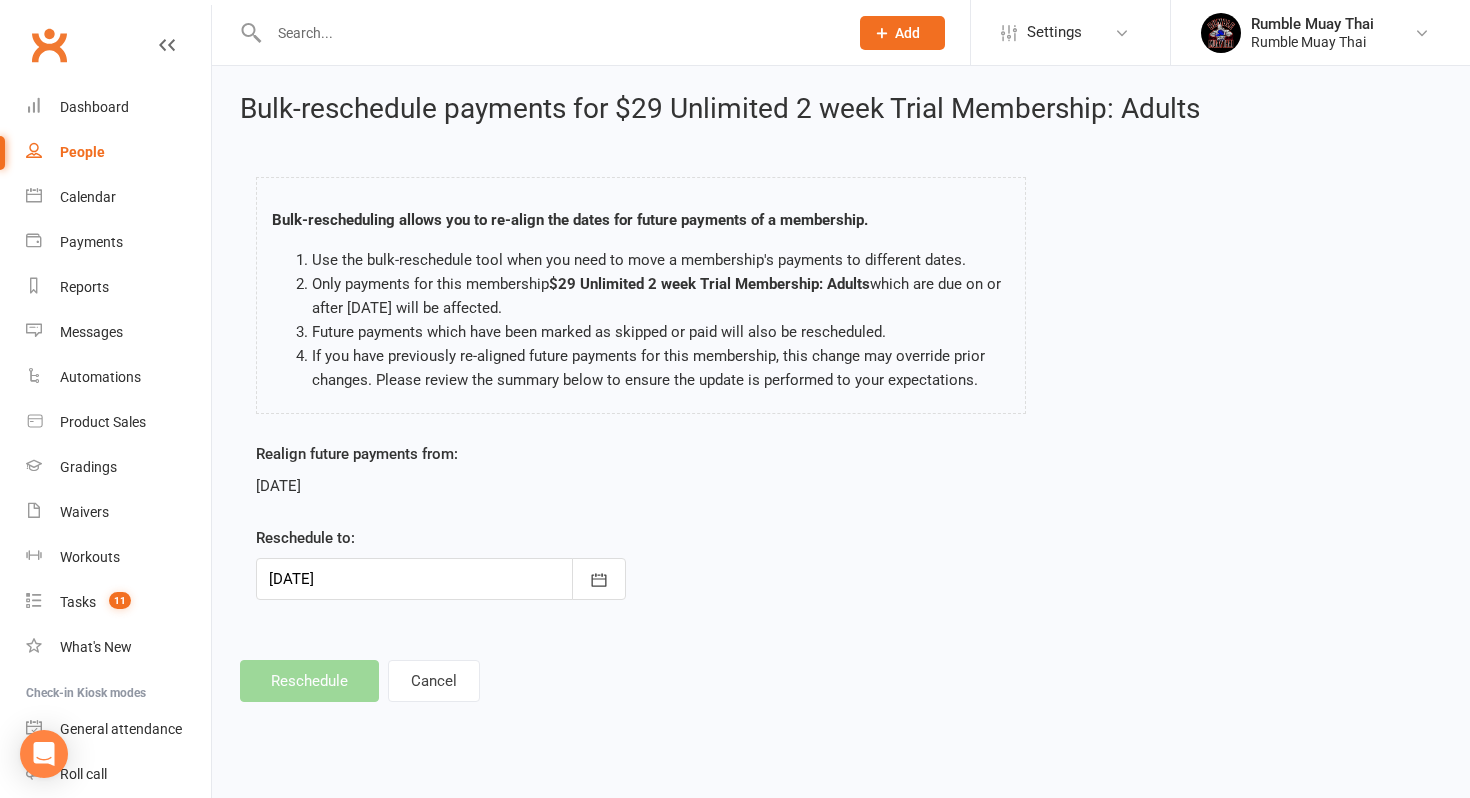 click at bounding box center (441, 579) 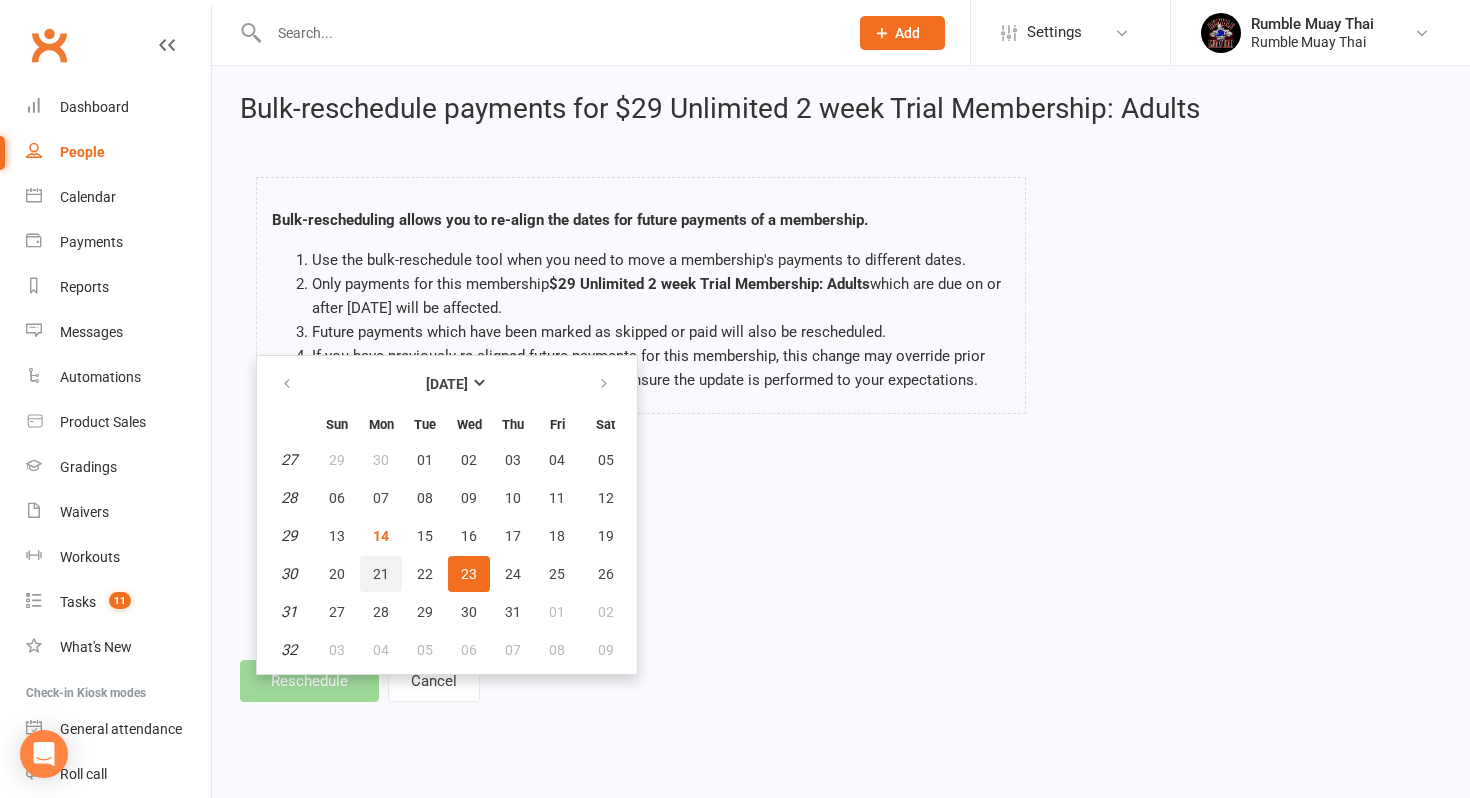 click on "21" at bounding box center [381, 574] 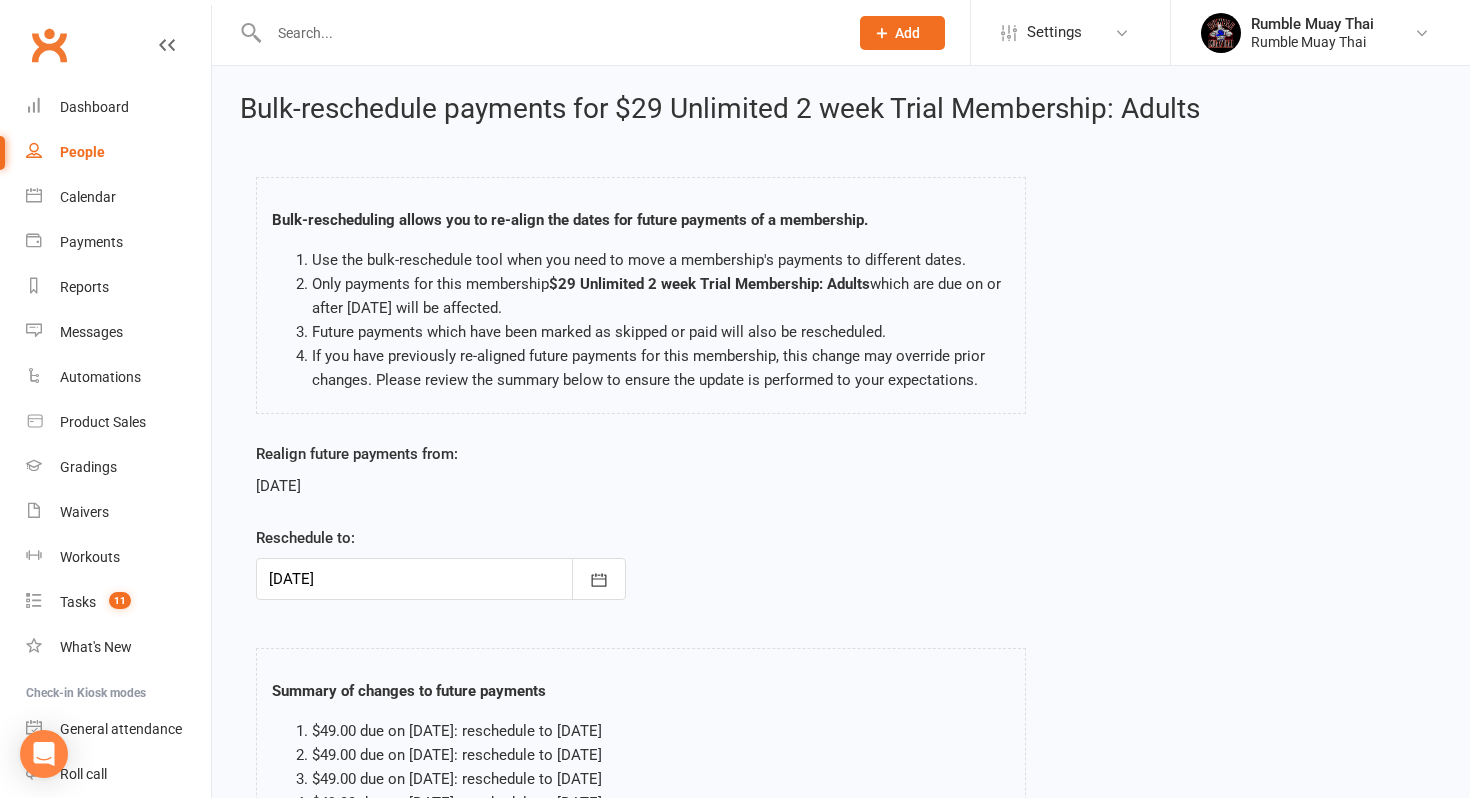 scroll, scrollTop: 246, scrollLeft: 0, axis: vertical 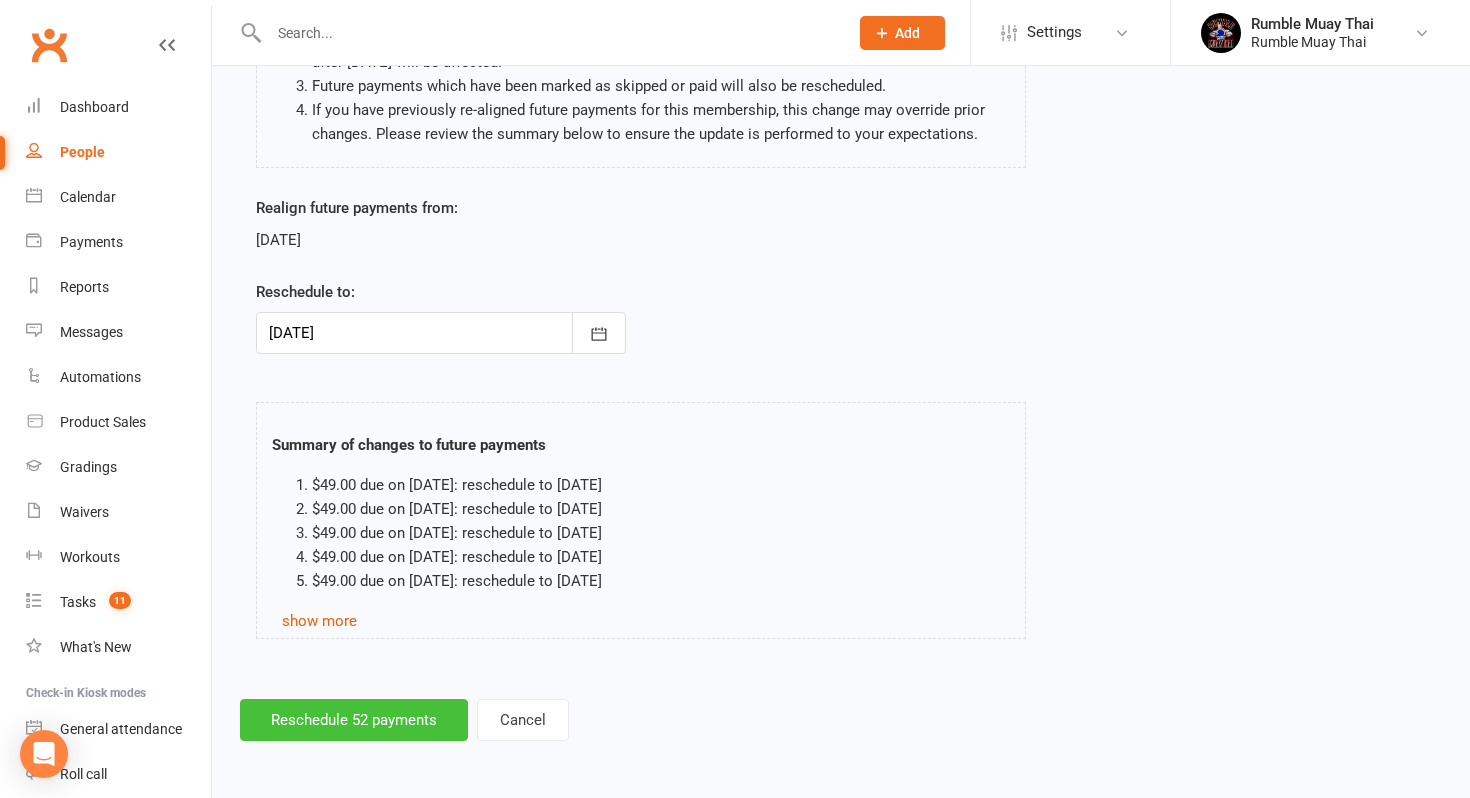 click on "Reschedule 52 payments" at bounding box center [354, 720] 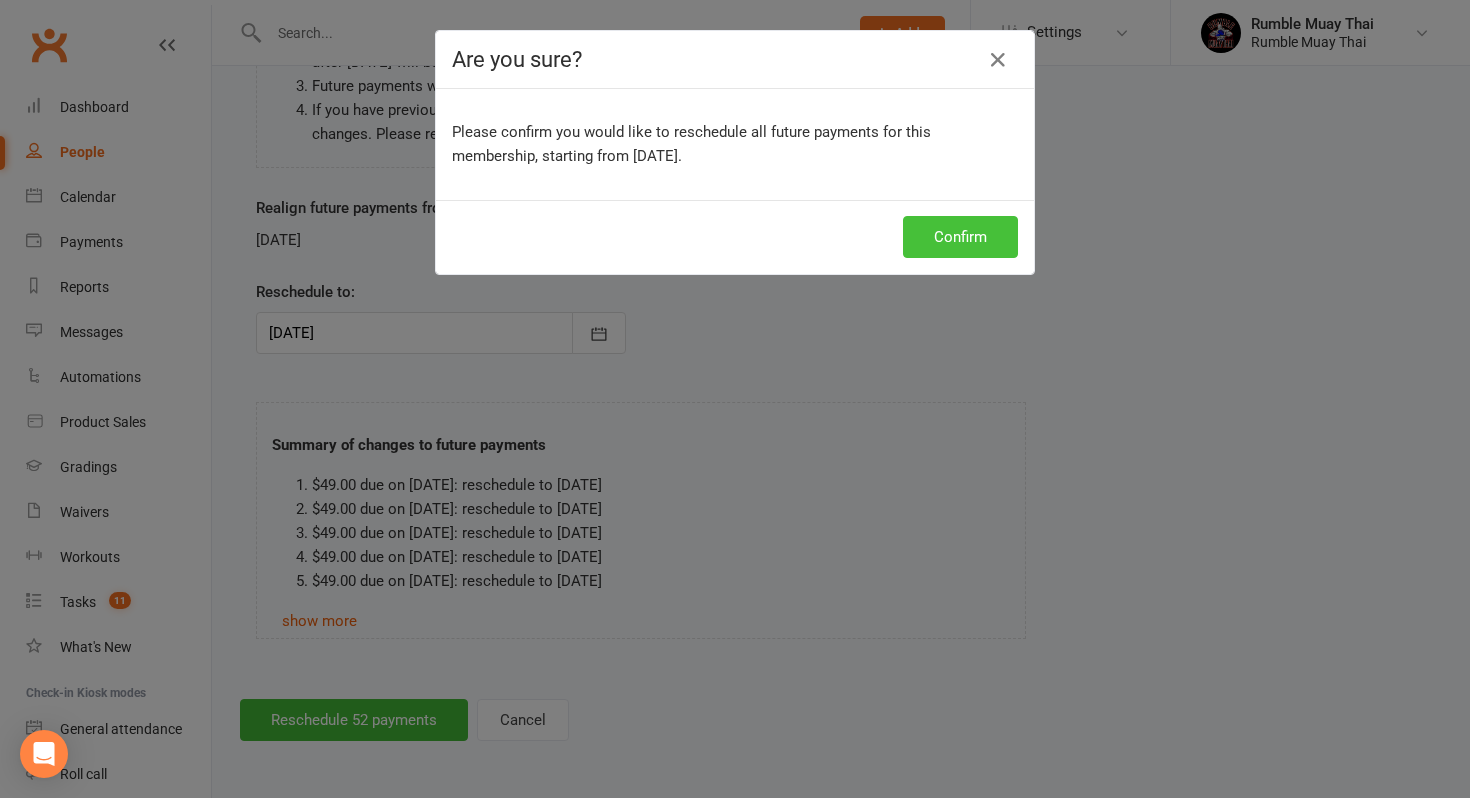 click on "Confirm" at bounding box center (960, 237) 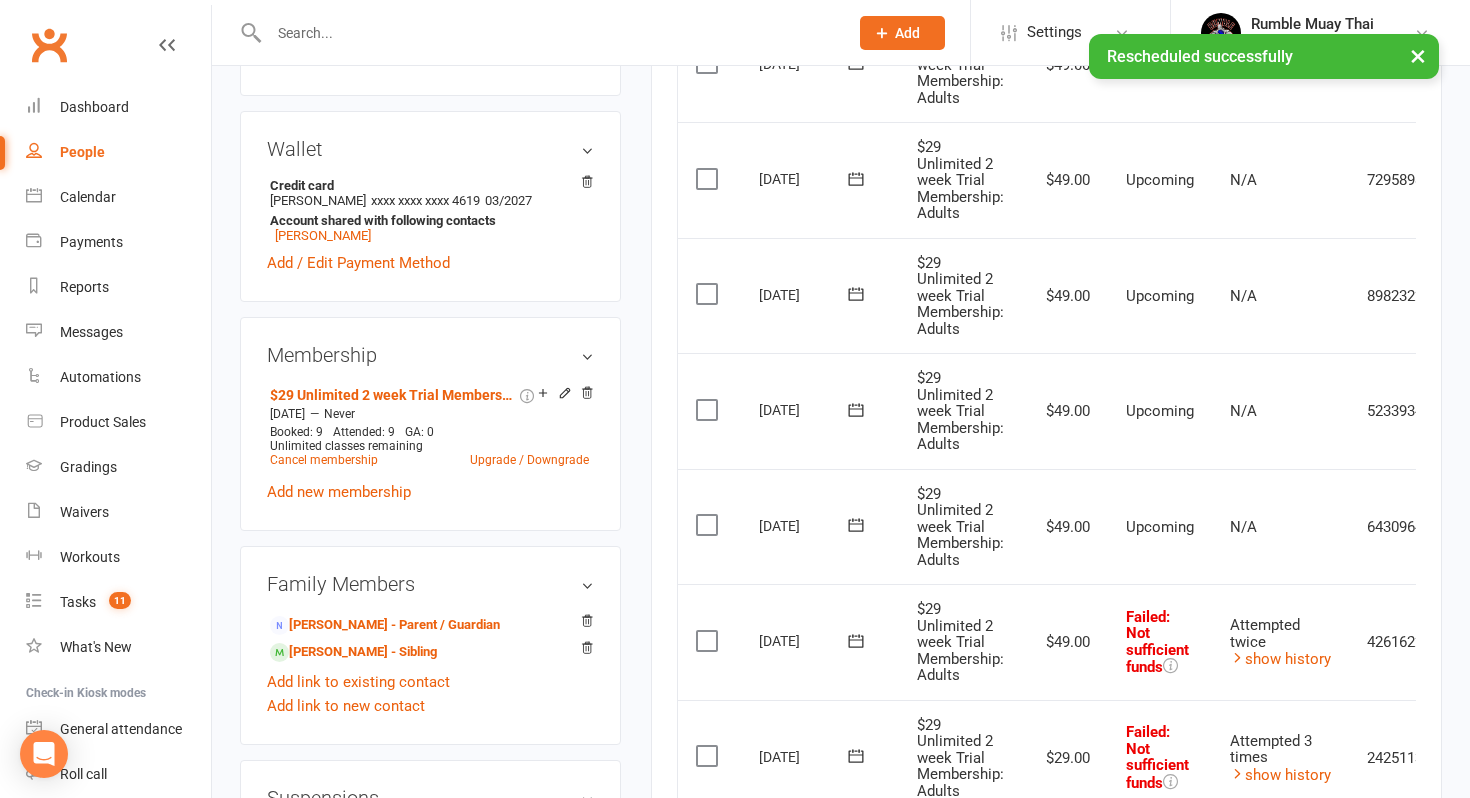 scroll, scrollTop: 741, scrollLeft: 0, axis: vertical 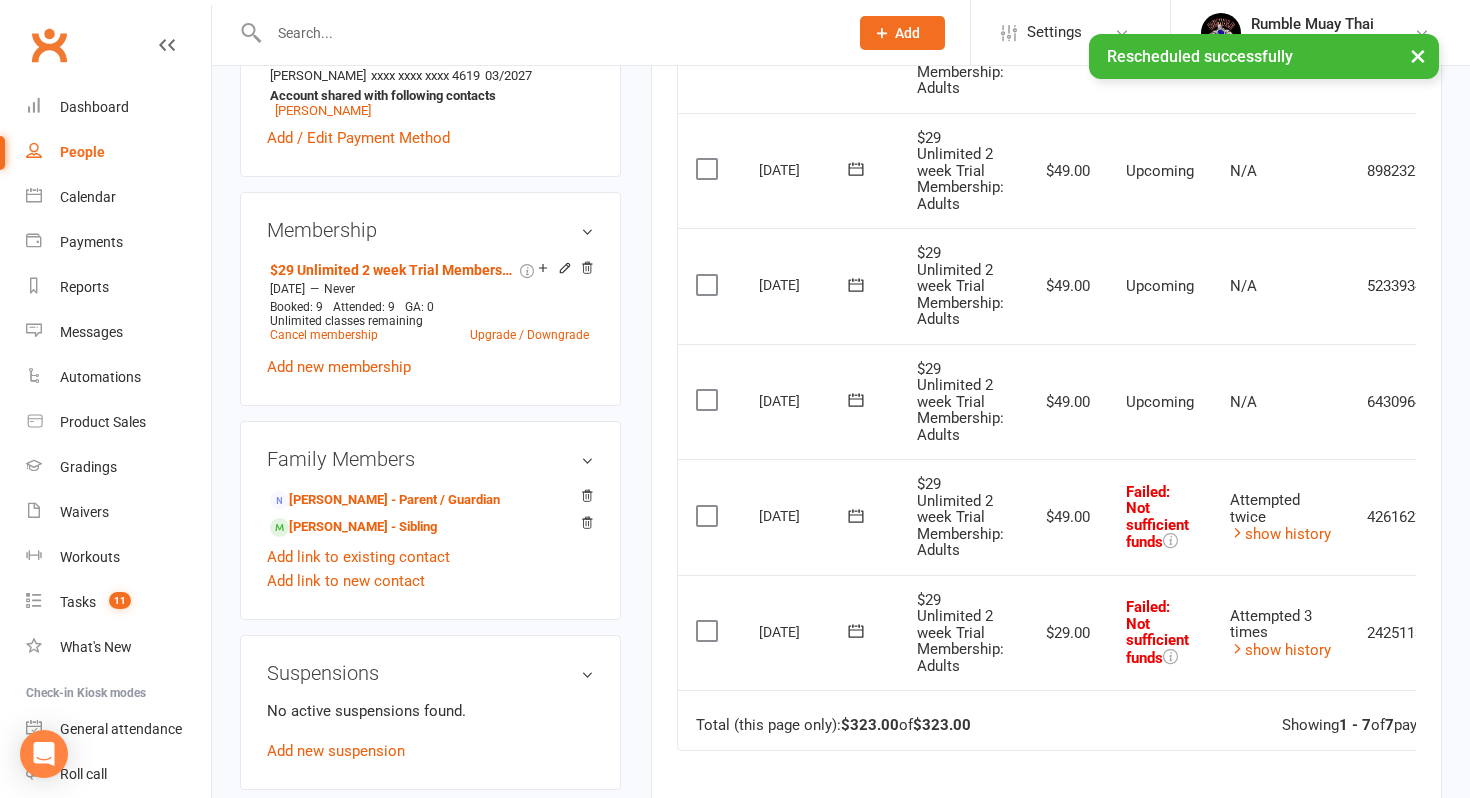 click on "$29 Unlimited 2 week Trial Membership: Adults" at bounding box center [960, 517] 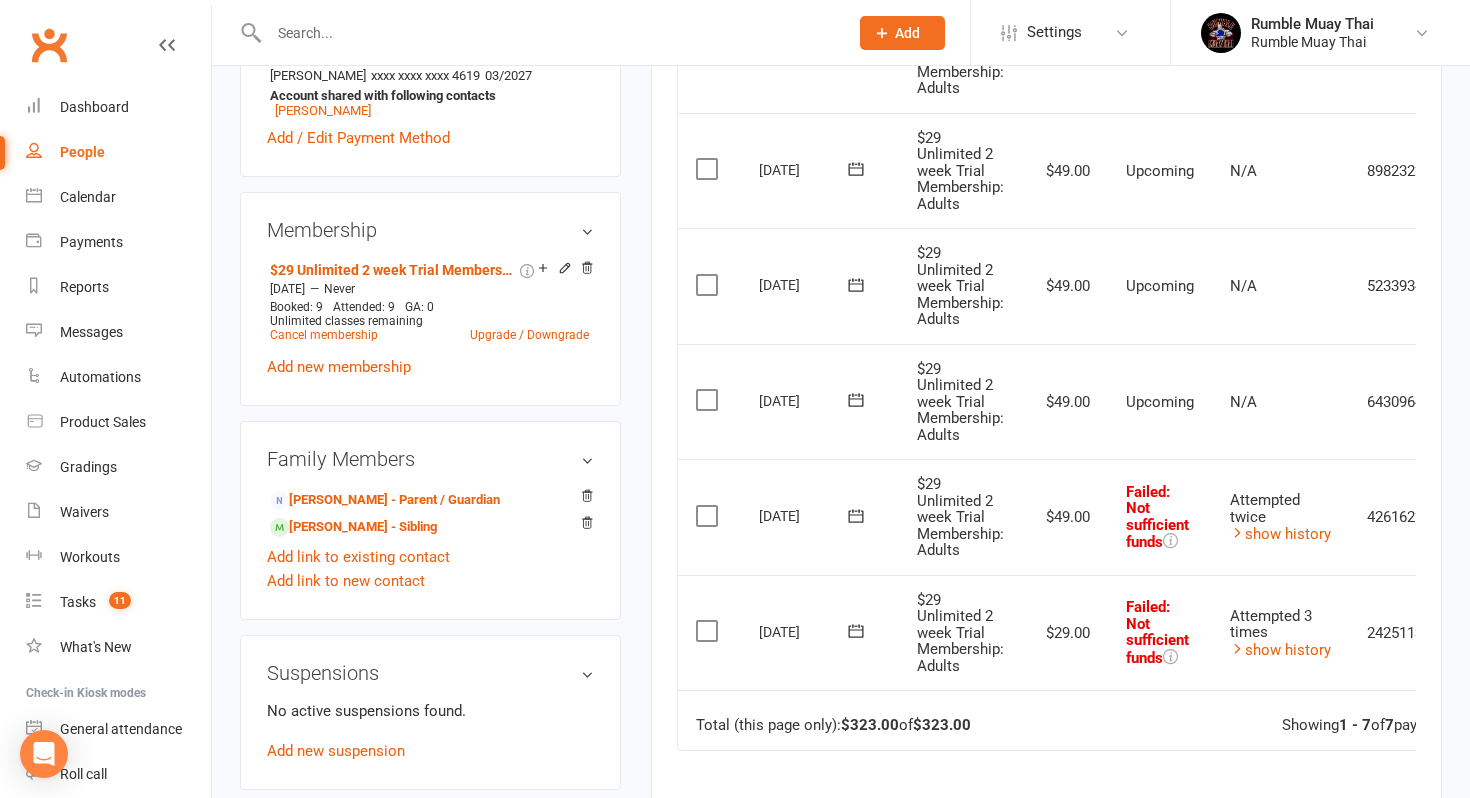 click 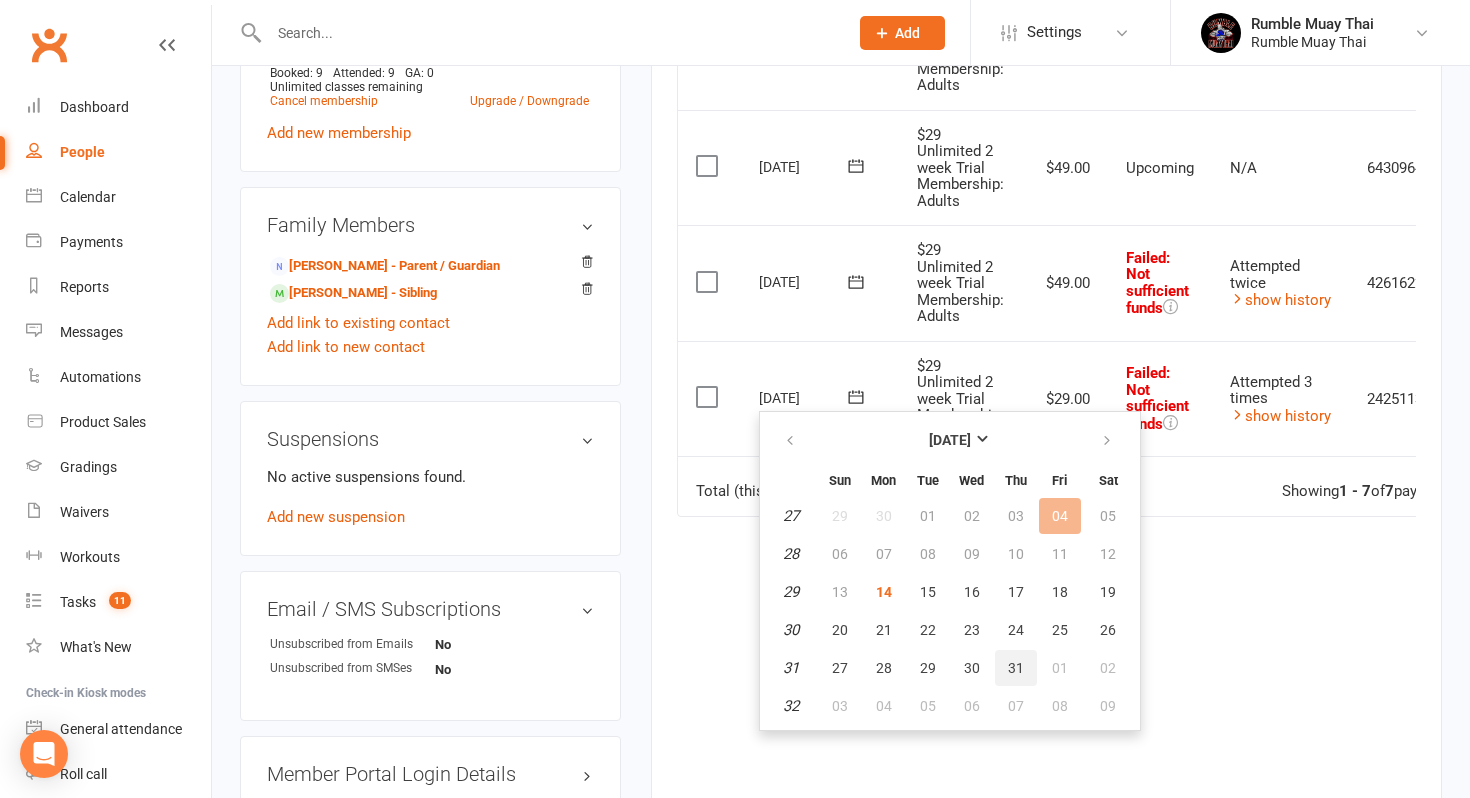 scroll, scrollTop: 981, scrollLeft: 0, axis: vertical 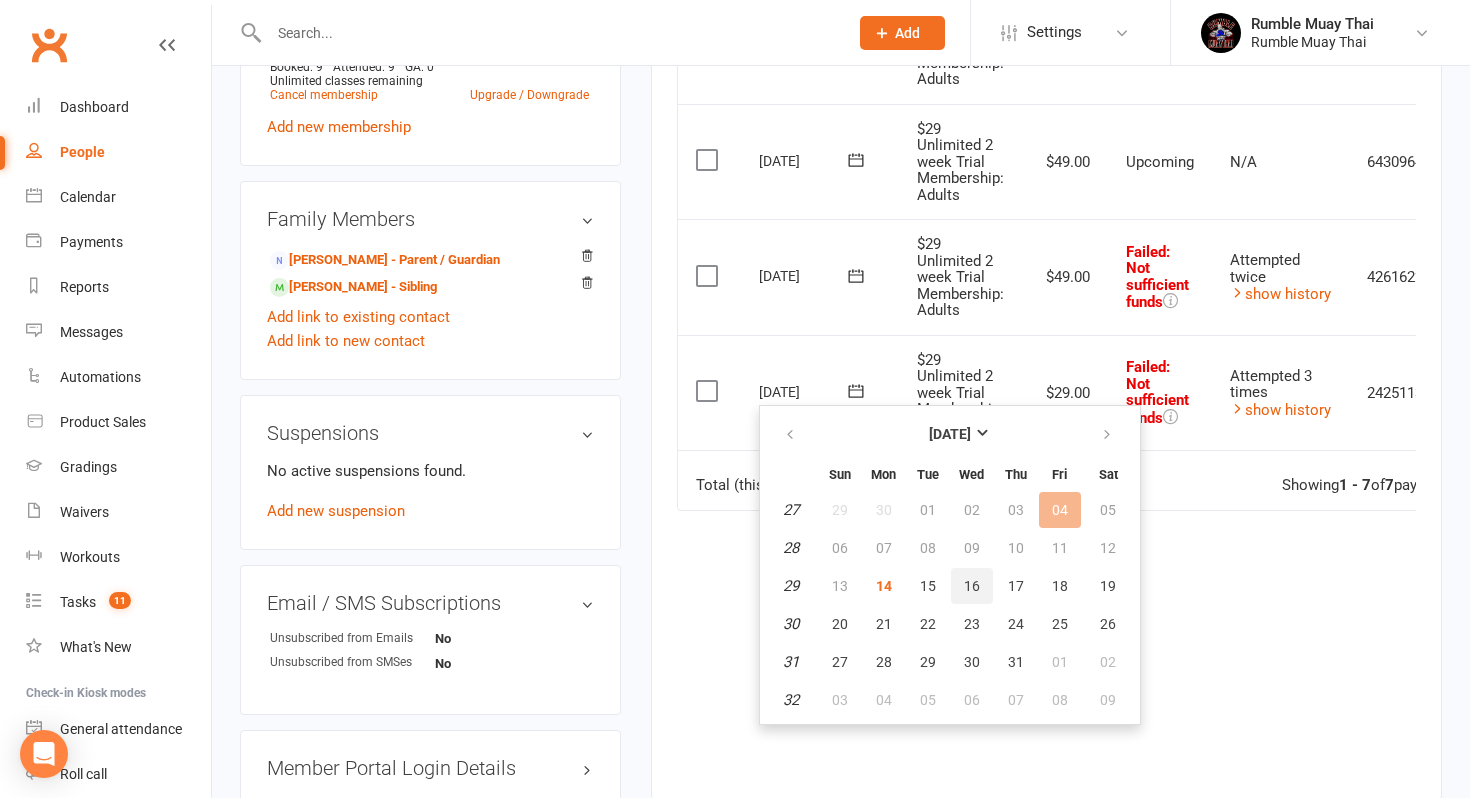 click on "16" at bounding box center (972, 586) 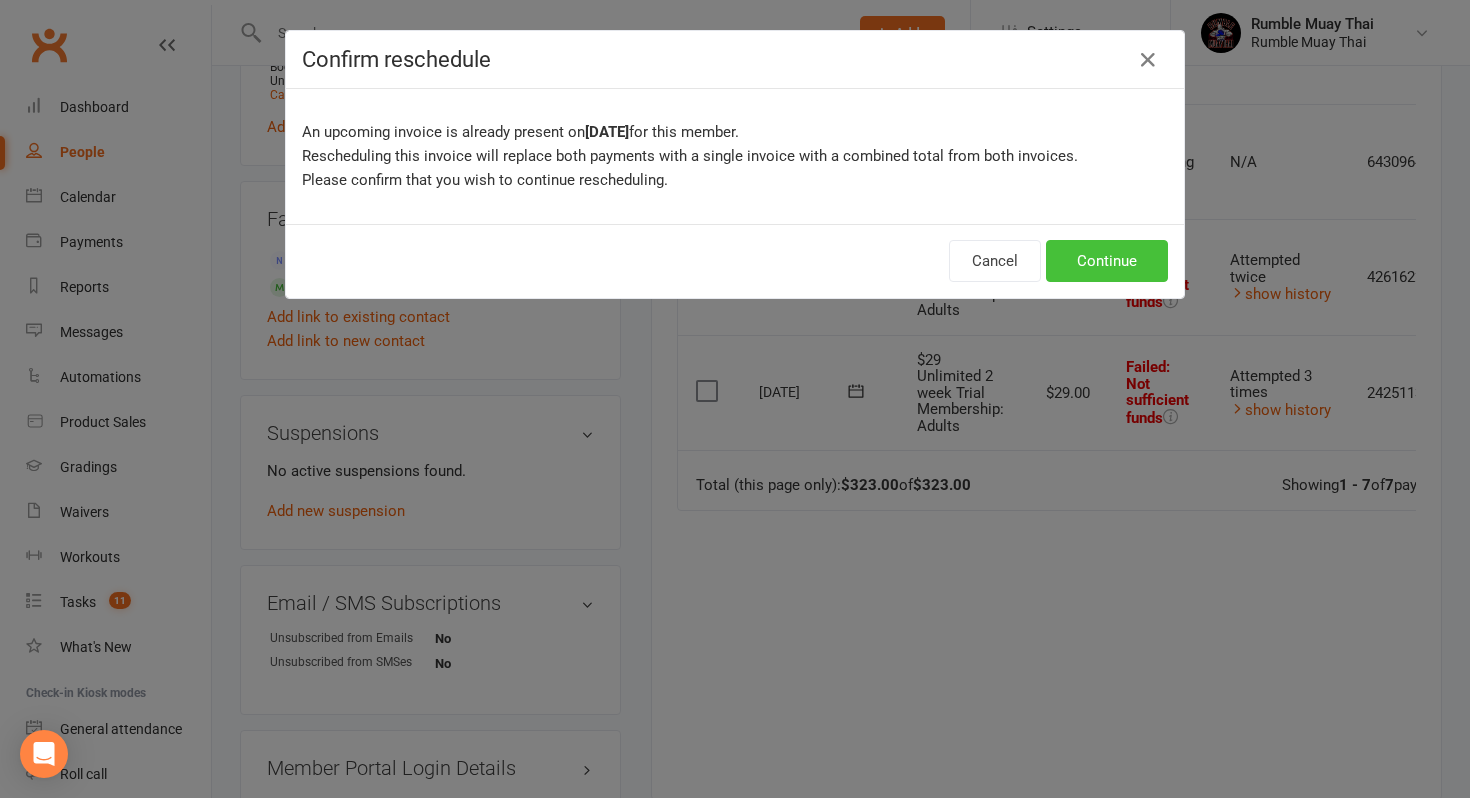 click on "Continue" at bounding box center (1107, 261) 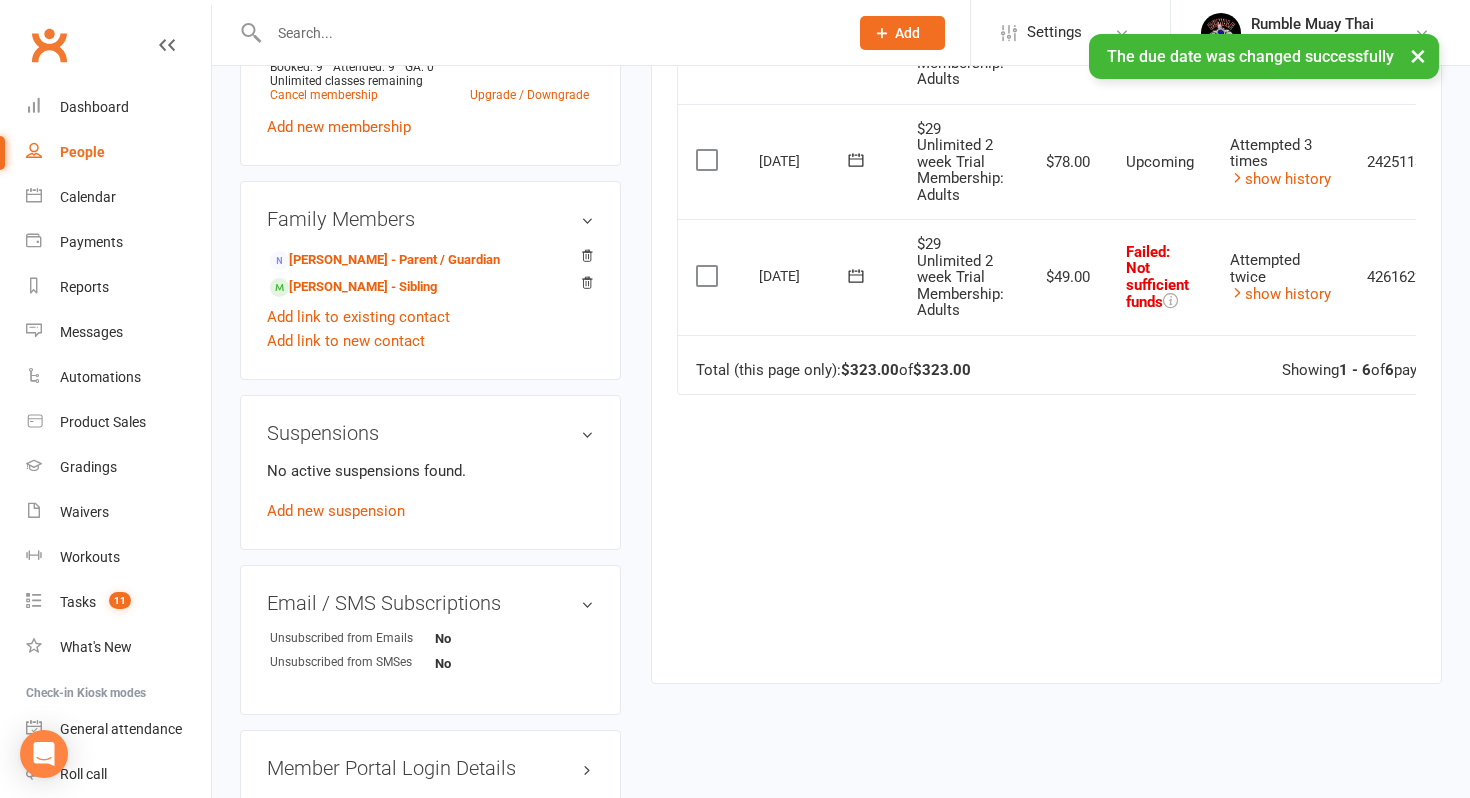 click at bounding box center (856, 275) 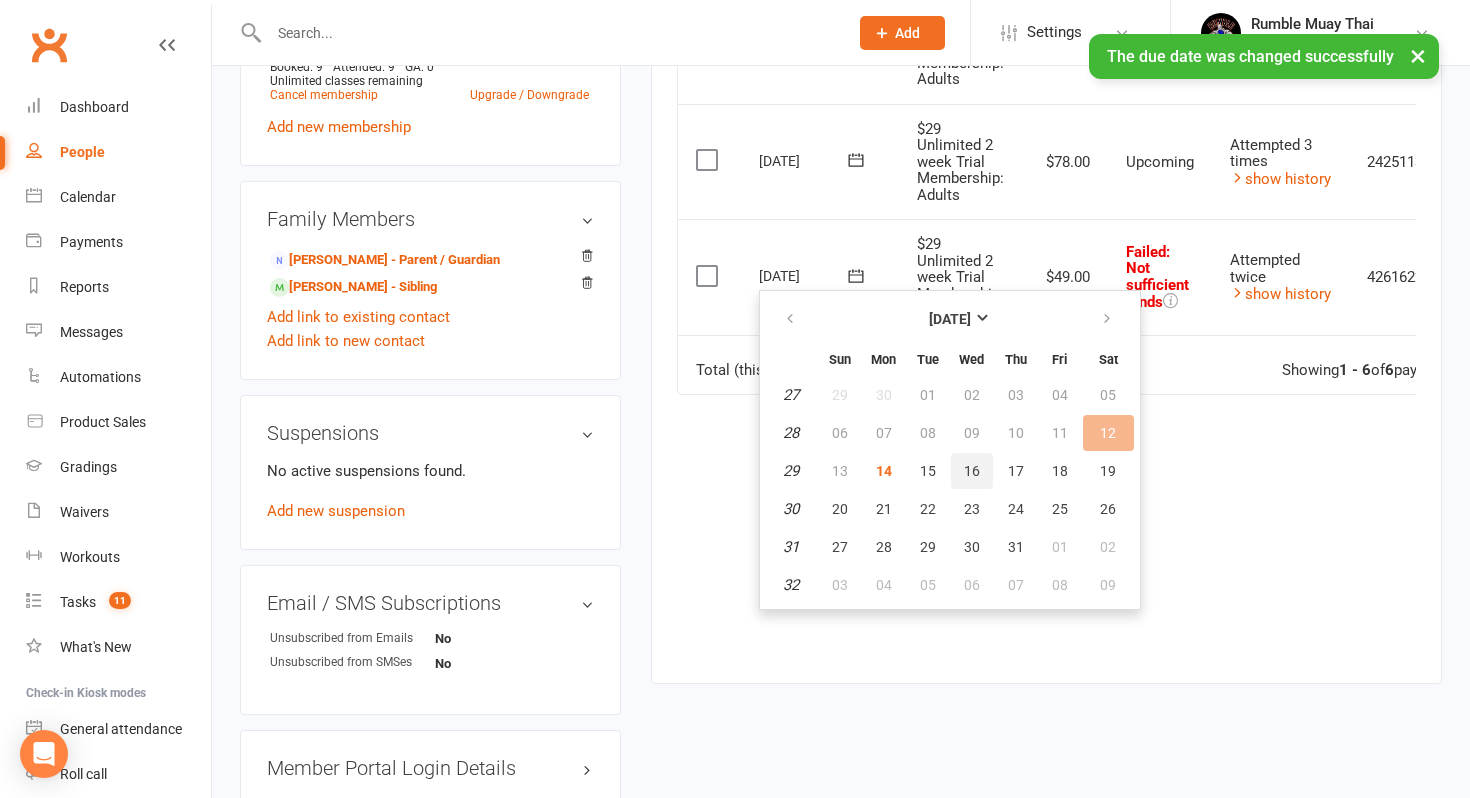 click on "16" at bounding box center [972, 471] 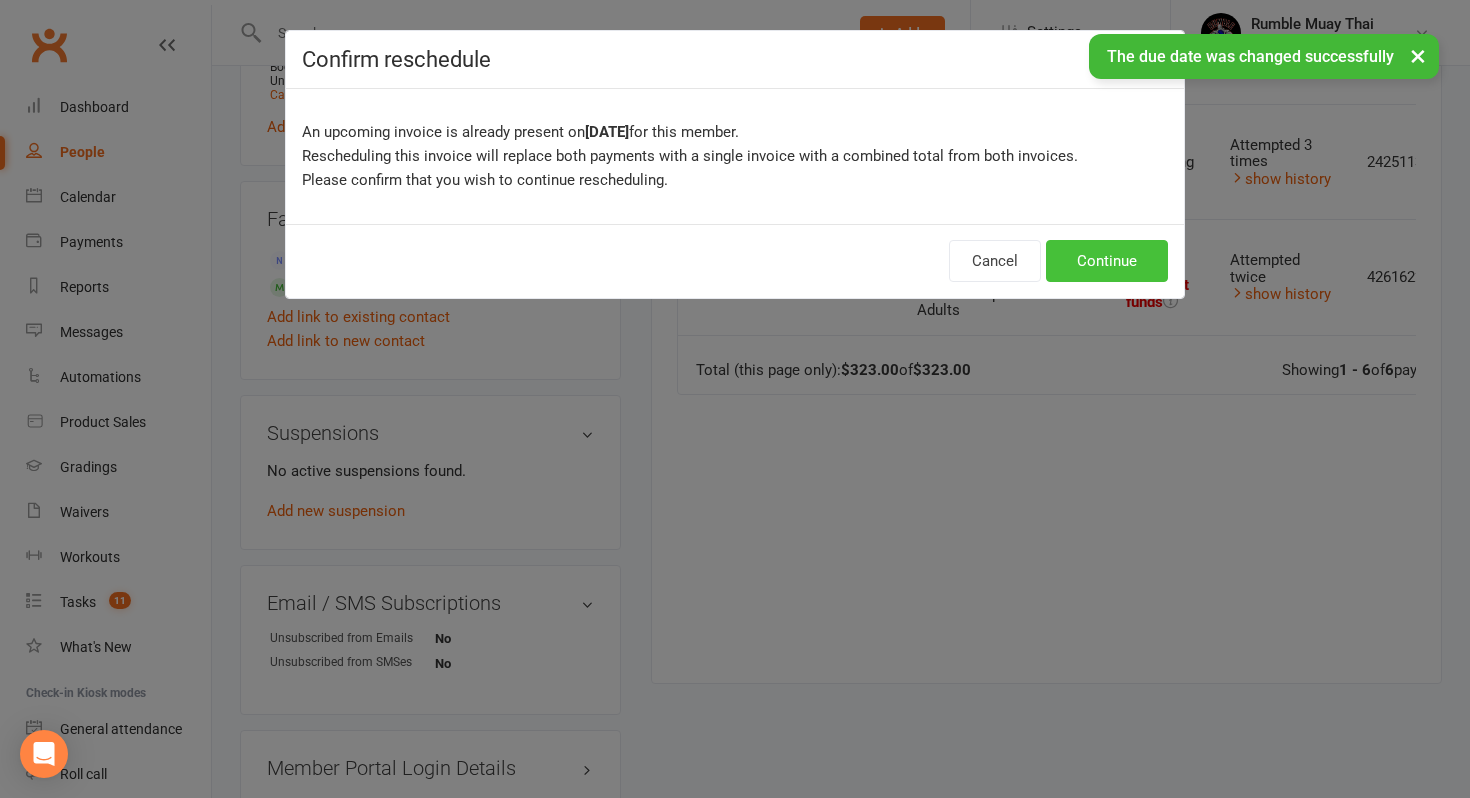click on "Continue" at bounding box center [1107, 261] 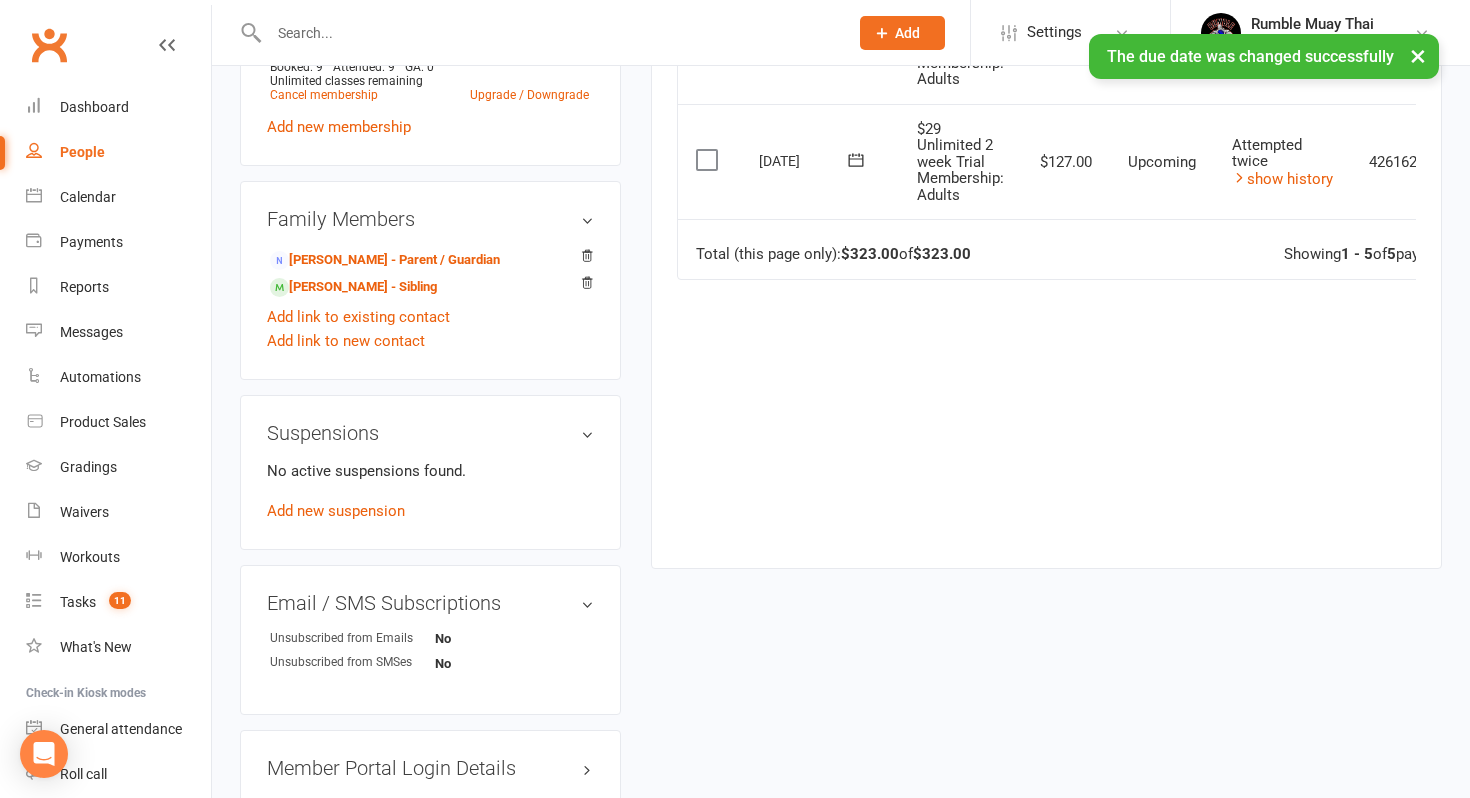 scroll, scrollTop: 0, scrollLeft: 96, axis: horizontal 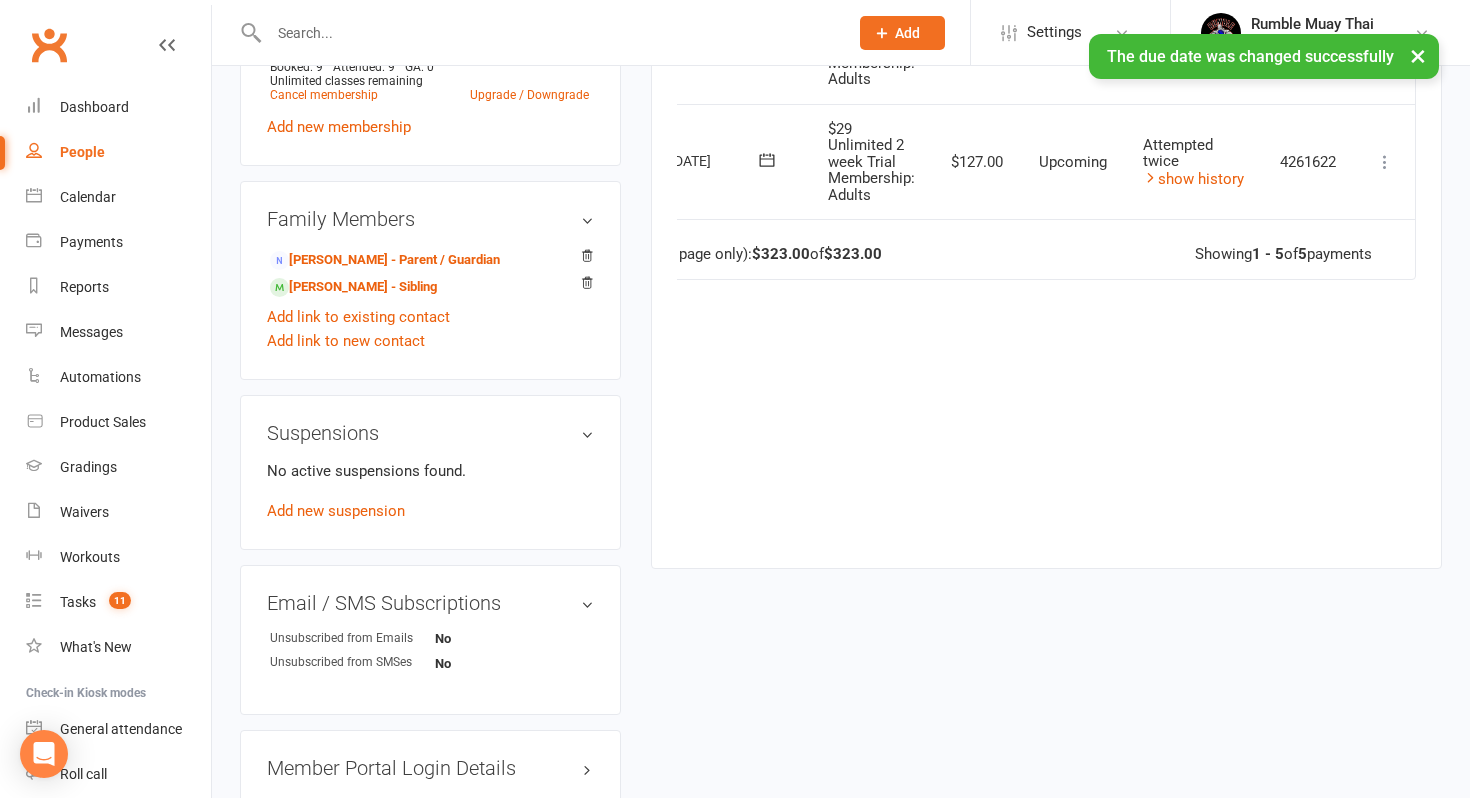 click at bounding box center [1385, 162] 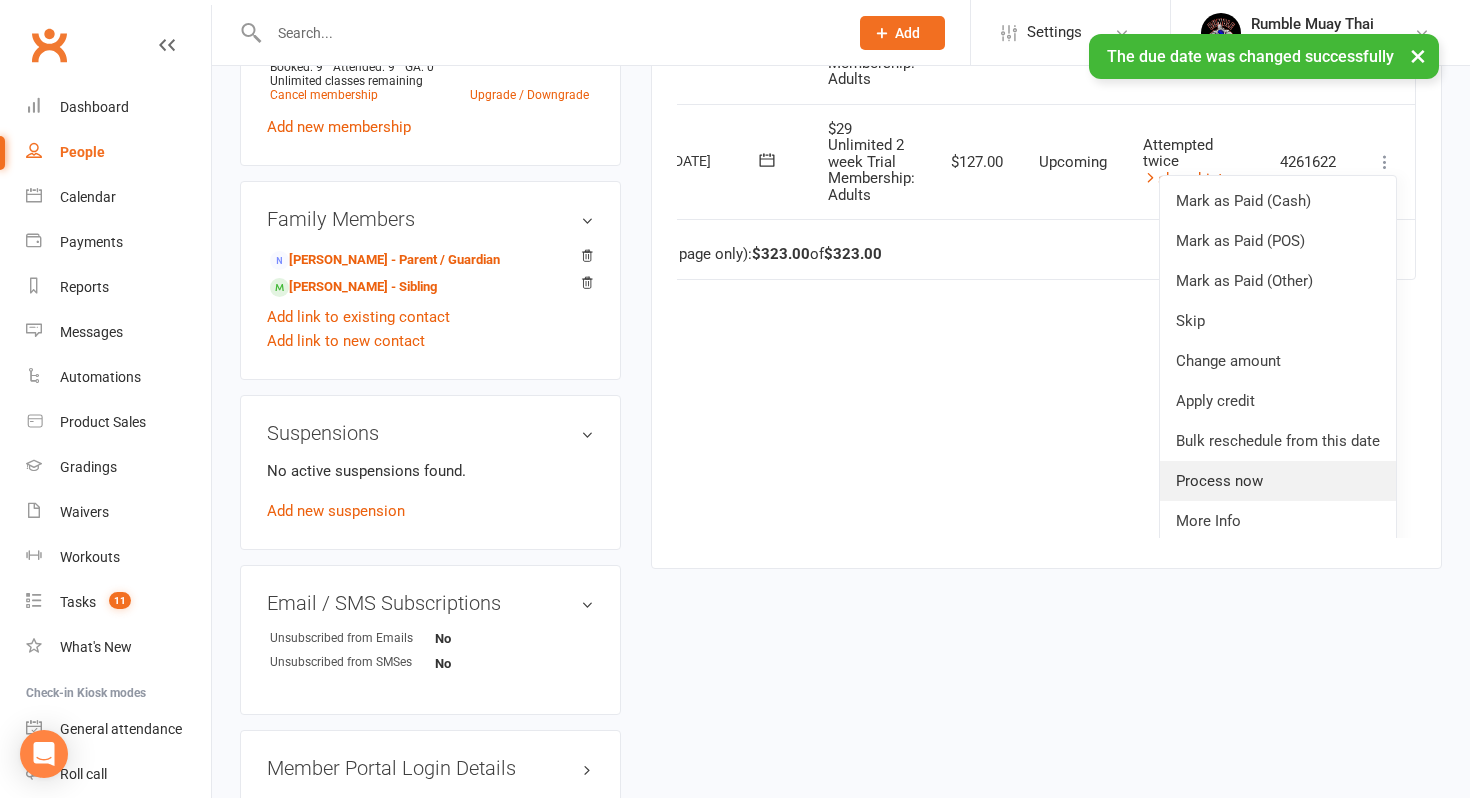 click on "Process now" at bounding box center [1278, 481] 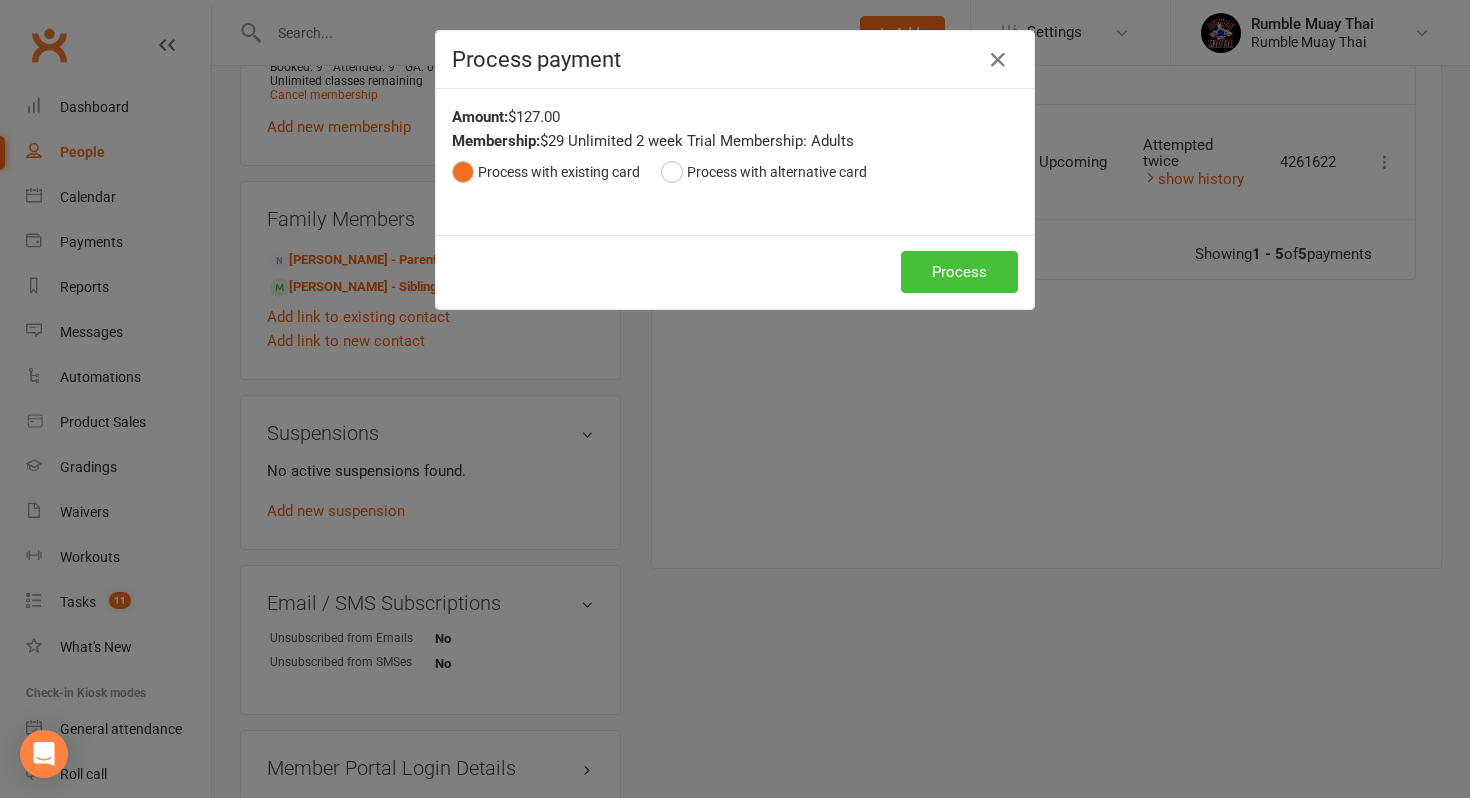 click on "Process" at bounding box center [959, 272] 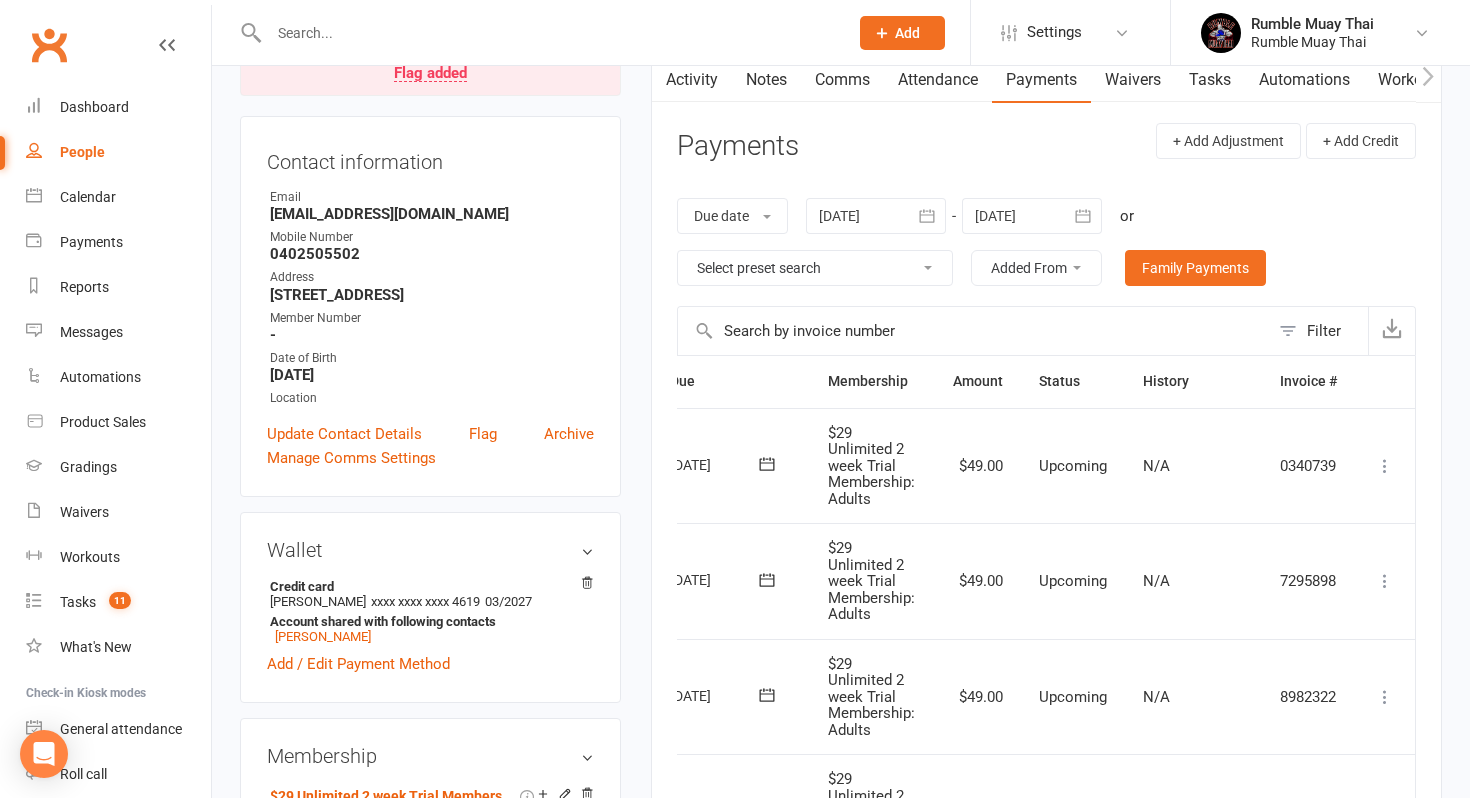 scroll, scrollTop: 0, scrollLeft: 0, axis: both 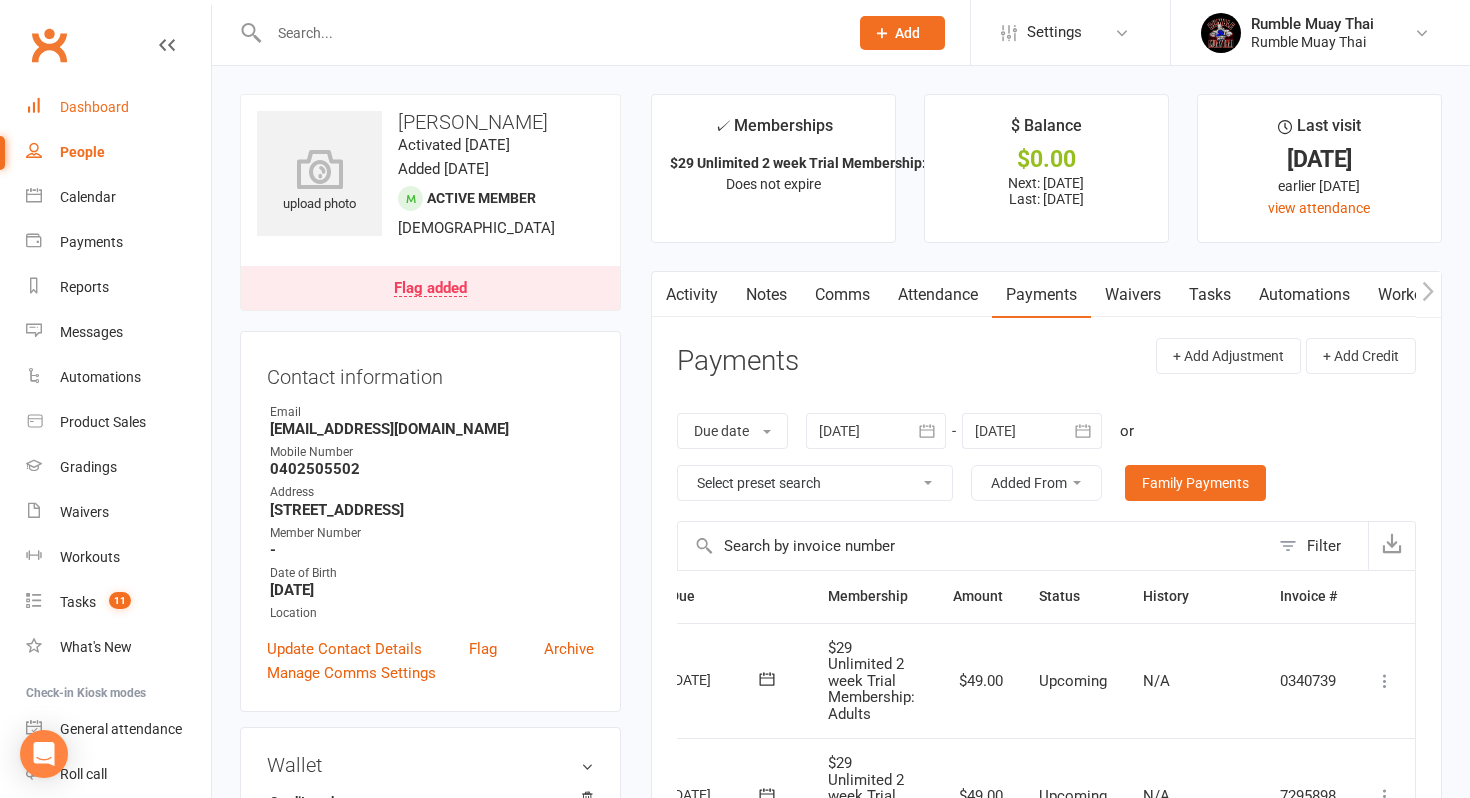 click on "Dashboard" at bounding box center [118, 107] 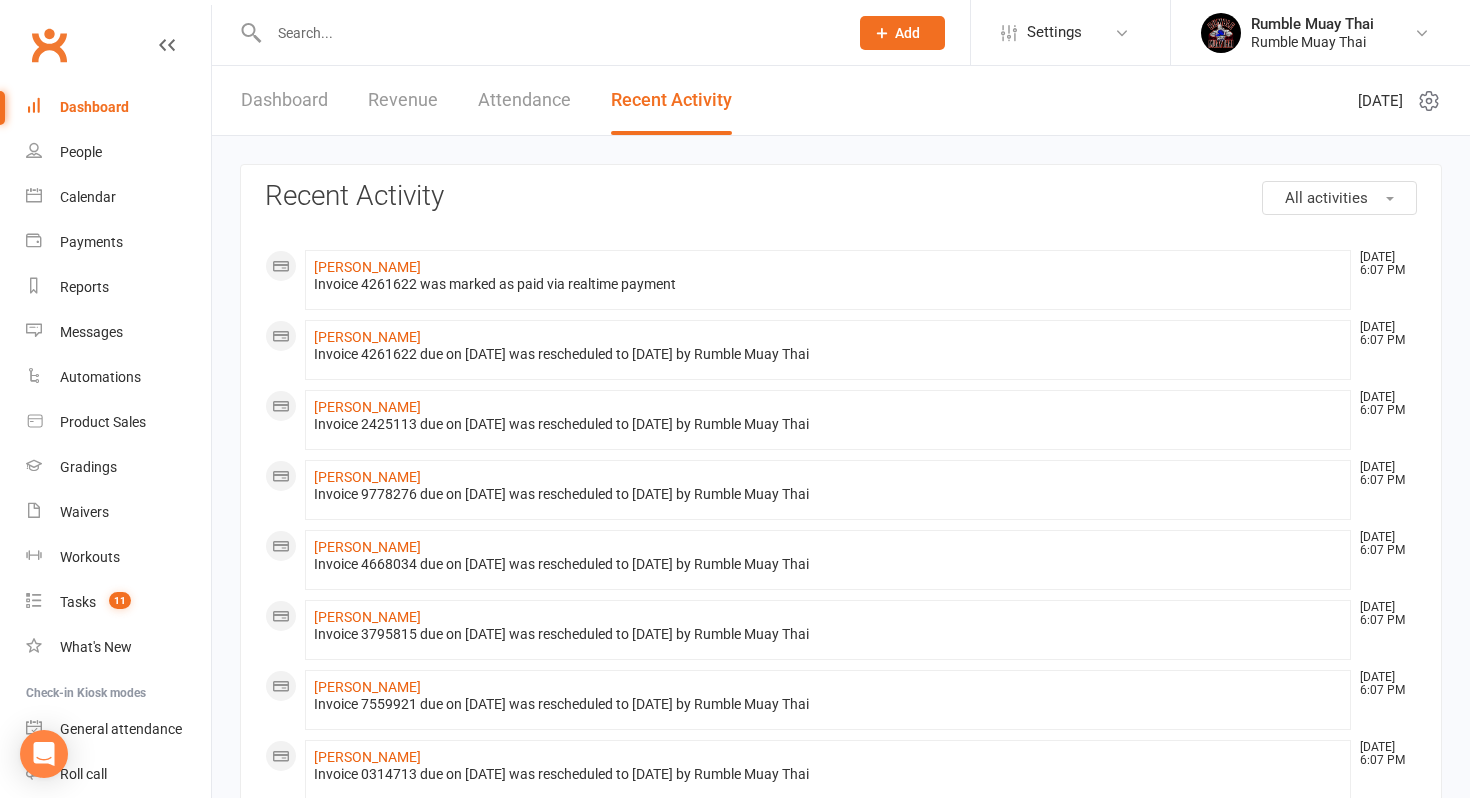 click at bounding box center (548, 33) 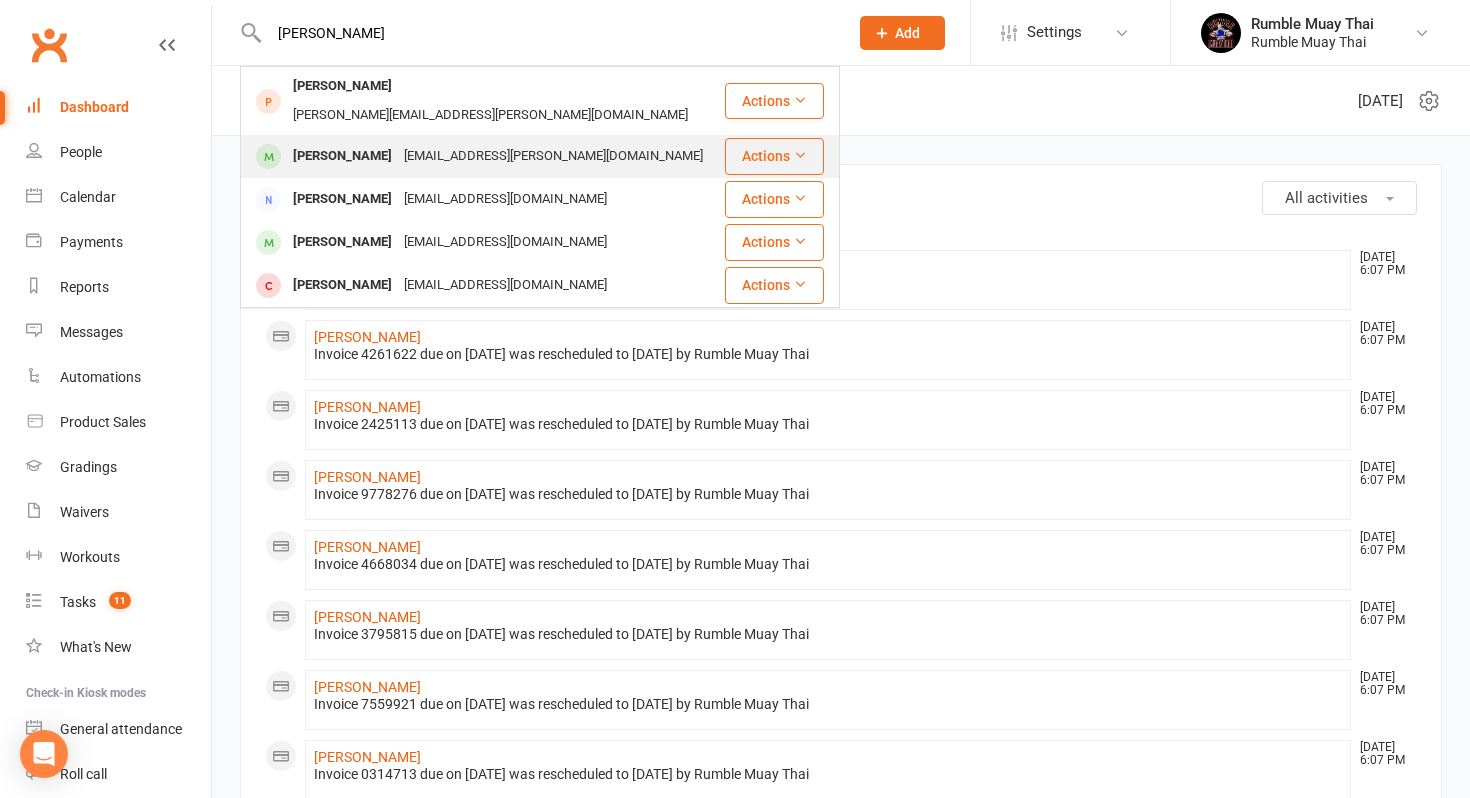 type on "henry" 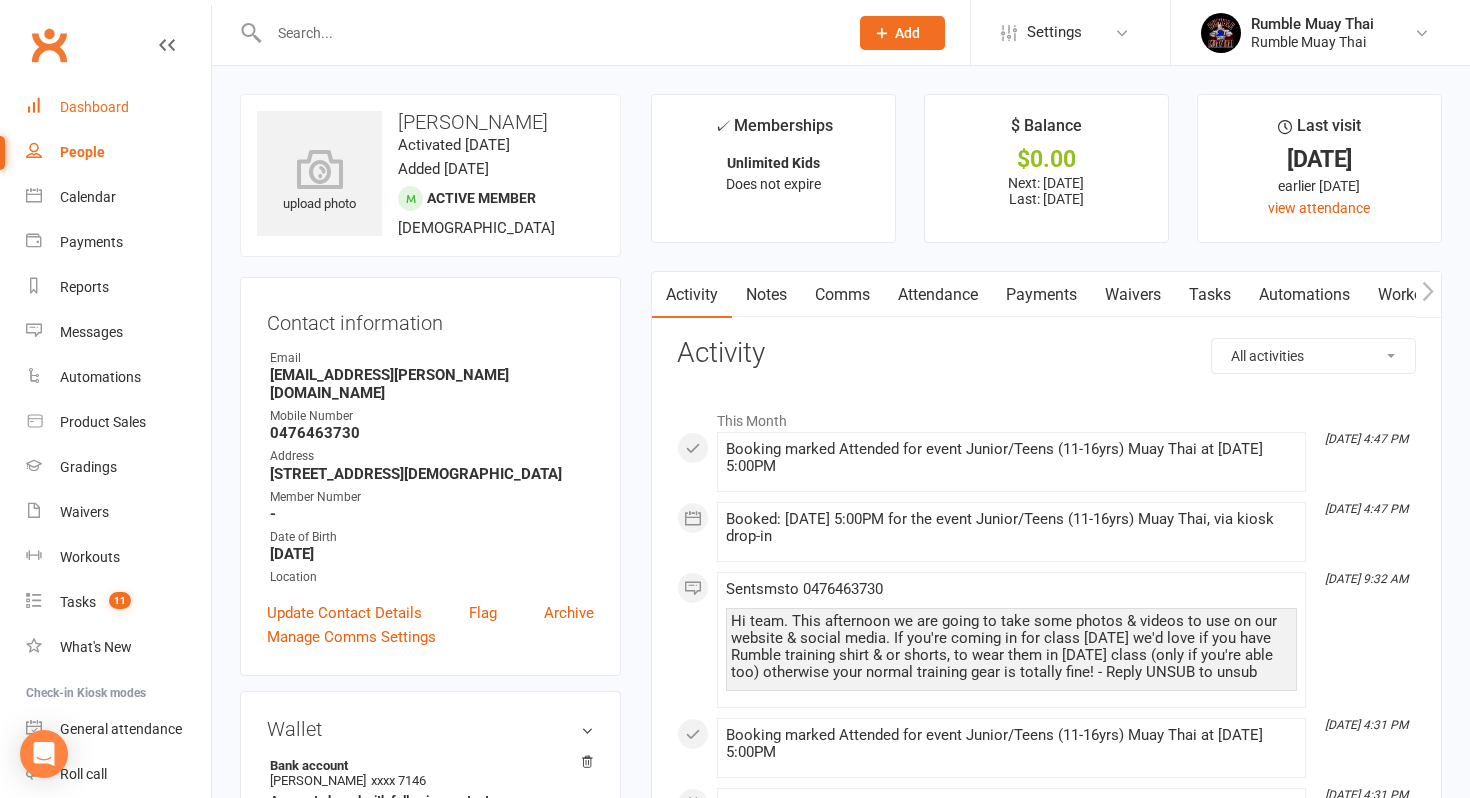 click on "Dashboard" at bounding box center (94, 107) 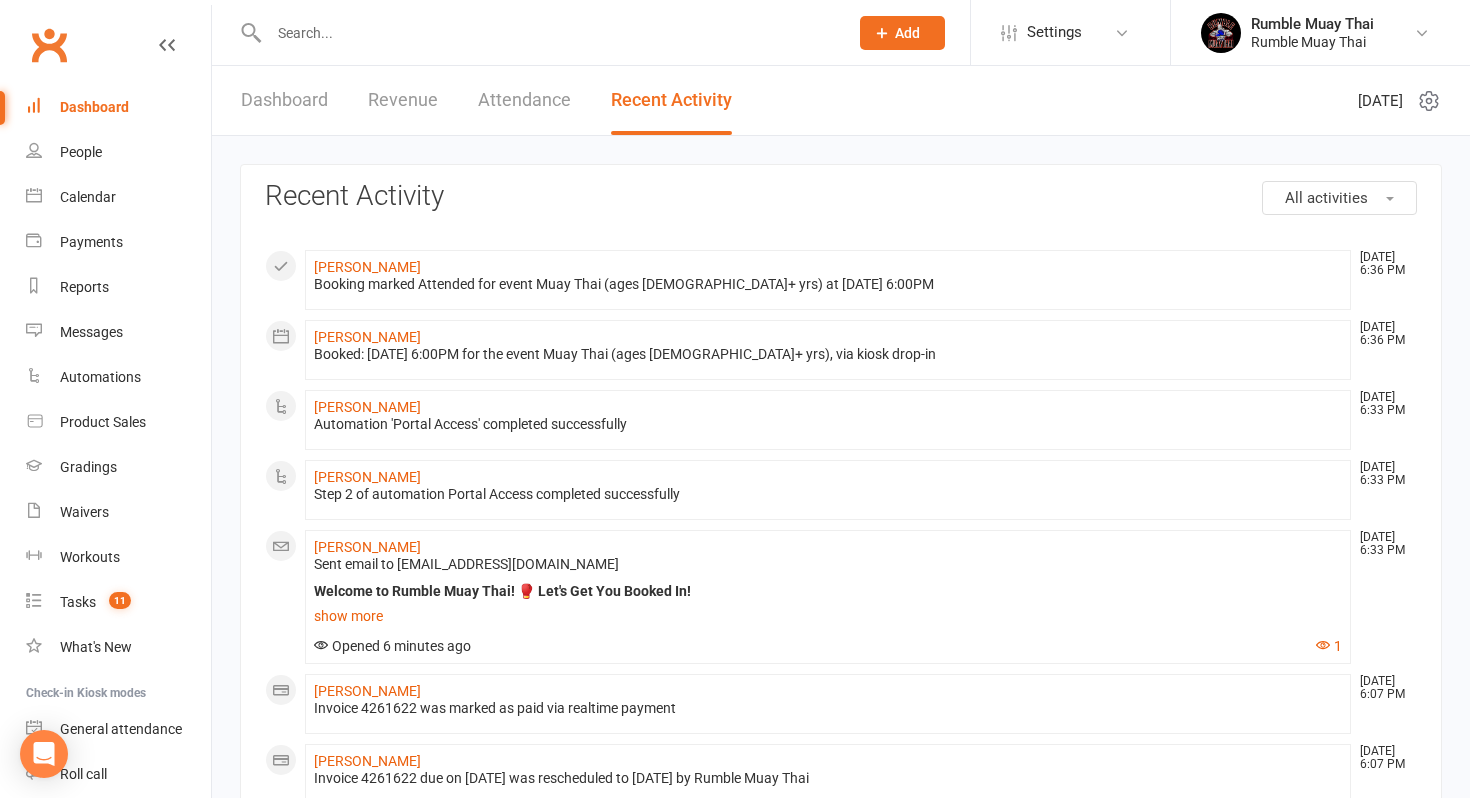 click on "Dashboard" at bounding box center [284, 100] 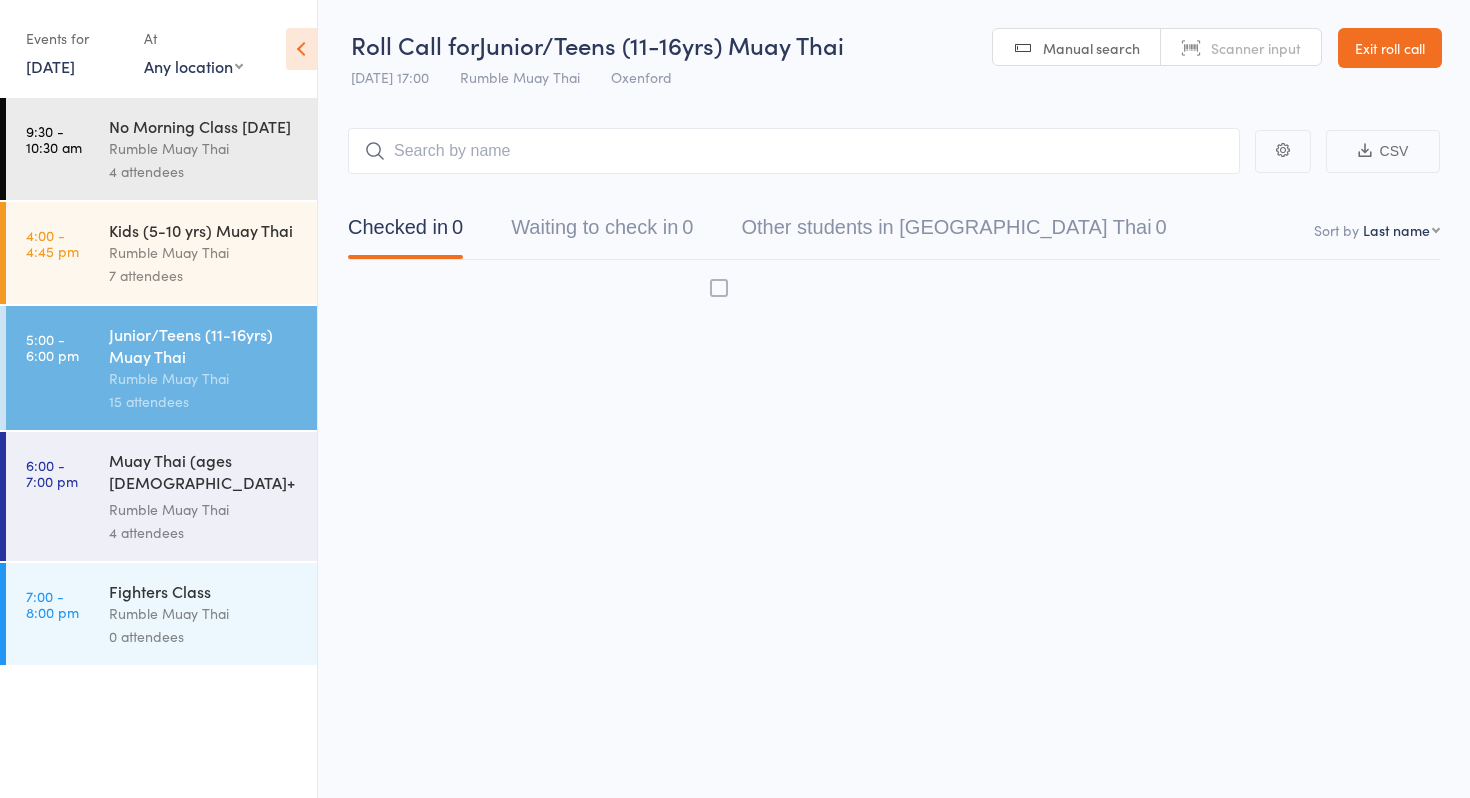 scroll, scrollTop: 0, scrollLeft: 0, axis: both 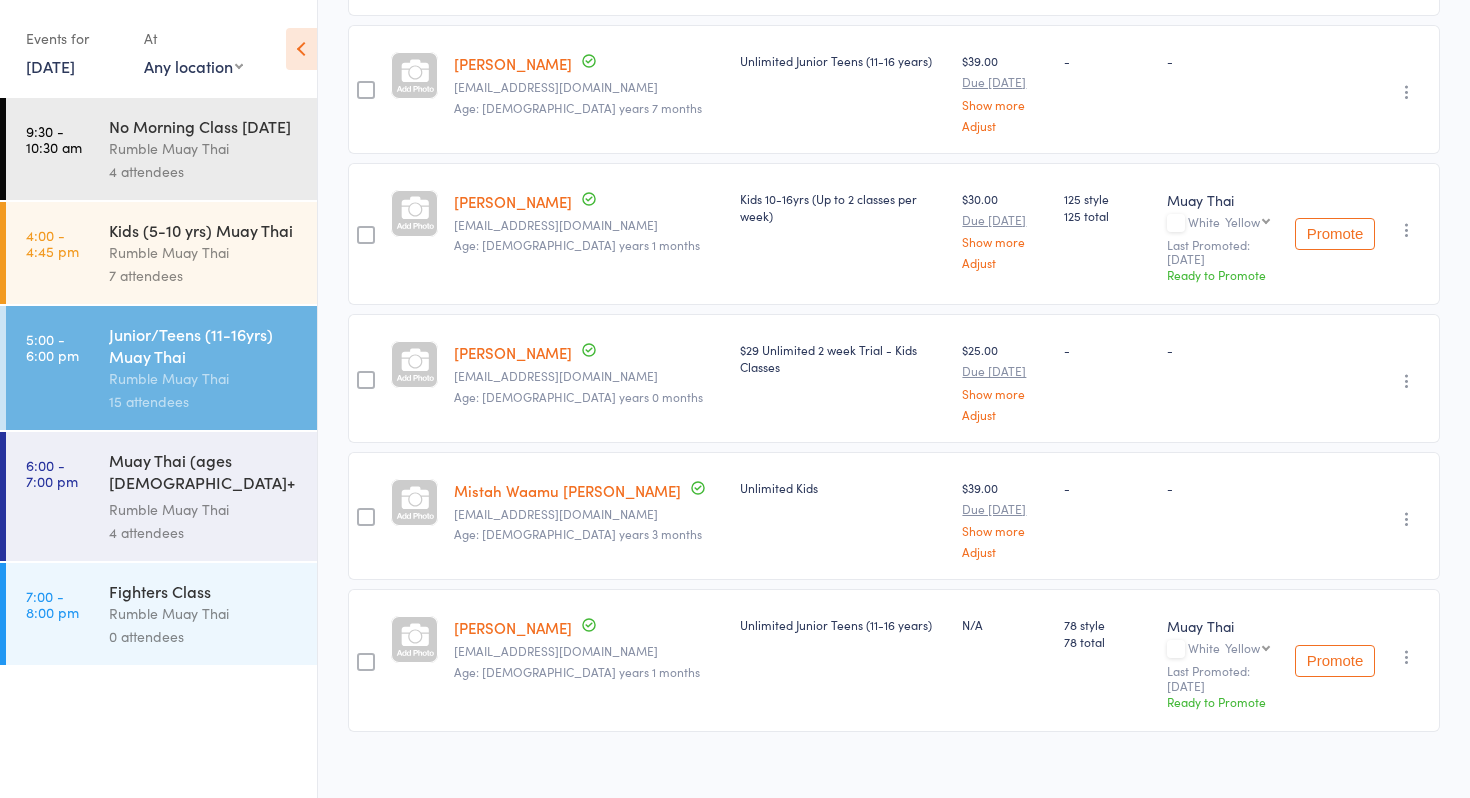 click on "Muay Thai (ages [DEMOGRAPHIC_DATA]+ yrs)" at bounding box center [204, 473] 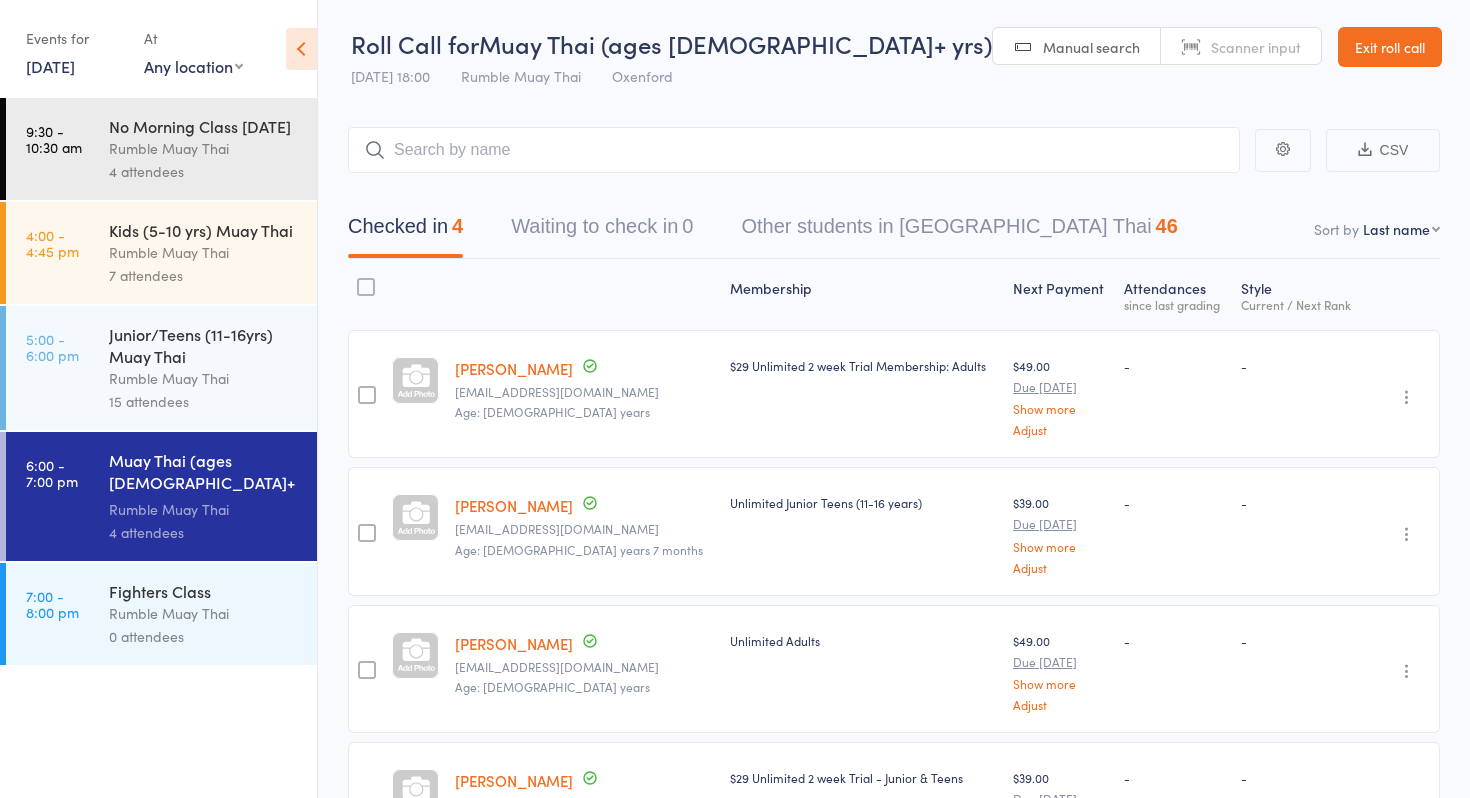 scroll, scrollTop: 160, scrollLeft: 0, axis: vertical 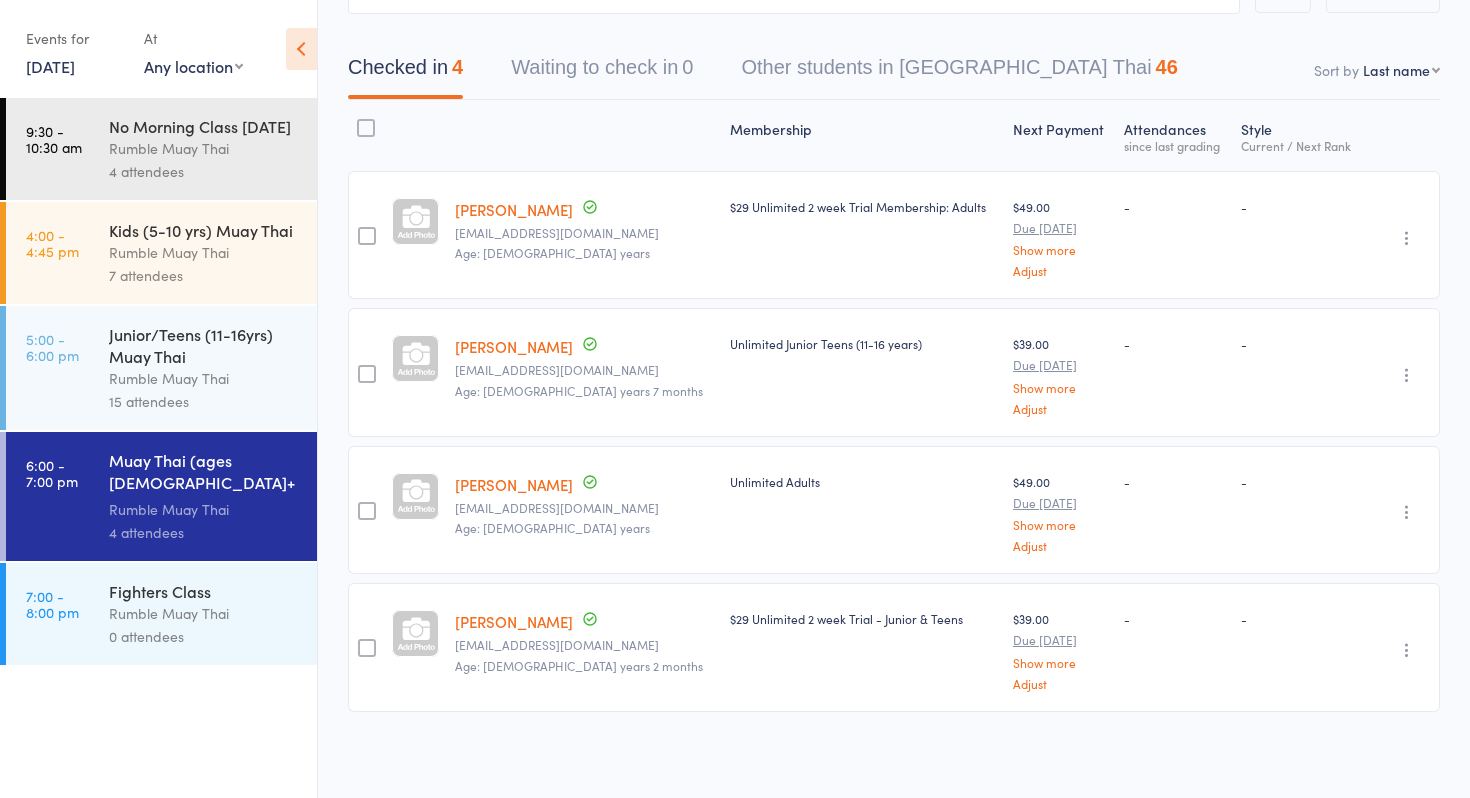 click on "First name Last name Birthday [DATE]? Behind on payments? Check in time Next payment date Next payment amount Membership name Membership expires Ready to grade Style and Rank Style attendance count All attendance count Last Promoted" at bounding box center (1401, 70) 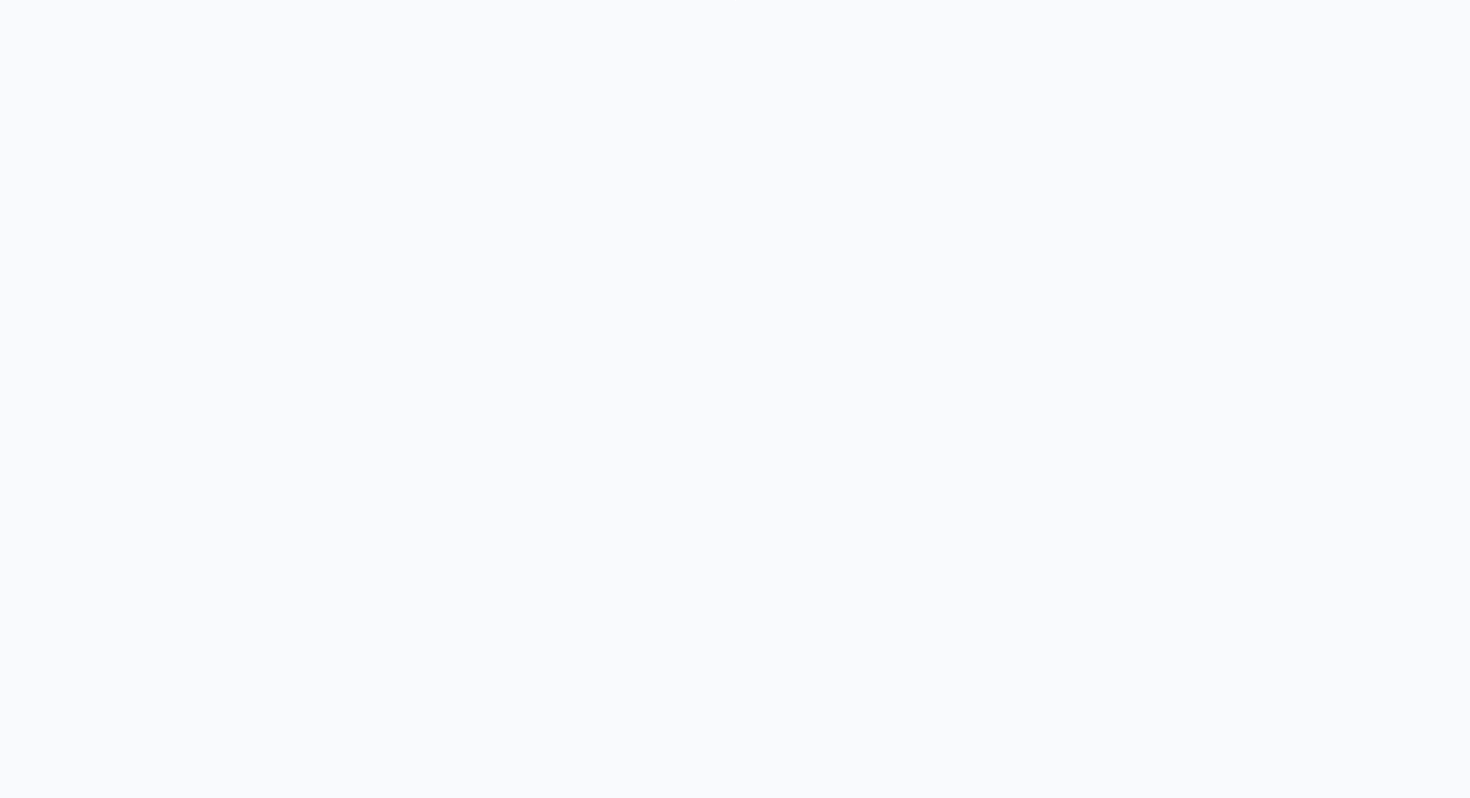 scroll, scrollTop: 0, scrollLeft: 0, axis: both 